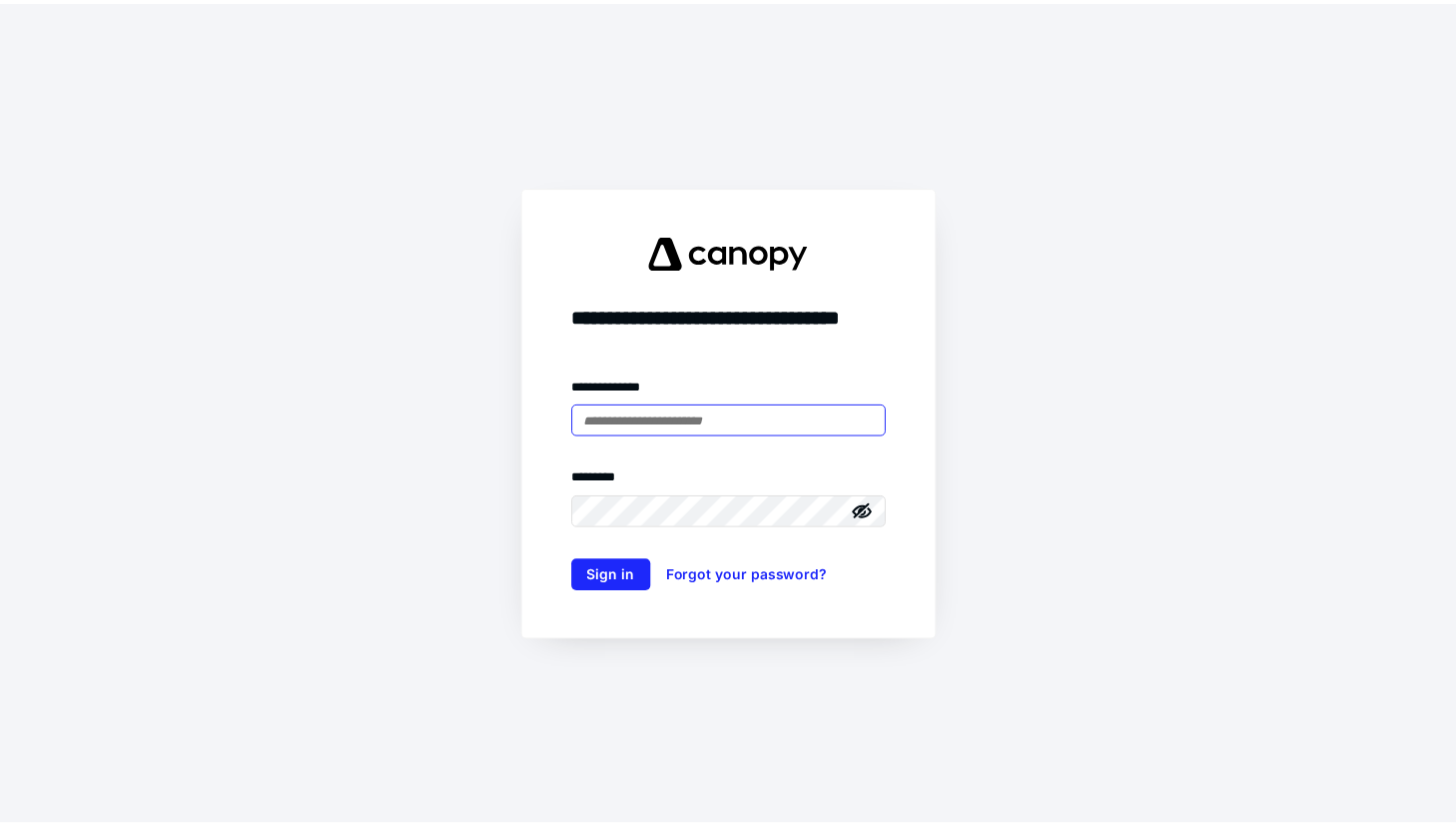 scroll, scrollTop: 0, scrollLeft: 0, axis: both 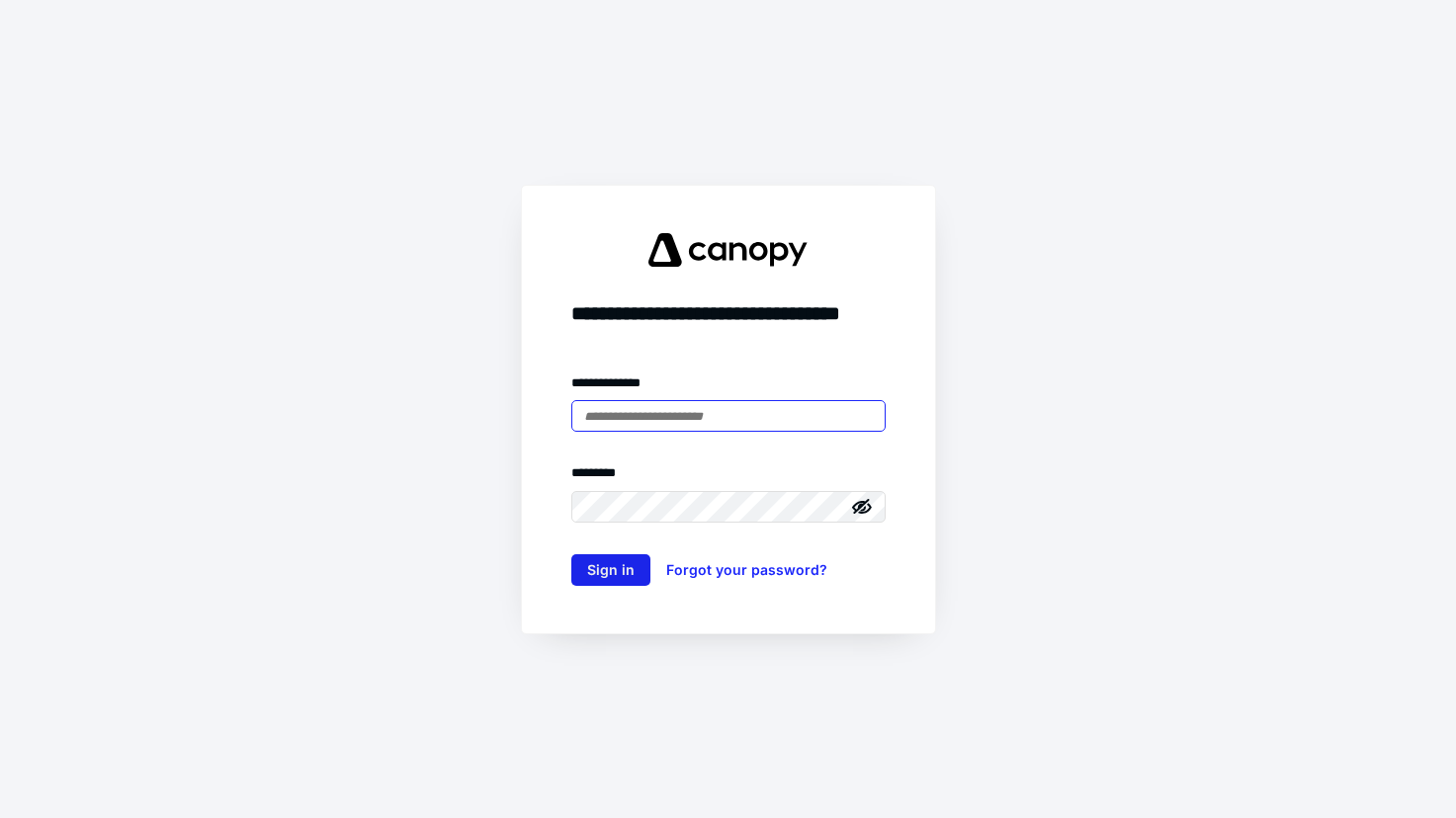 type on "**********" 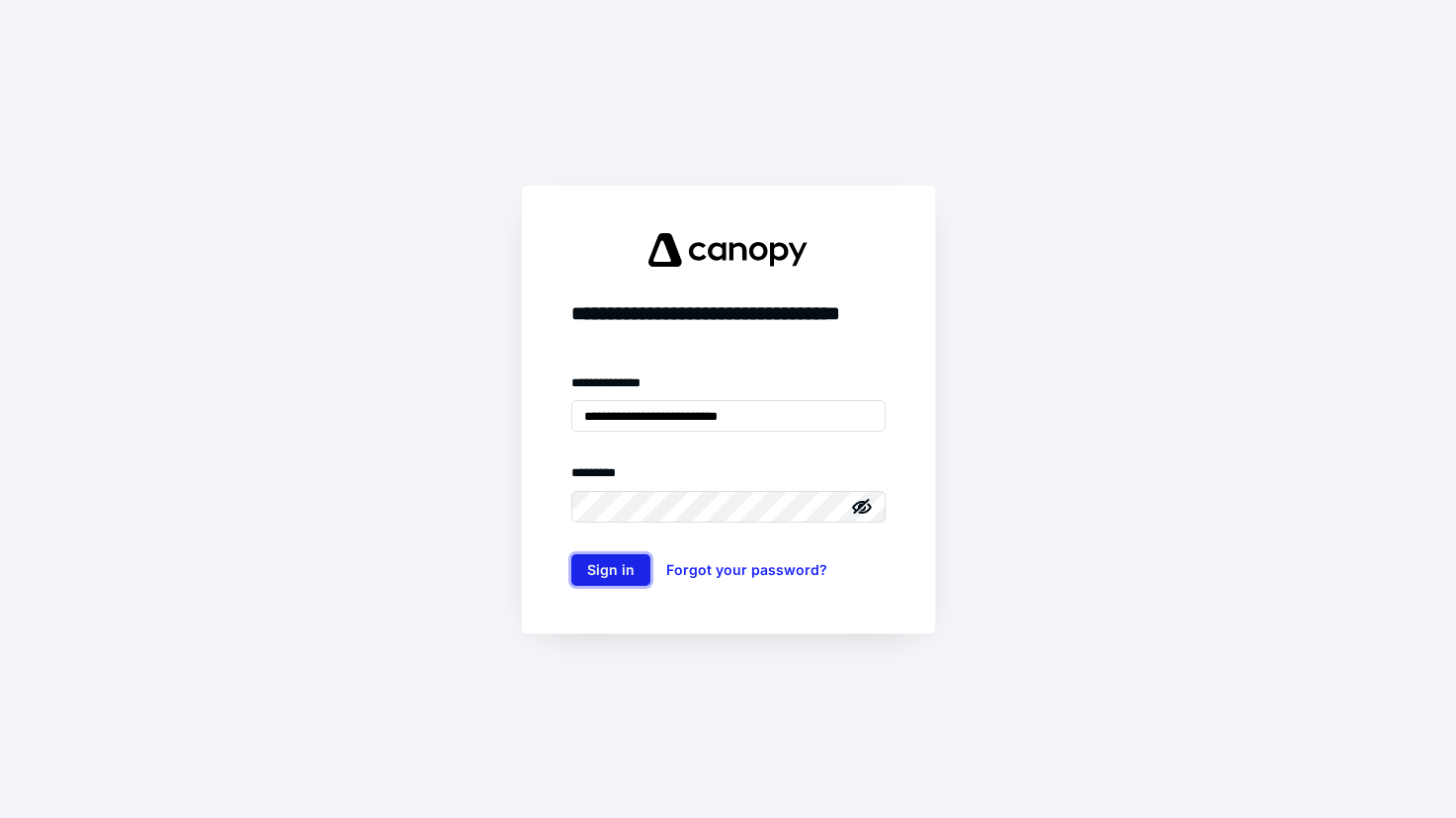 click on "Sign in" at bounding box center [611, 570] 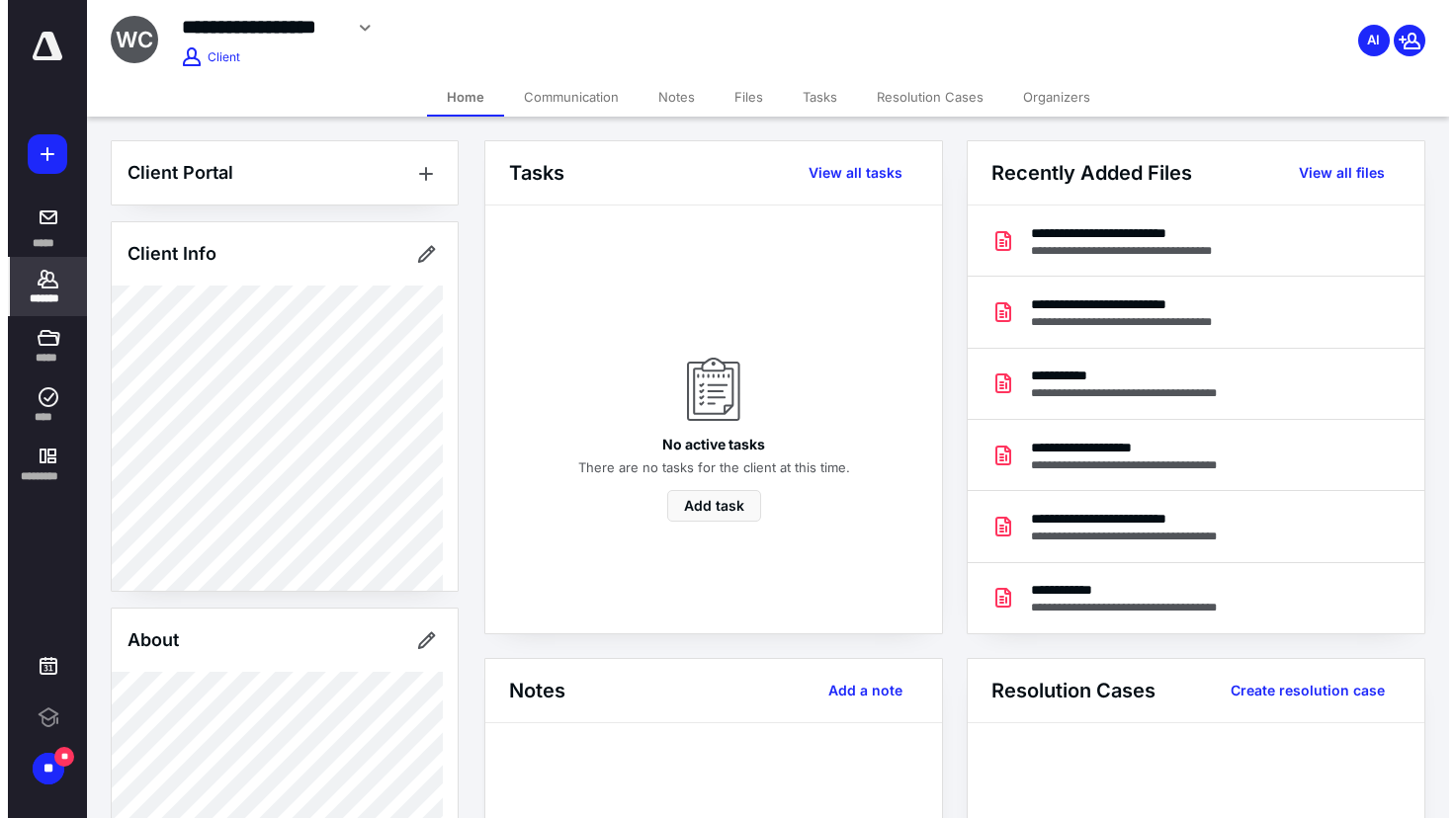 scroll, scrollTop: 0, scrollLeft: 0, axis: both 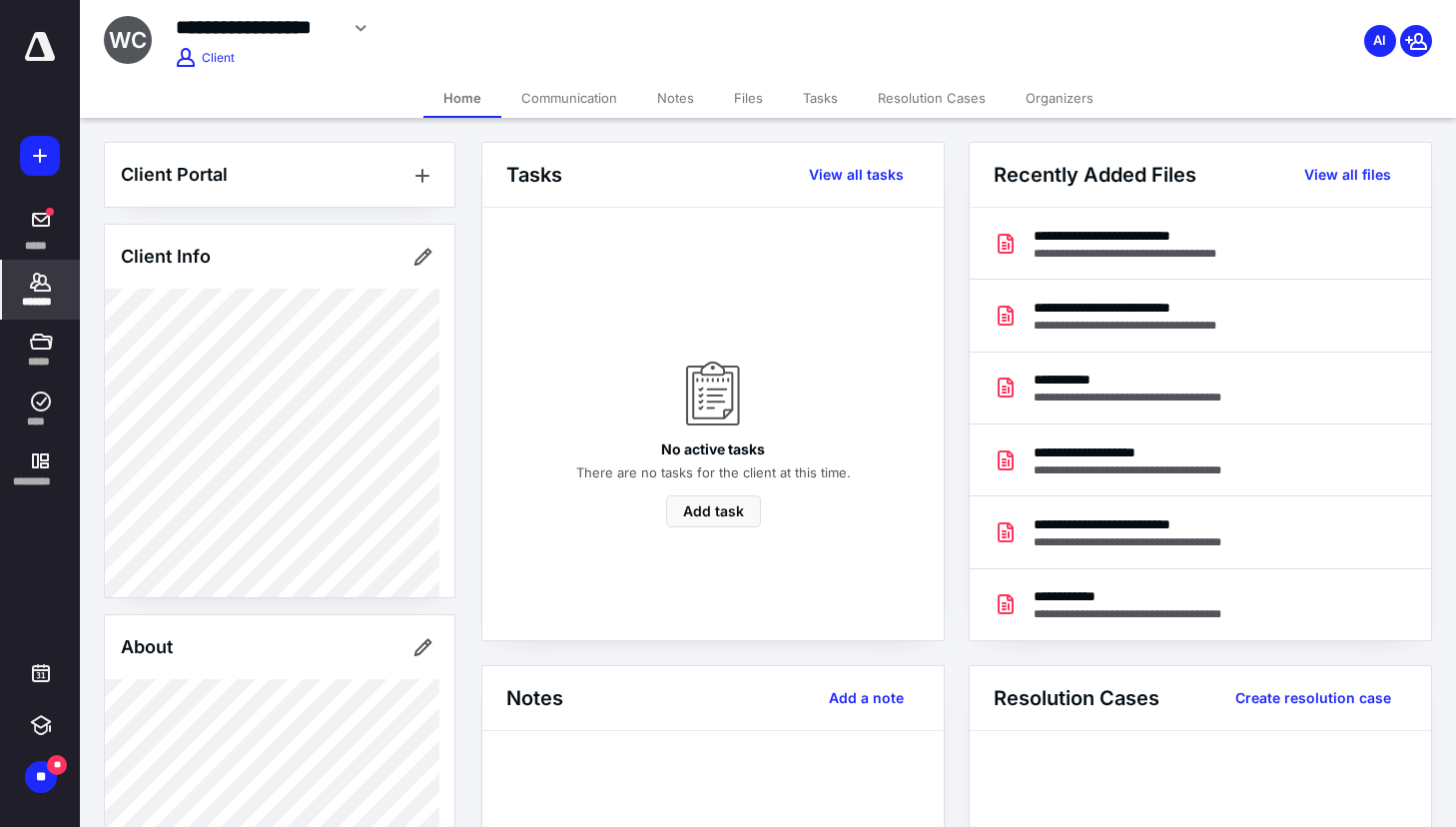 click on "*******" at bounding box center (41, 302) 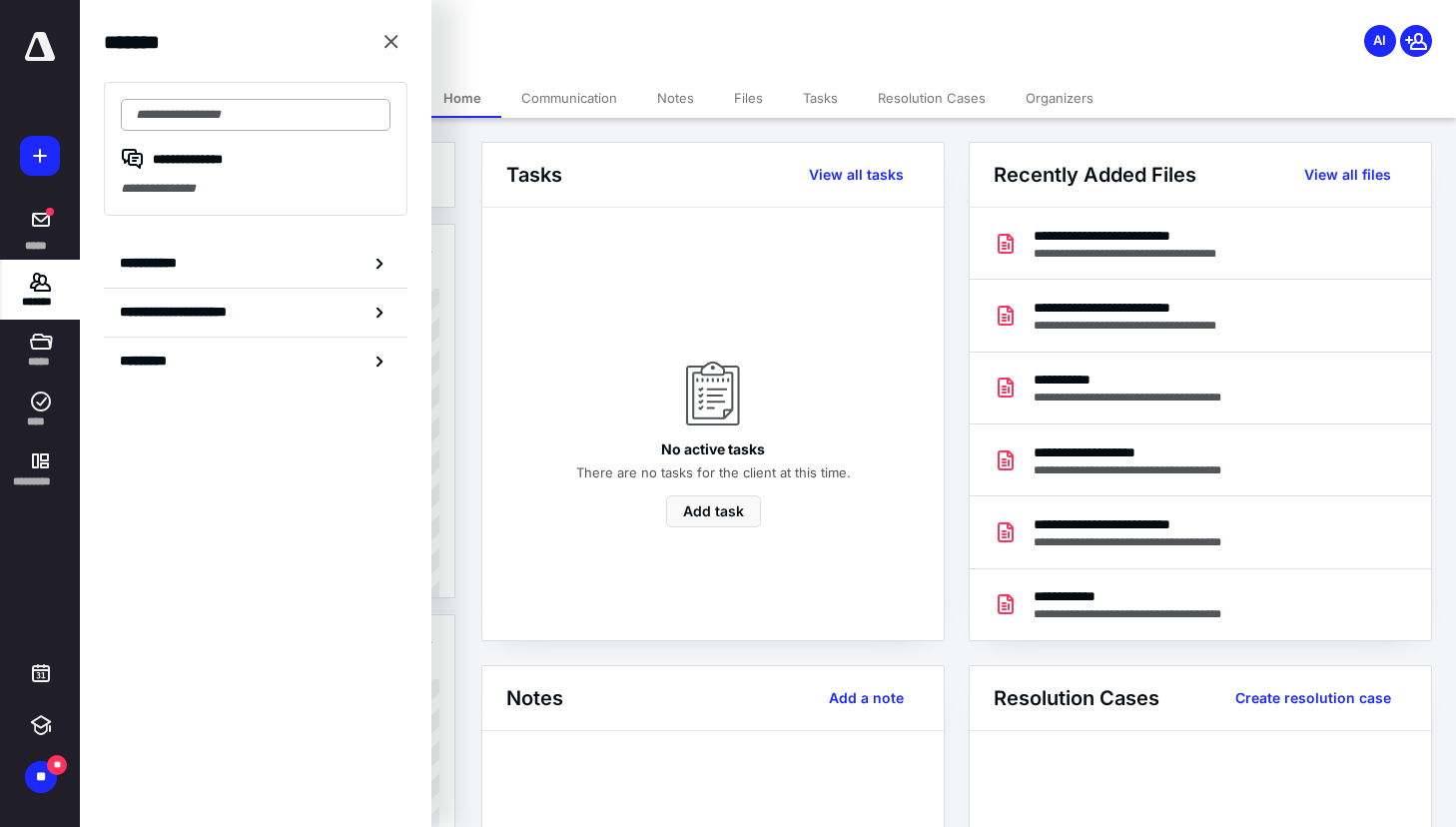 click at bounding box center [256, 115] 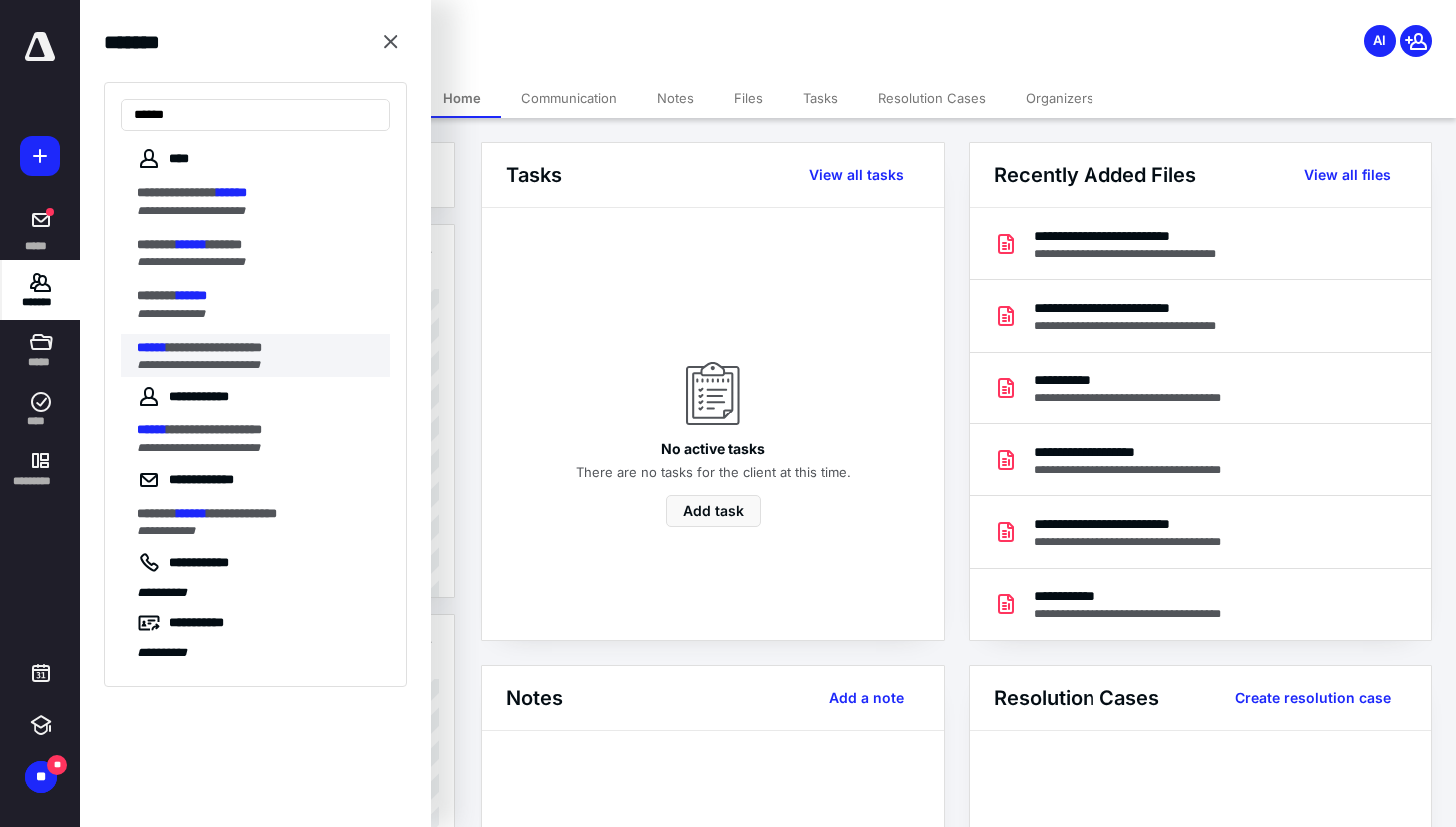 type on "******" 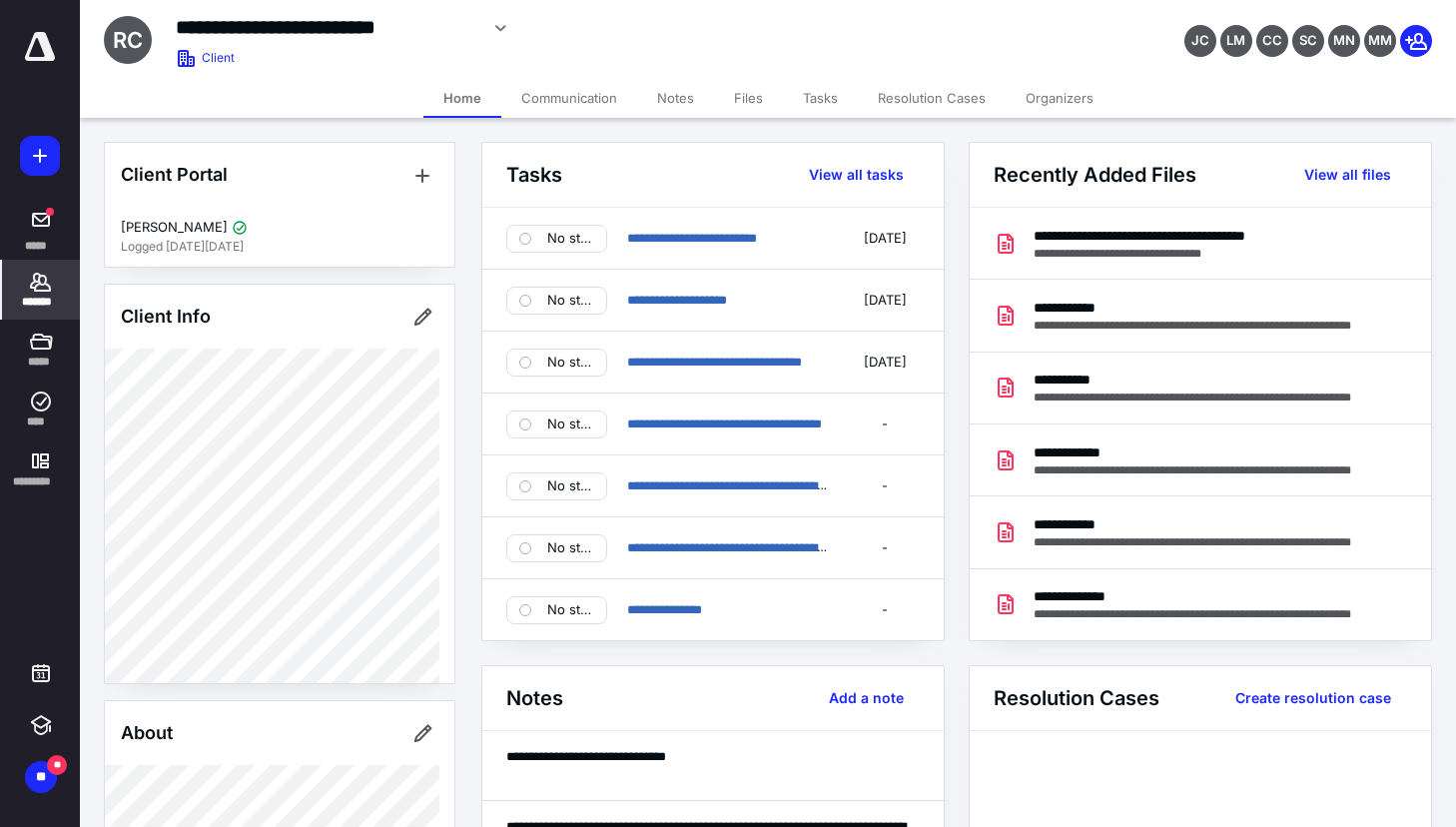 click on "Communication" at bounding box center (569, 98) 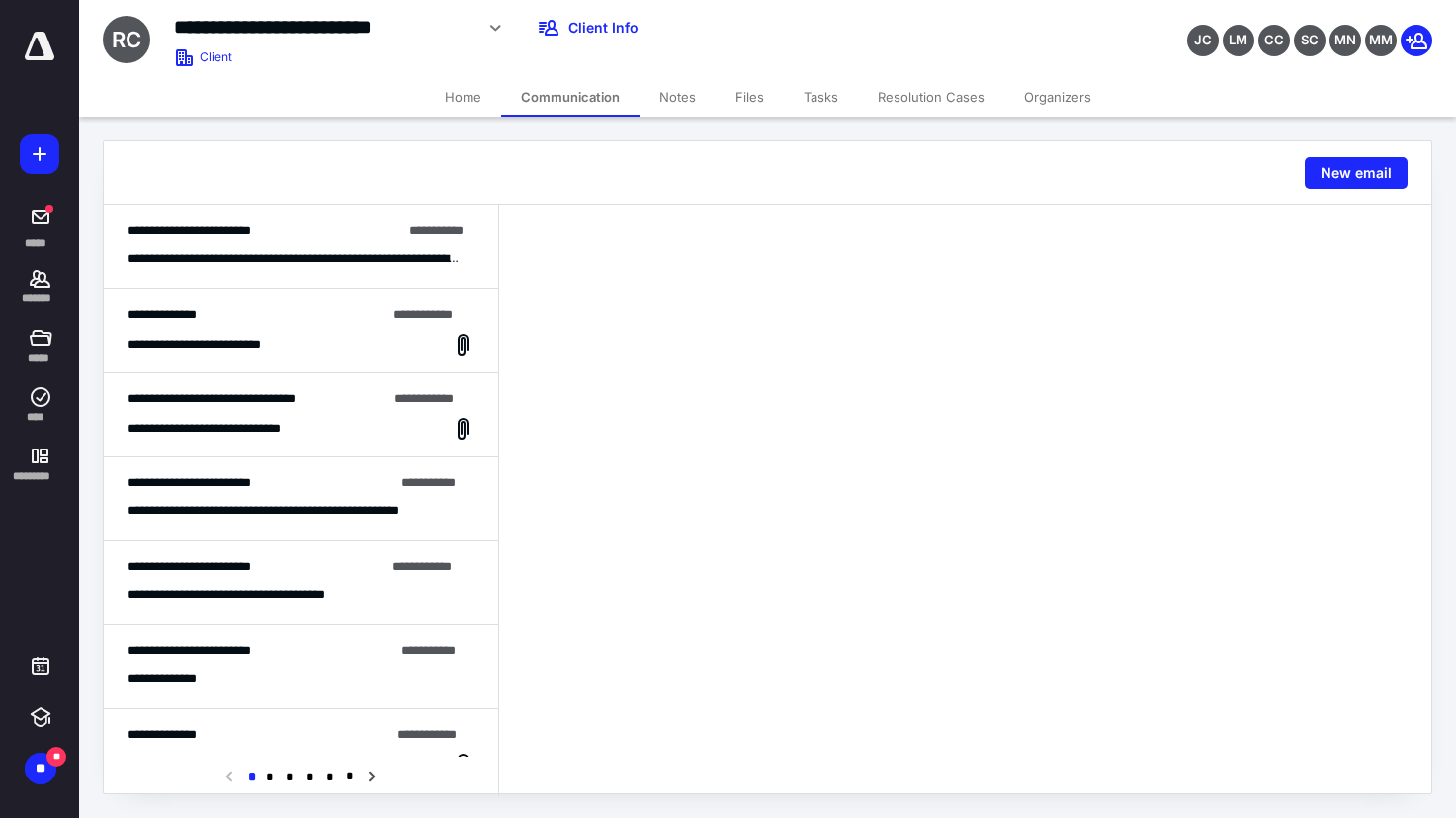 click on "**********" at bounding box center [294, 259] 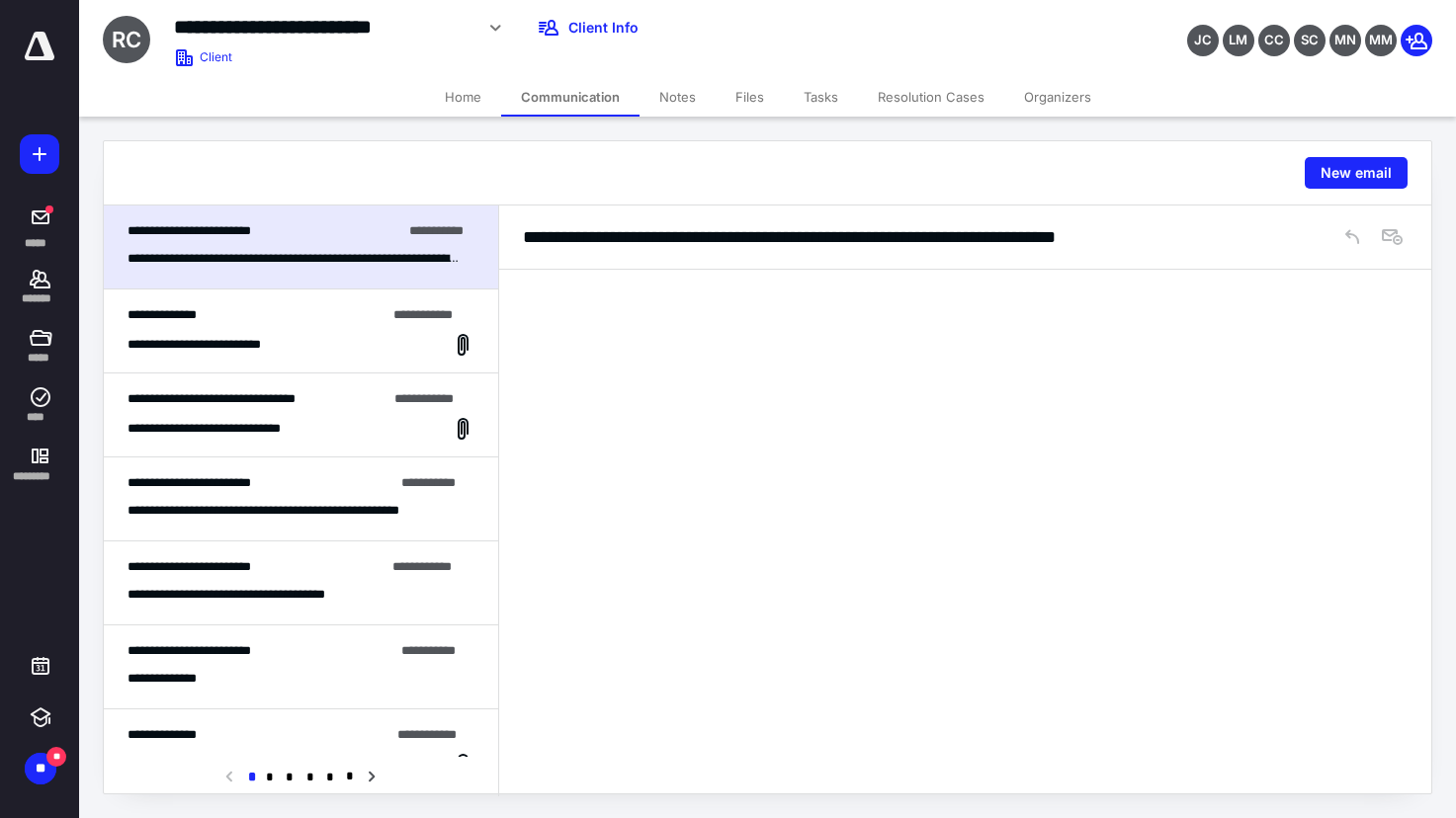 click on "**********" at bounding box center (294, 259) 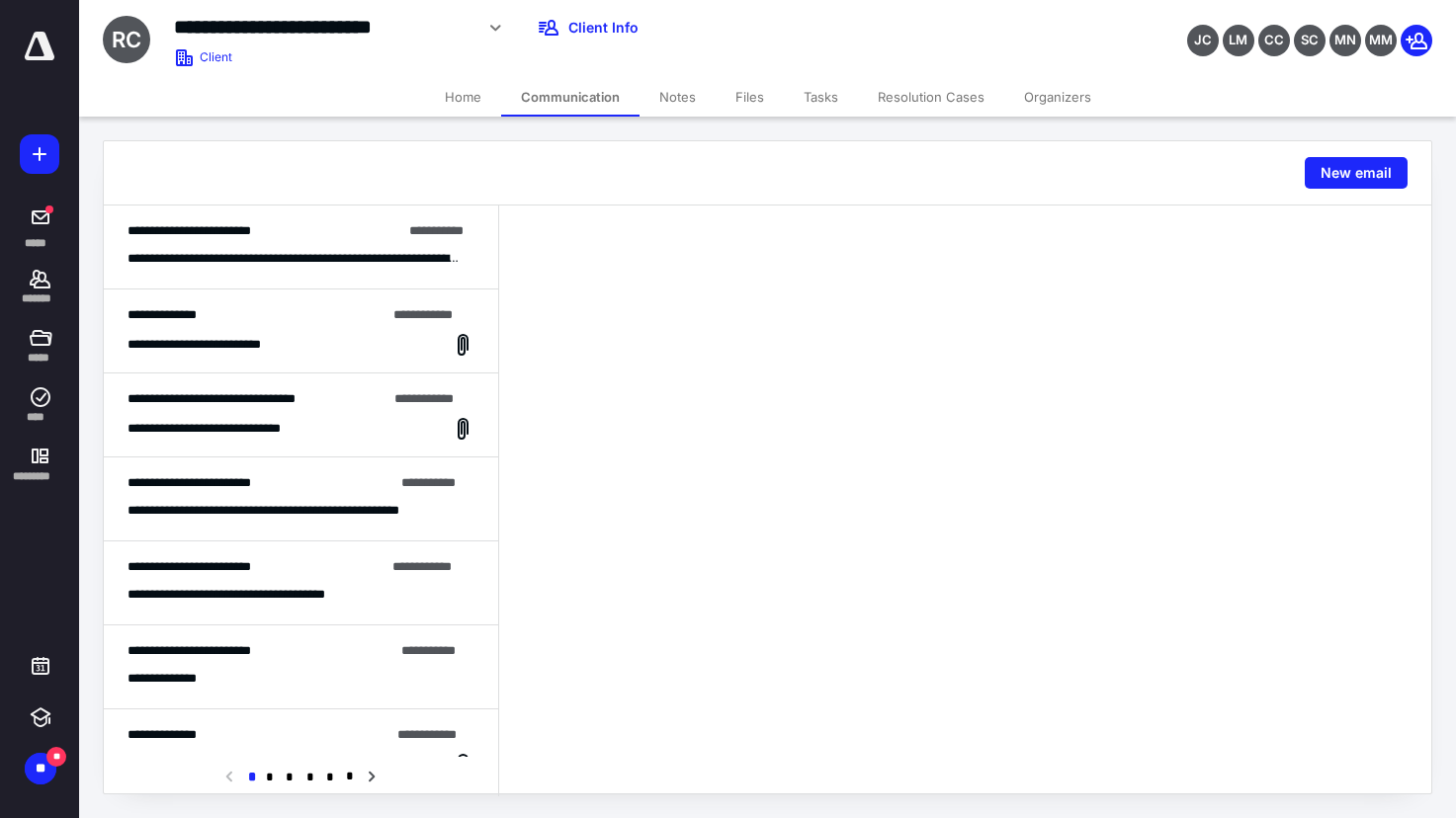 click on "**********" at bounding box center [294, 259] 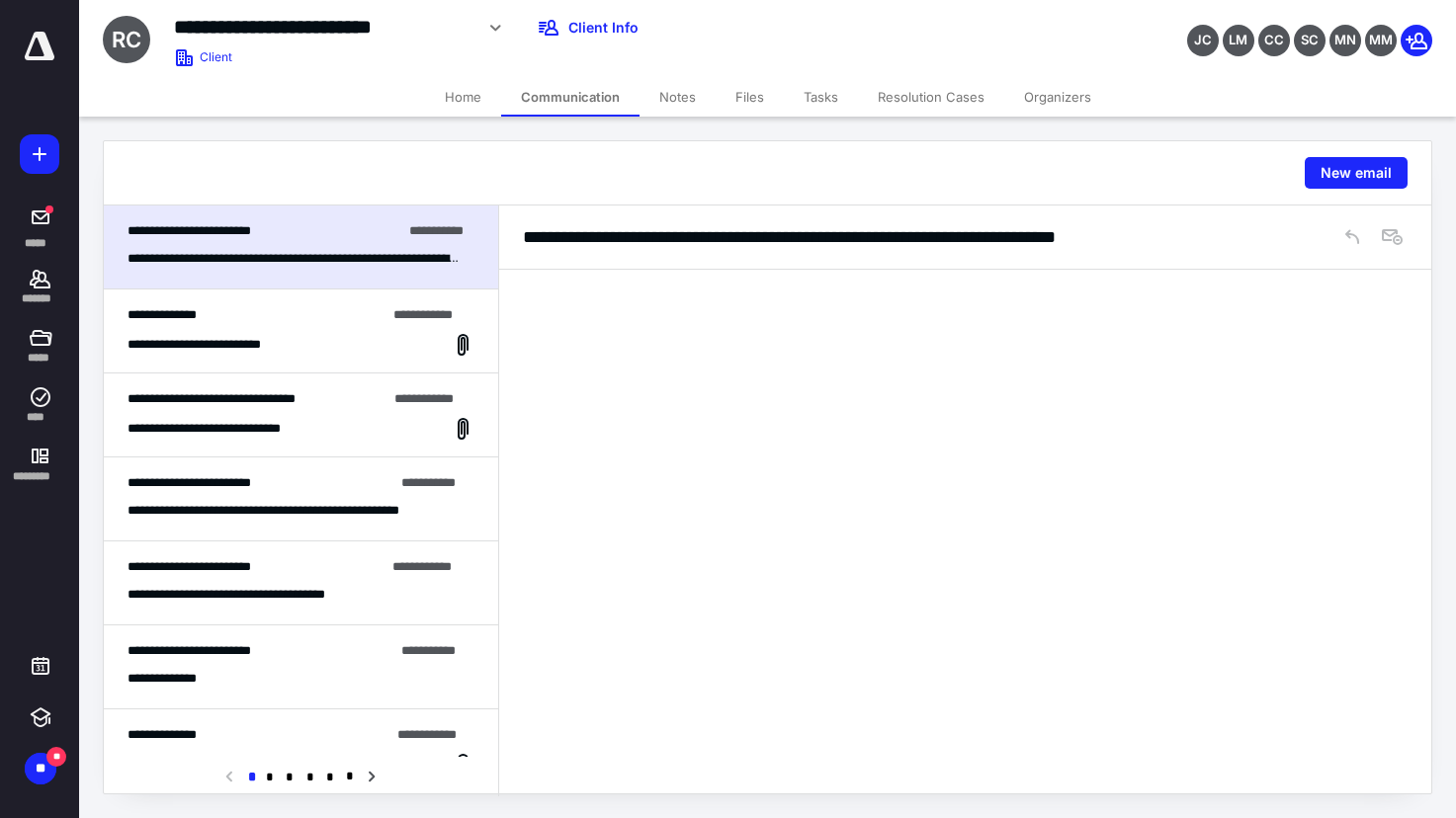 click on "**********" at bounding box center [224, 429] 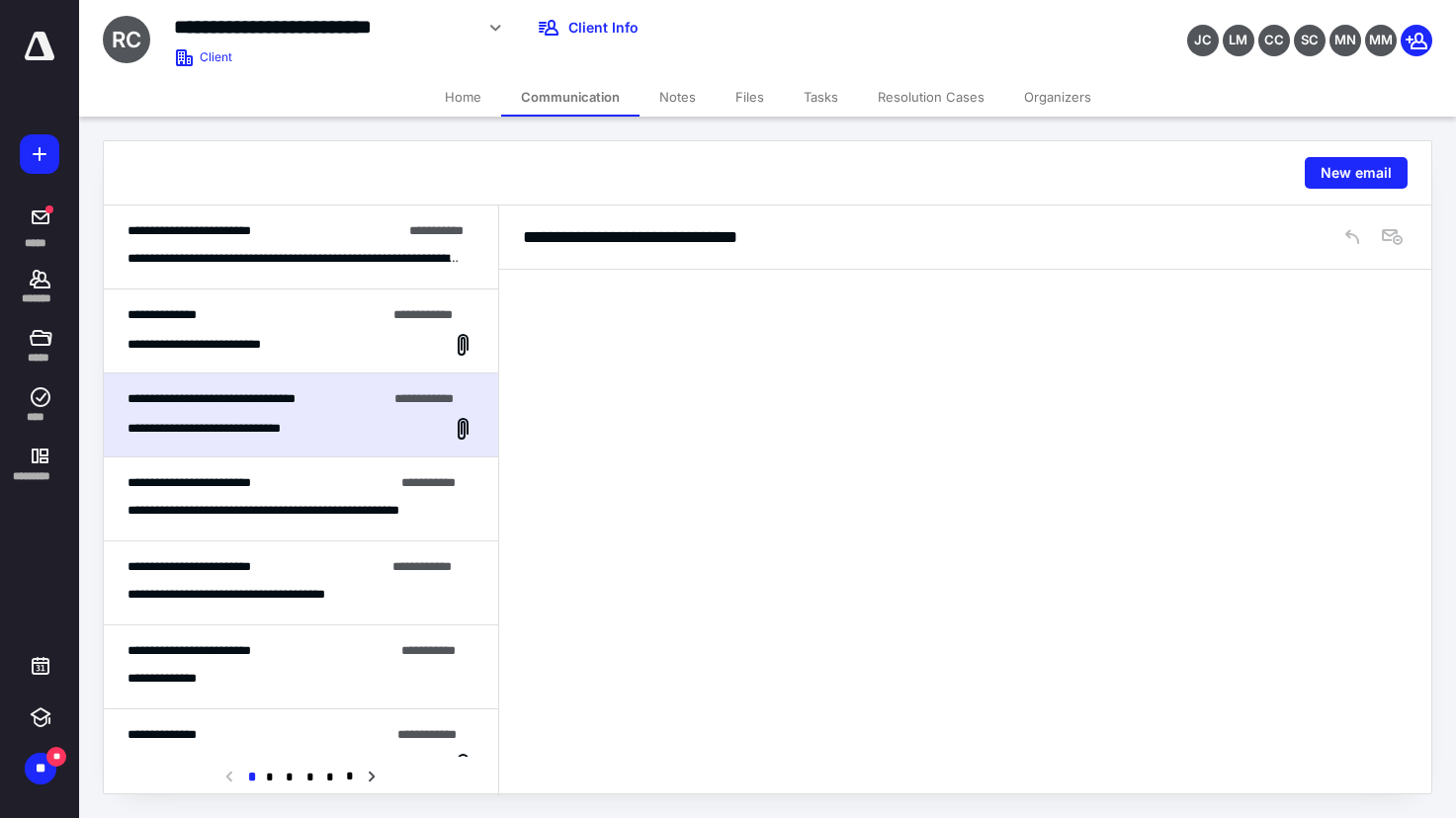click on "**********" at bounding box center (294, 259) 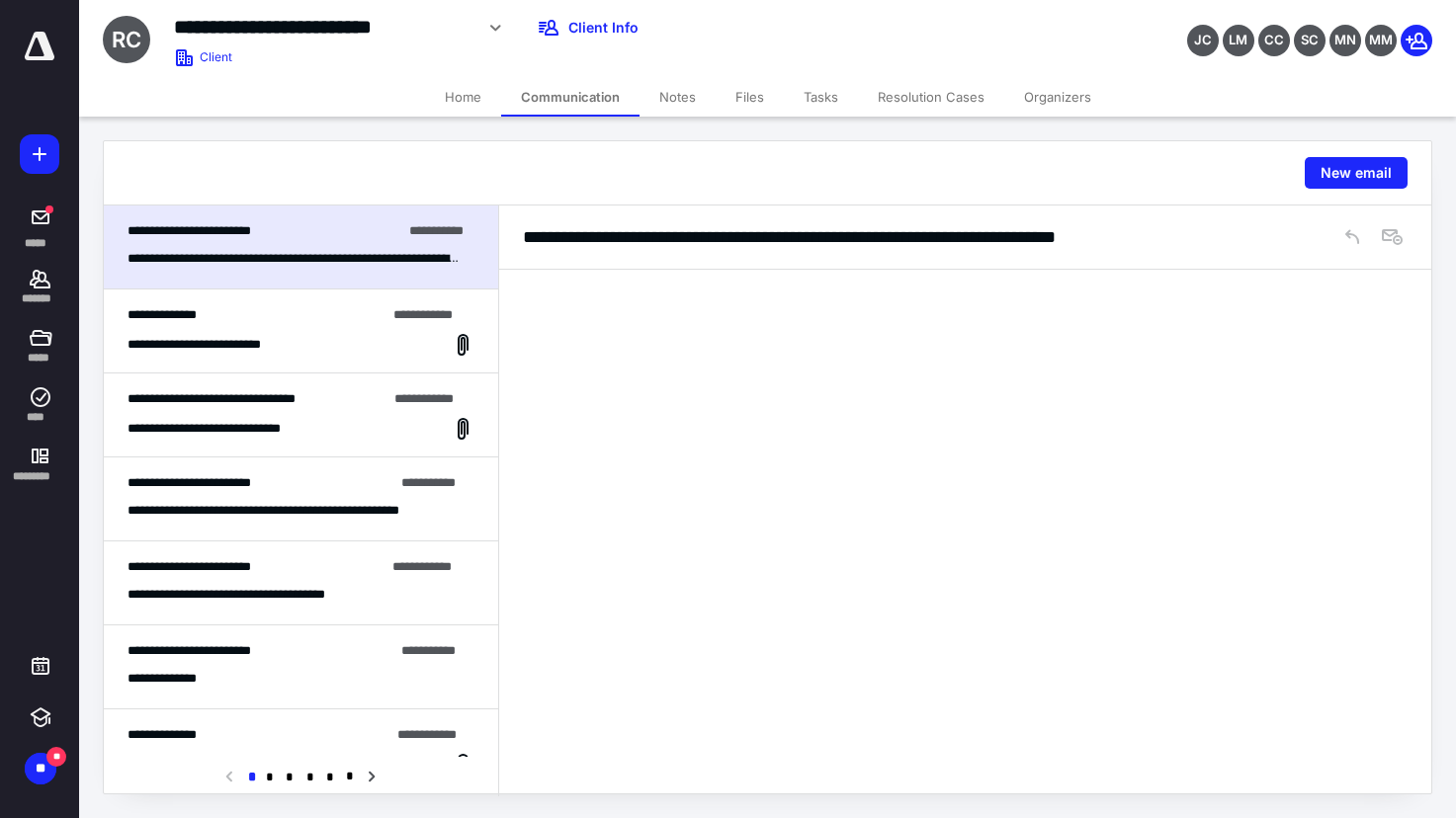 click on "**********" at bounding box center (965, 237) 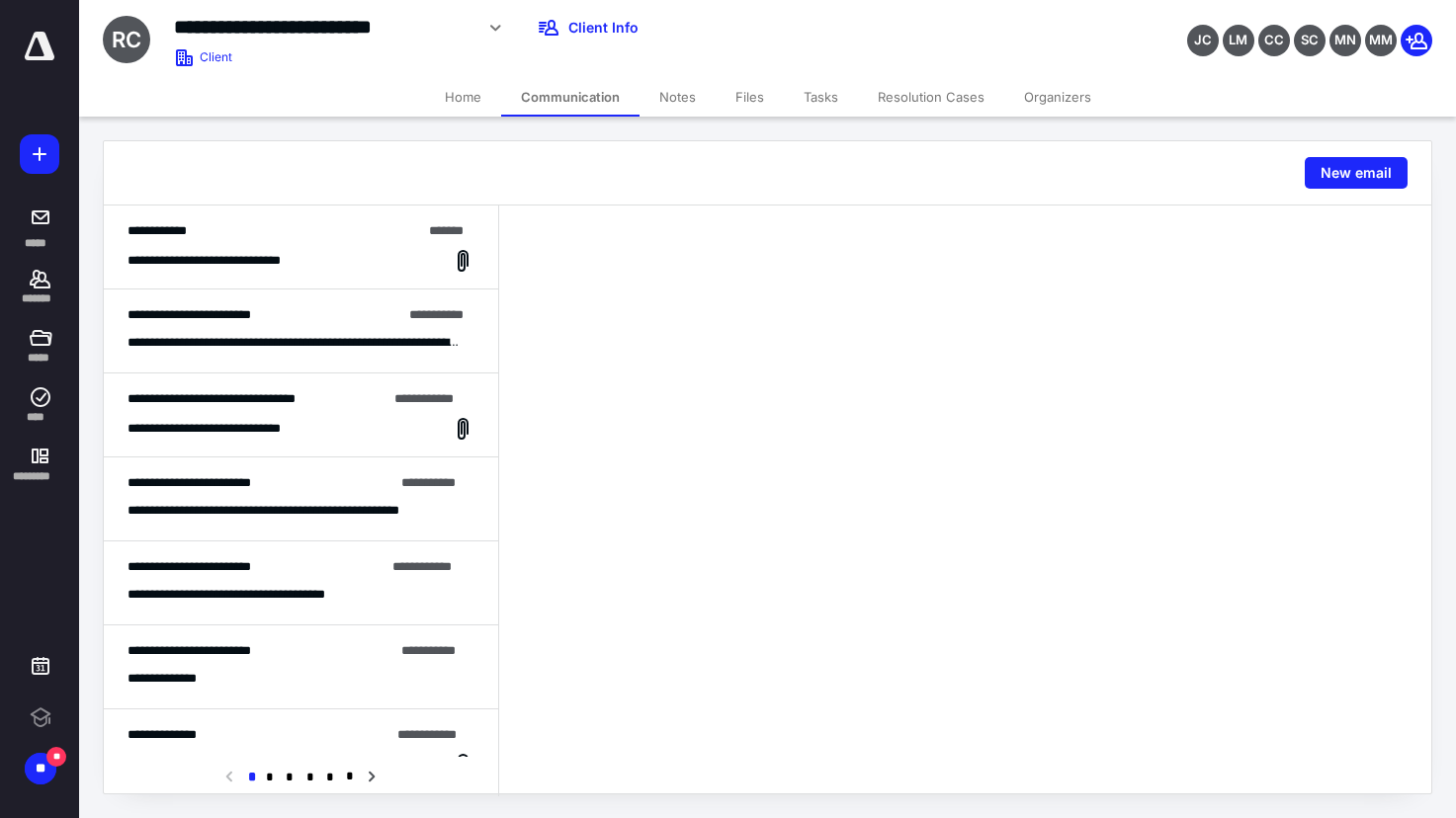 scroll, scrollTop: 0, scrollLeft: 0, axis: both 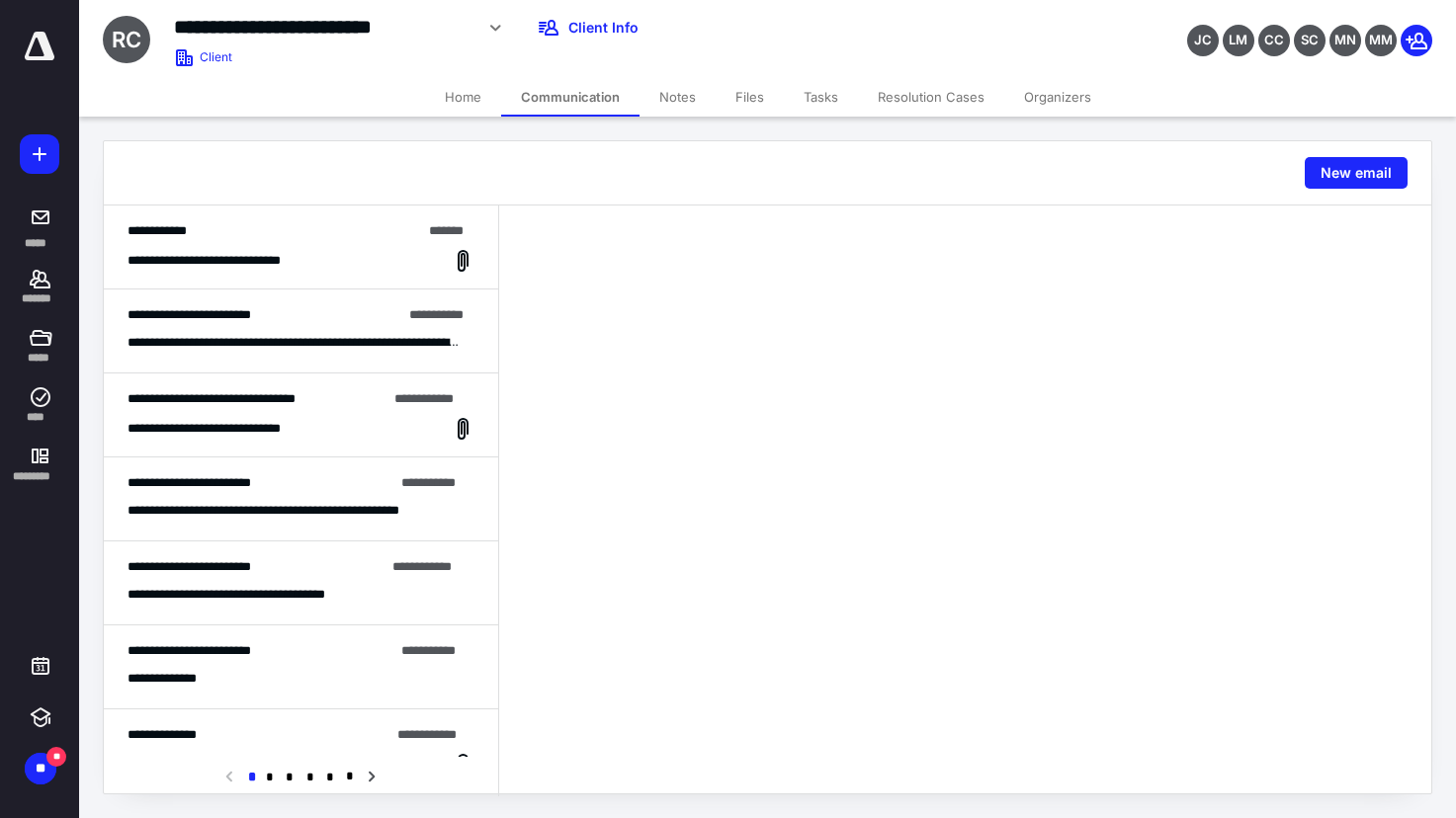 click on "Home" at bounding box center (463, 97) 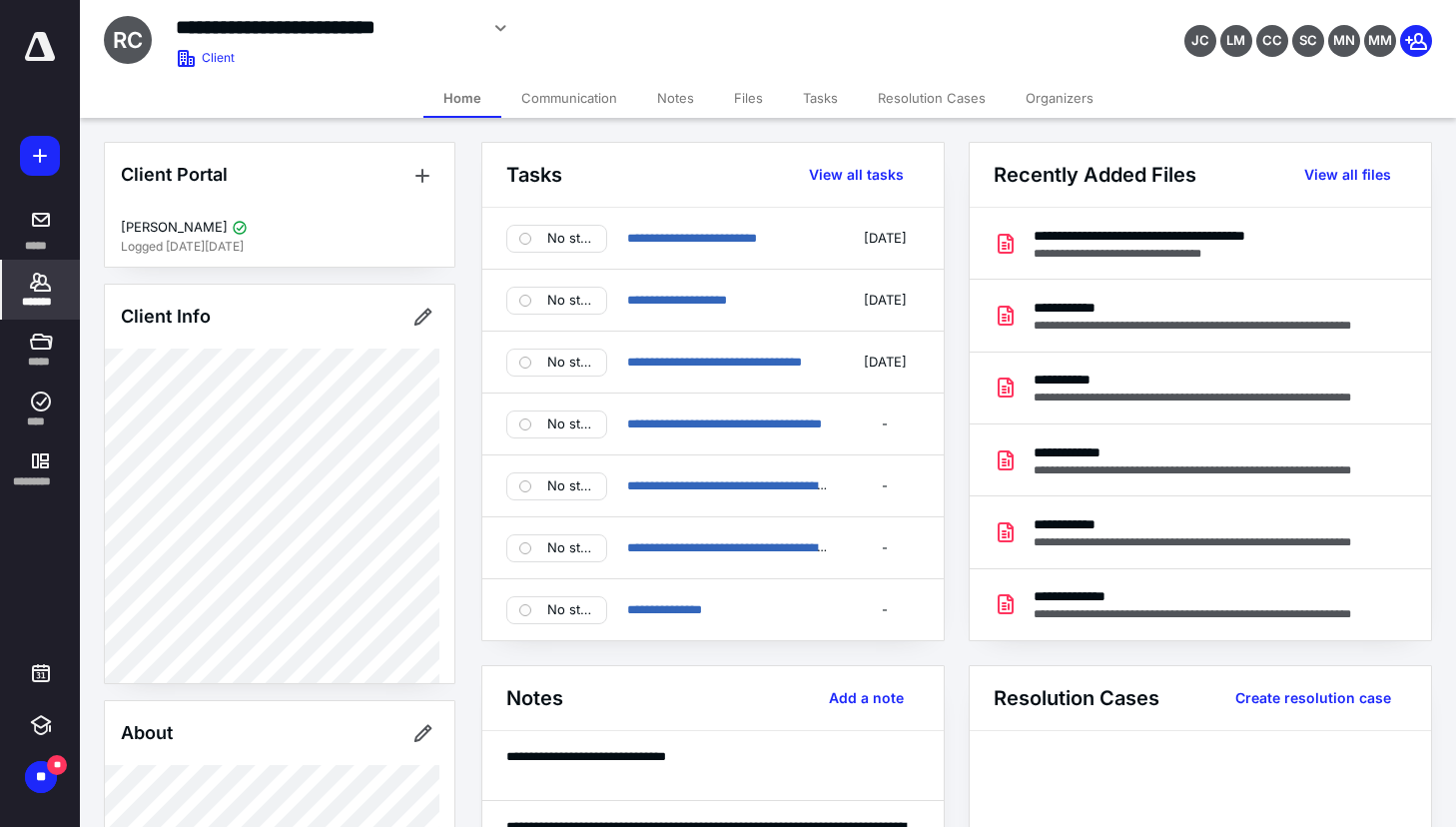 click on "Communication" at bounding box center [569, 98] 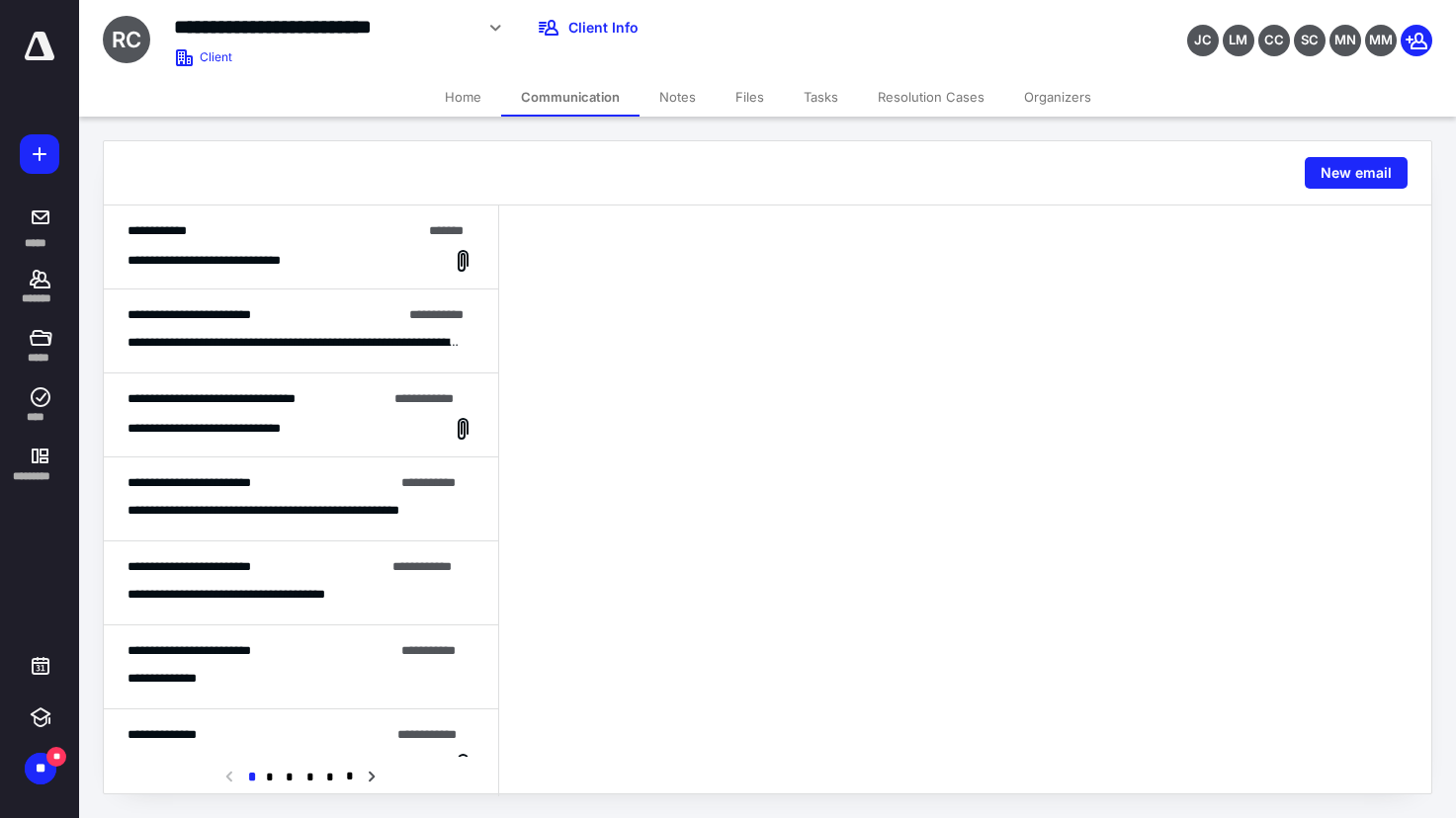 click on "**********" at bounding box center (294, 343) 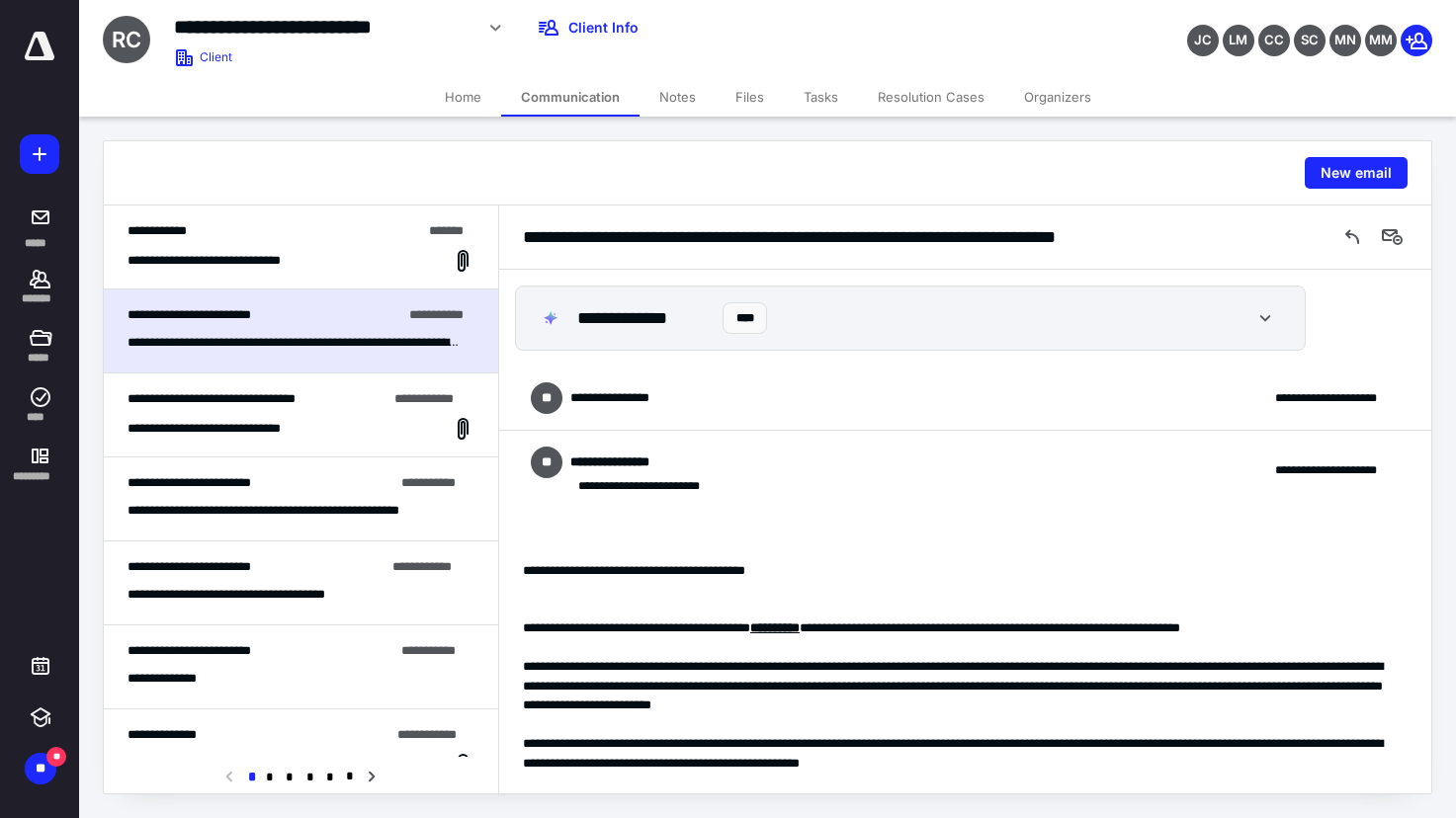 scroll, scrollTop: 124, scrollLeft: 0, axis: vertical 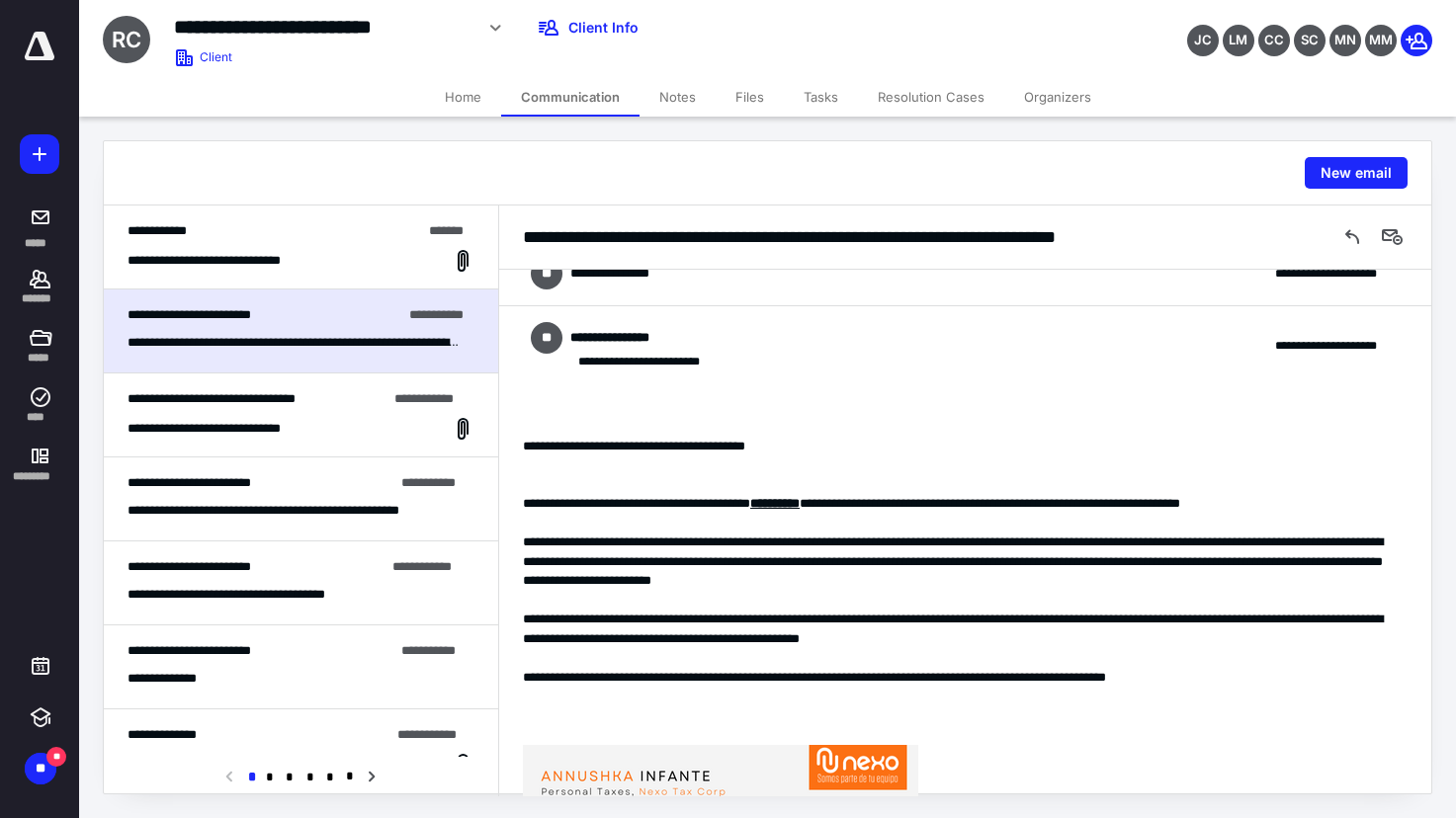 click on "Home" at bounding box center (463, 97) 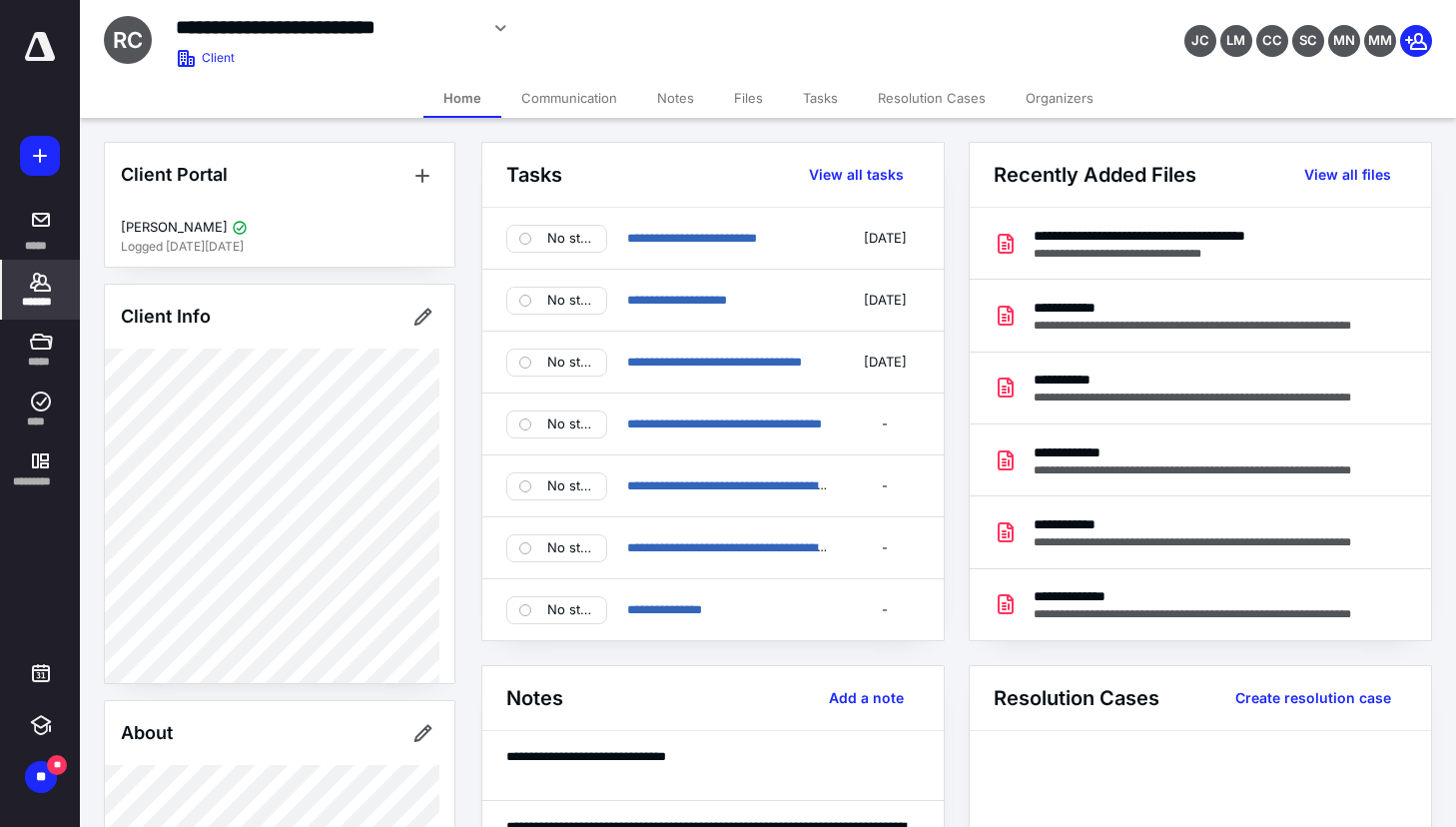 click on "Communication" at bounding box center [569, 98] 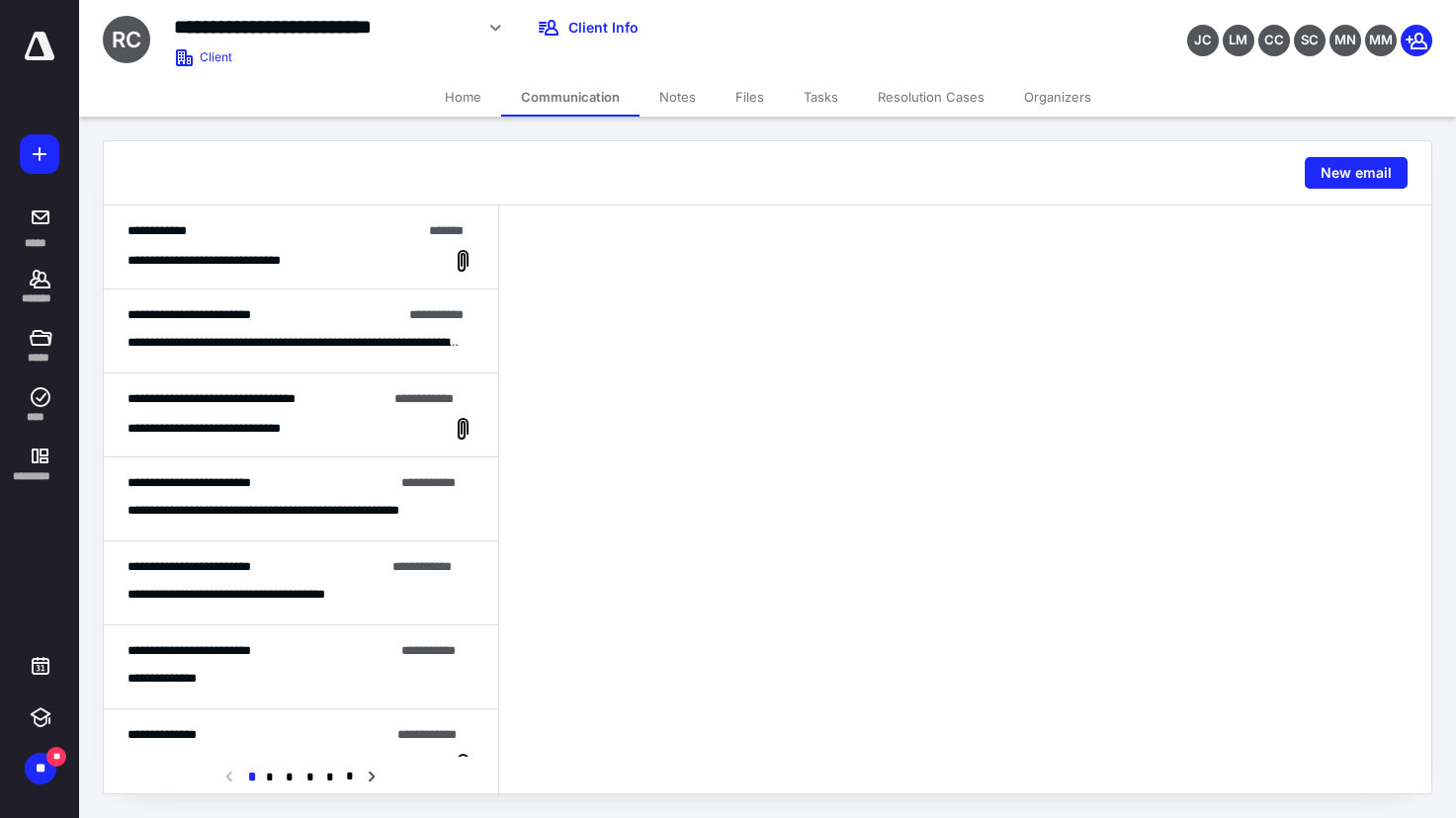click on "**********" at bounding box center (294, 343) 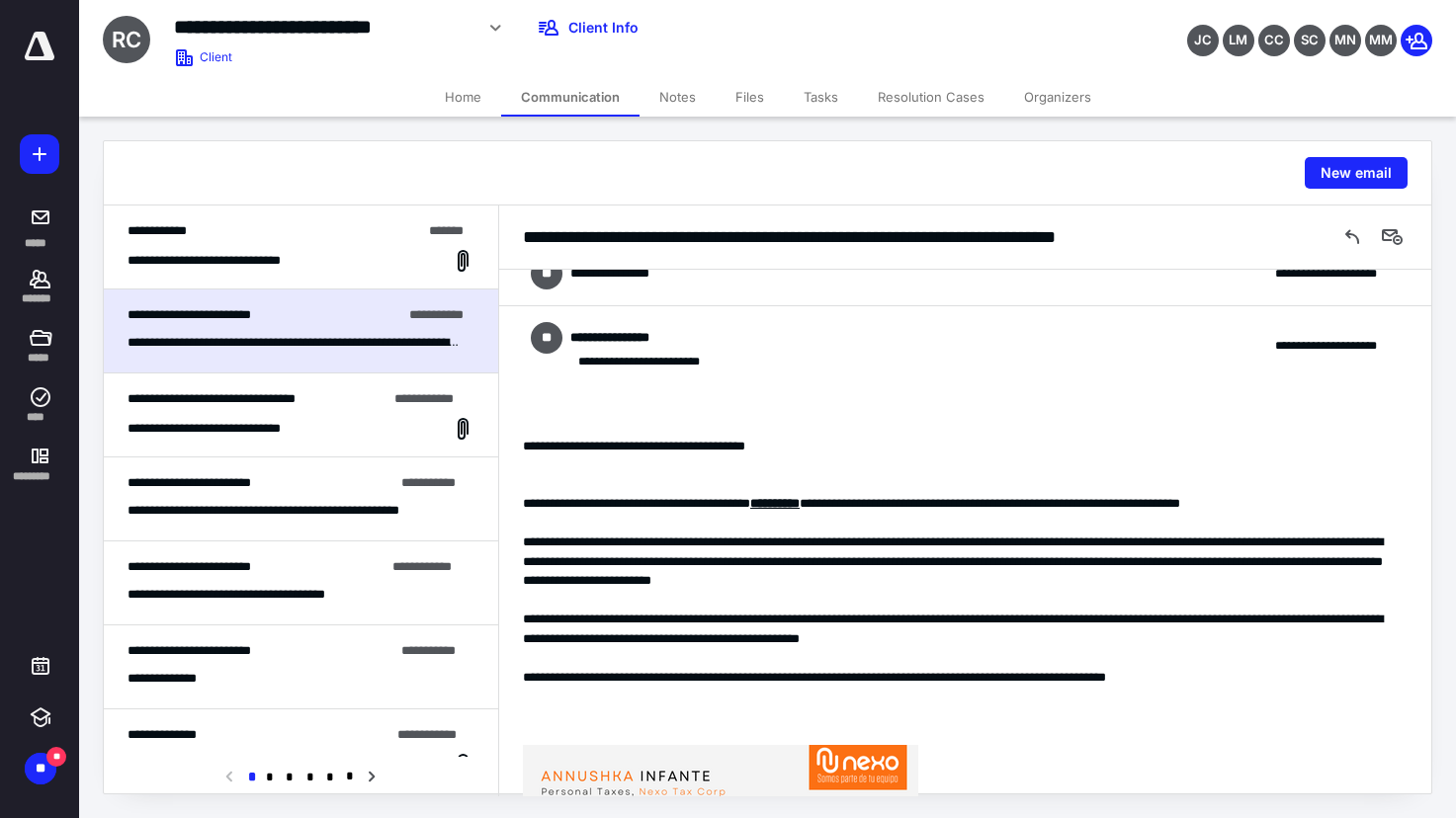 scroll, scrollTop: 308, scrollLeft: 0, axis: vertical 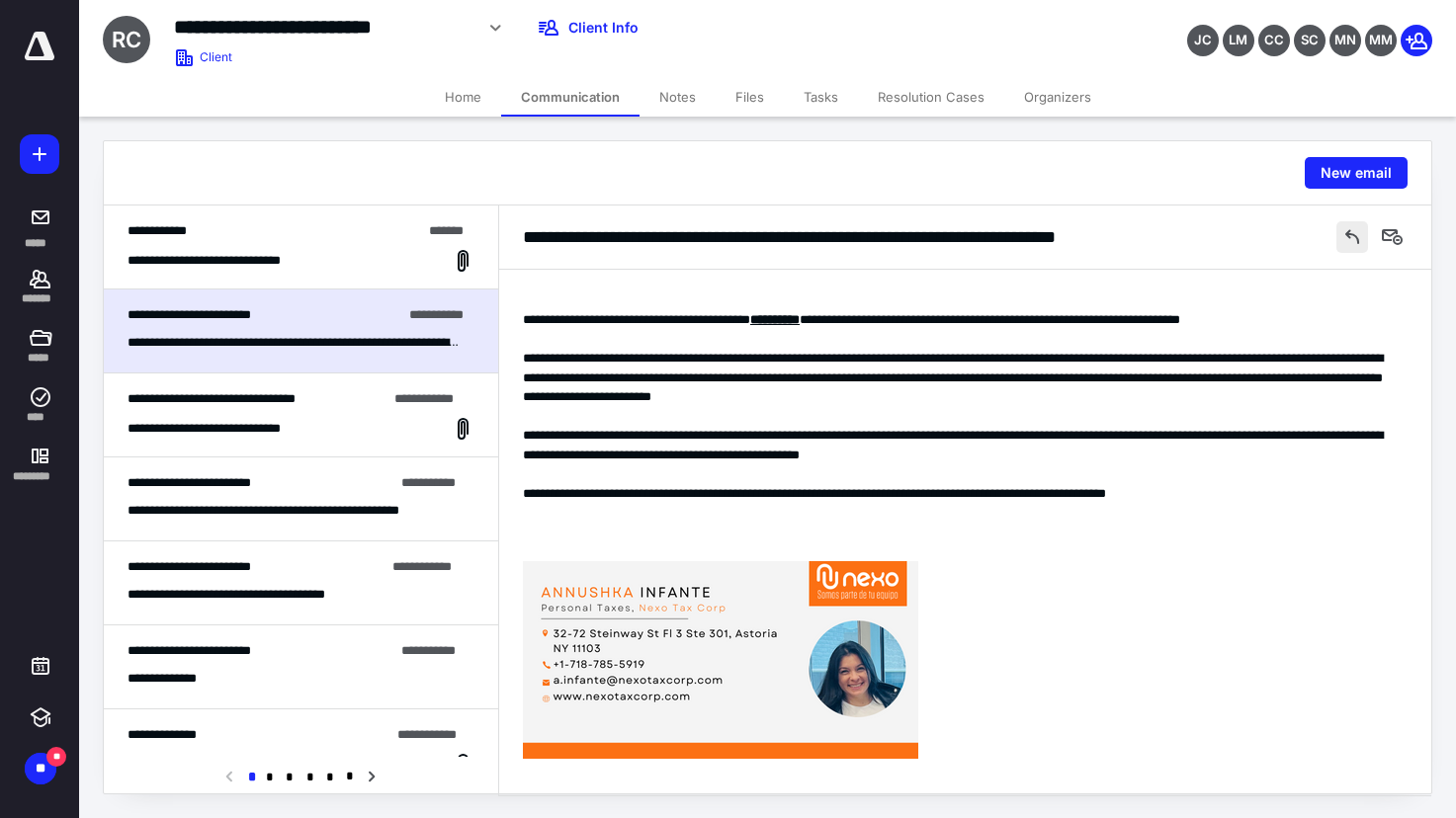 click at bounding box center [1352, 237] 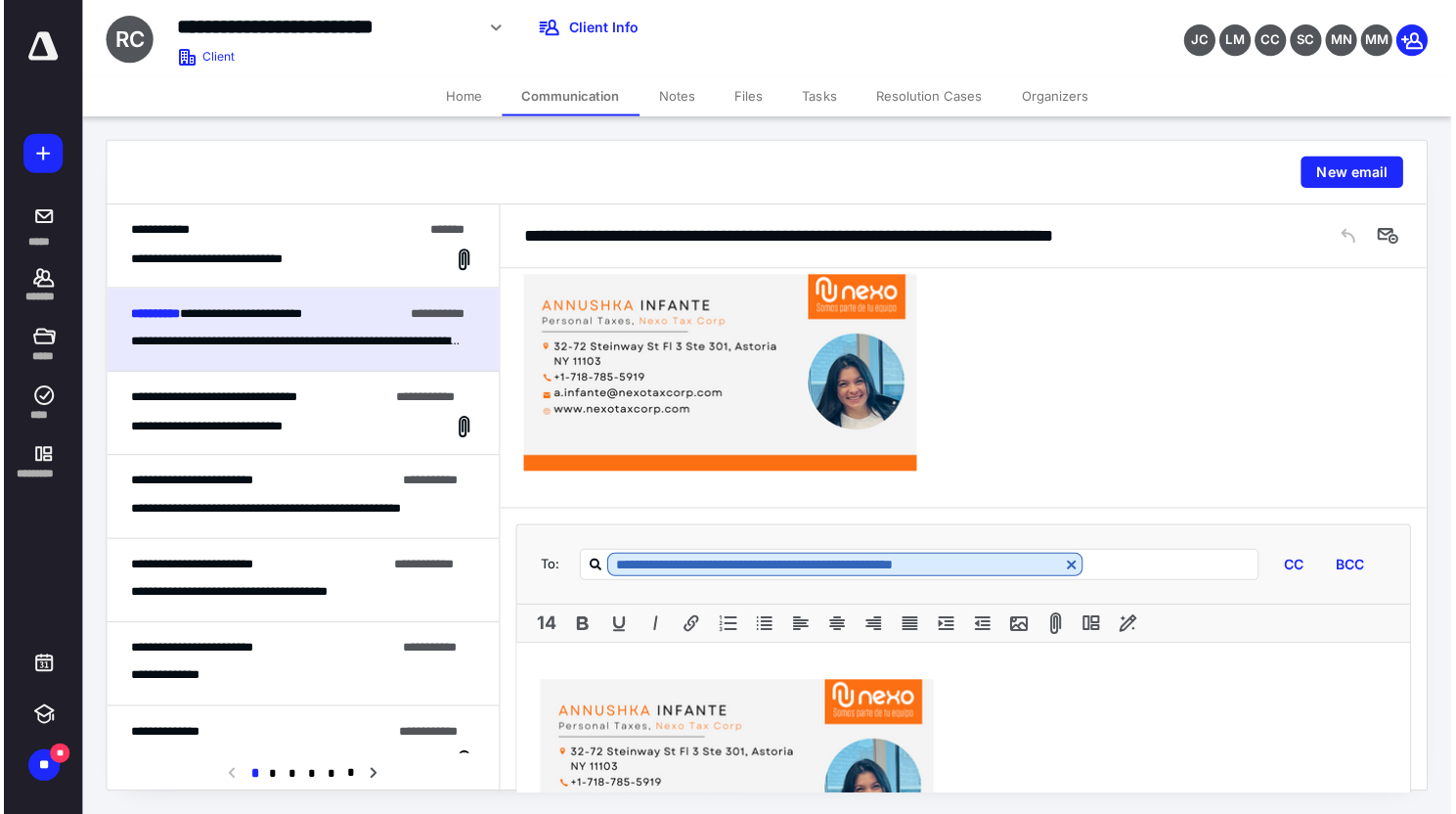 scroll, scrollTop: 772, scrollLeft: 0, axis: vertical 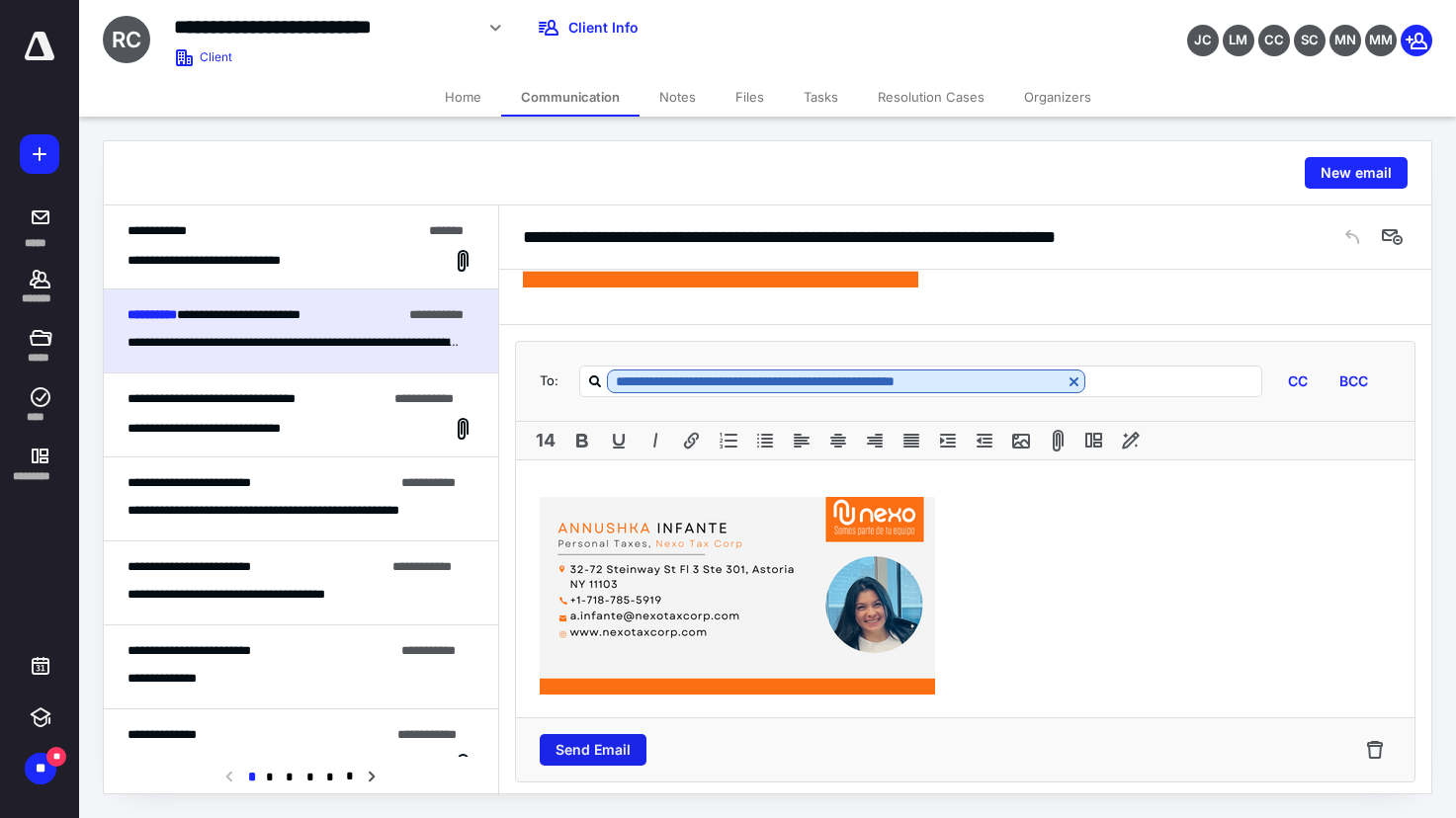 click on "Send Email" at bounding box center [593, 750] 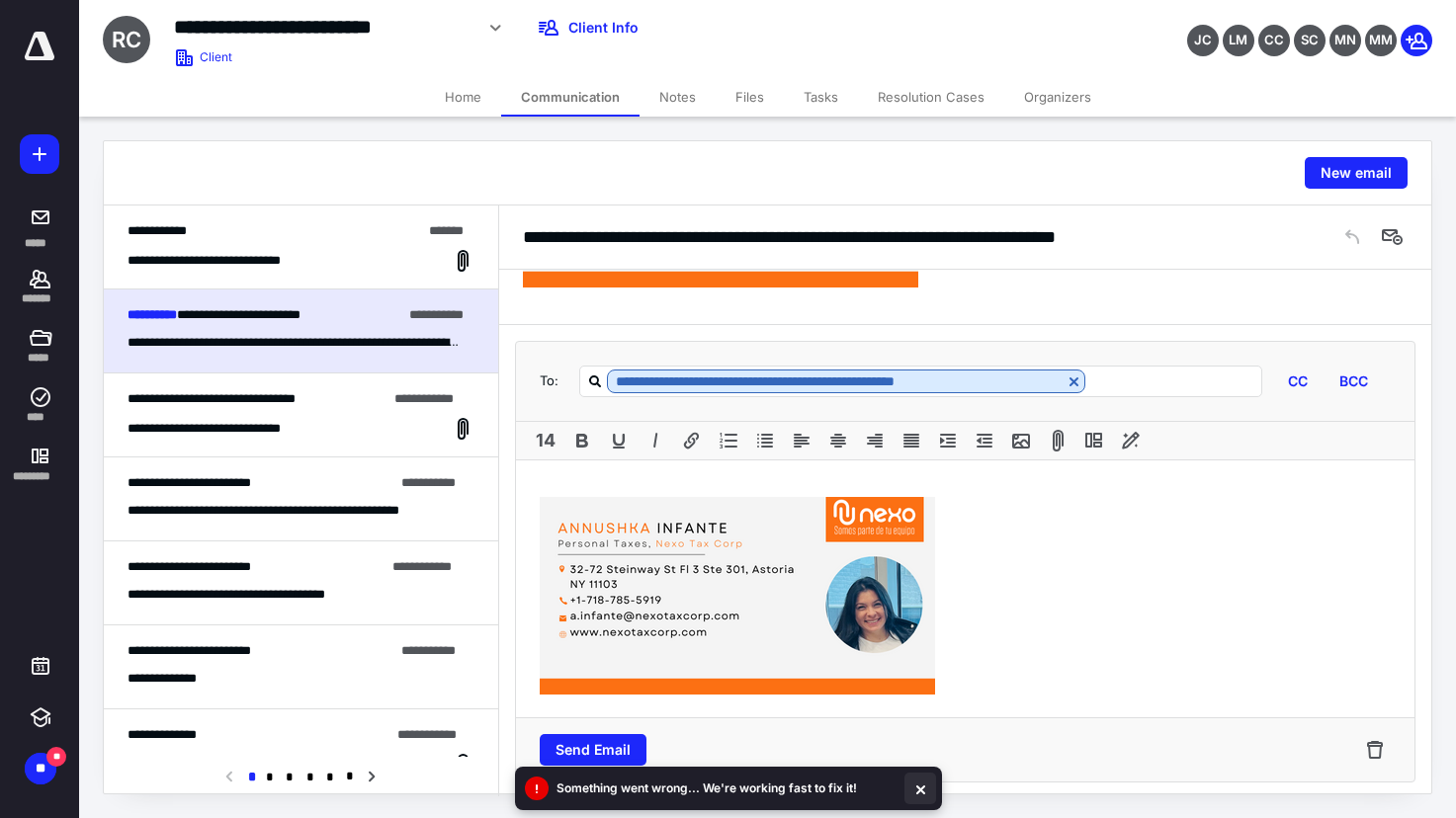 click at bounding box center (920, 788) 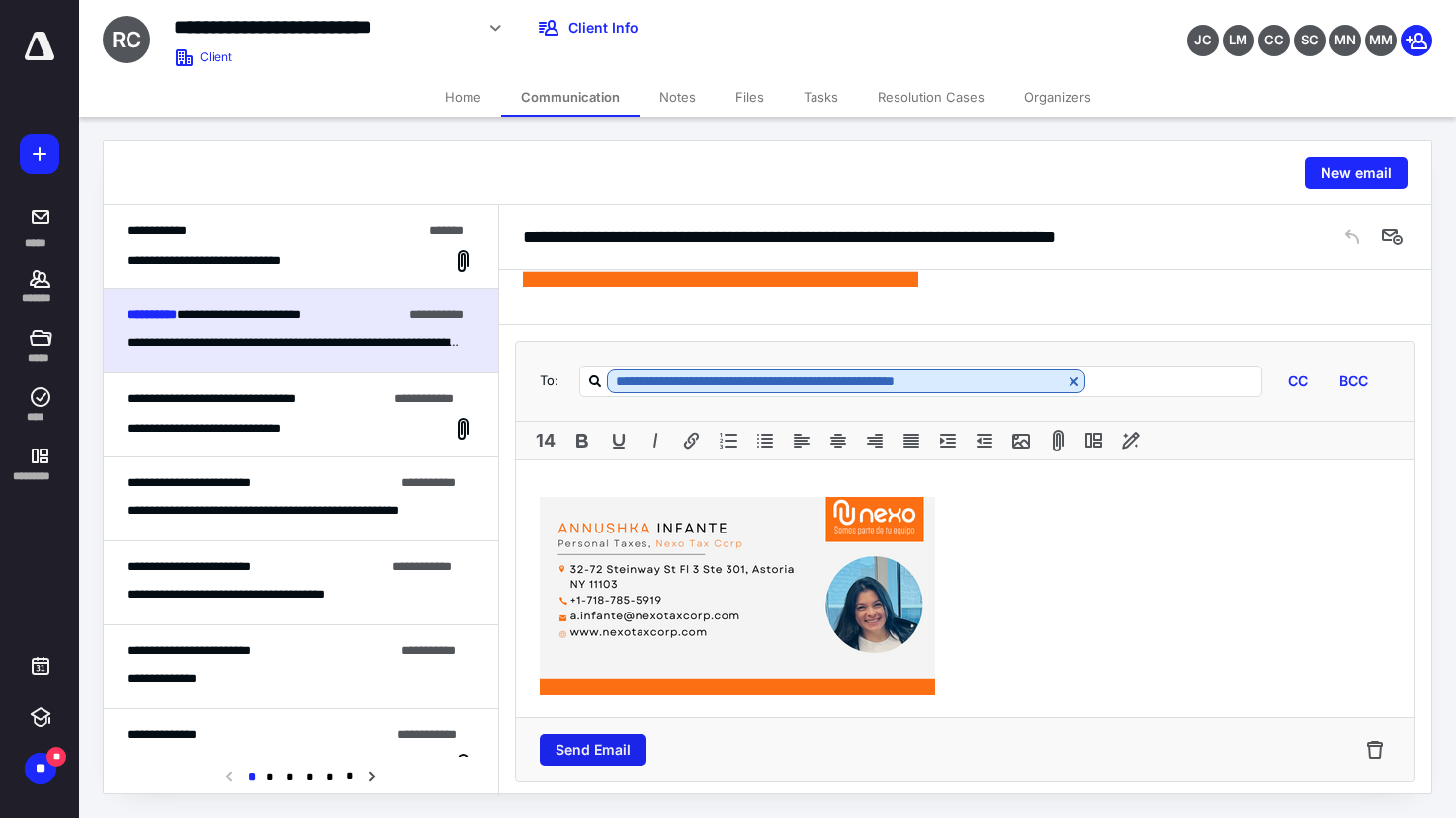 click on "Send Email" at bounding box center (593, 750) 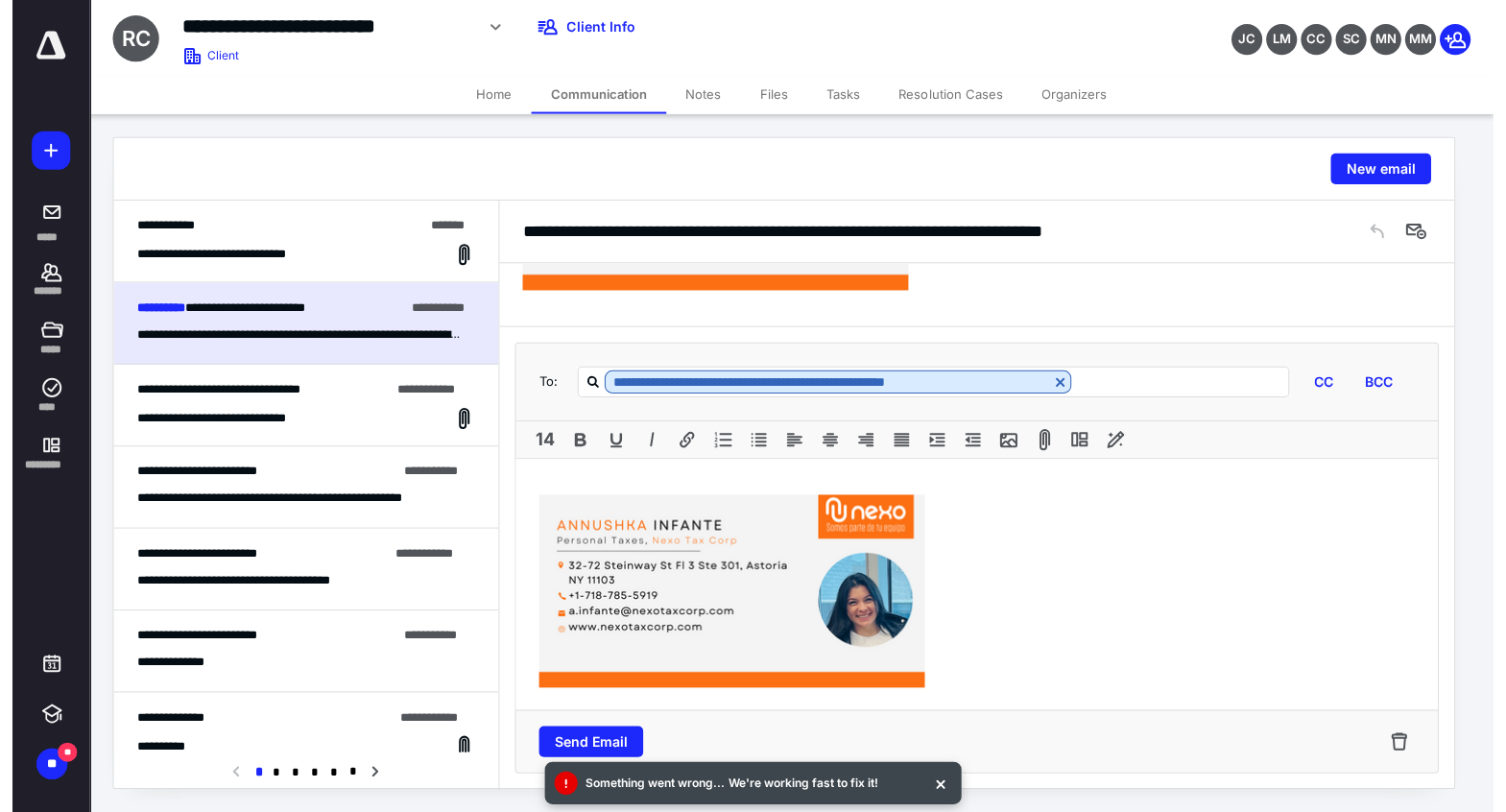 scroll, scrollTop: 740, scrollLeft: 0, axis: vertical 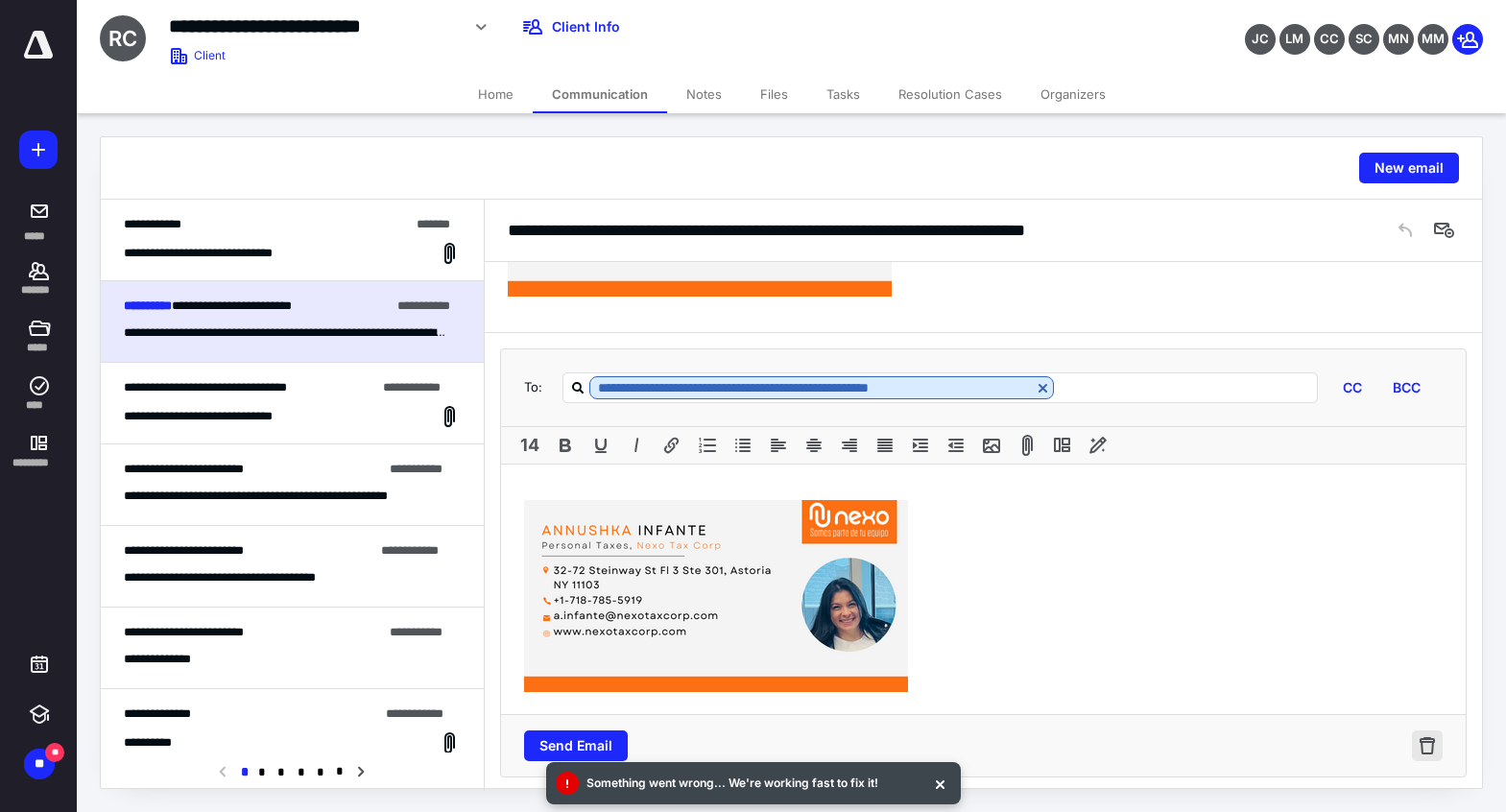 click at bounding box center (1427, 746) 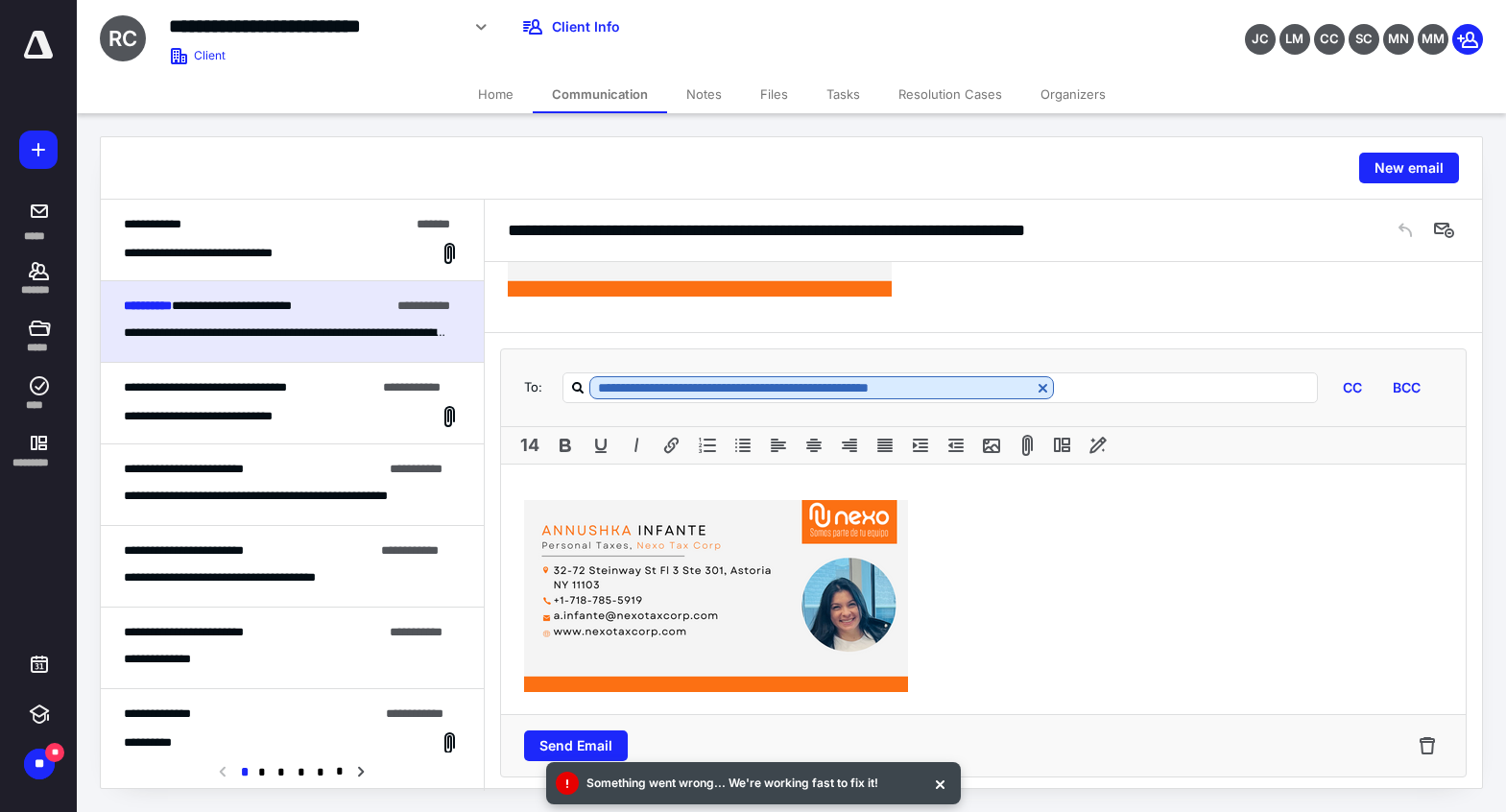 scroll, scrollTop: 282, scrollLeft: 0, axis: vertical 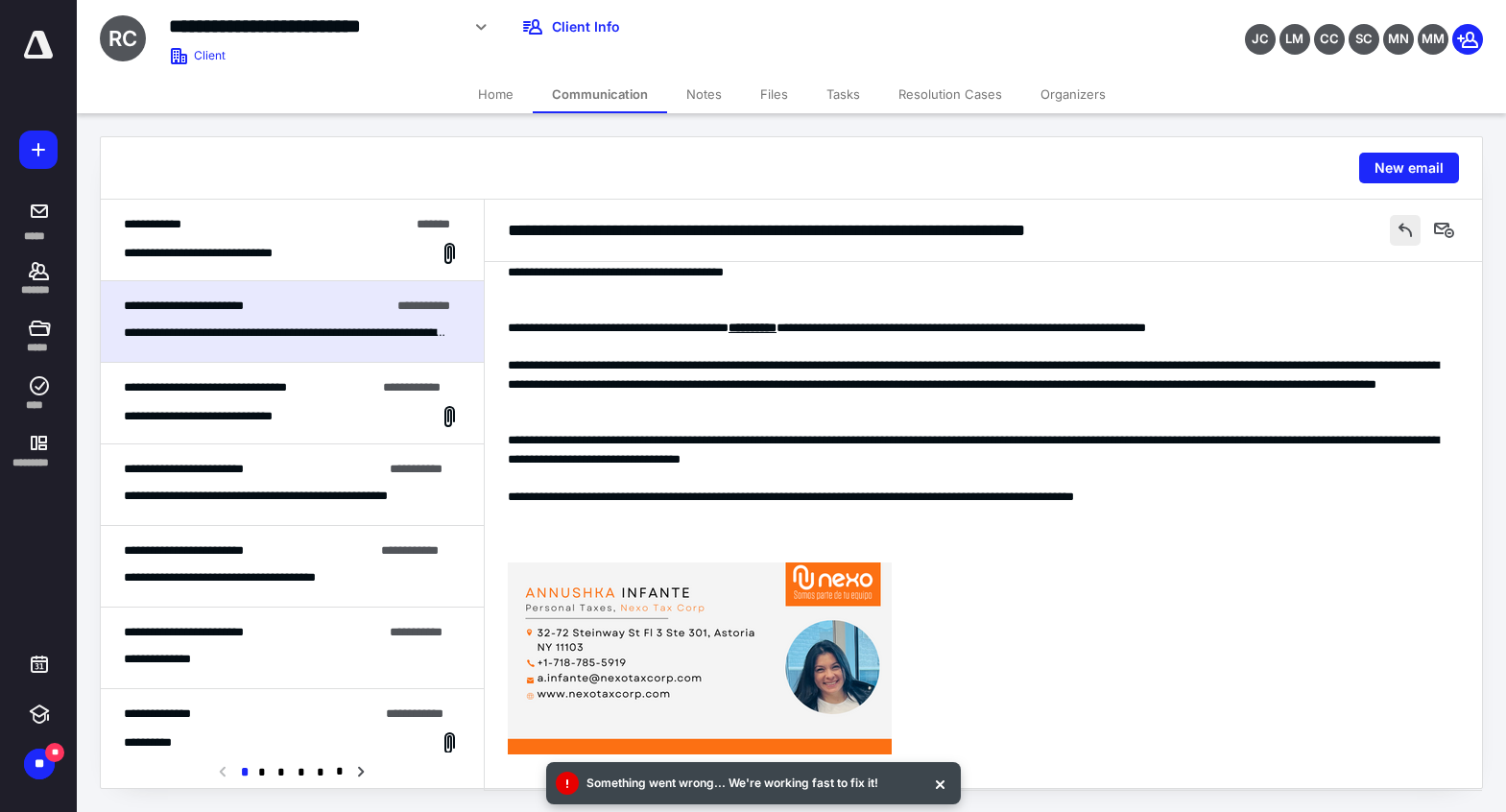 click at bounding box center [1405, 230] 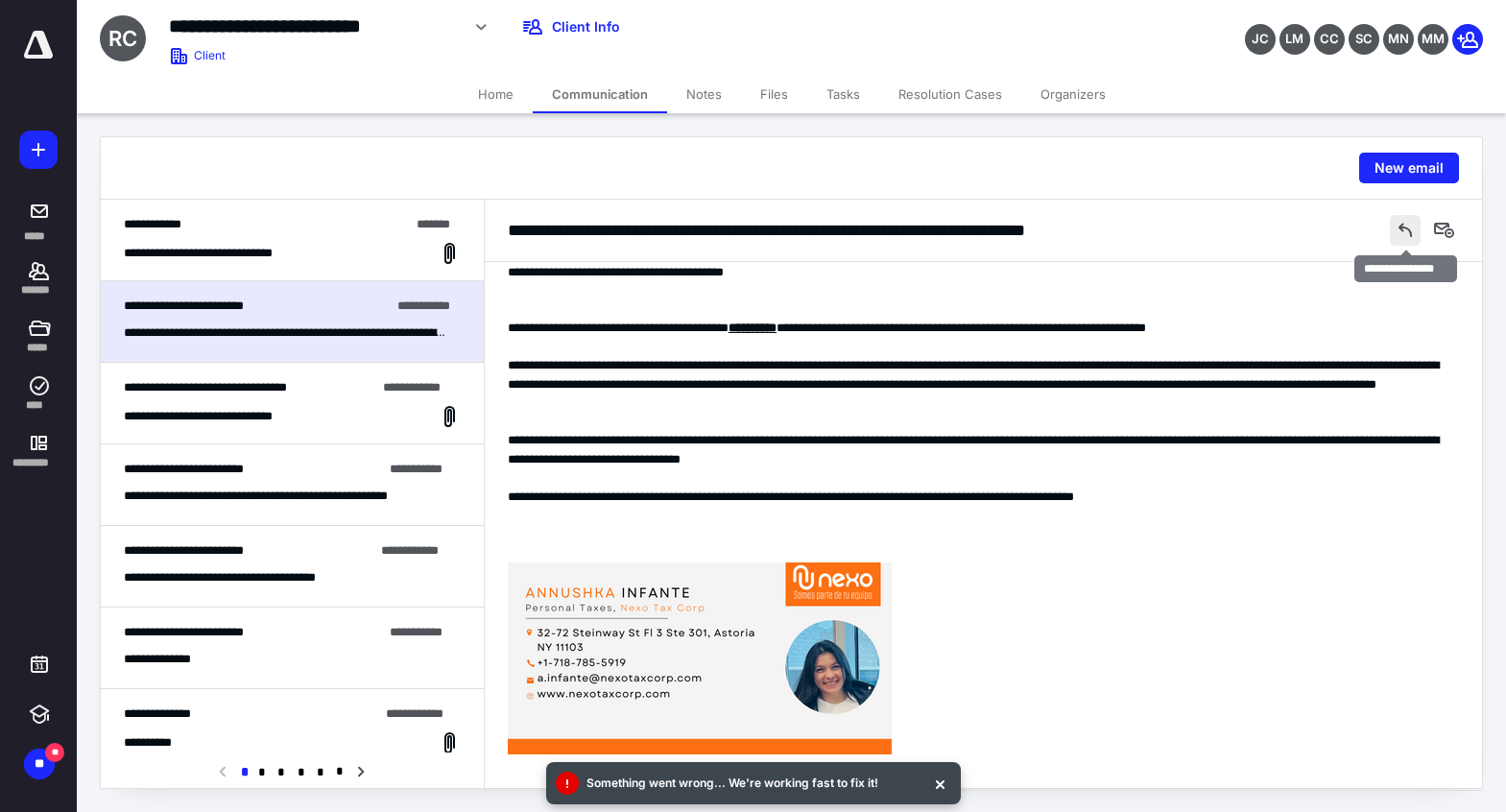 scroll, scrollTop: 740, scrollLeft: 0, axis: vertical 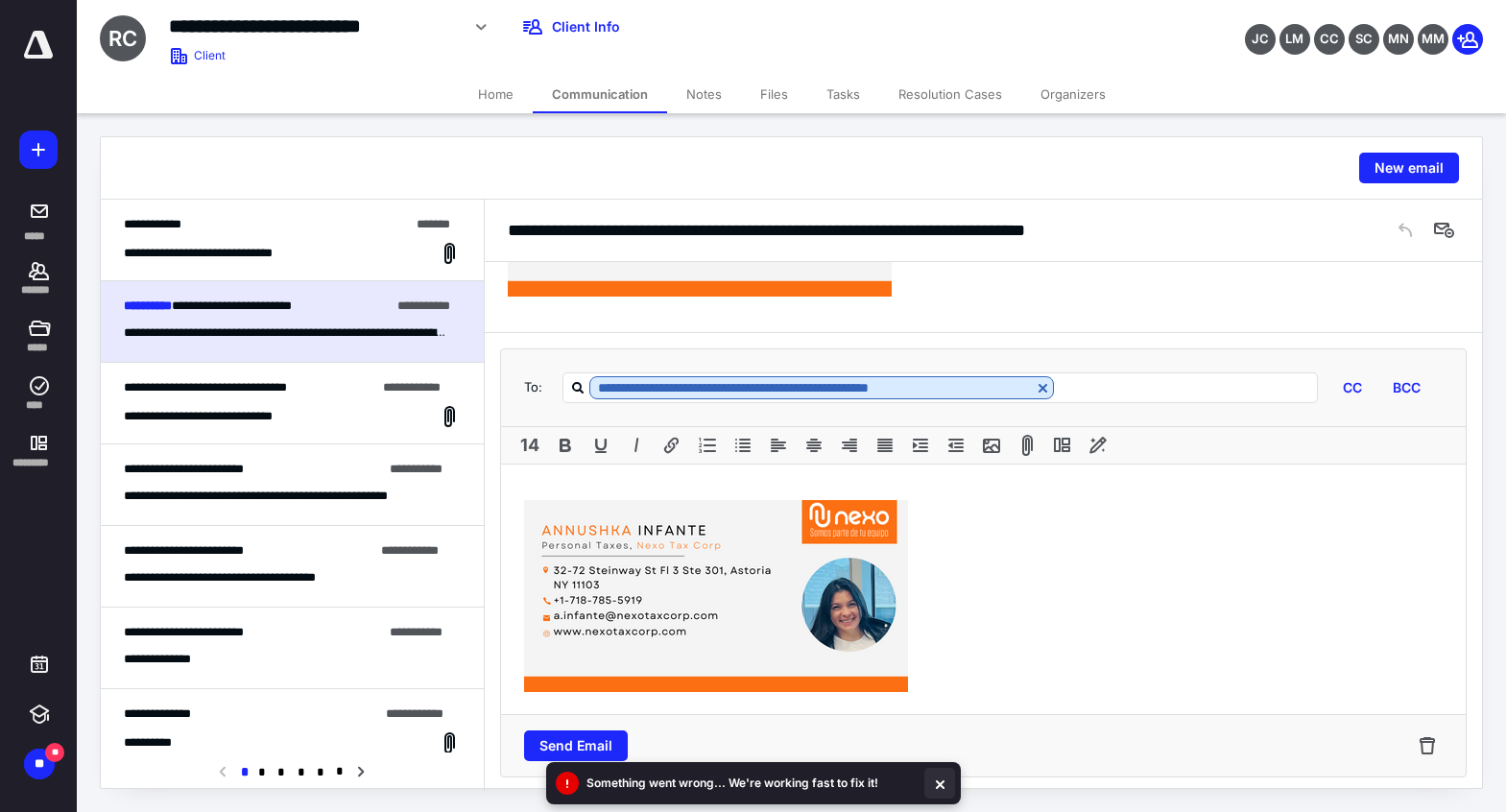 click at bounding box center [940, 783] 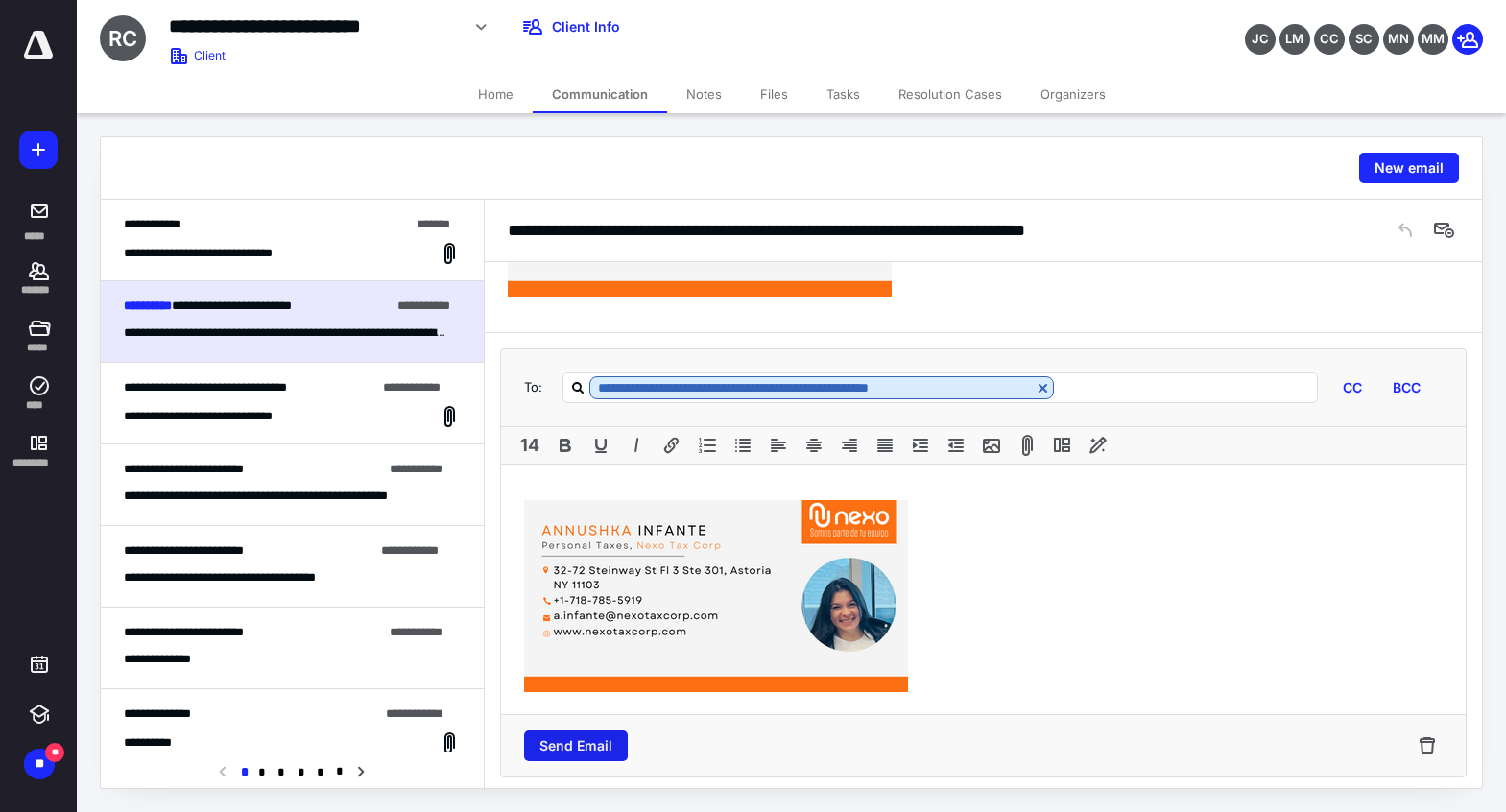 click on "Send Email" at bounding box center [576, 746] 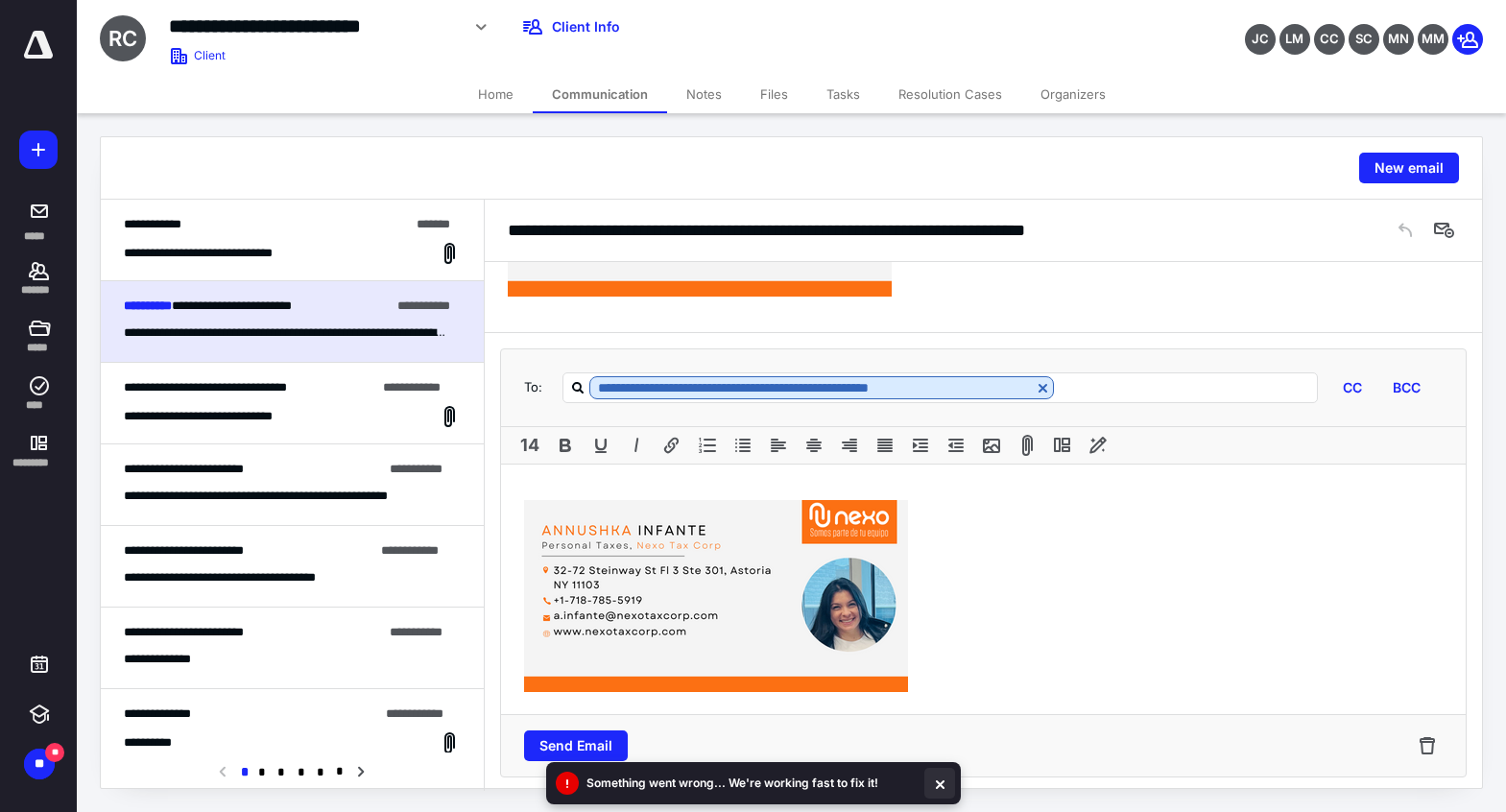 click at bounding box center (940, 783) 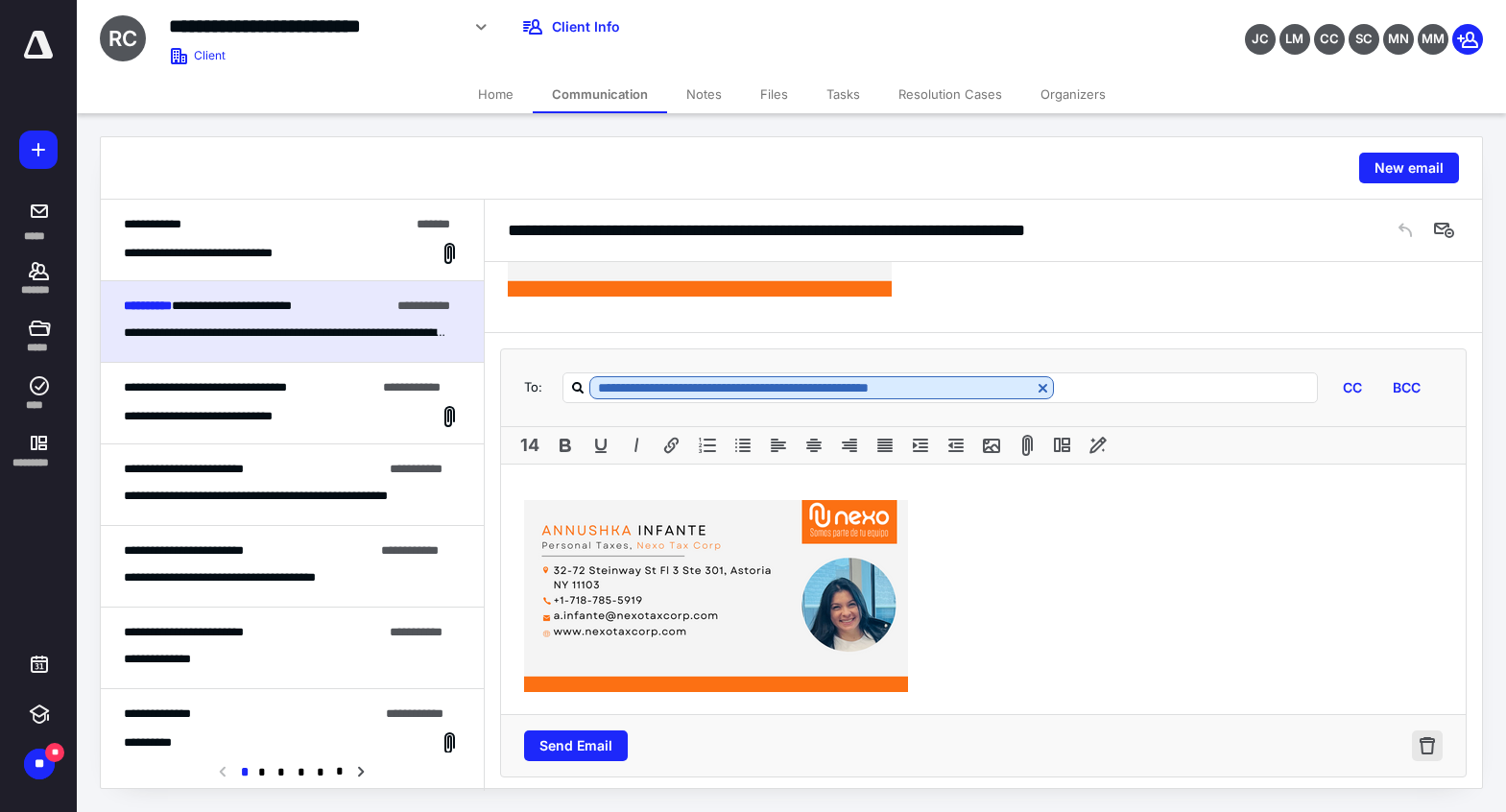 click at bounding box center (1427, 746) 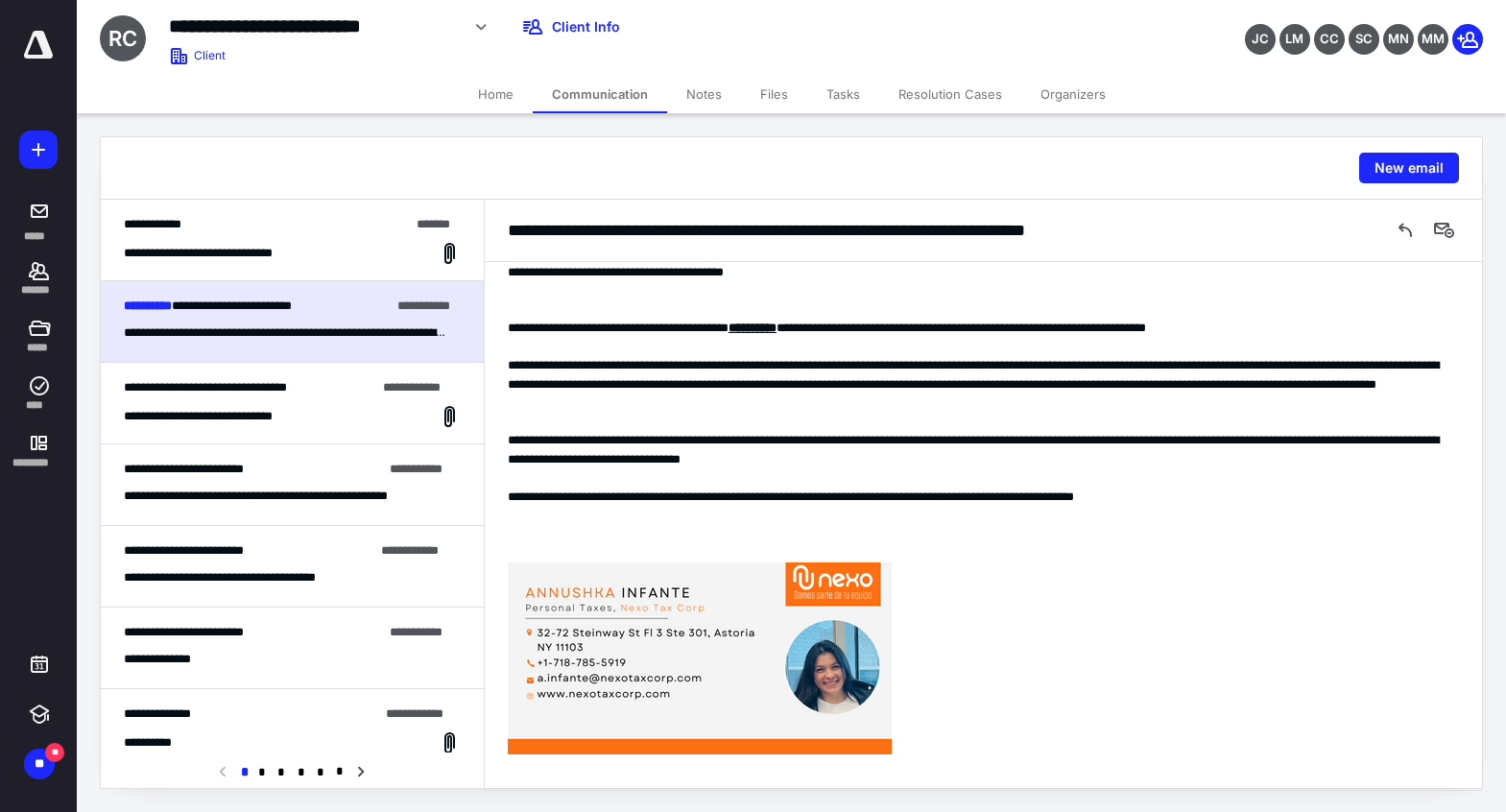 scroll, scrollTop: 282, scrollLeft: 0, axis: vertical 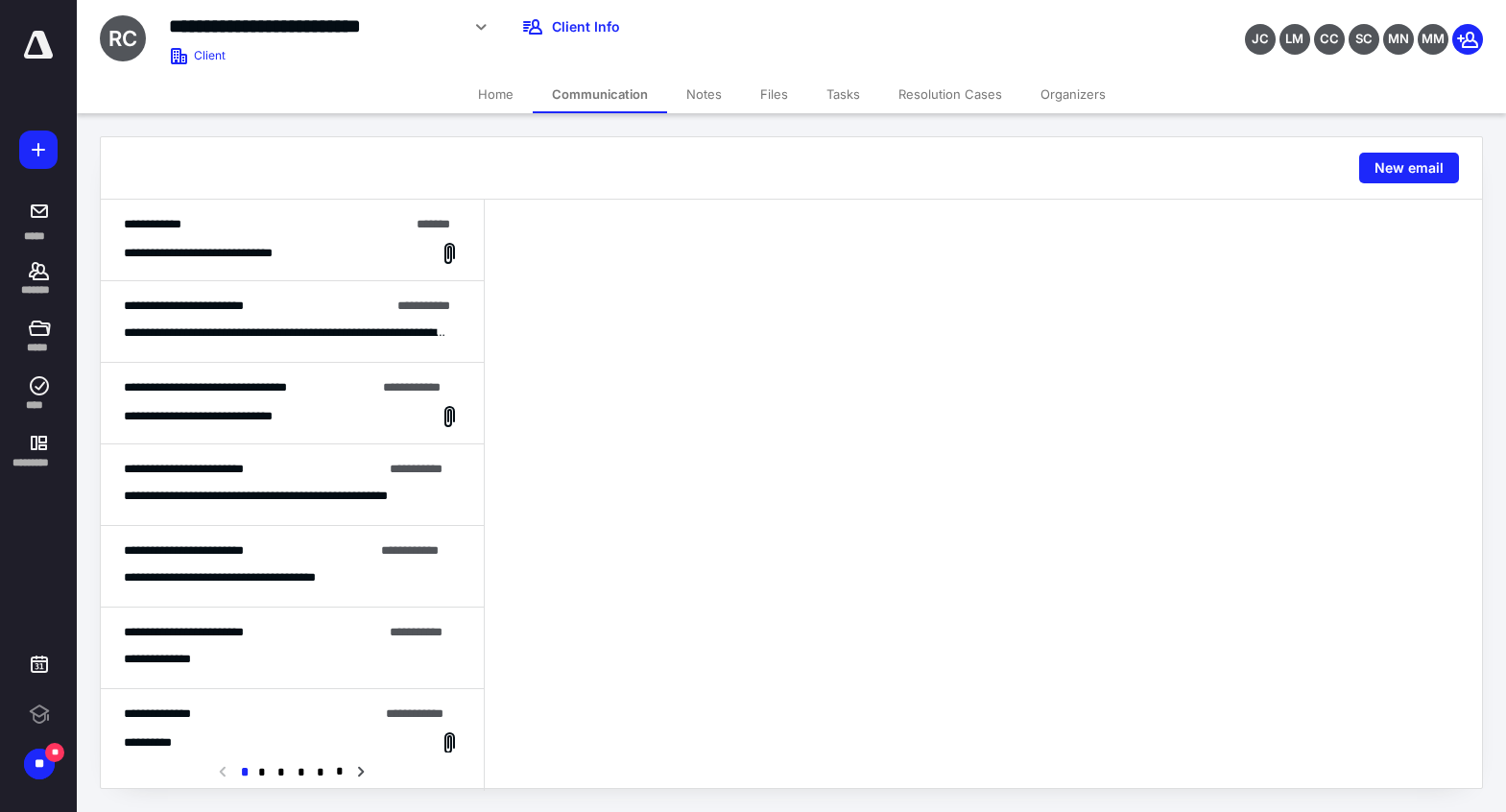 click on "**********" at bounding box center [183, 305] 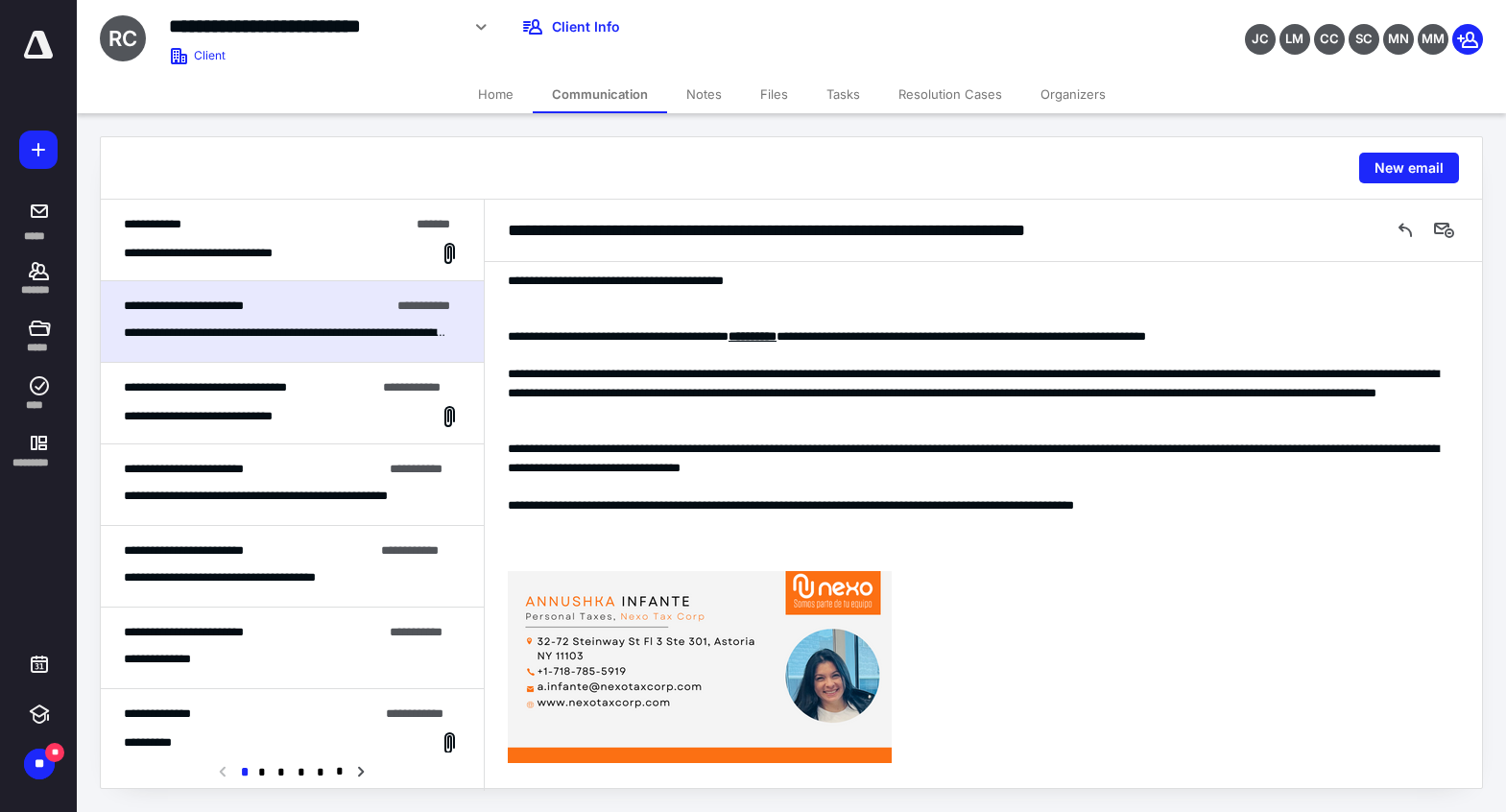 scroll, scrollTop: 282, scrollLeft: 0, axis: vertical 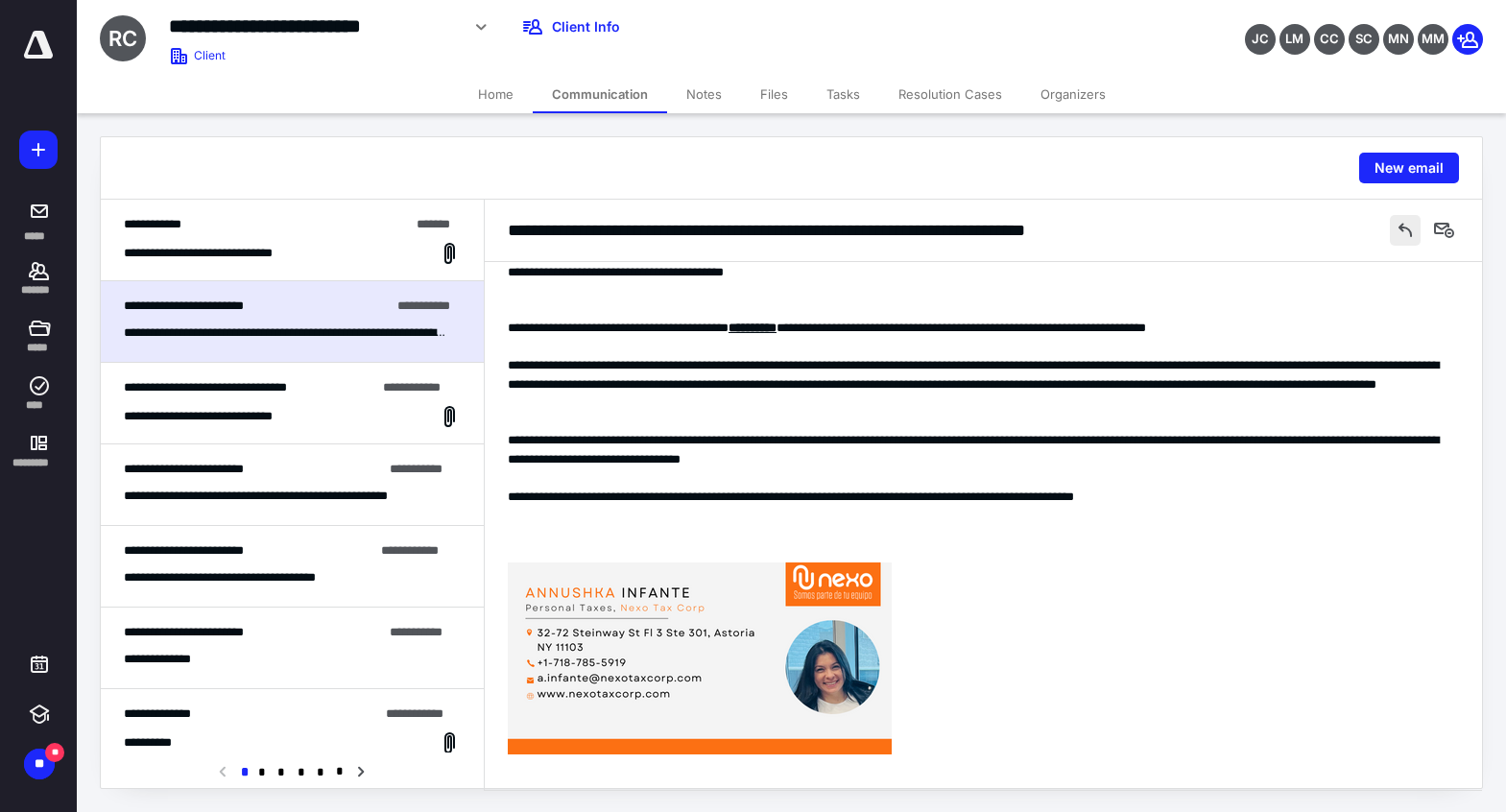 click at bounding box center [1405, 230] 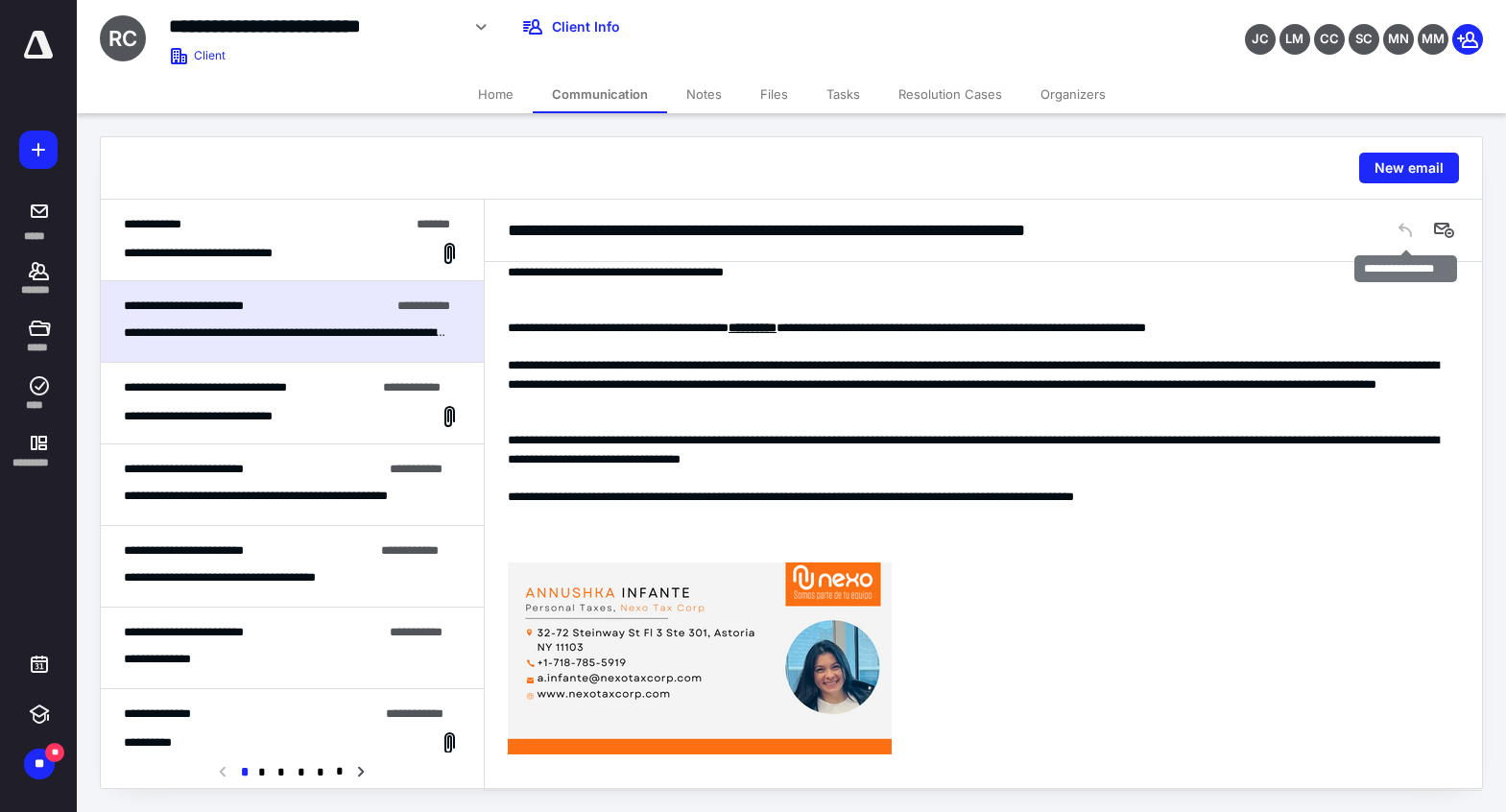 scroll, scrollTop: 740, scrollLeft: 0, axis: vertical 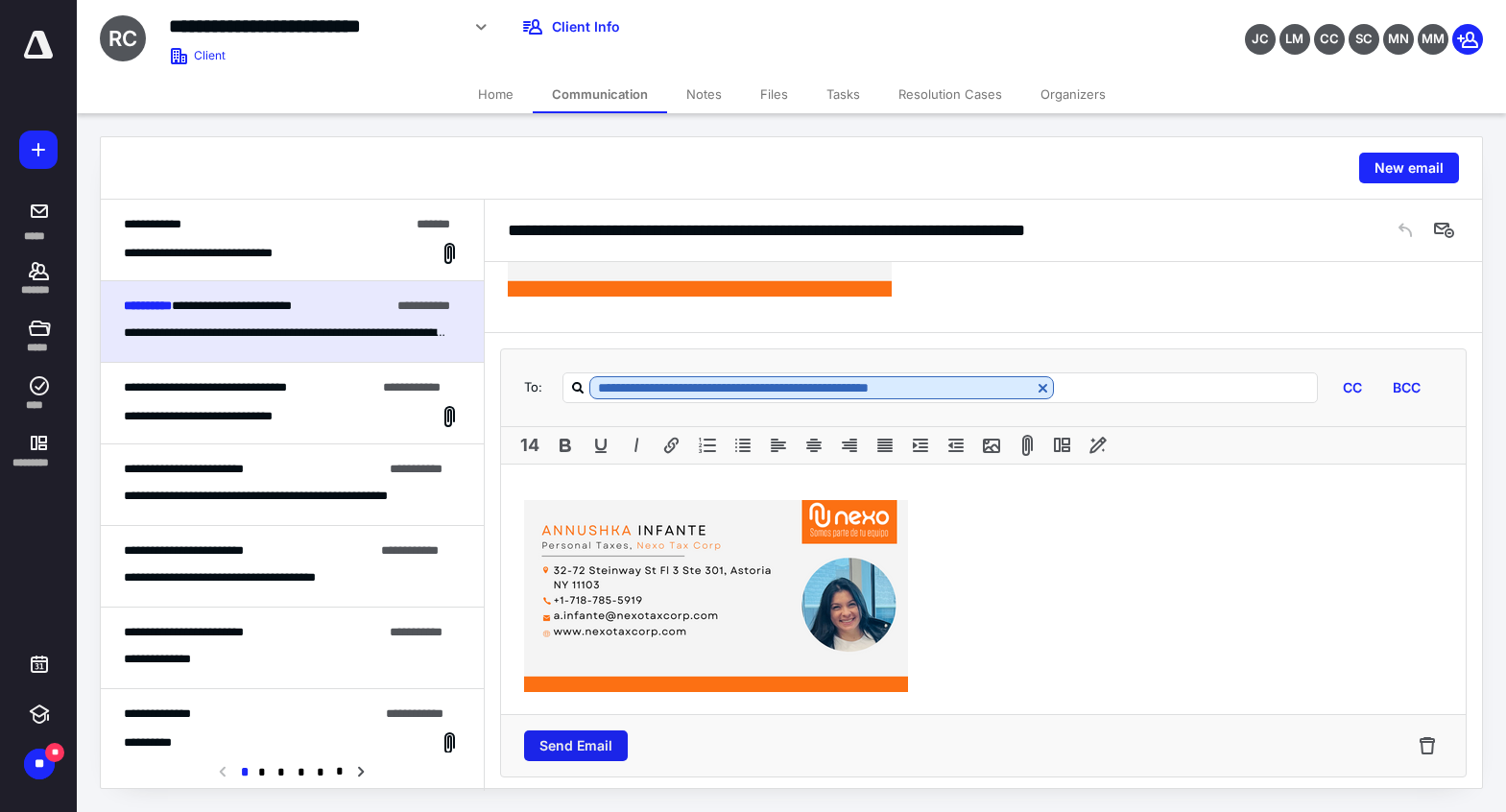 click on "Send Email" at bounding box center [576, 746] 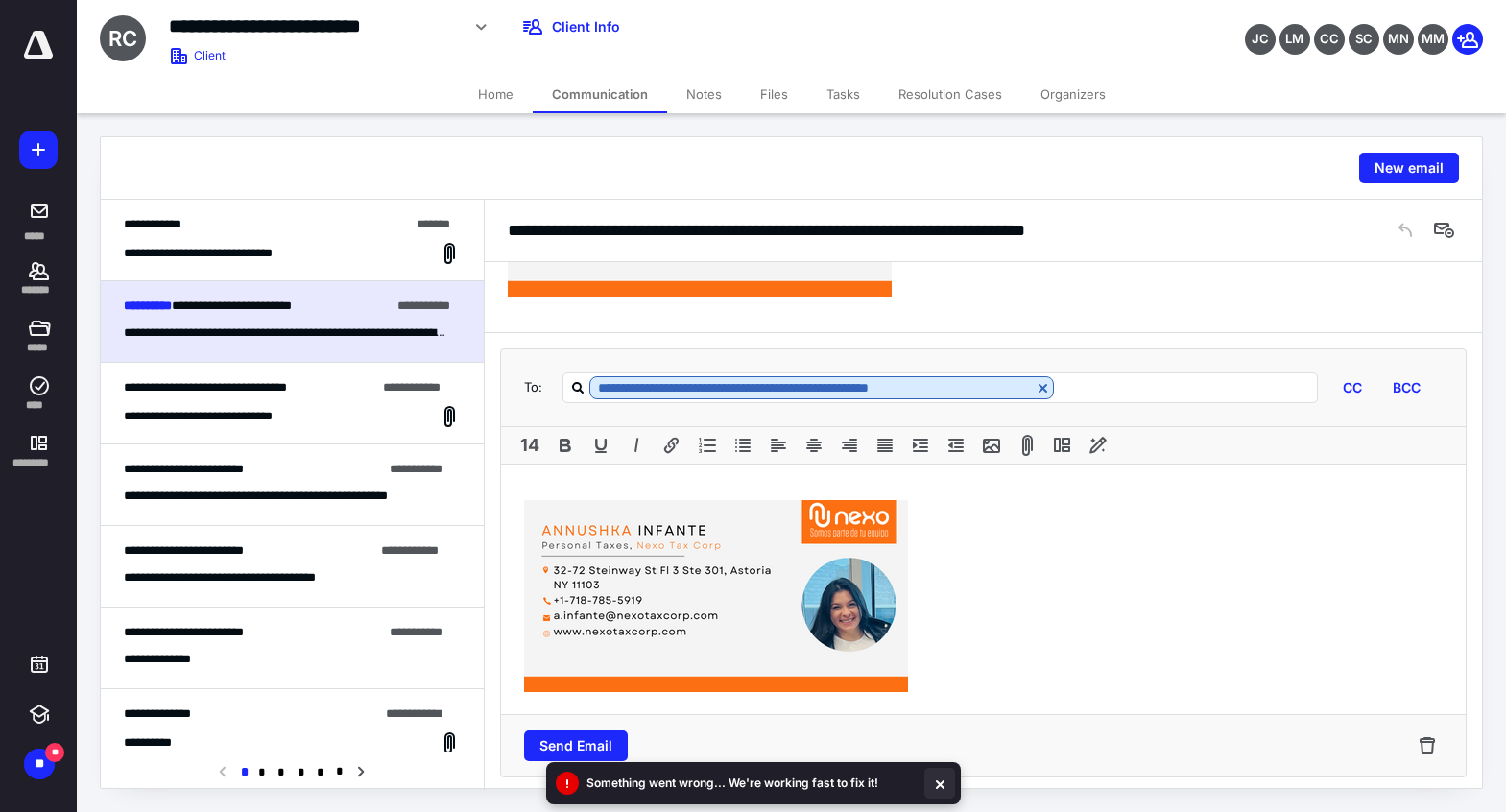 click at bounding box center (940, 783) 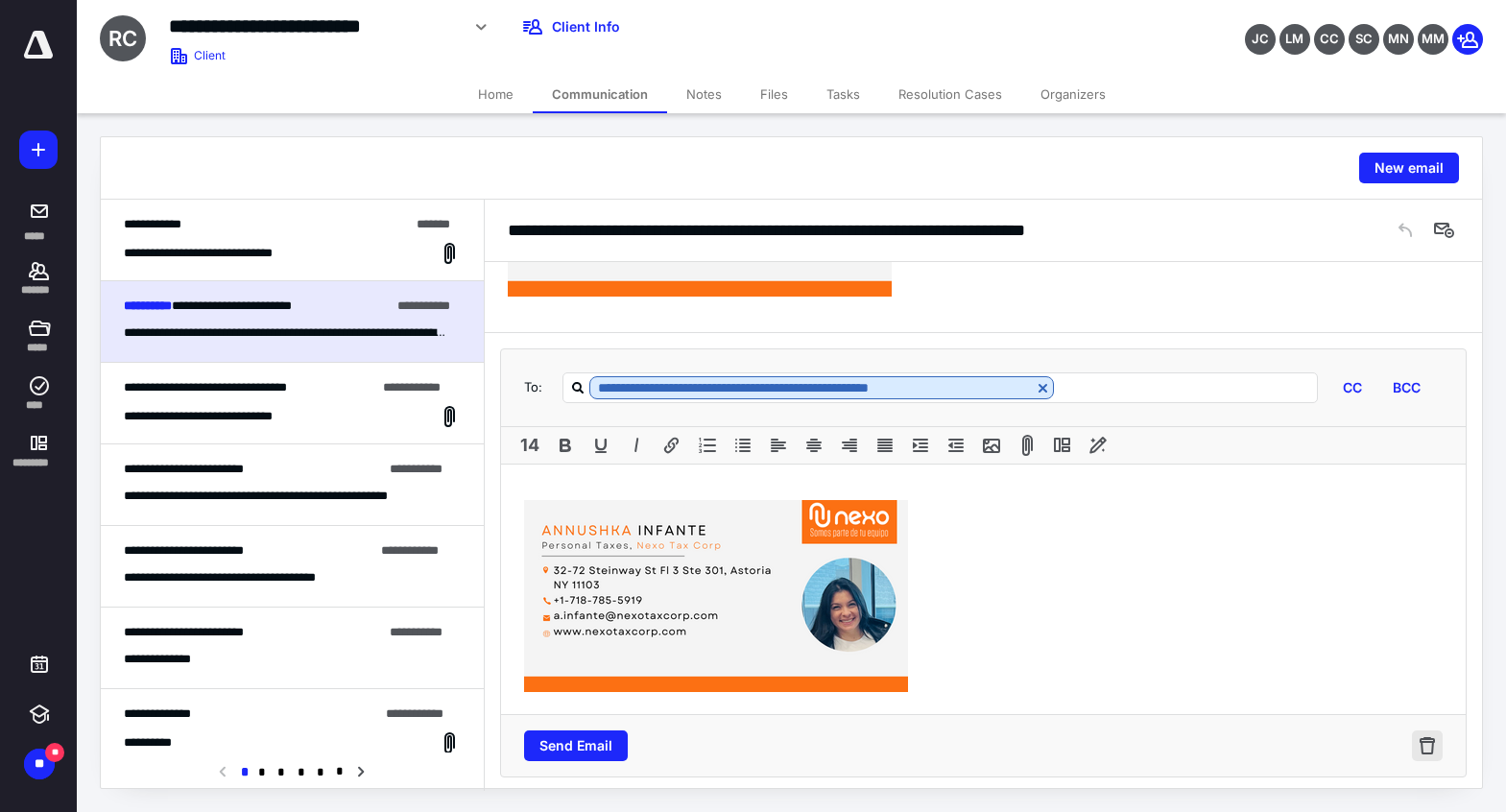 click at bounding box center (1427, 746) 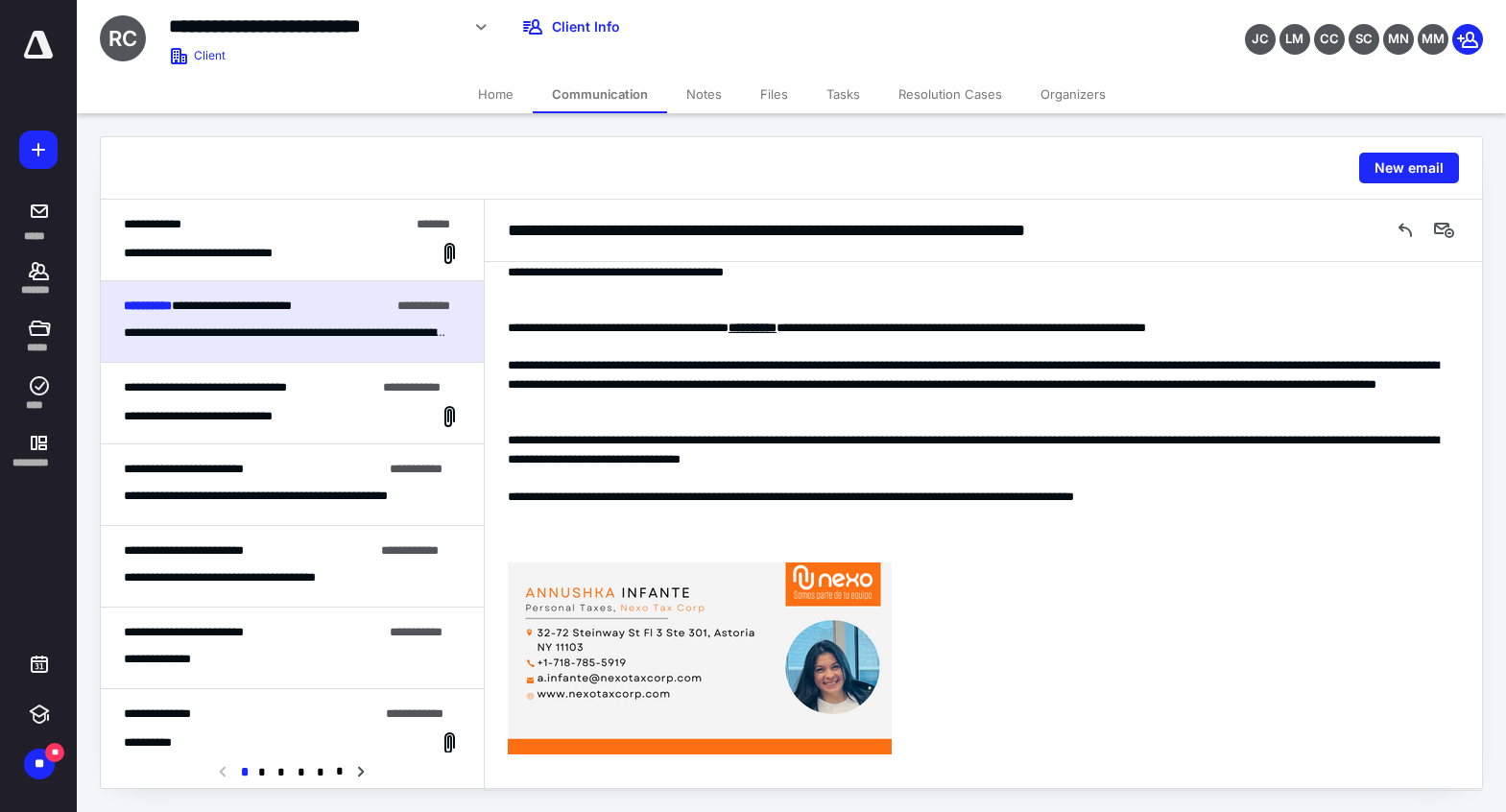 scroll, scrollTop: 282, scrollLeft: 0, axis: vertical 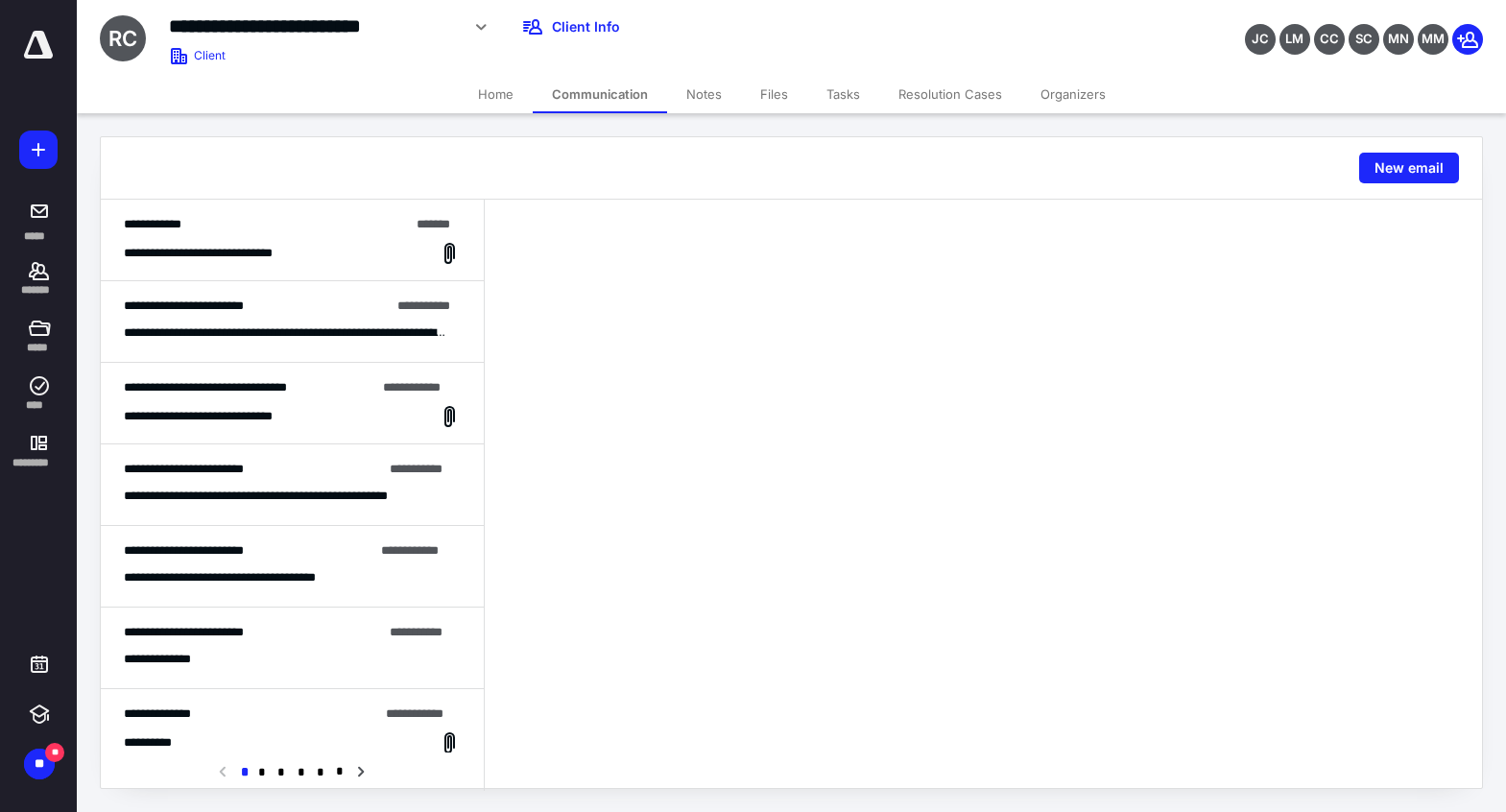 click on "**********" at bounding box center (285, 333) 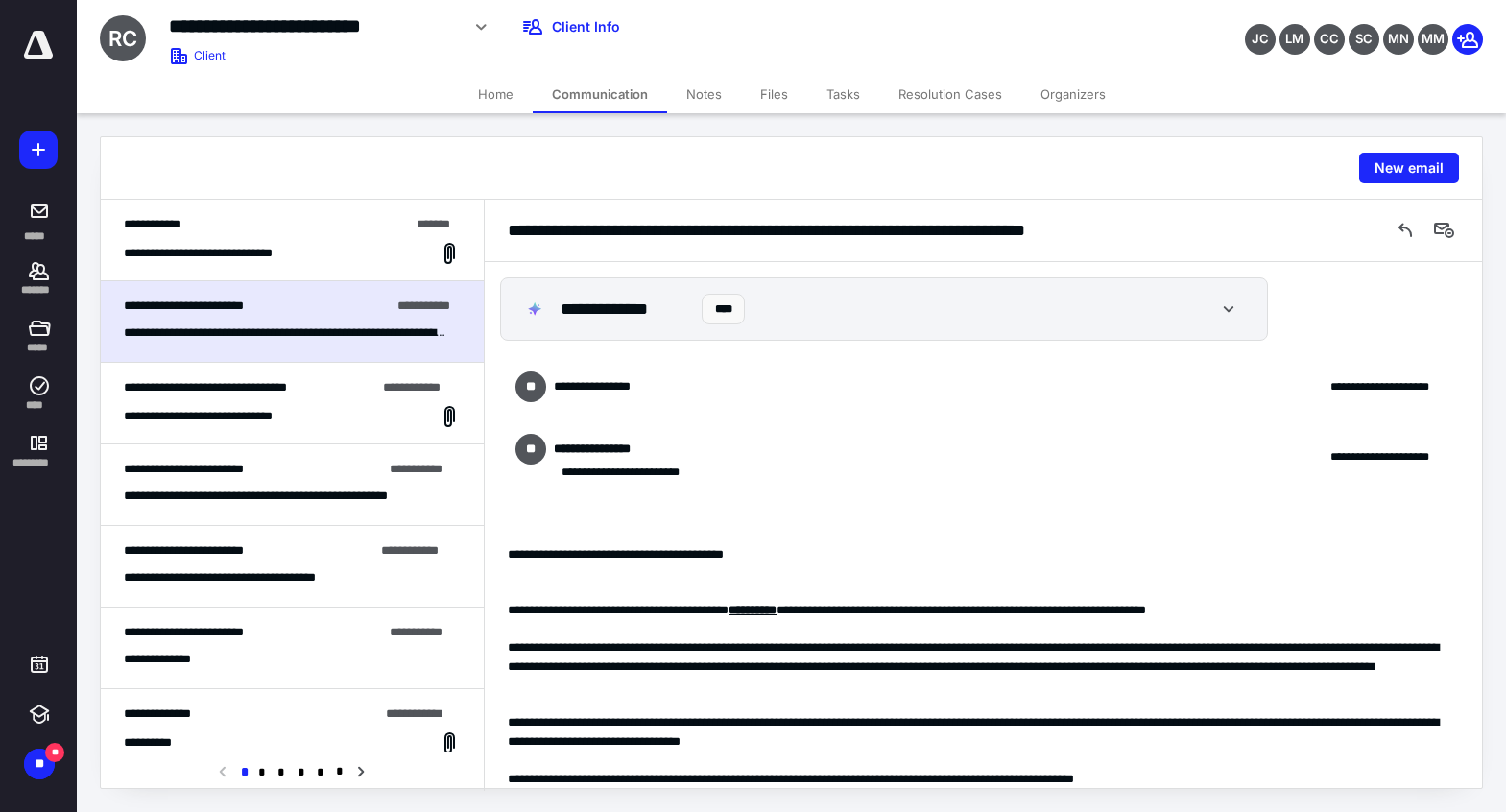 scroll, scrollTop: 282, scrollLeft: 0, axis: vertical 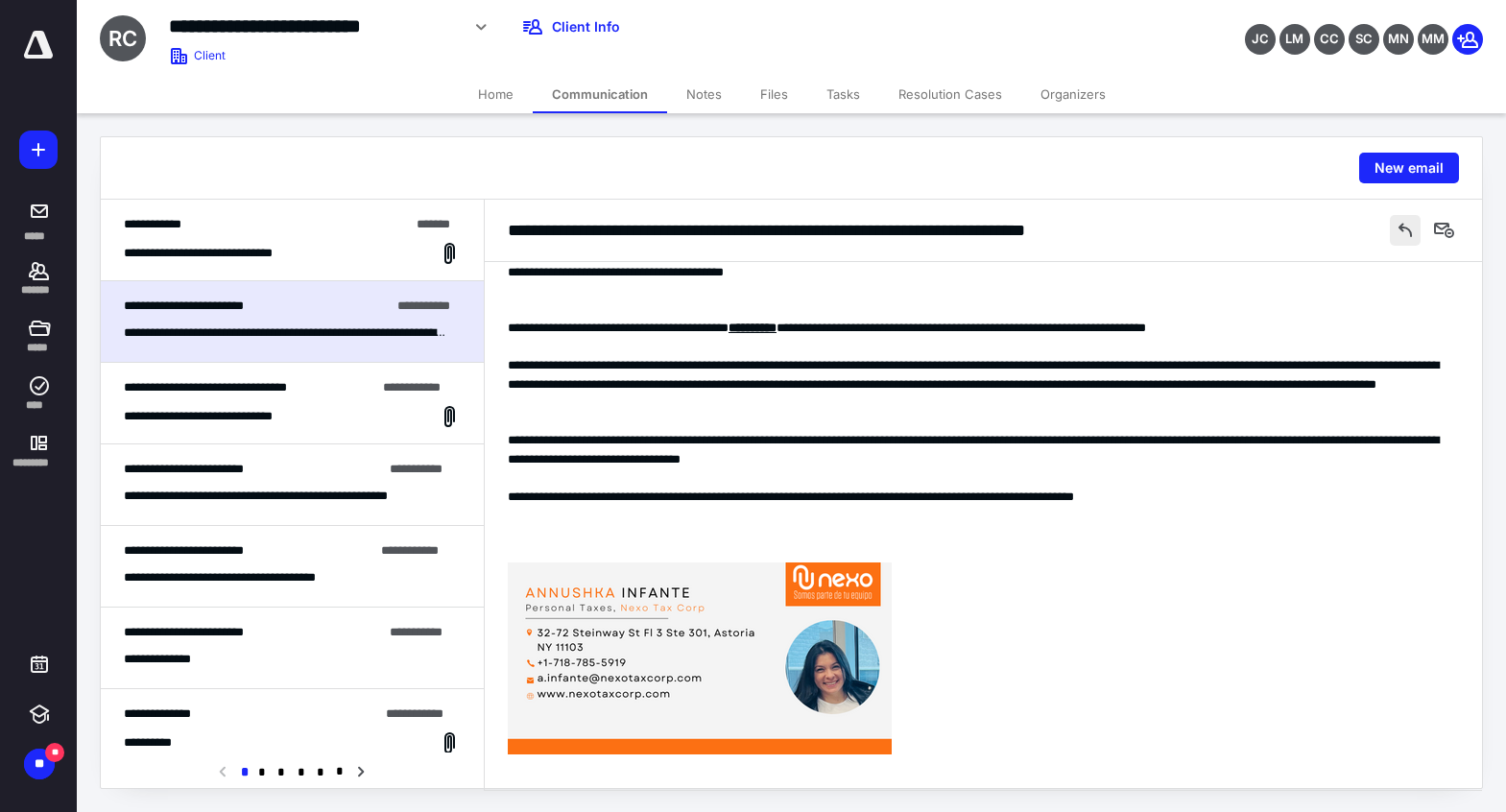 click at bounding box center [1405, 230] 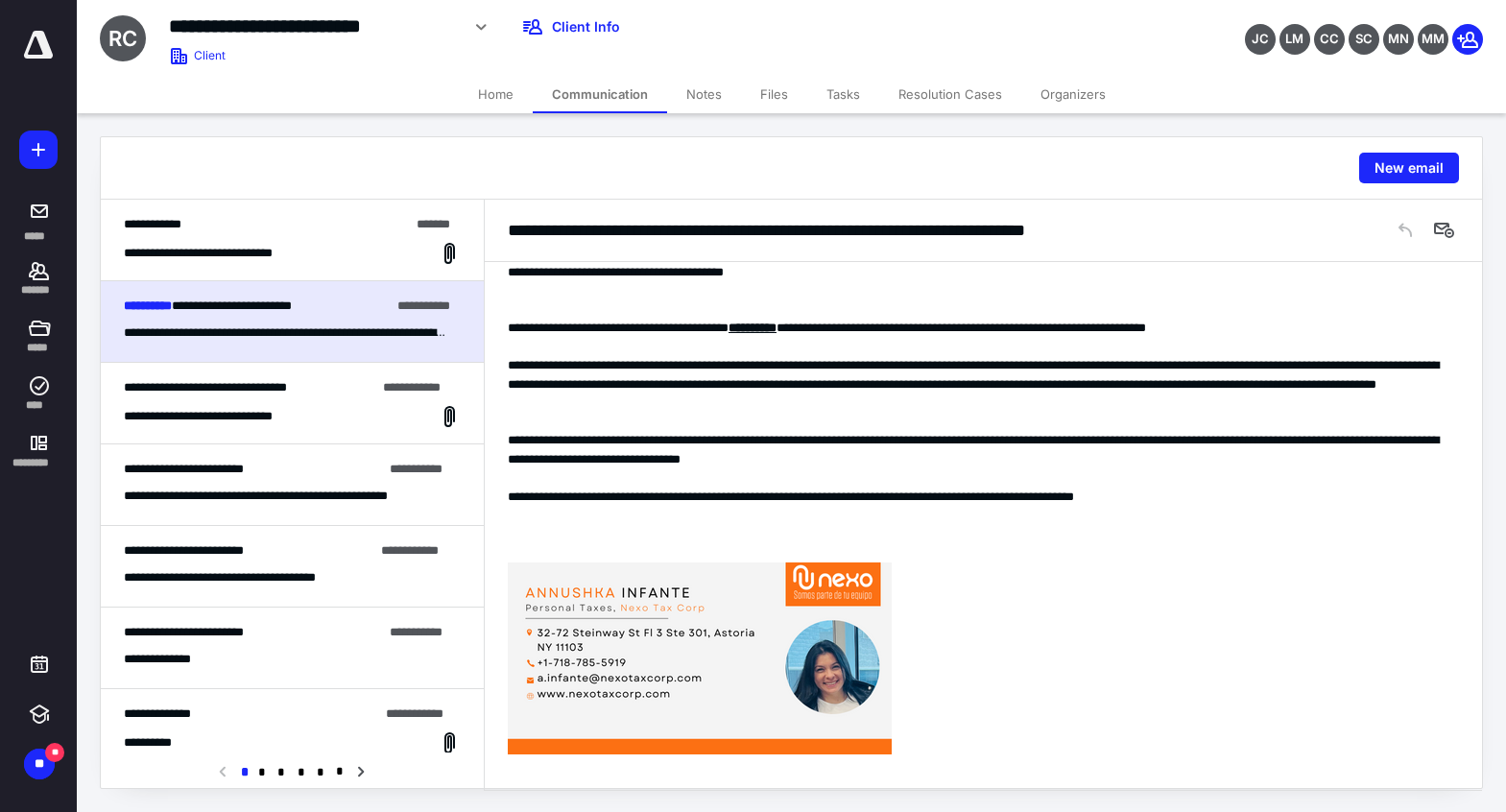 scroll, scrollTop: 740, scrollLeft: 0, axis: vertical 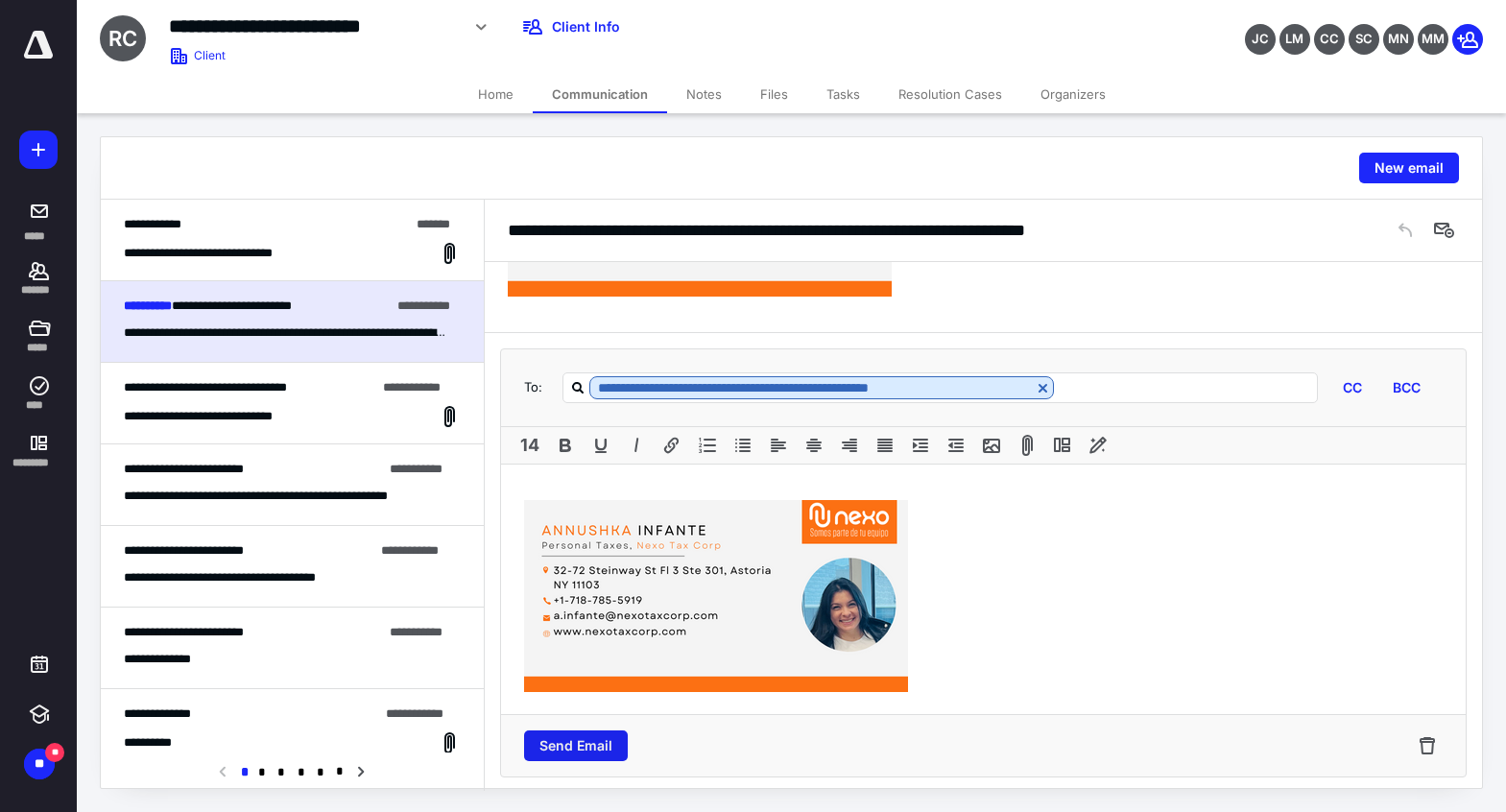 click on "Send Email" at bounding box center (576, 746) 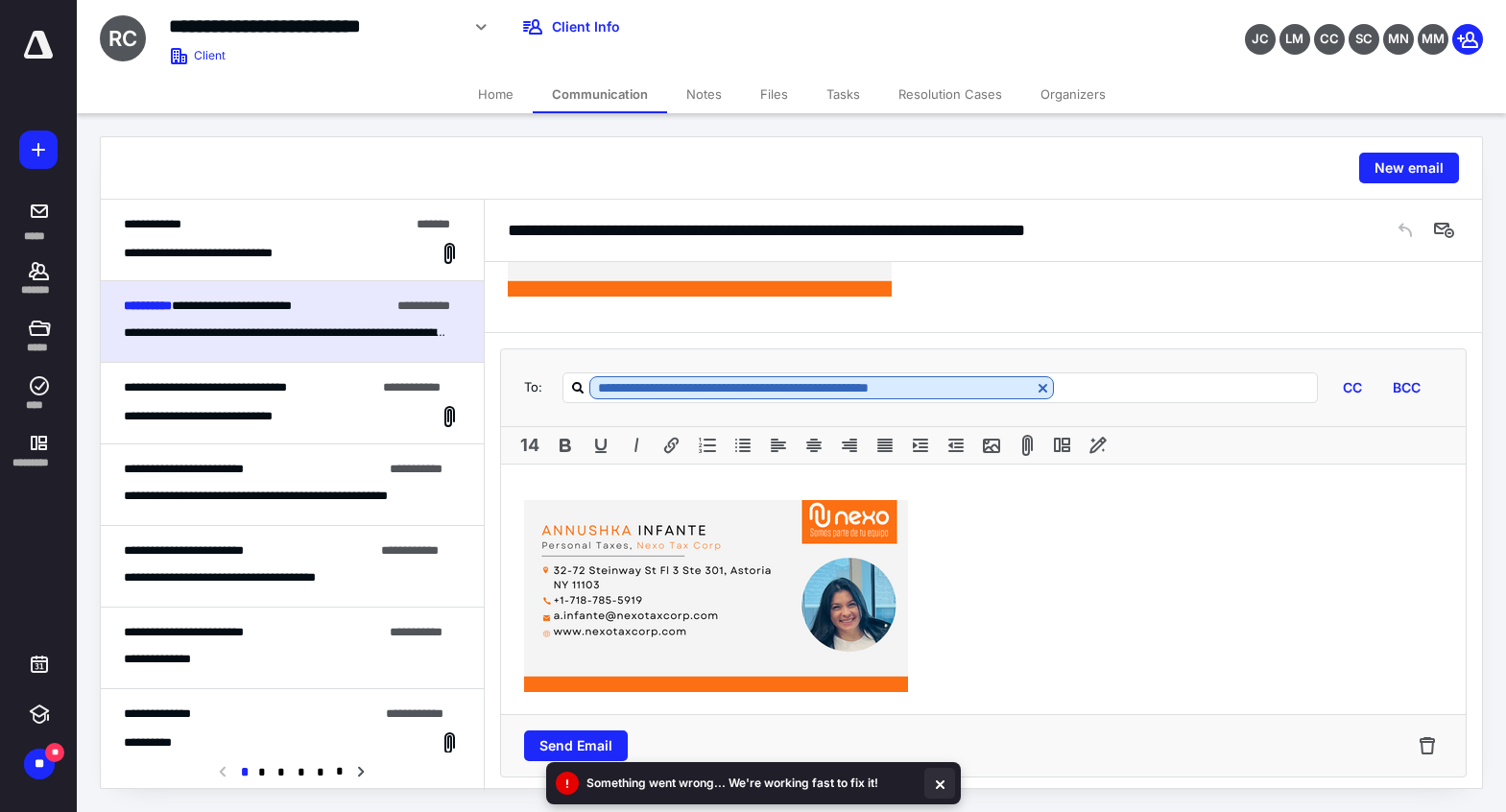 click at bounding box center (940, 783) 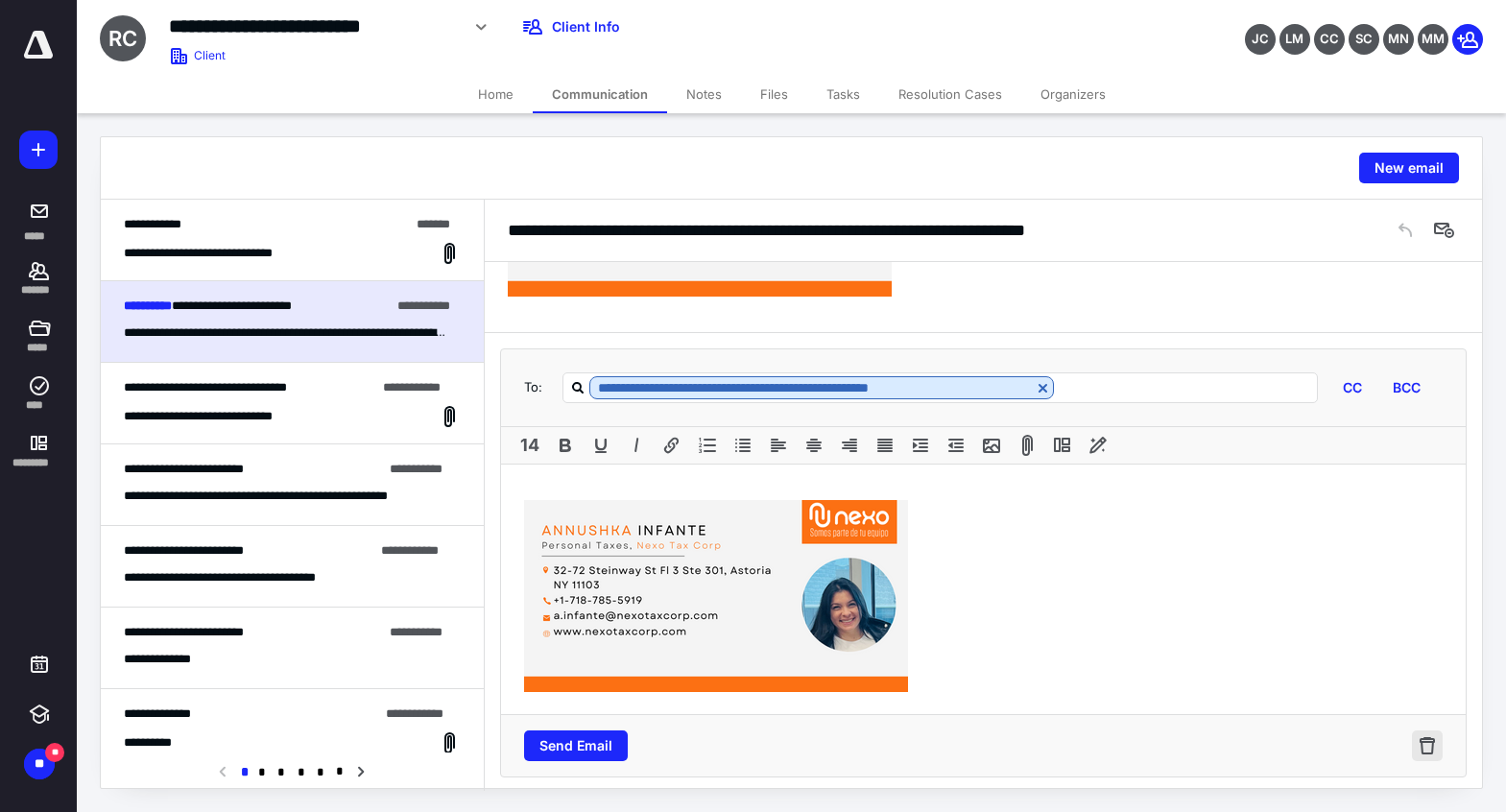 click at bounding box center [1427, 746] 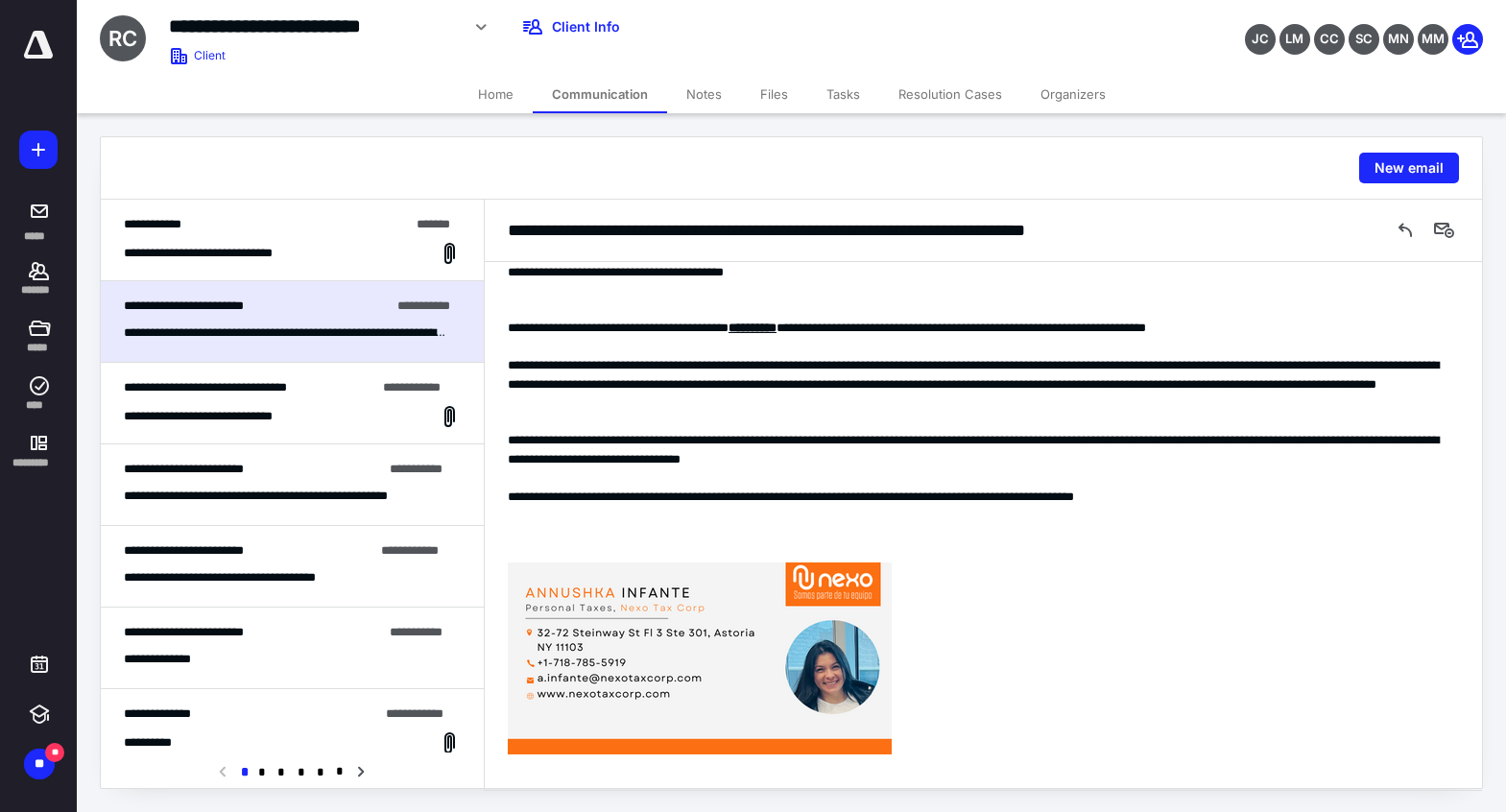scroll, scrollTop: 282, scrollLeft: 0, axis: vertical 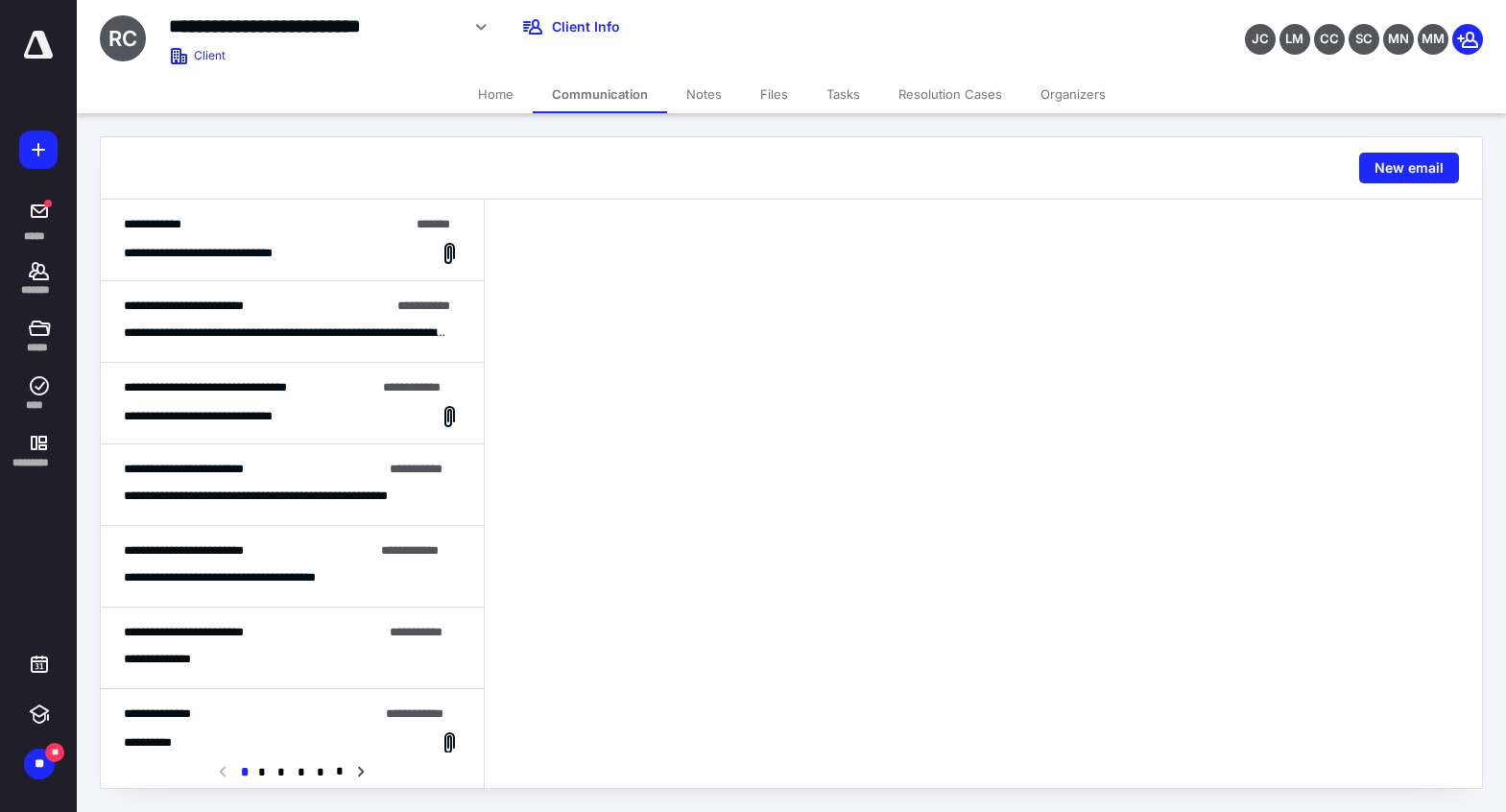 click on "**********" at bounding box center [285, 333] 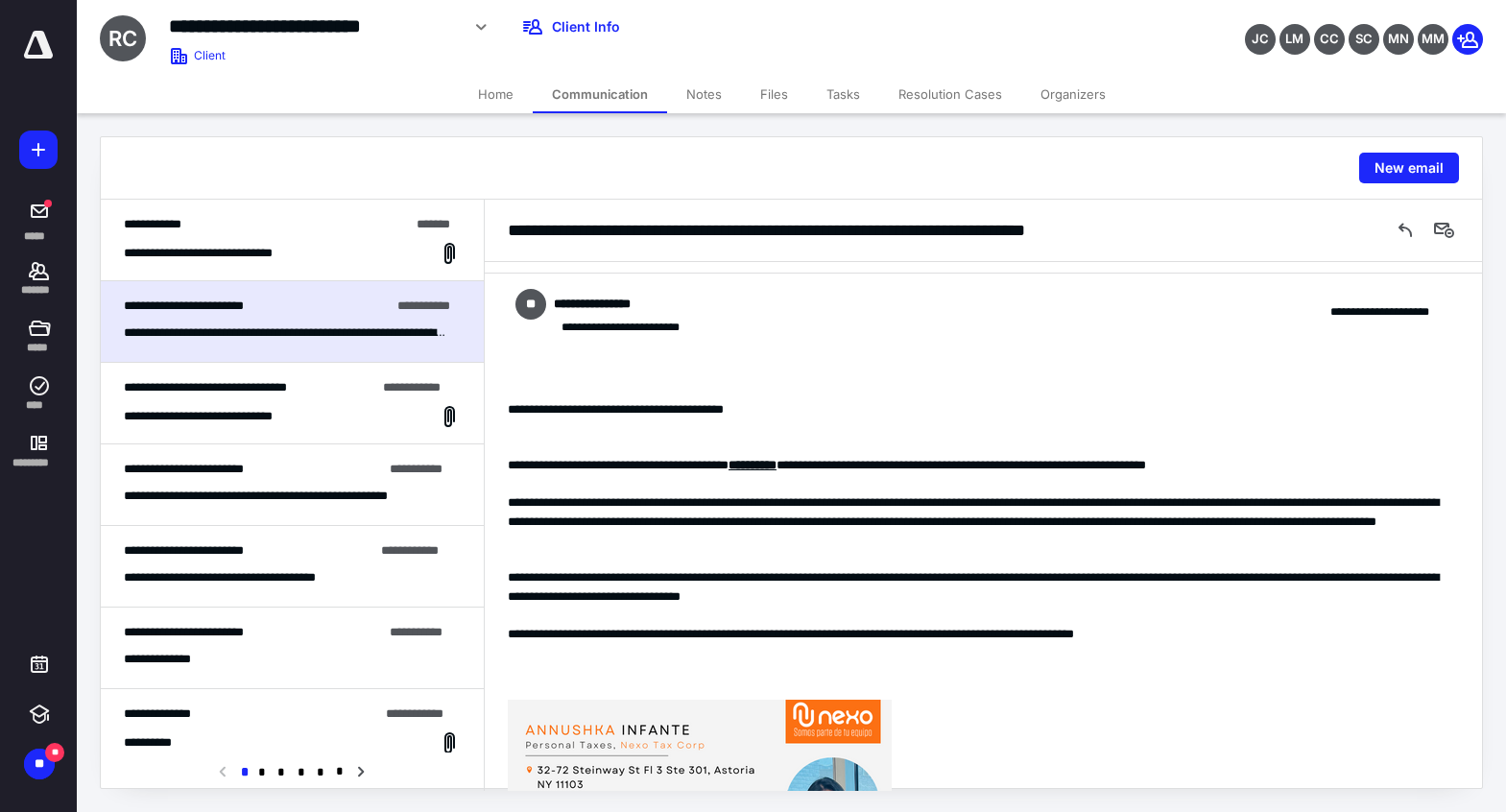 scroll, scrollTop: 0, scrollLeft: 0, axis: both 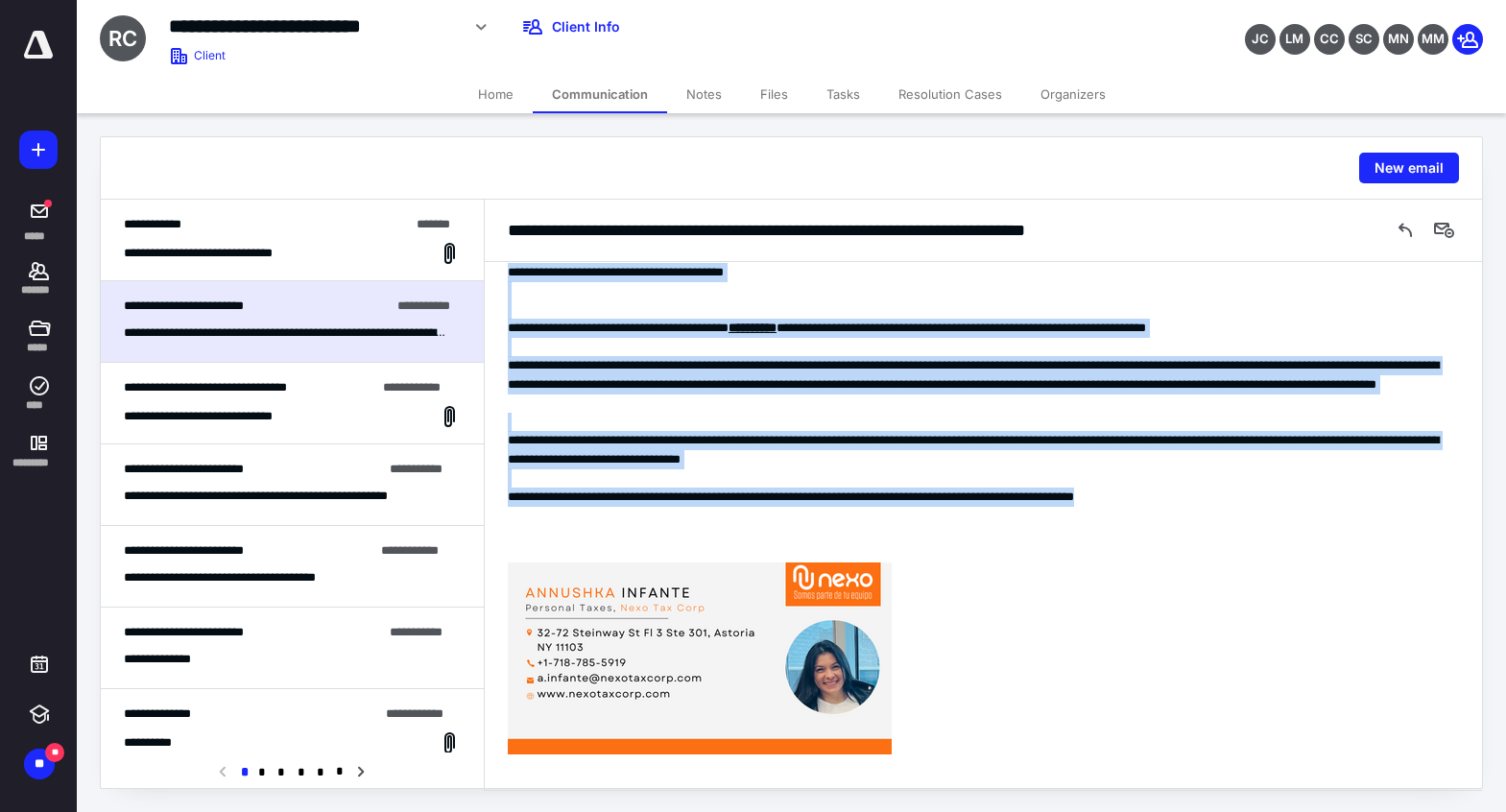 drag, startPoint x: 508, startPoint y: 550, endPoint x: 1340, endPoint y: 512, distance: 832.86734 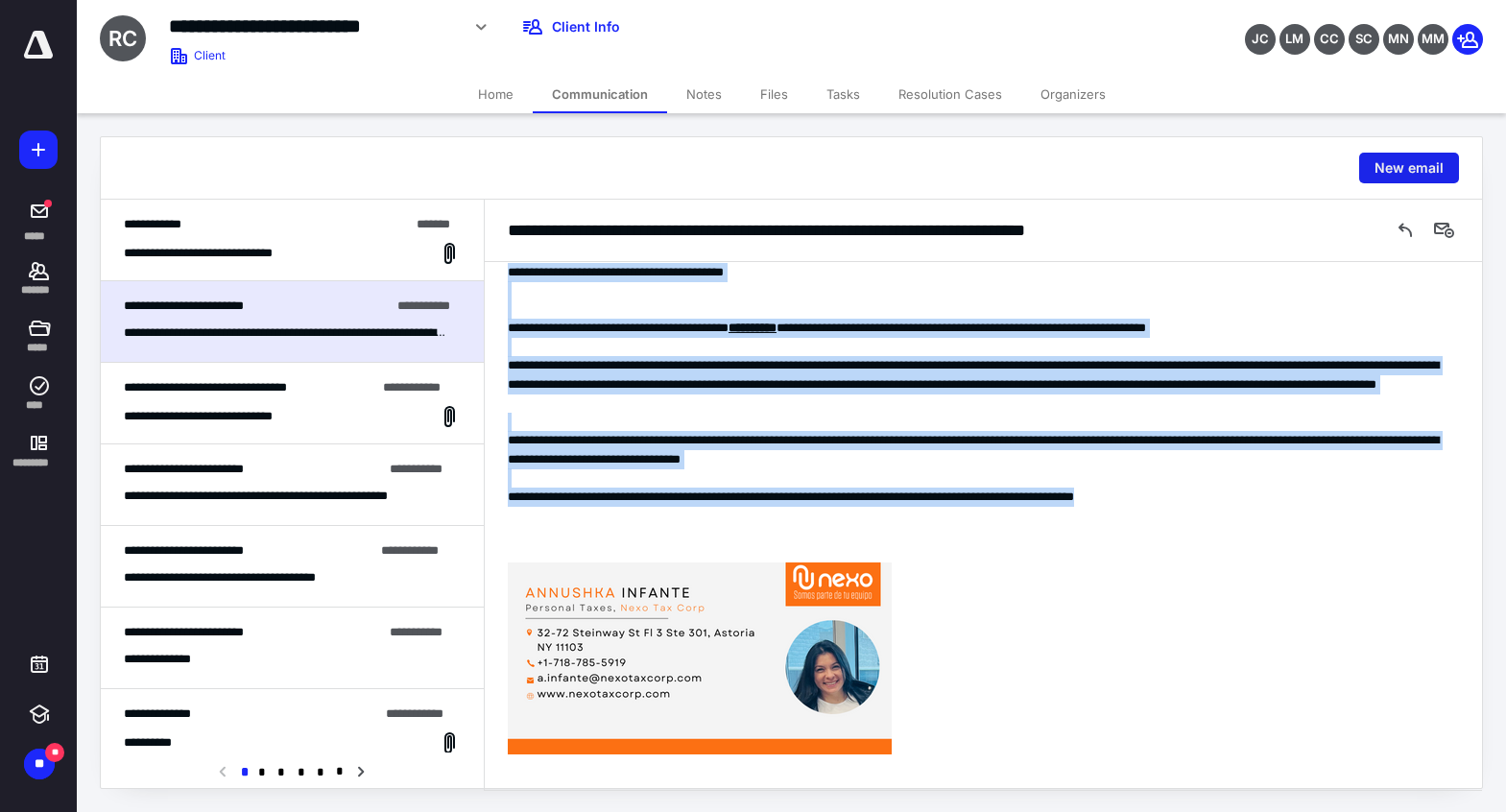 click on "New email" at bounding box center (1409, 168) 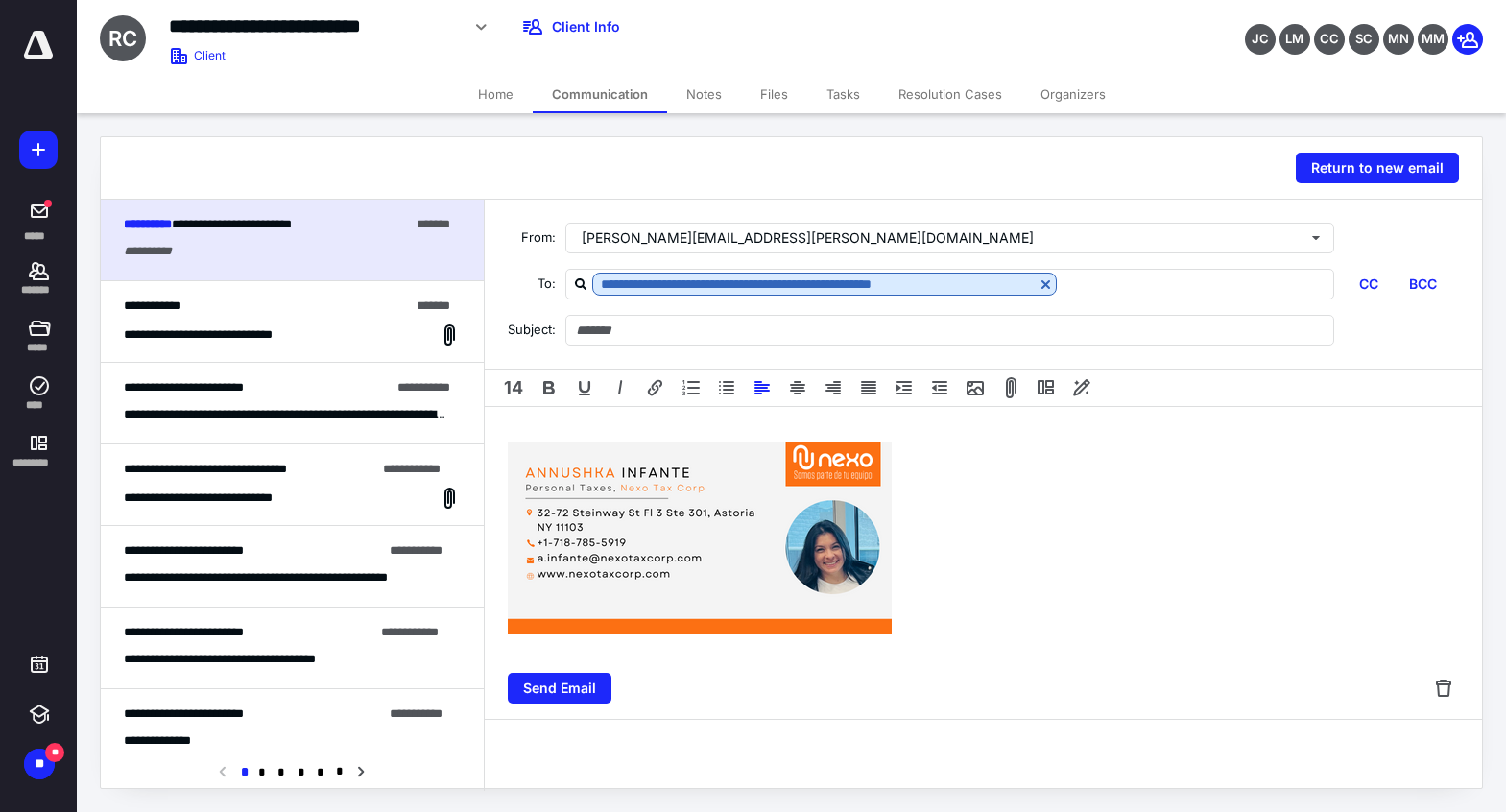 click at bounding box center [983, 532] 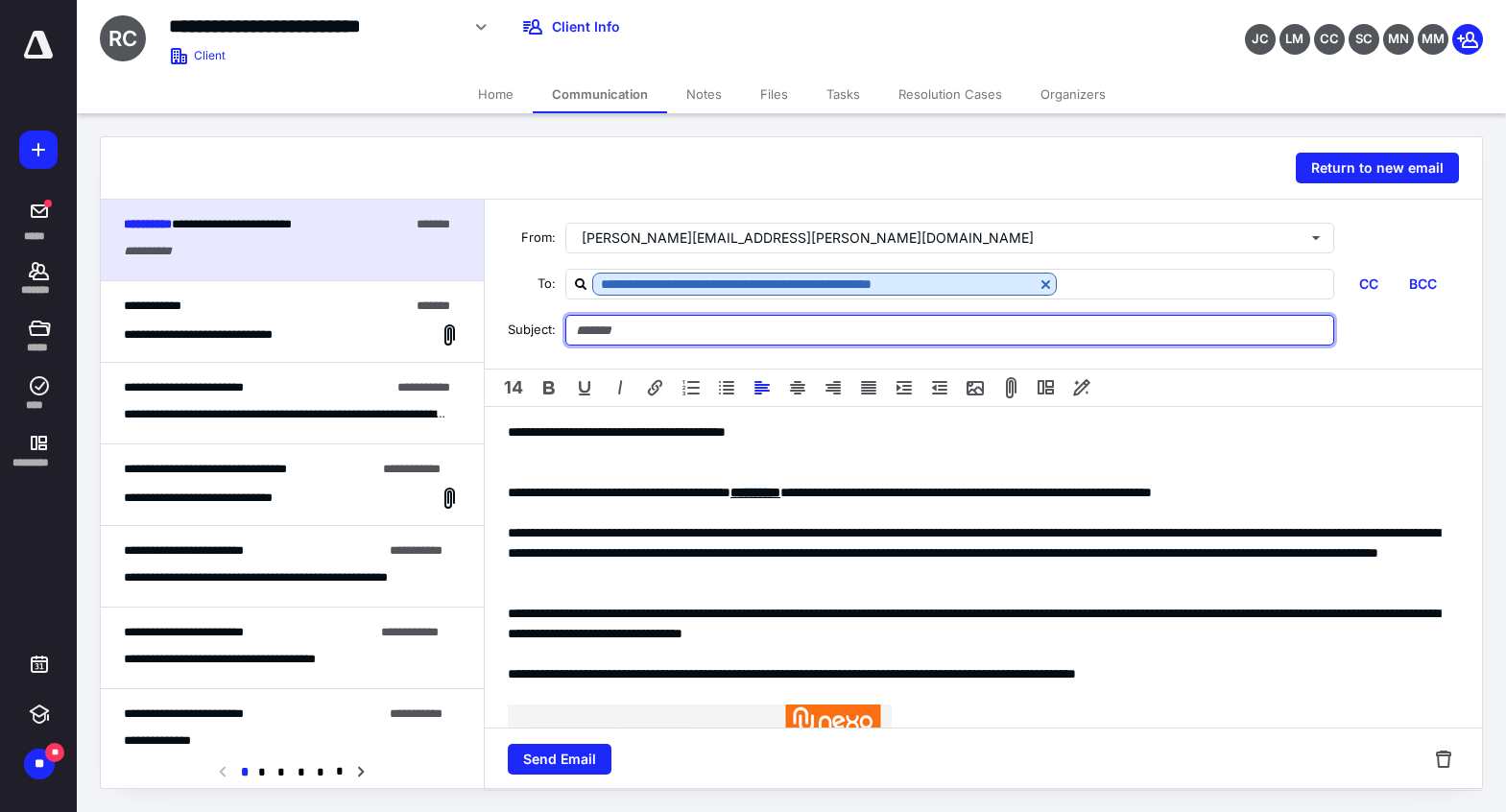 click at bounding box center (949, 330) 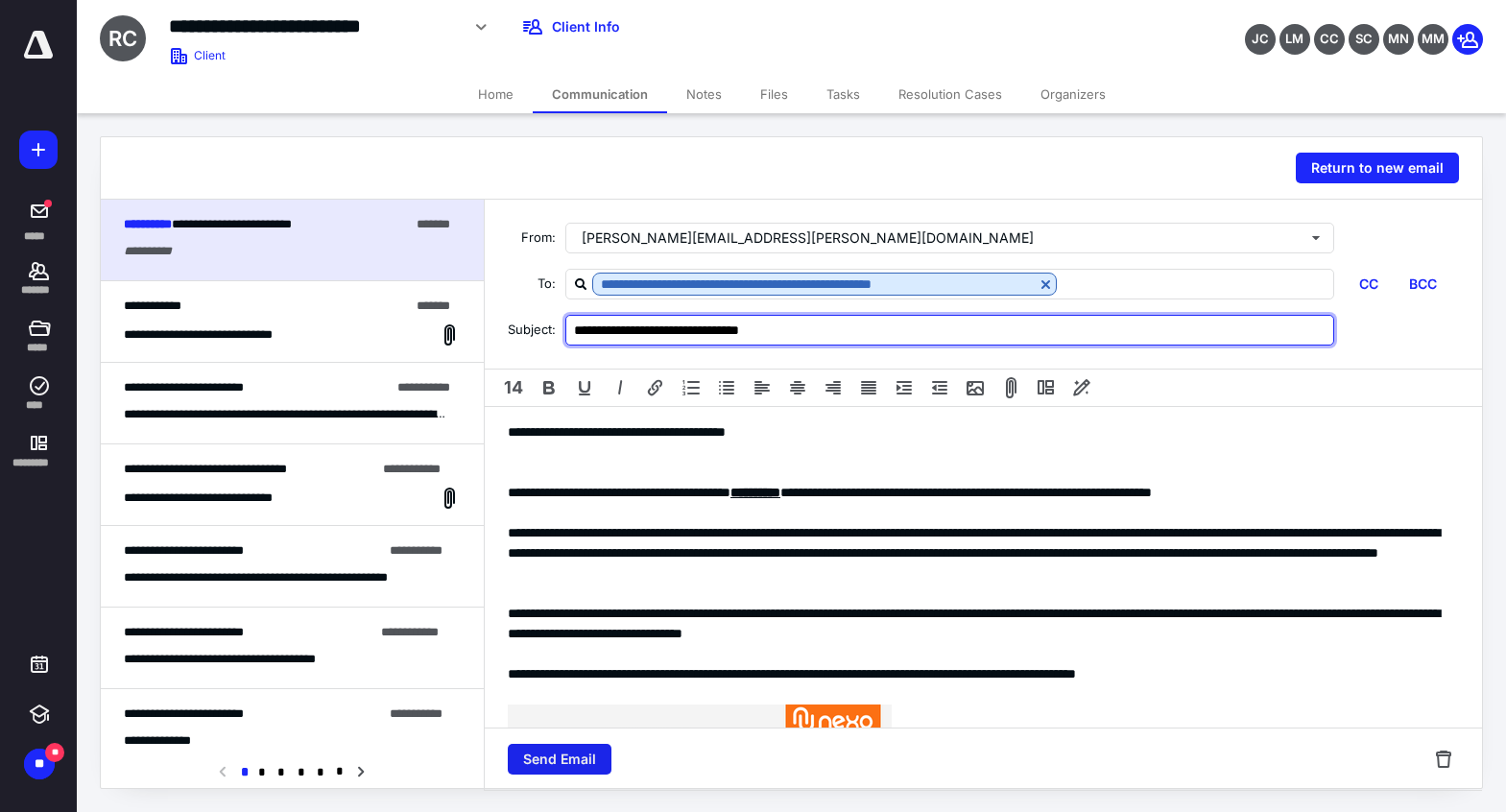 type on "**********" 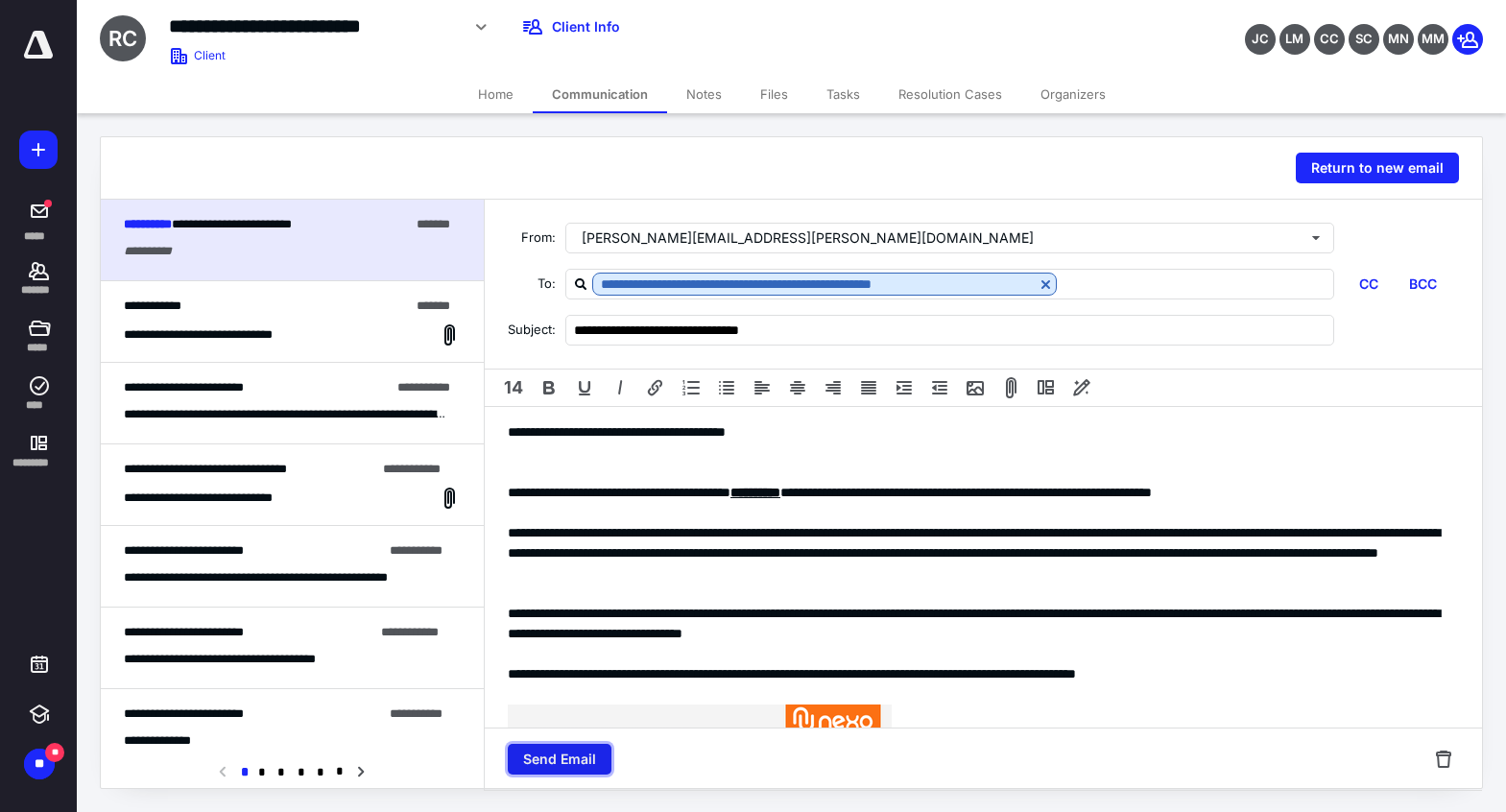 click on "Send Email" at bounding box center (560, 759) 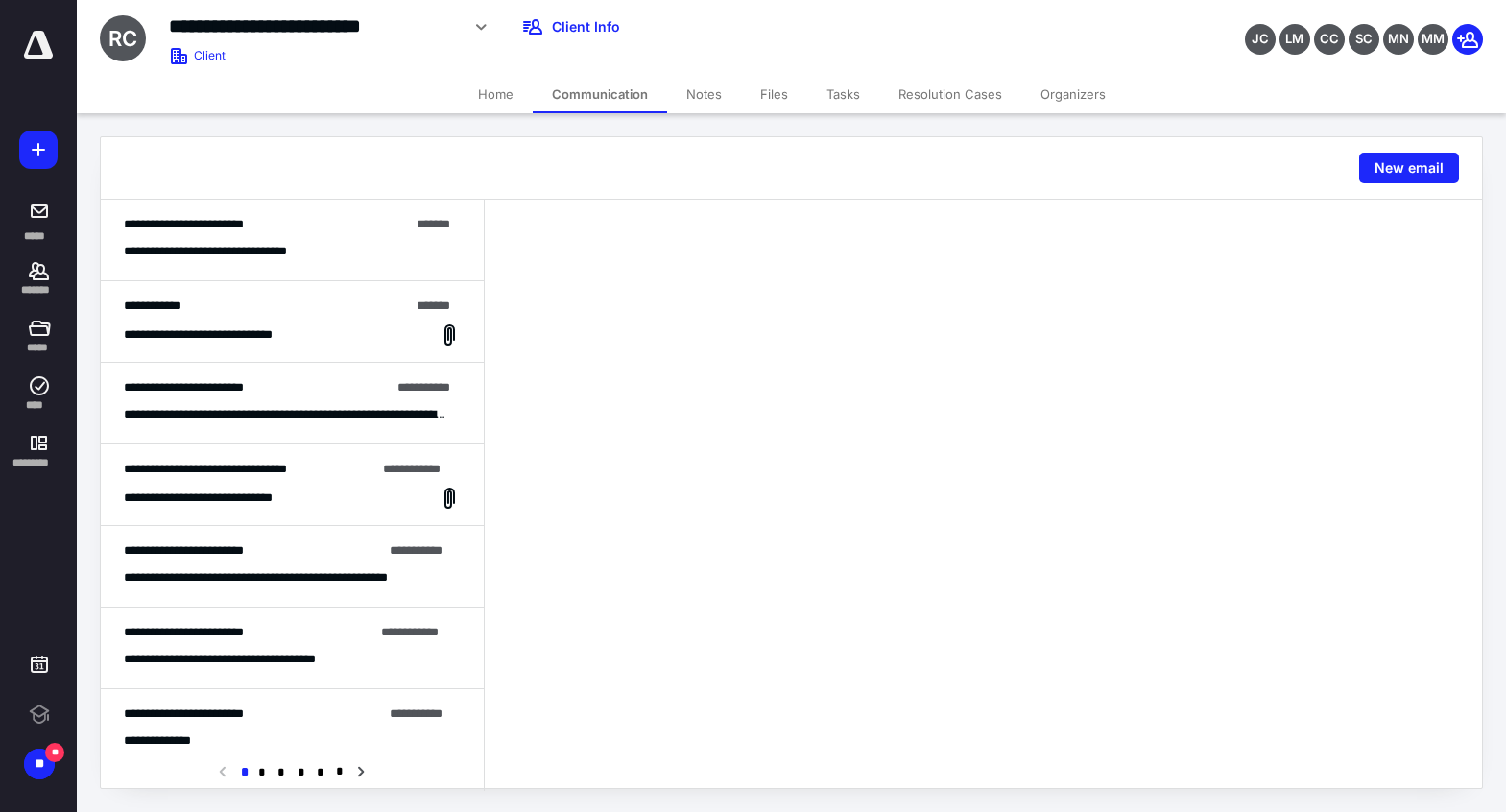 scroll, scrollTop: 0, scrollLeft: 0, axis: both 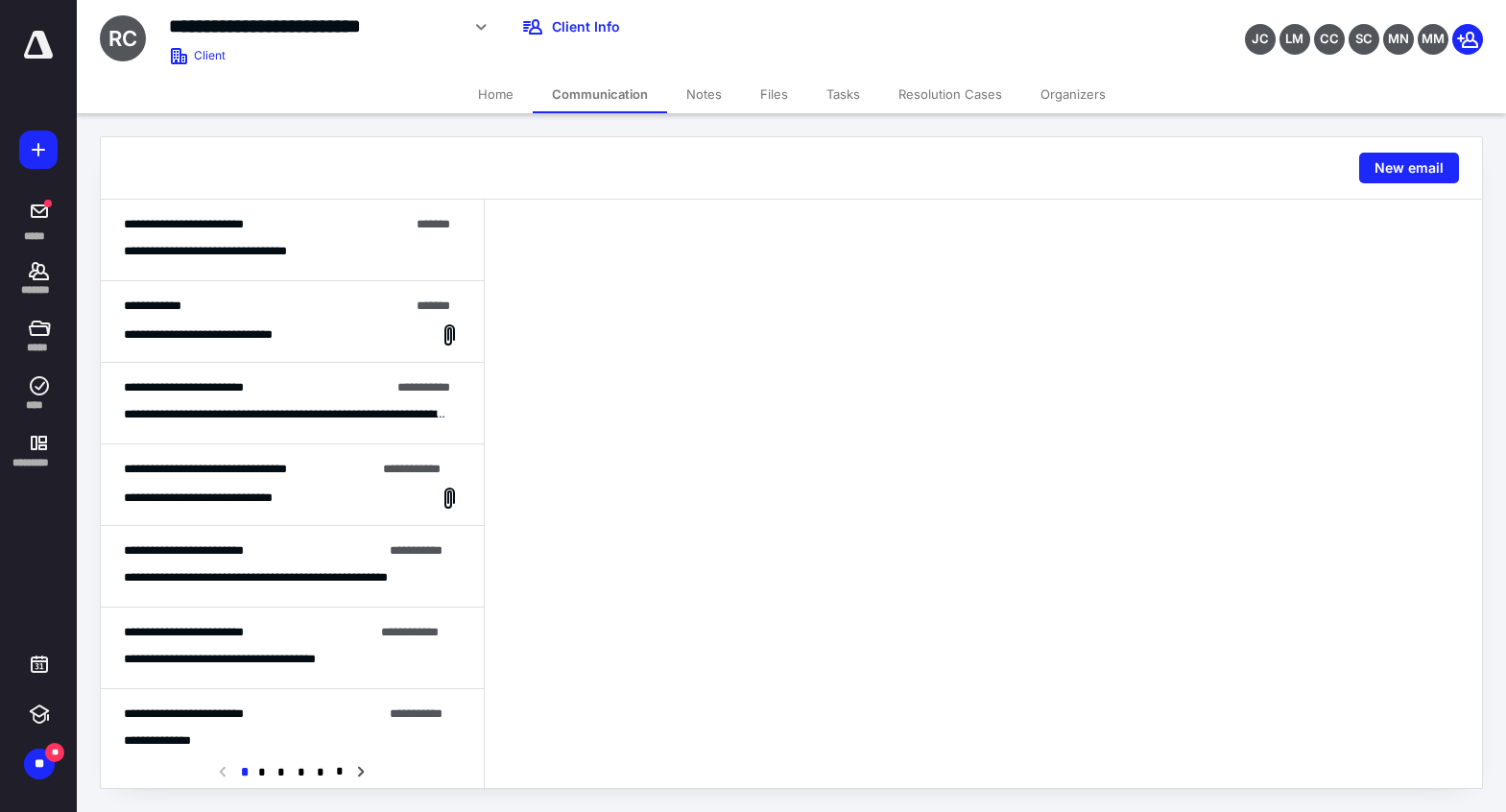 click on "Tasks" at bounding box center (843, 94) 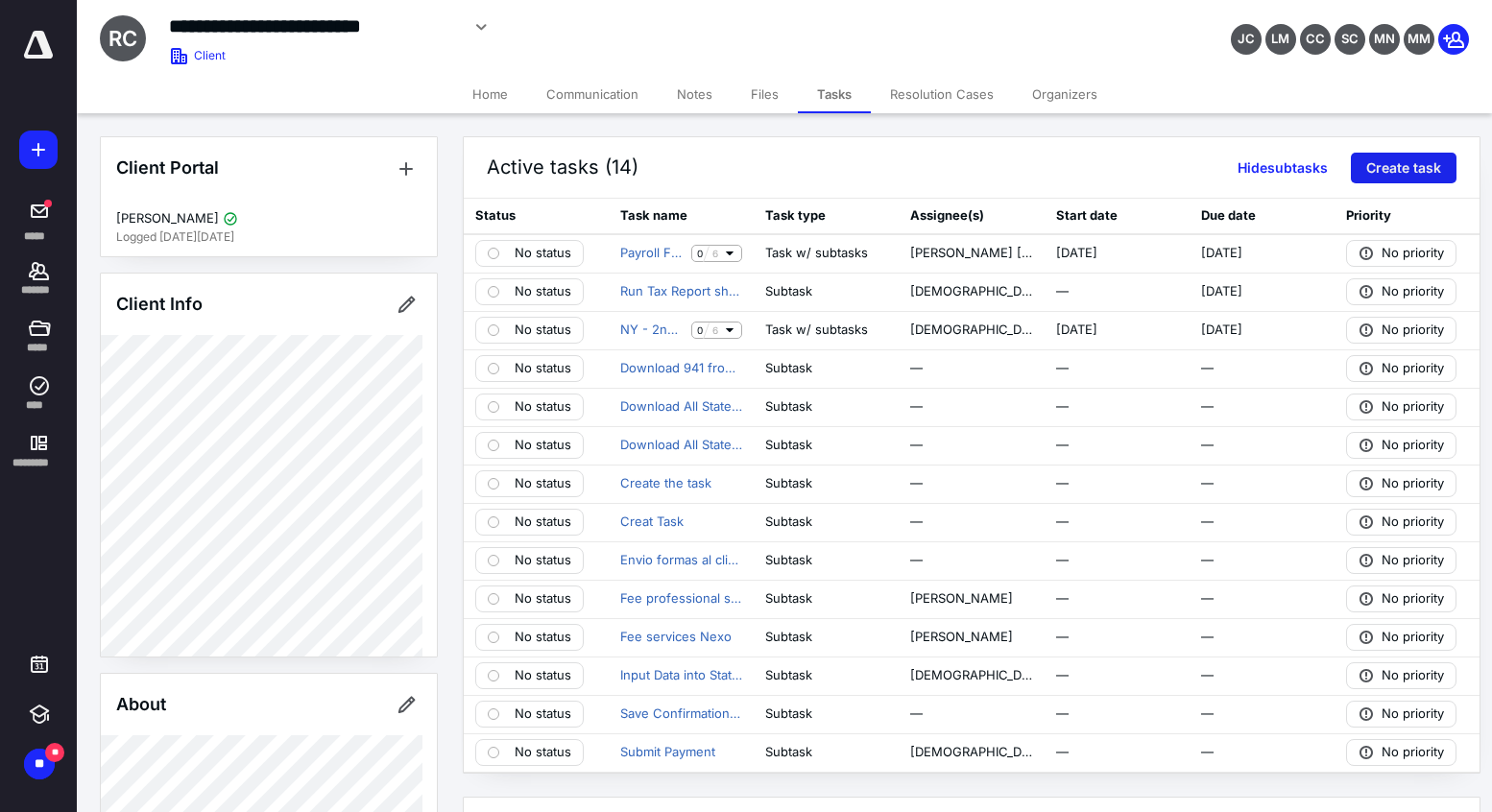 click on "Create task" at bounding box center (1404, 168) 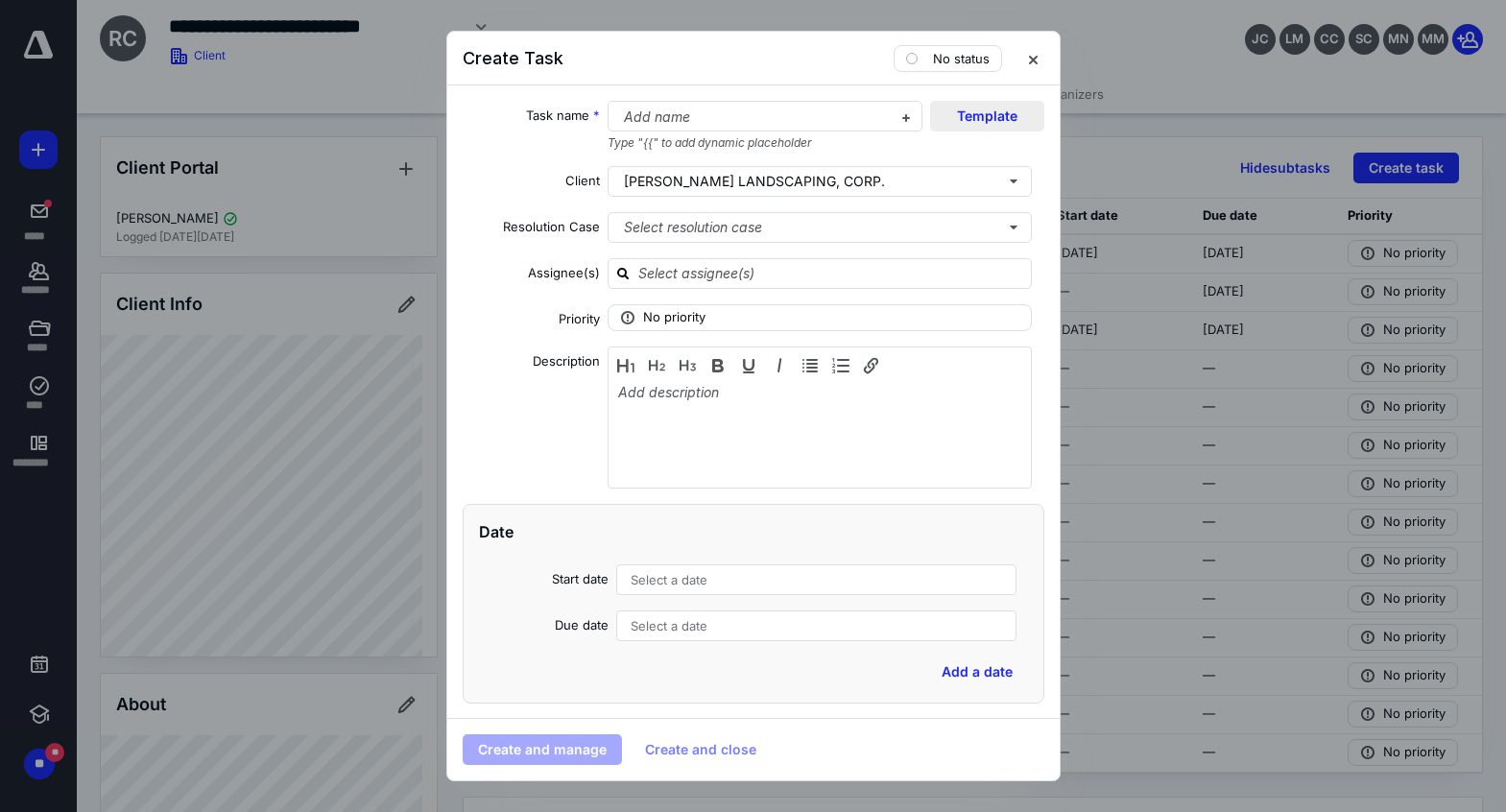 click on "Template" at bounding box center (987, 116) 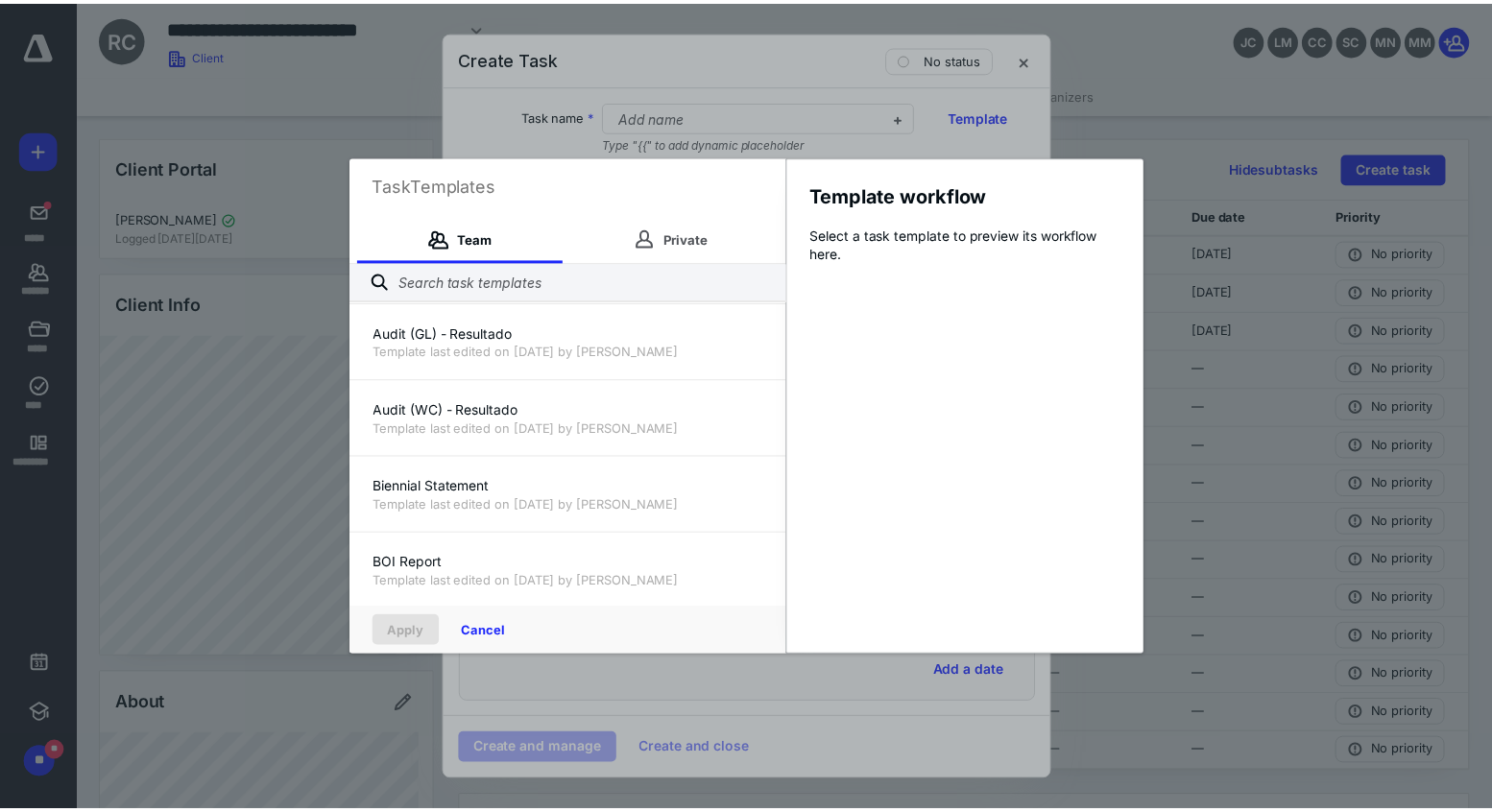 scroll, scrollTop: 480, scrollLeft: 0, axis: vertical 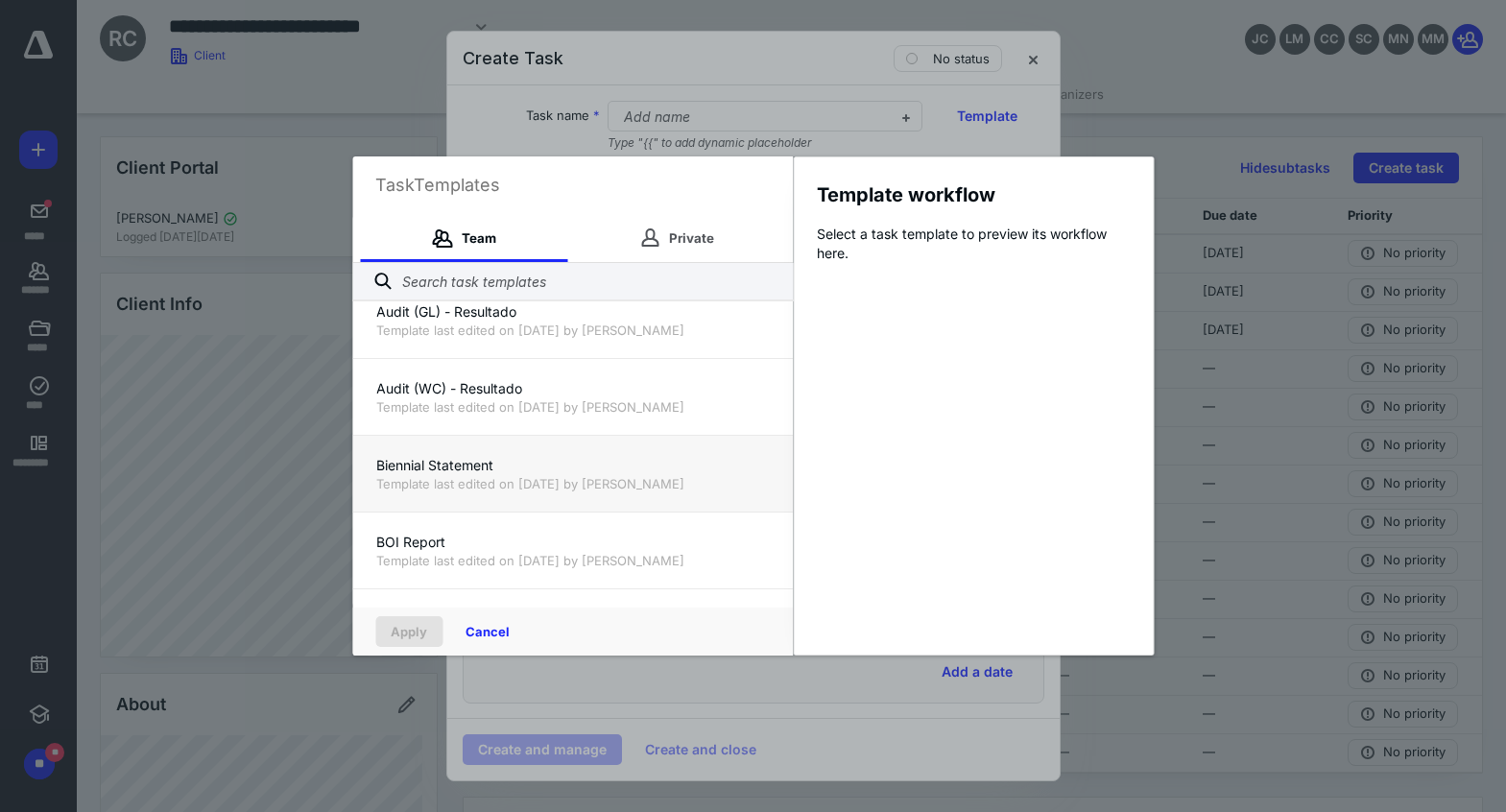 click on "Template last edited on 7/18/2024 by Madel Norona" at bounding box center (572, 484) 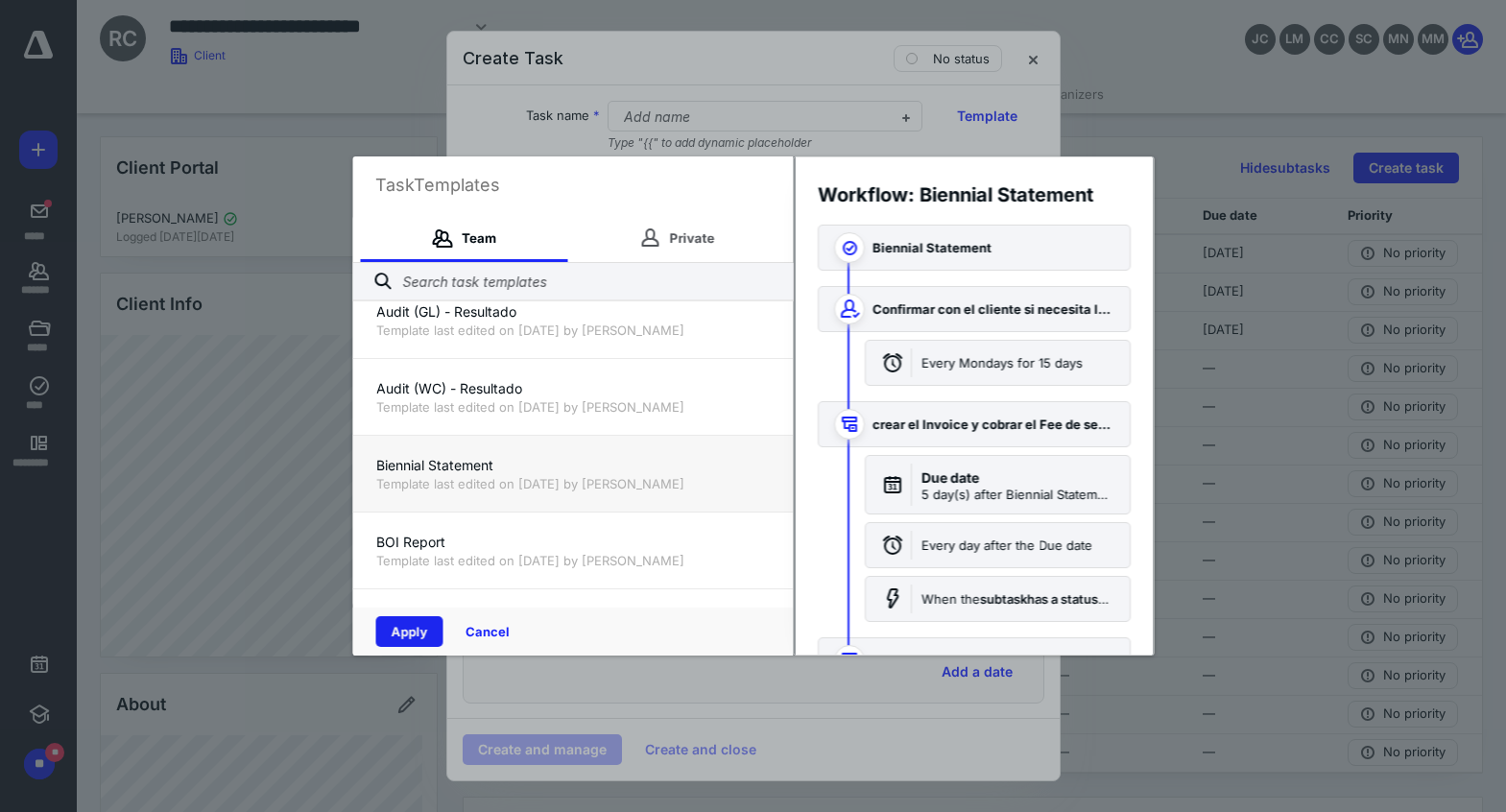 click on "Apply" at bounding box center (409, 632) 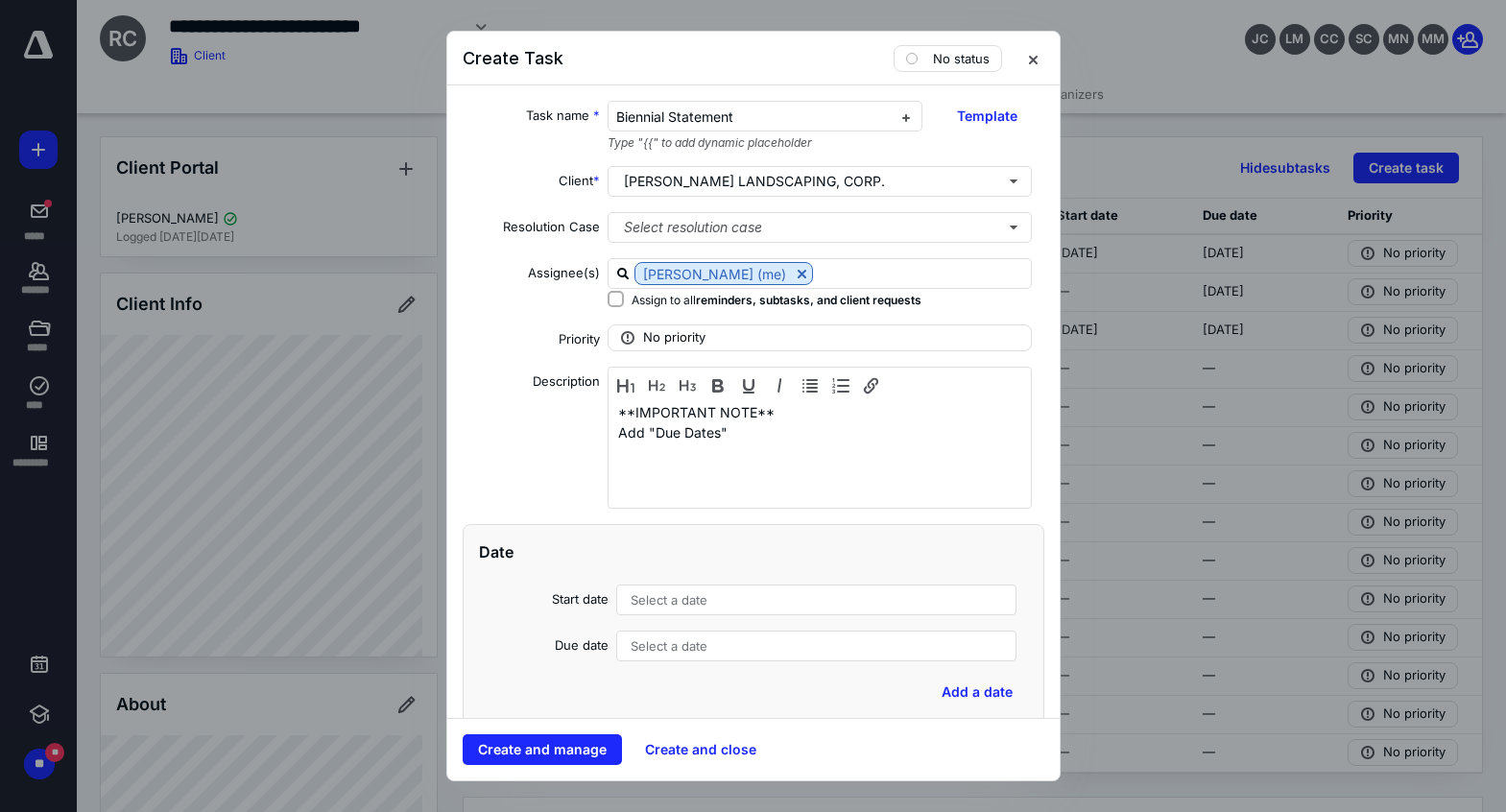 click on "Select a date" at bounding box center (669, 600) 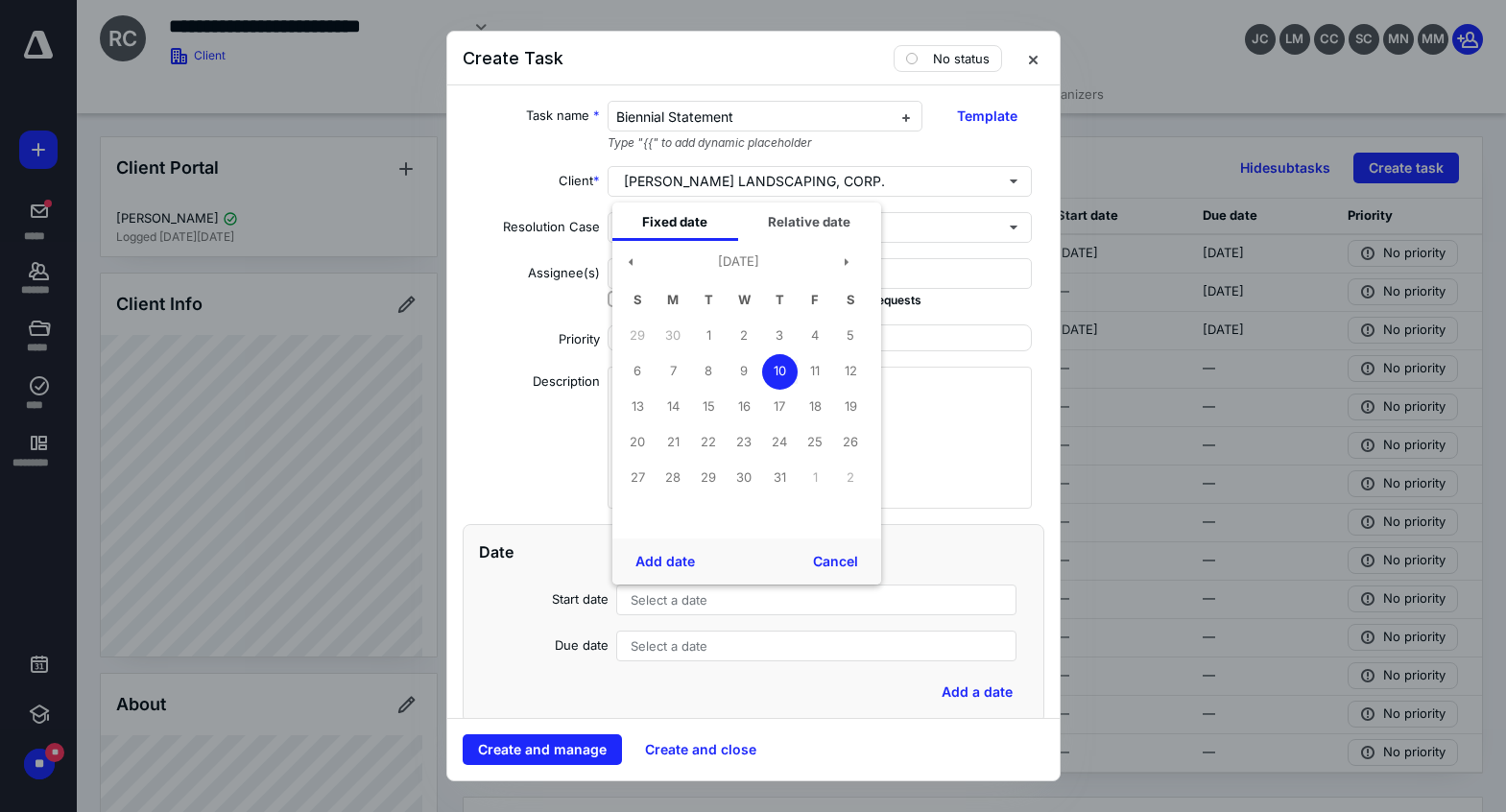 click on "10" at bounding box center [779, 371] 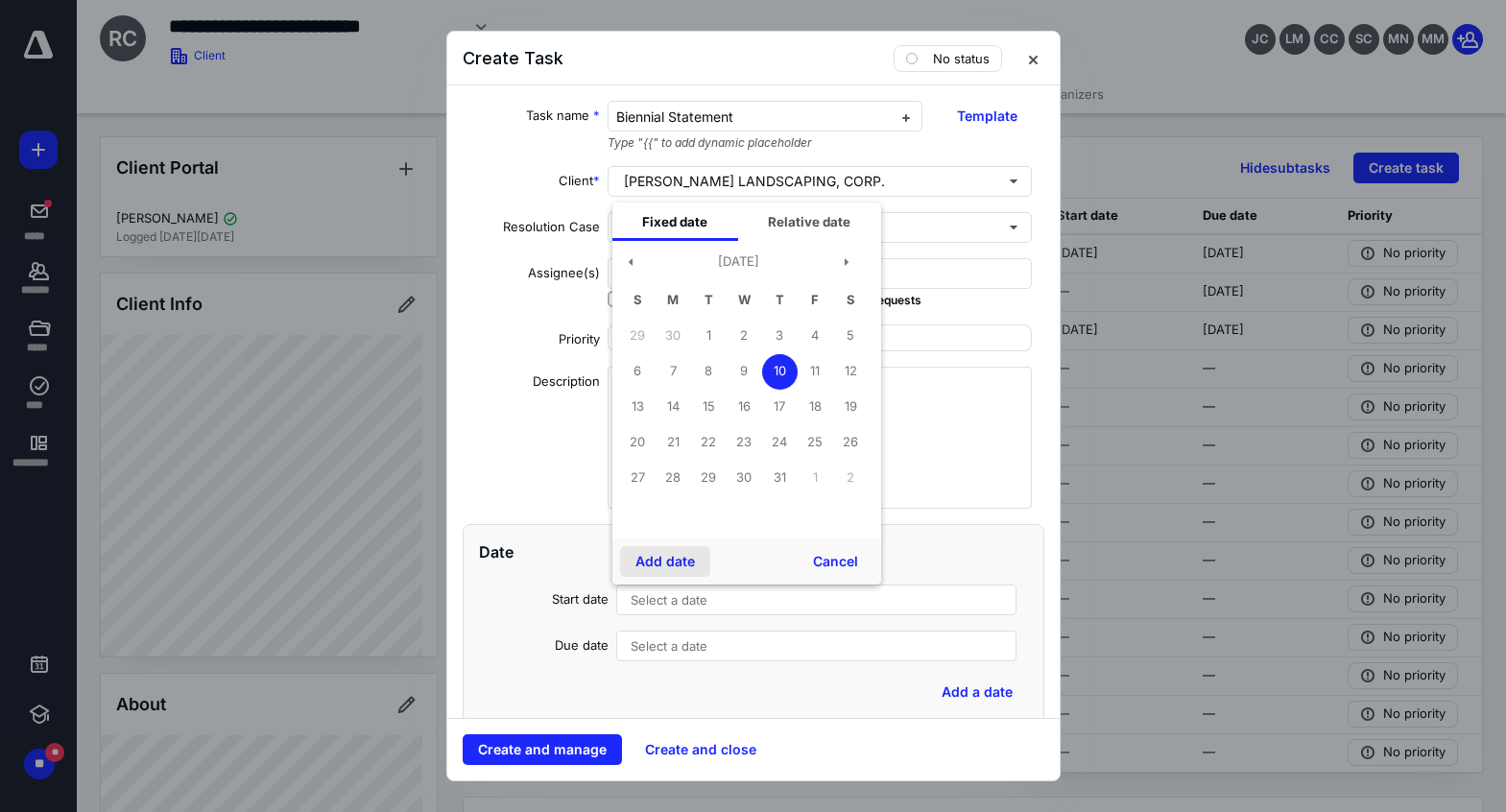 click on "Add date" at bounding box center [665, 561] 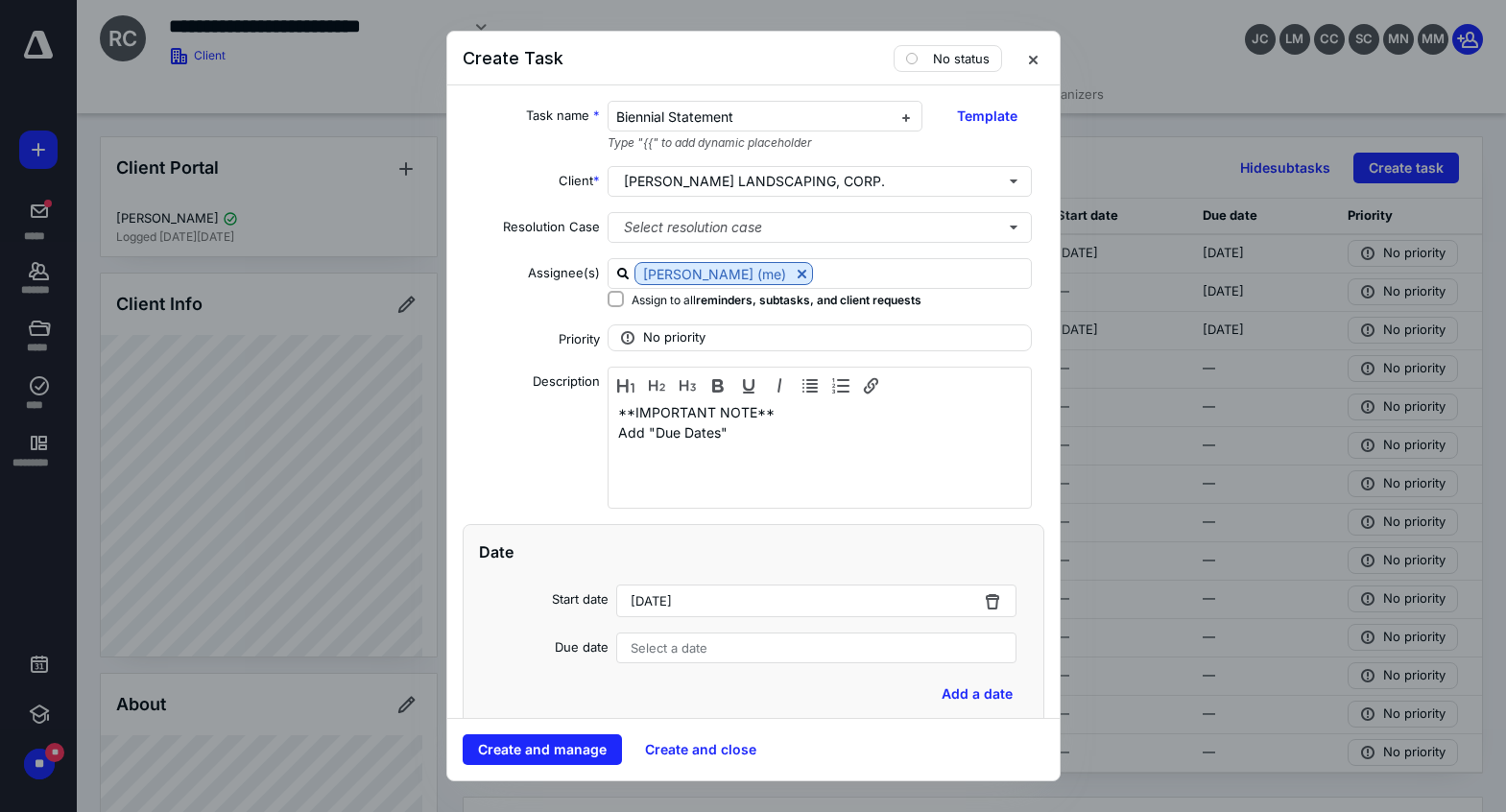 click on "Select a date" at bounding box center (669, 648) 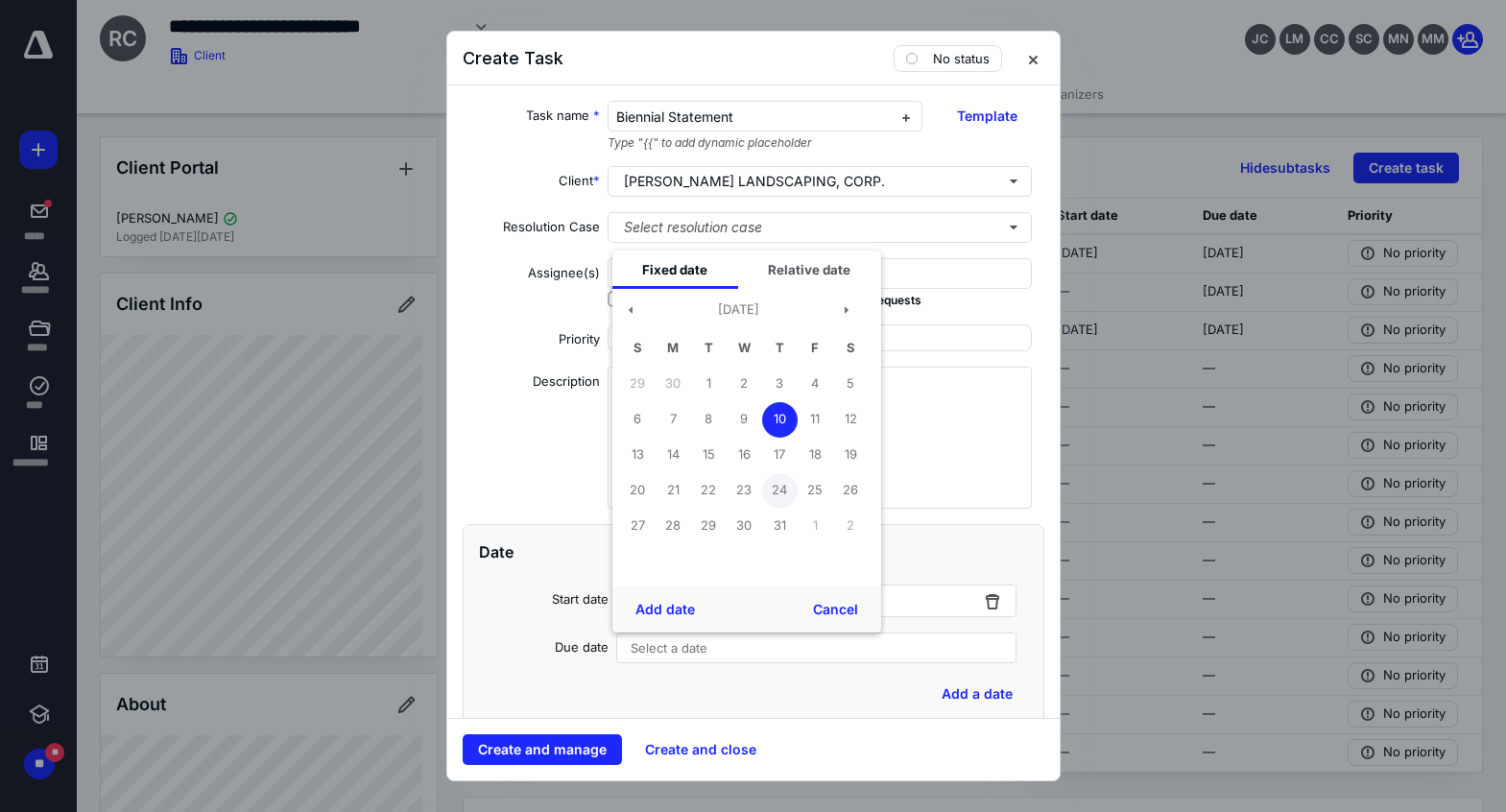 click on "24" at bounding box center (779, 490) 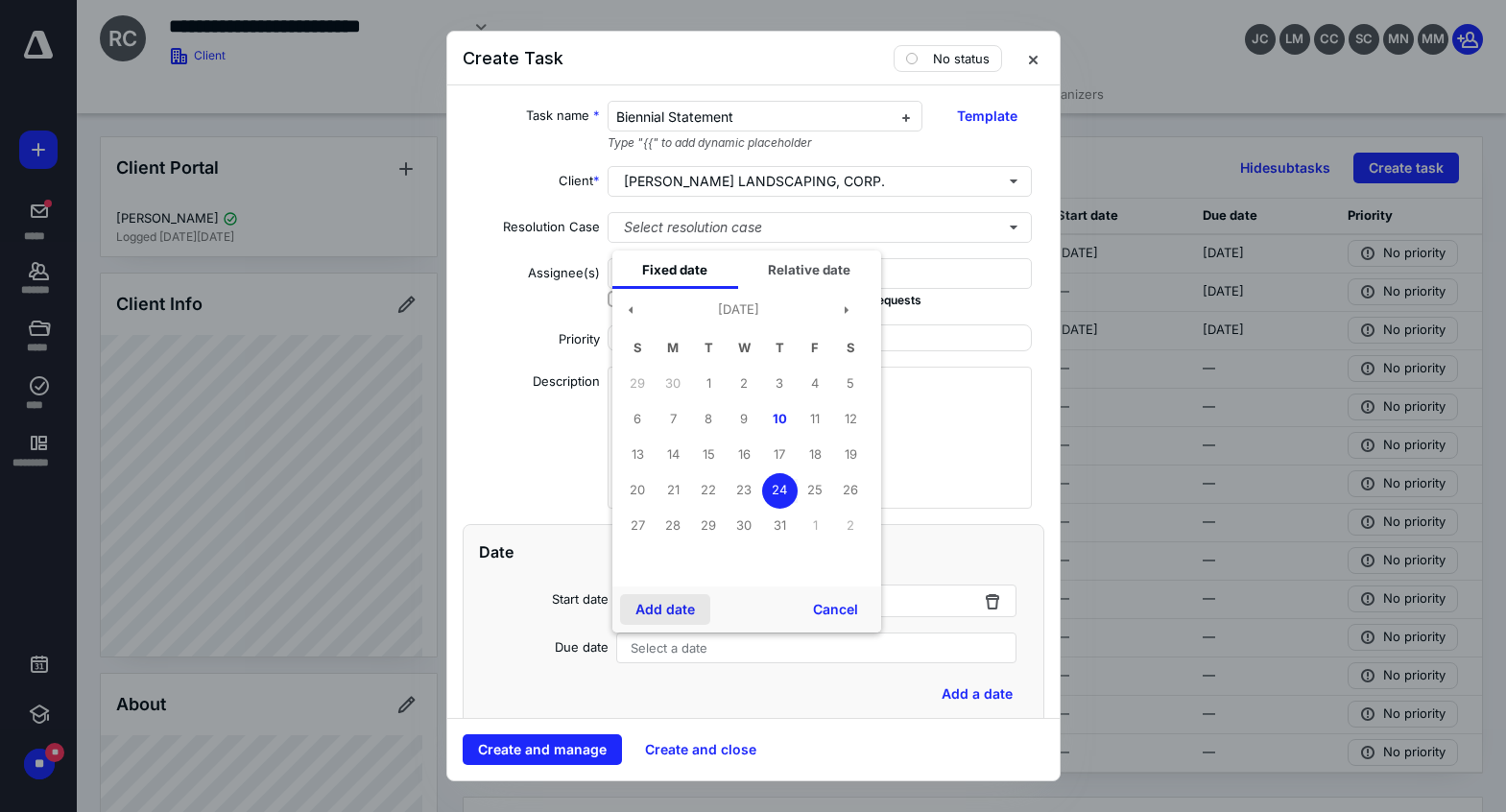click on "Add date" at bounding box center (665, 609) 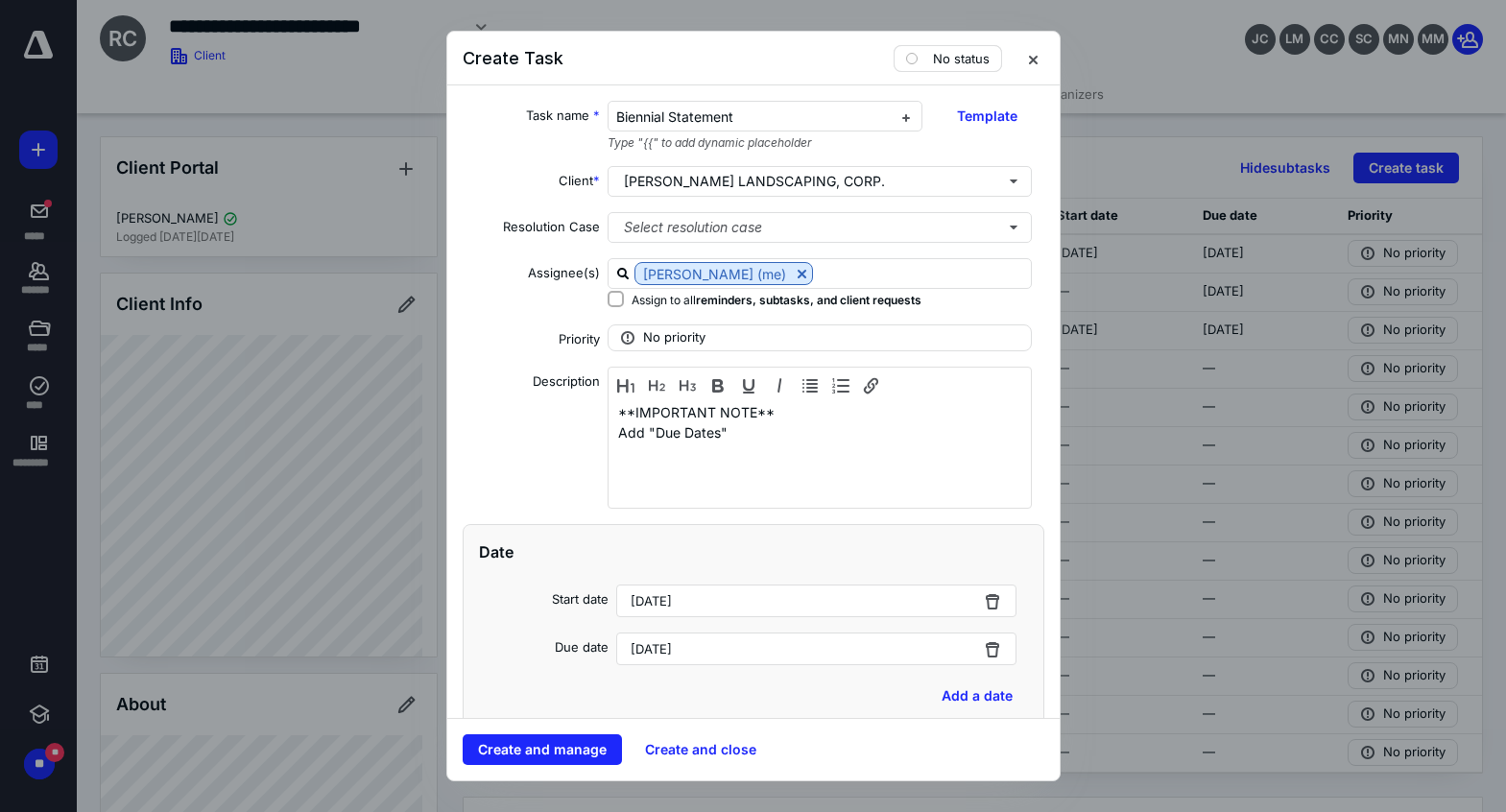 click on "No status" at bounding box center (961, 59) 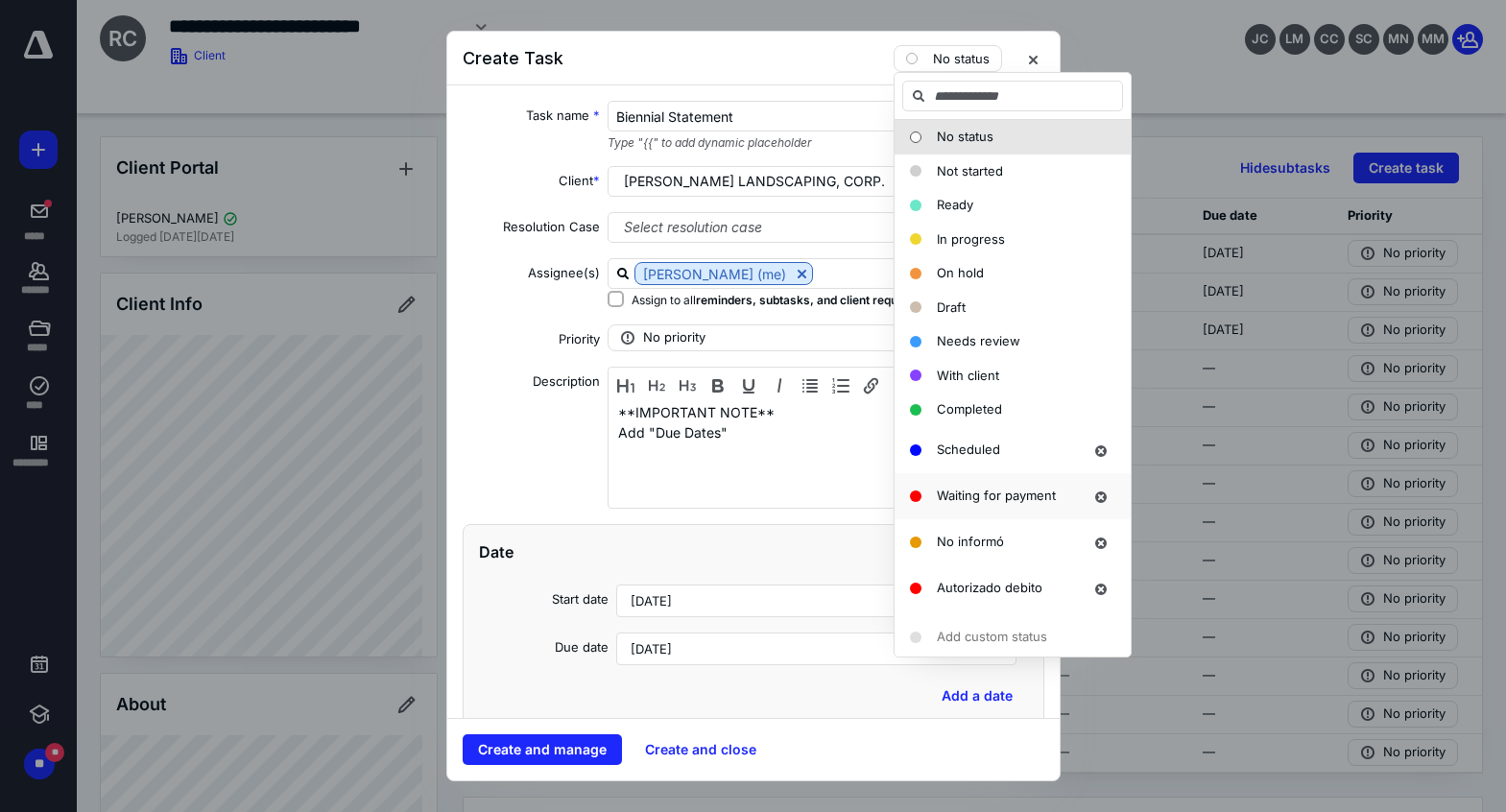 click on "Waiting for payment" at bounding box center [996, 495] 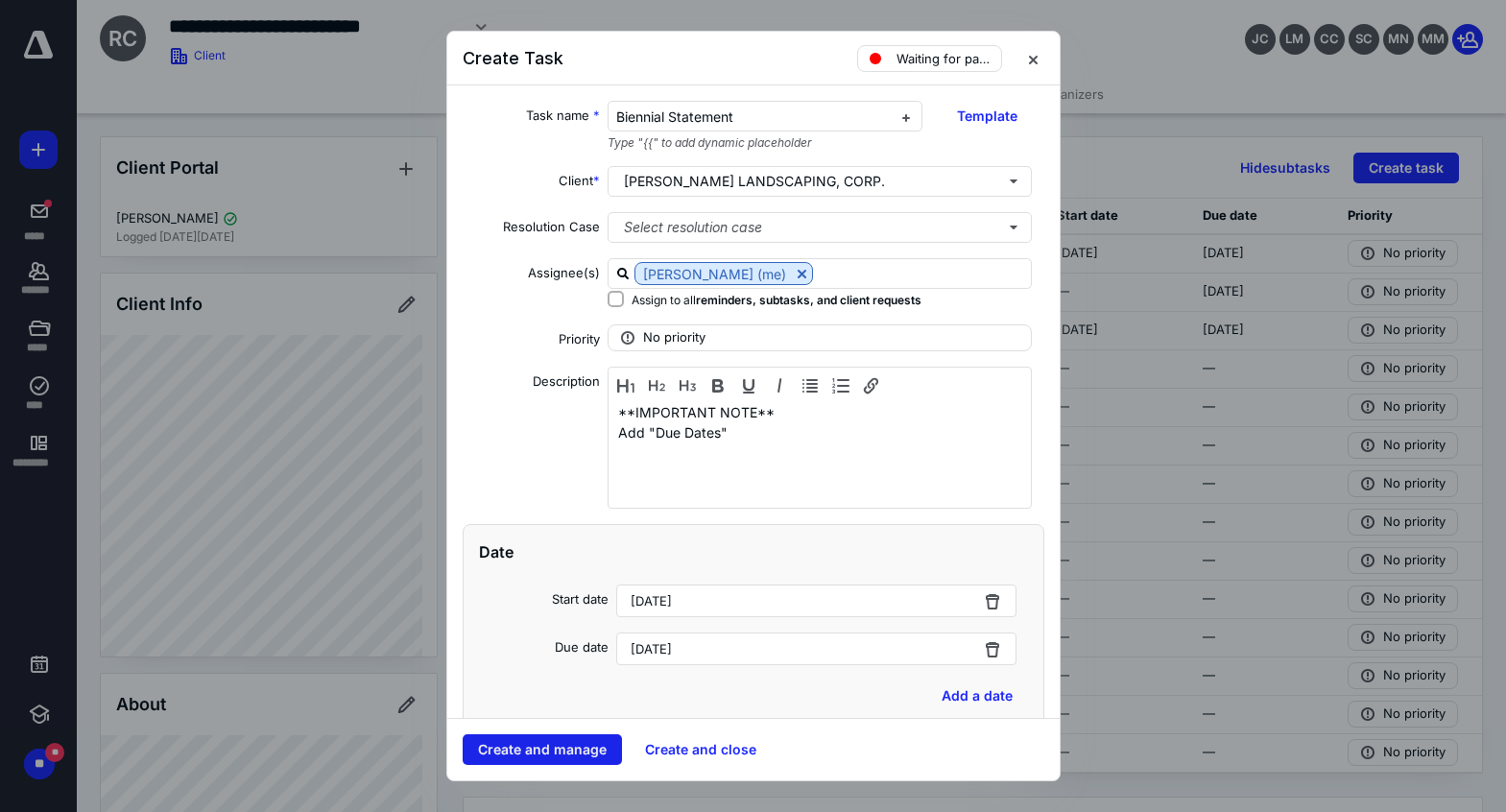 click on "Create and manage" at bounding box center (542, 750) 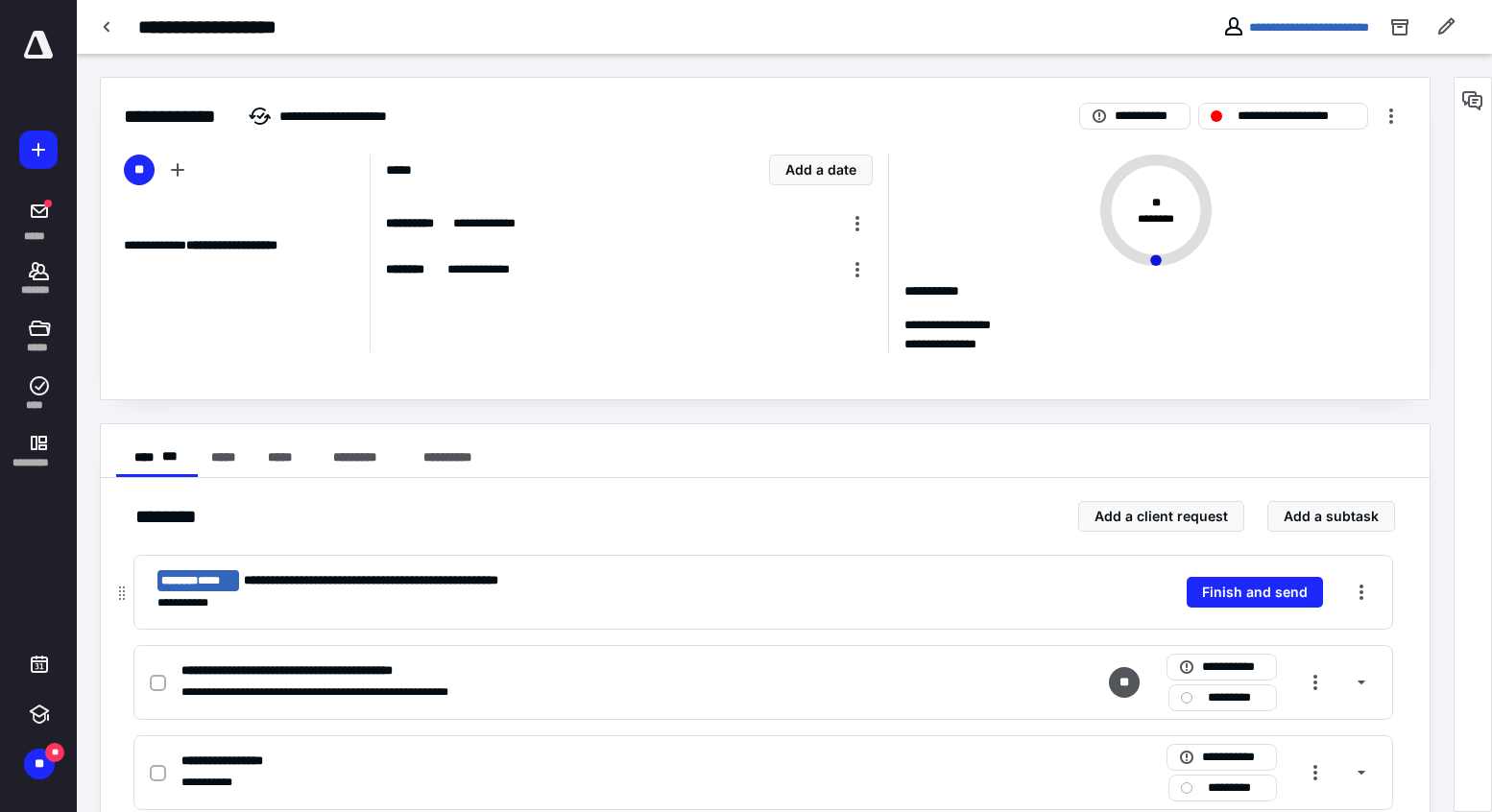 scroll, scrollTop: 288, scrollLeft: 0, axis: vertical 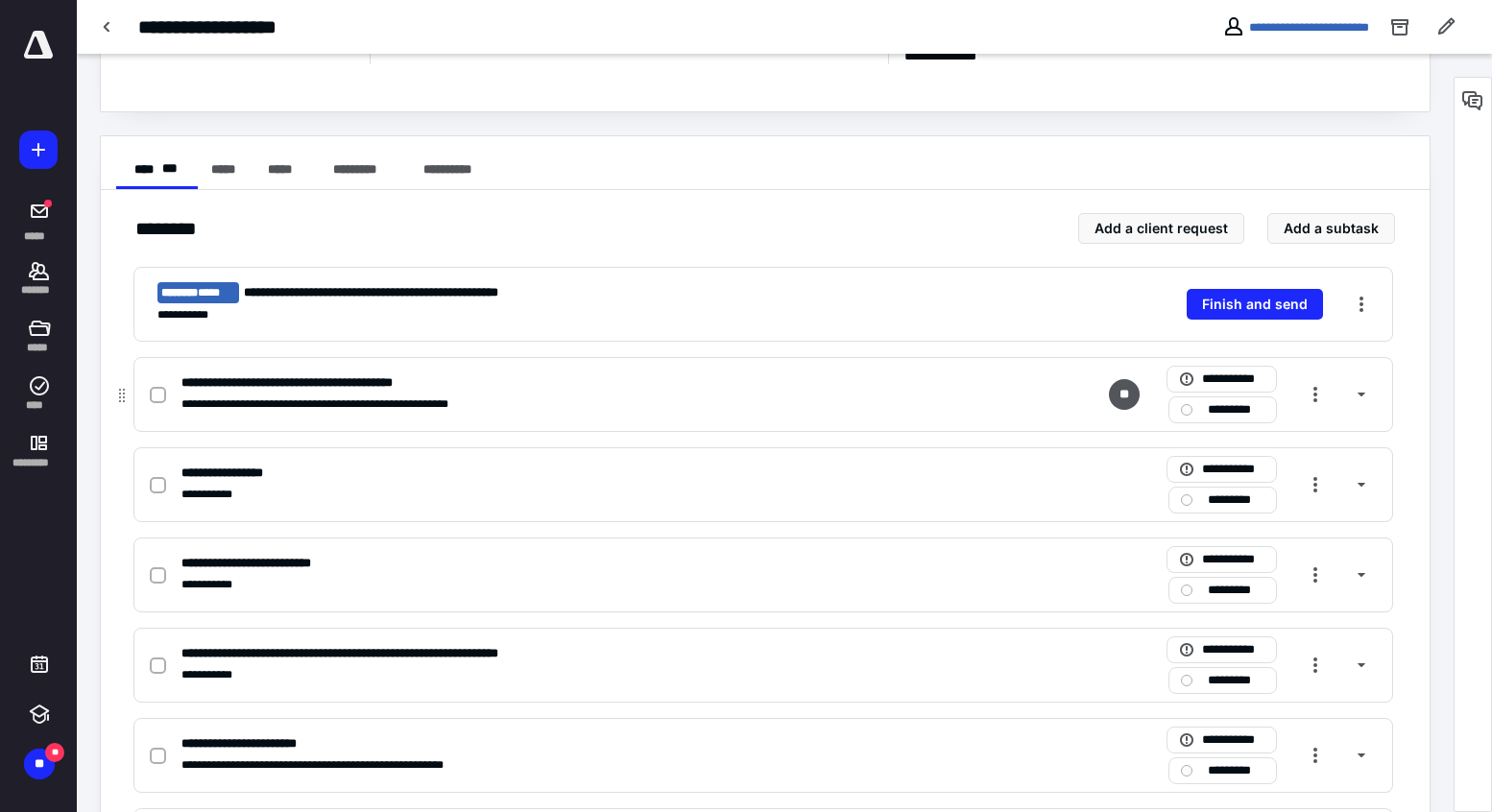 click on "**********" at bounding box center [511, 383] 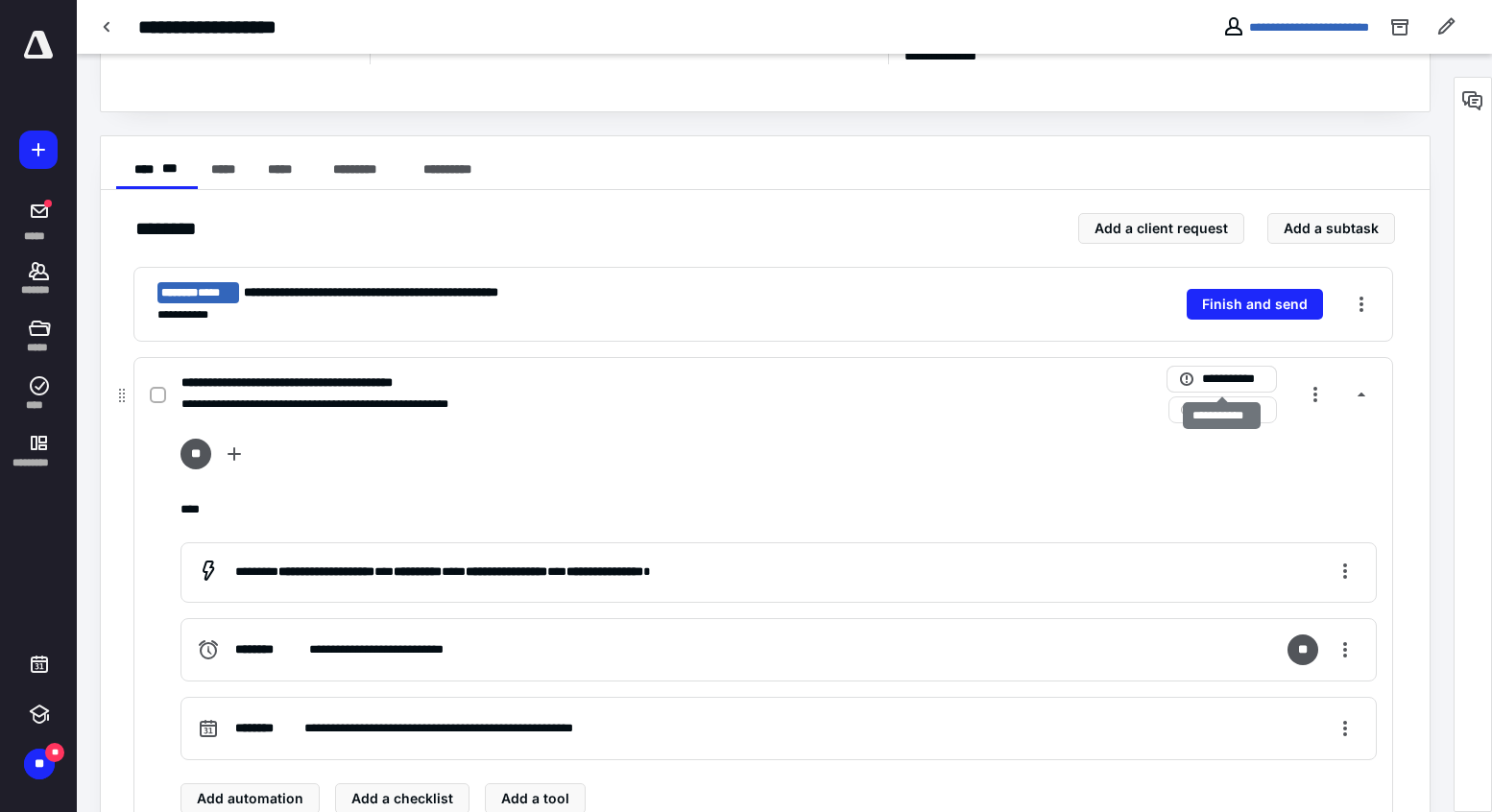 click on "**********" at bounding box center [1233, 379] 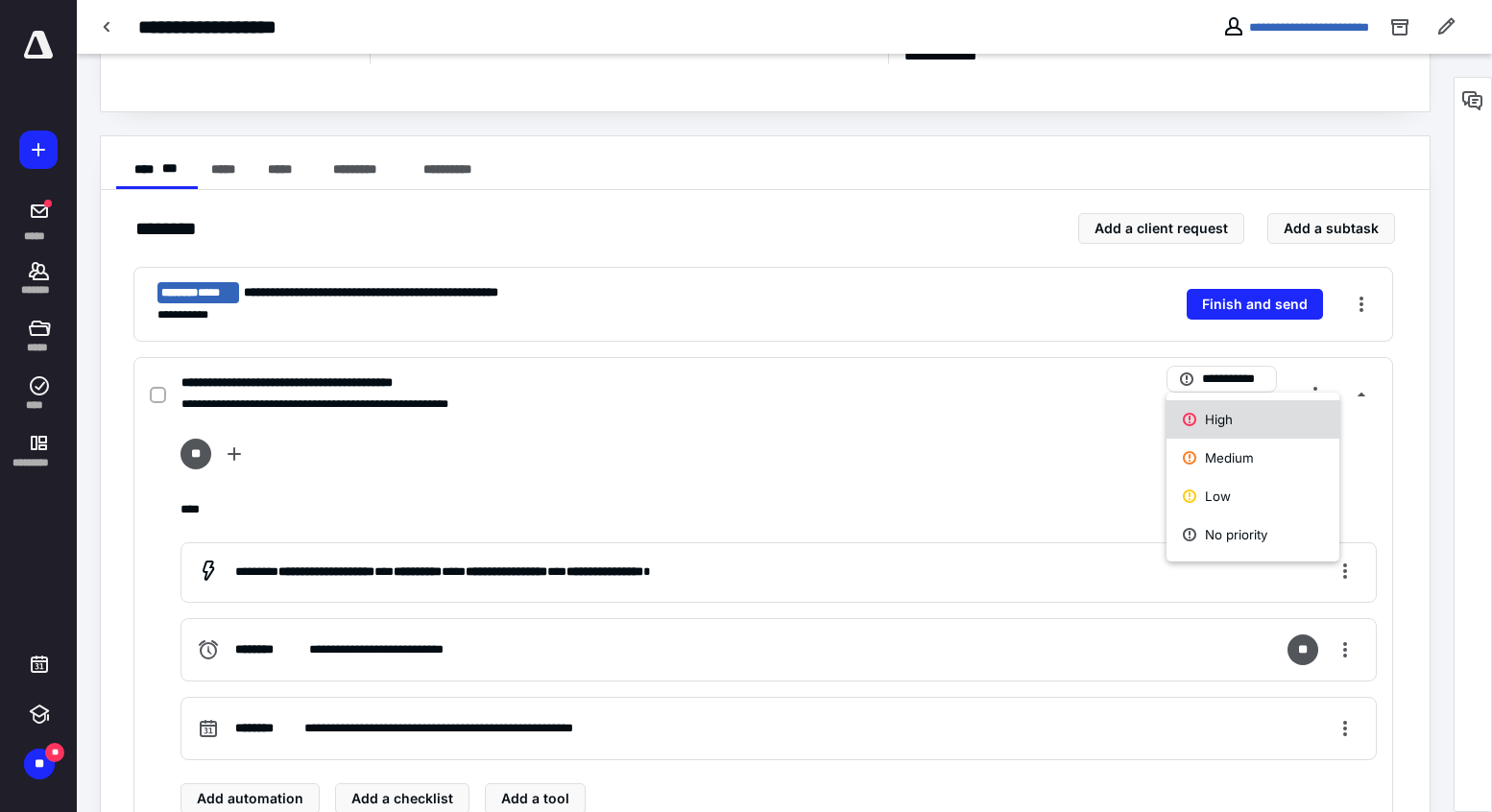click on "High" at bounding box center [1253, 419] 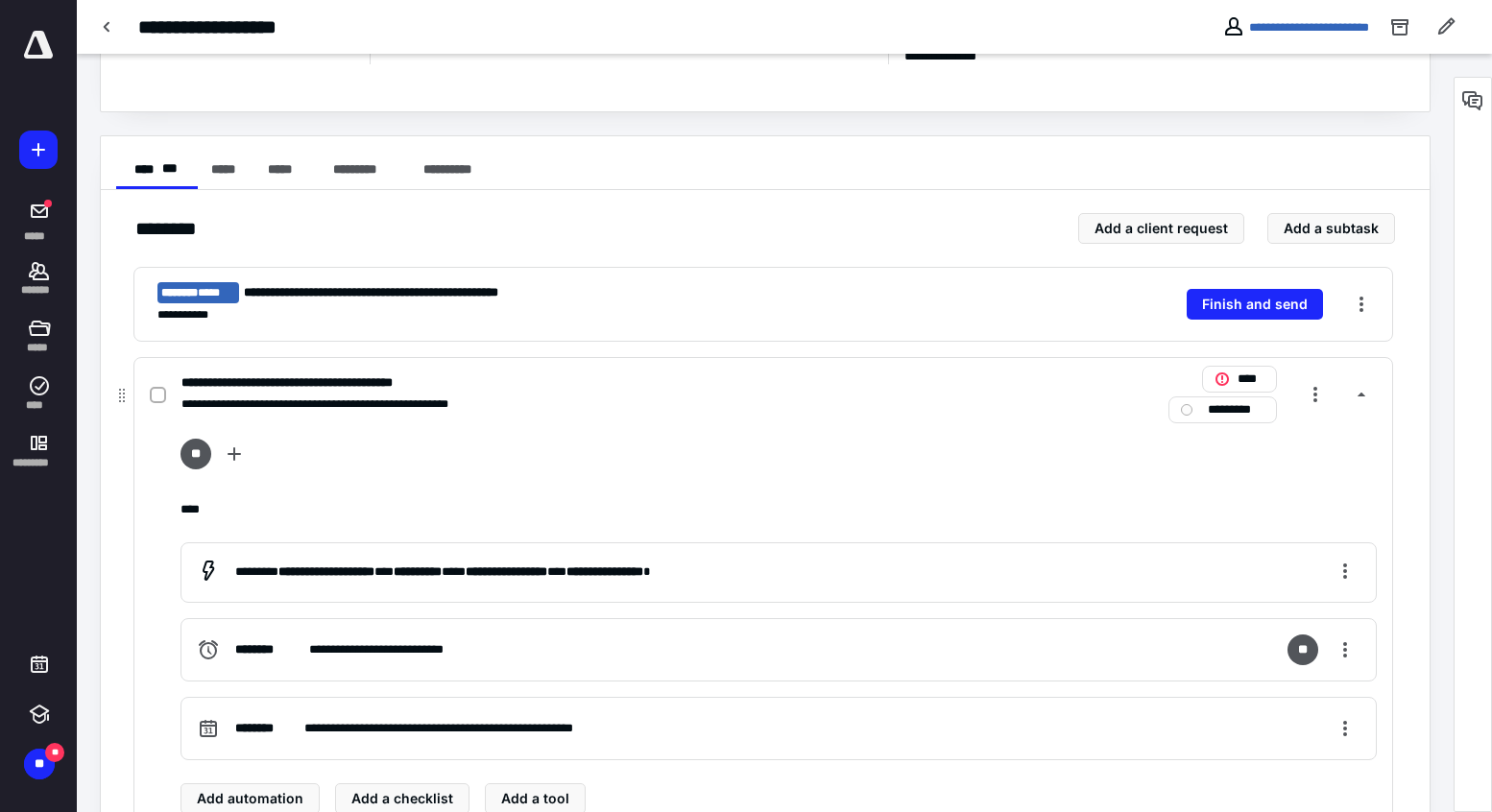 click on "*********" at bounding box center [1236, 410] 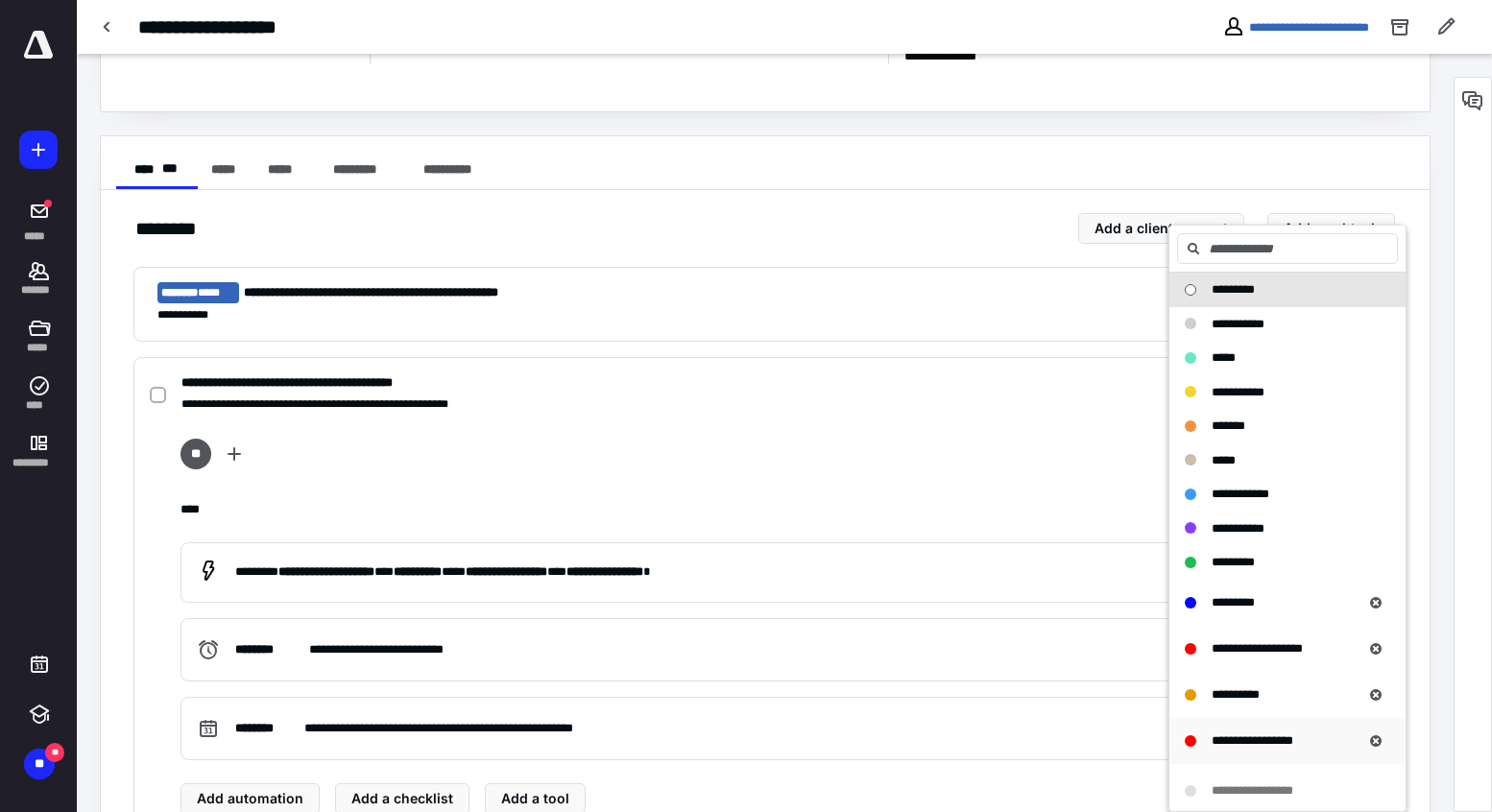 click on "**********" at bounding box center (1252, 740) 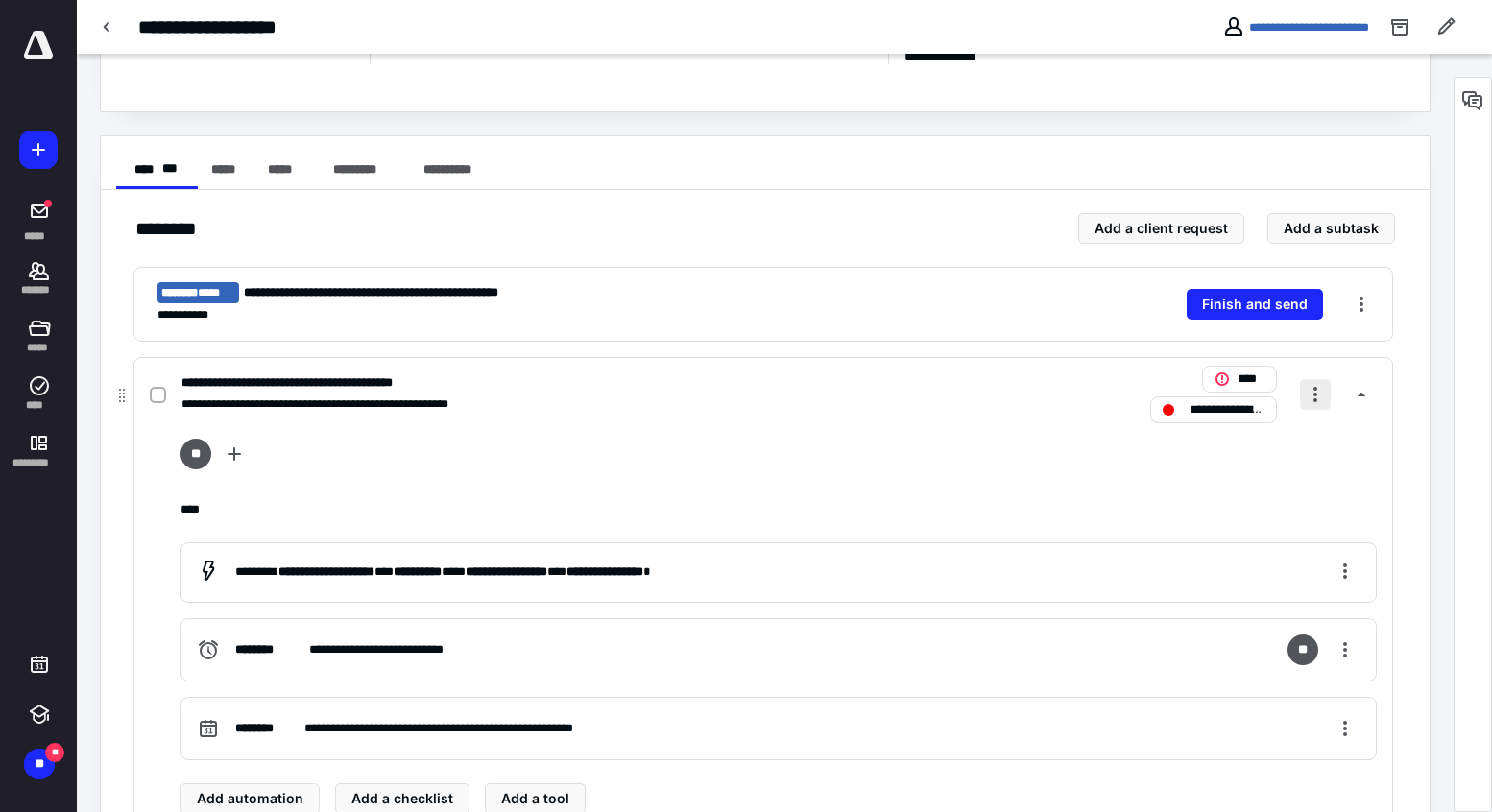 click at bounding box center (1315, 394) 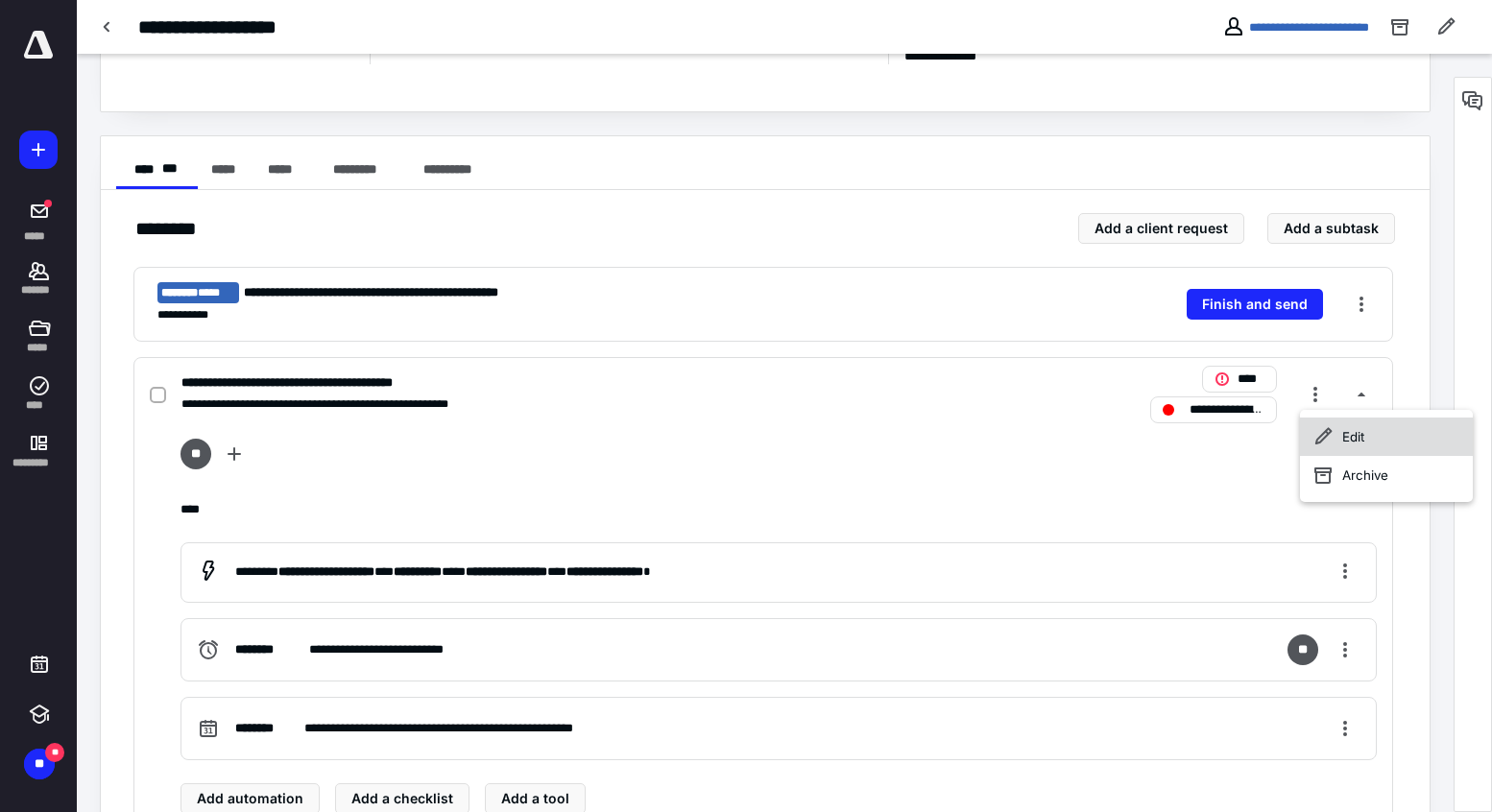 click on "Edit" at bounding box center (1386, 437) 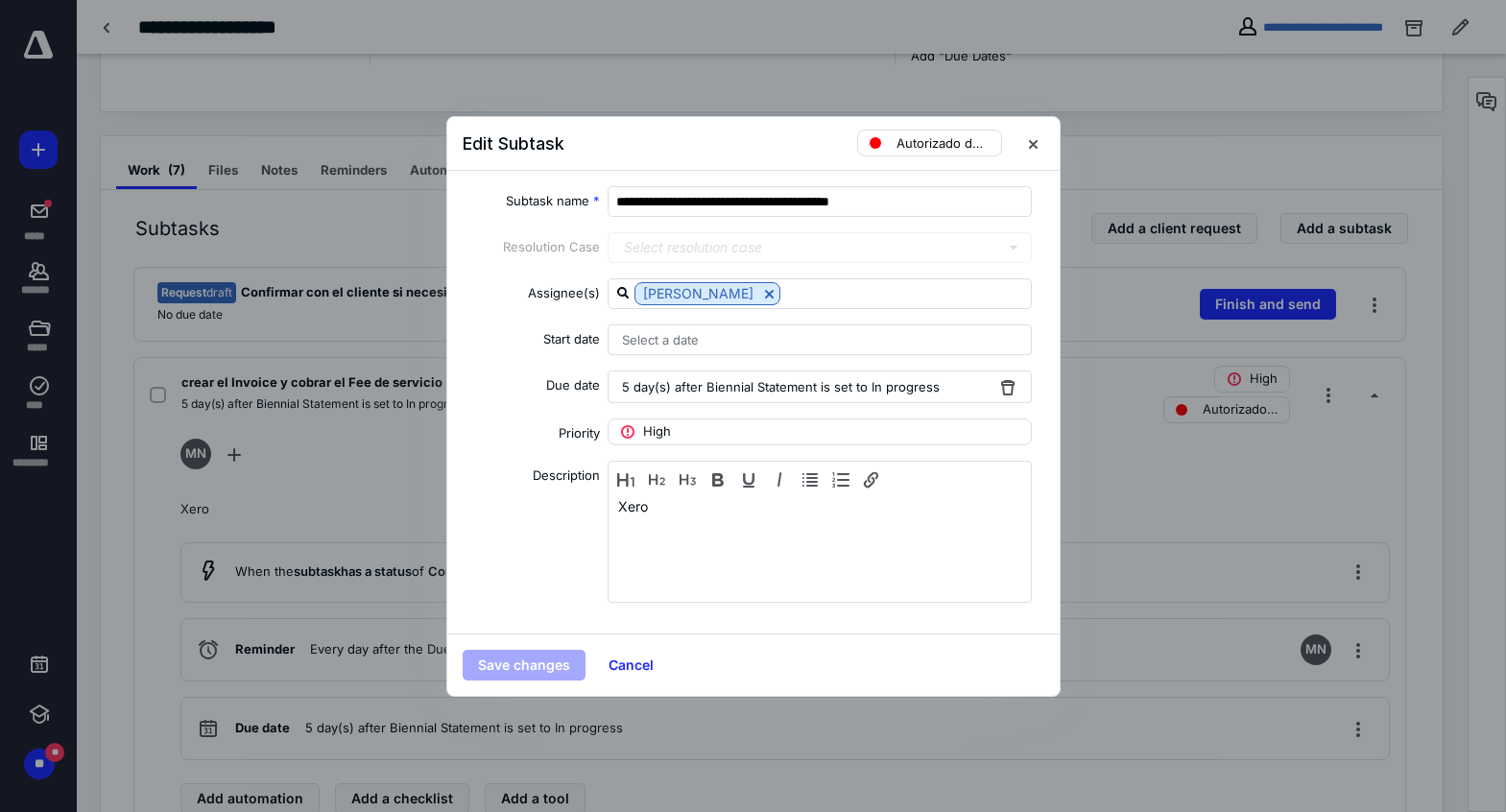 click on "Select a date" at bounding box center (660, 340) 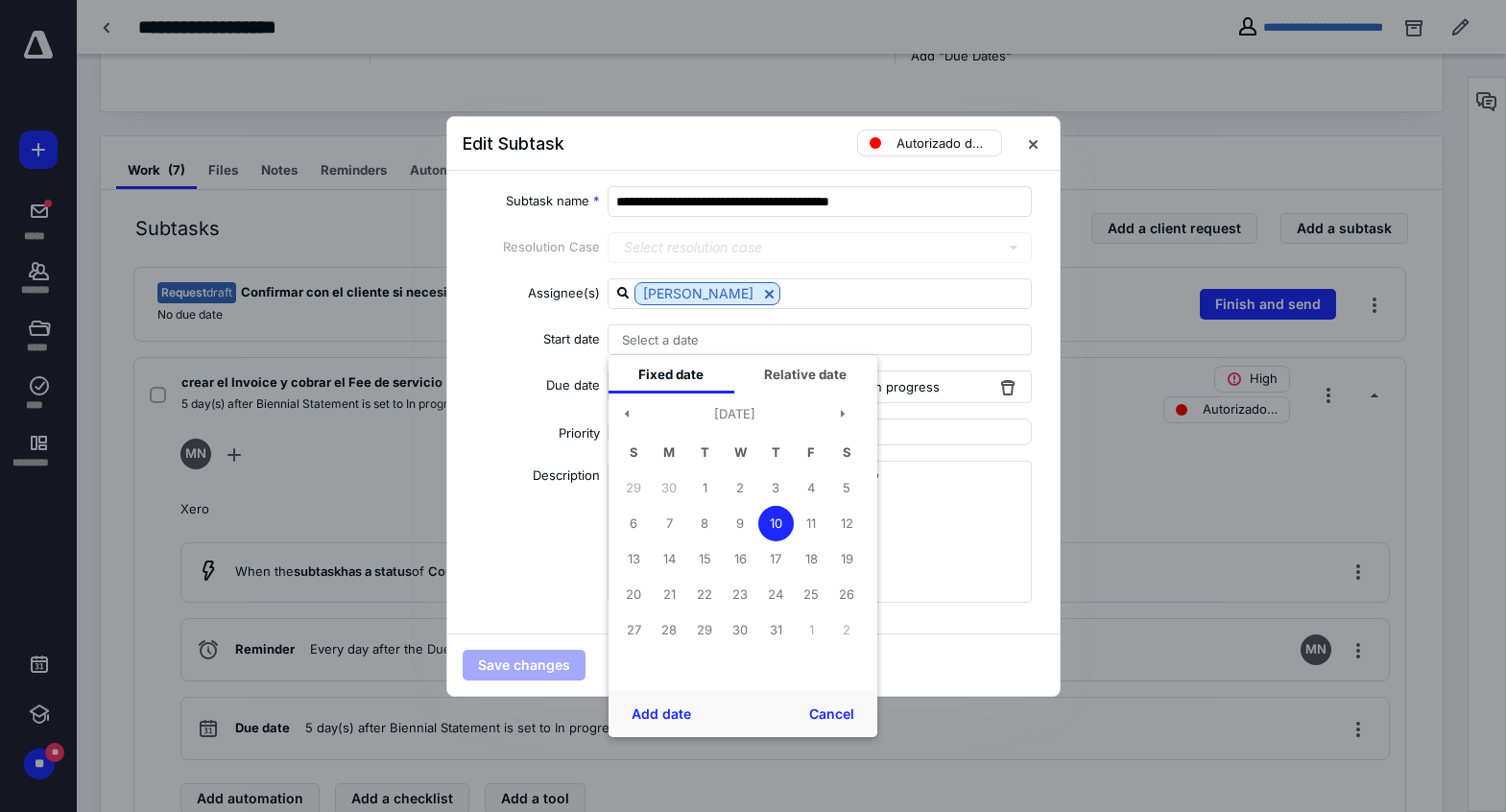 click on "10" at bounding box center [776, 523] 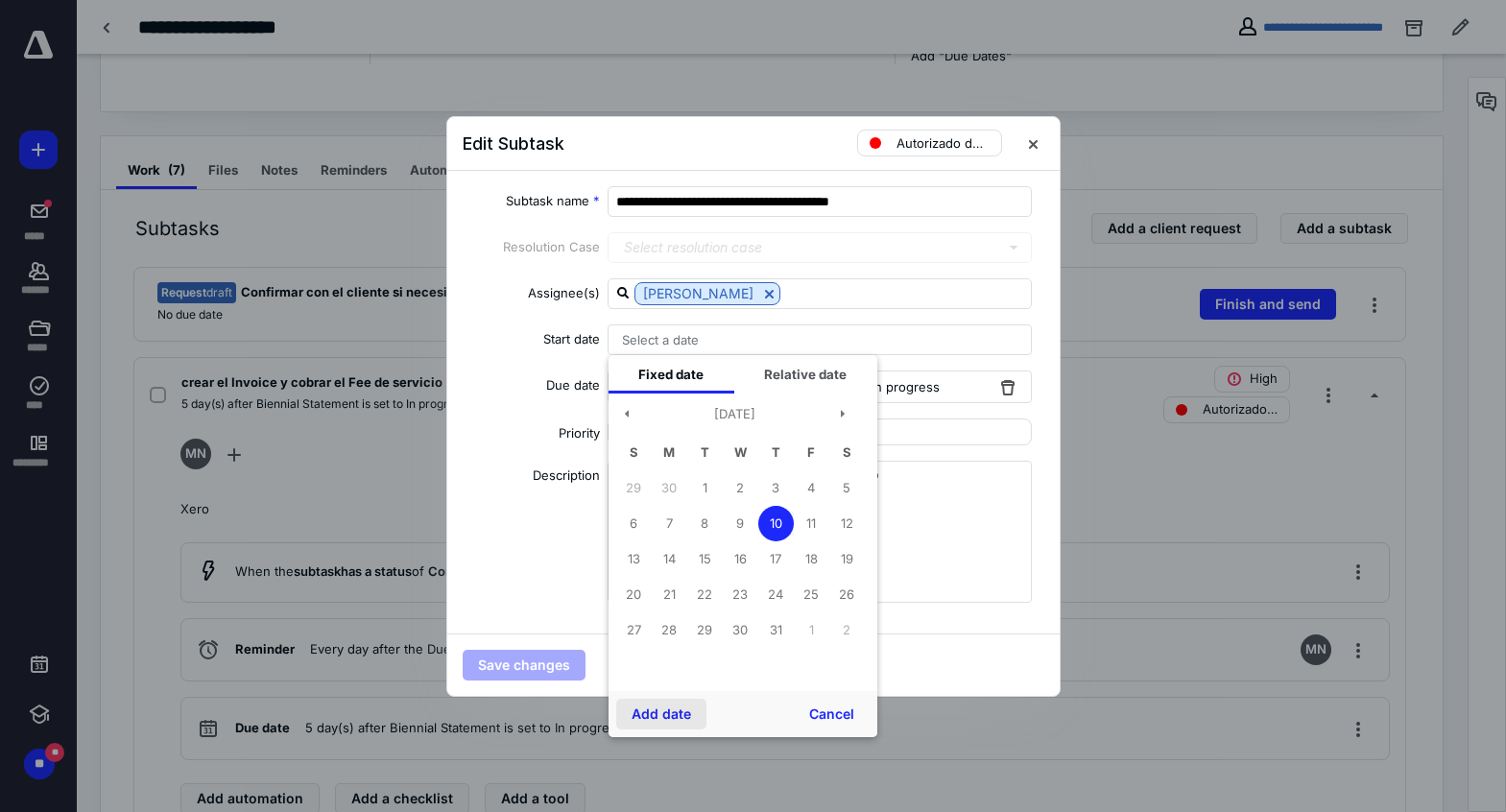 click on "Add date" at bounding box center (661, 714) 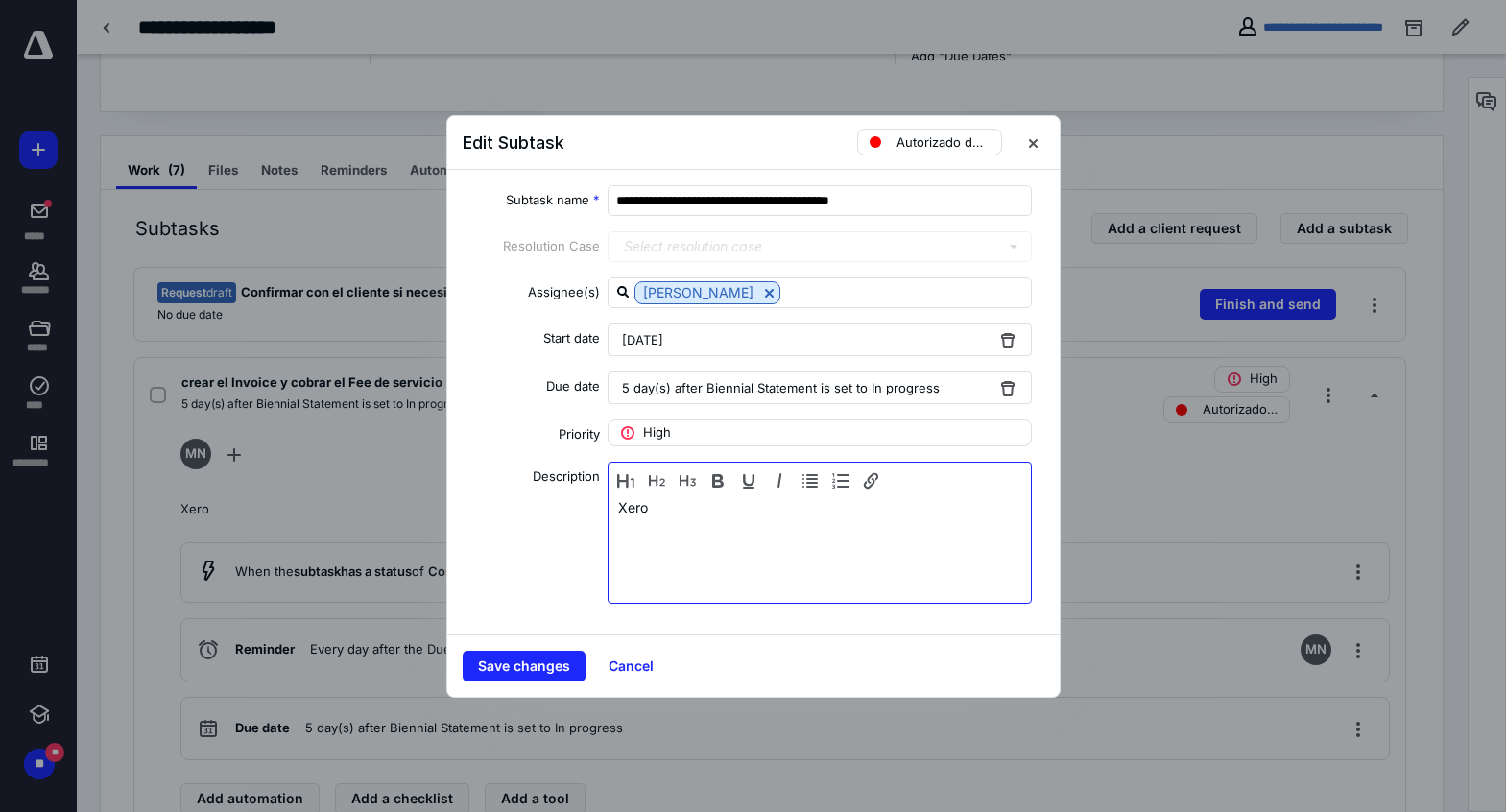 drag, startPoint x: 658, startPoint y: 509, endPoint x: 571, endPoint y: 504, distance: 87.14356 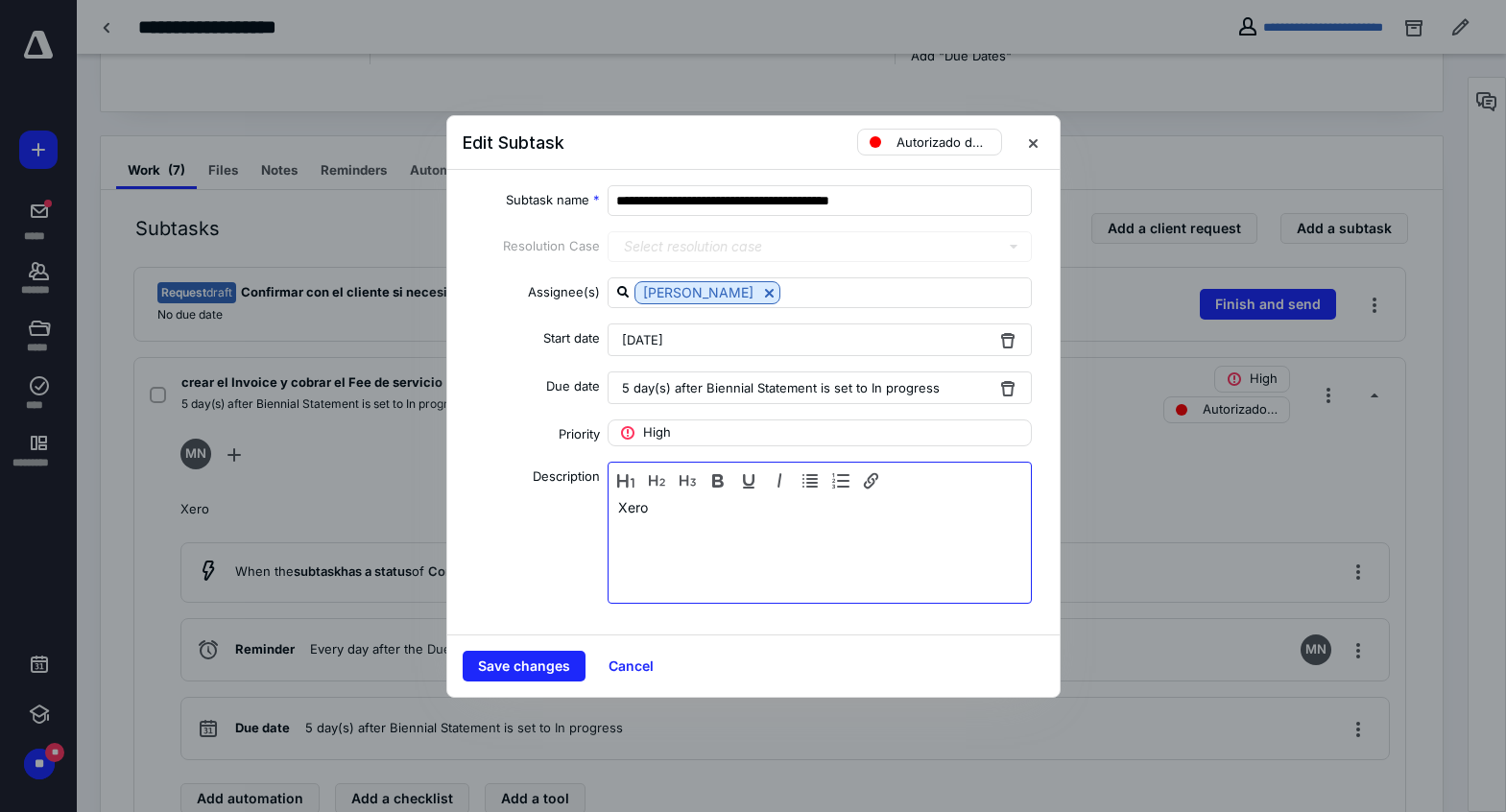 type 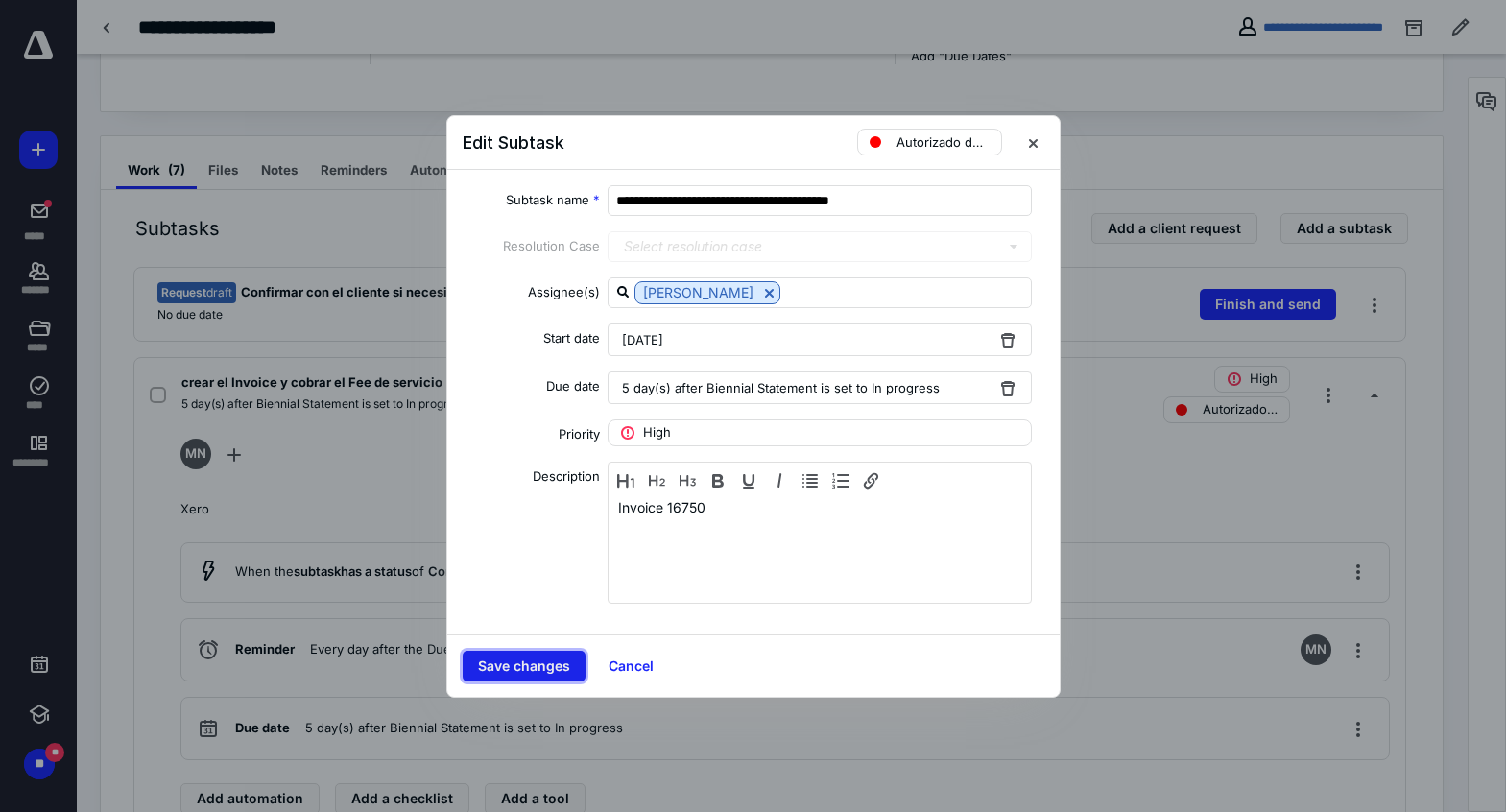 click on "Save changes" at bounding box center (524, 666) 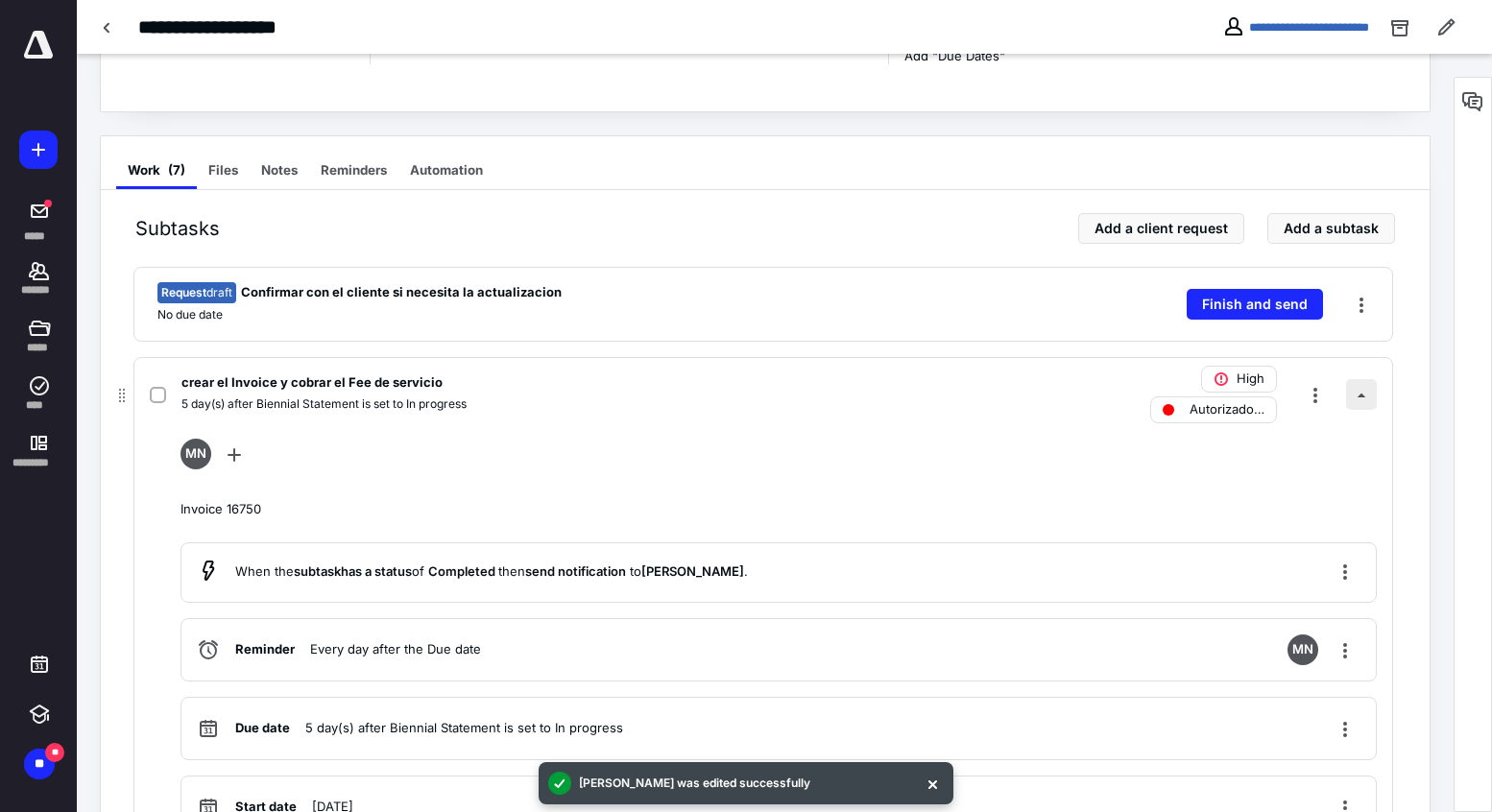 click at bounding box center [1361, 394] 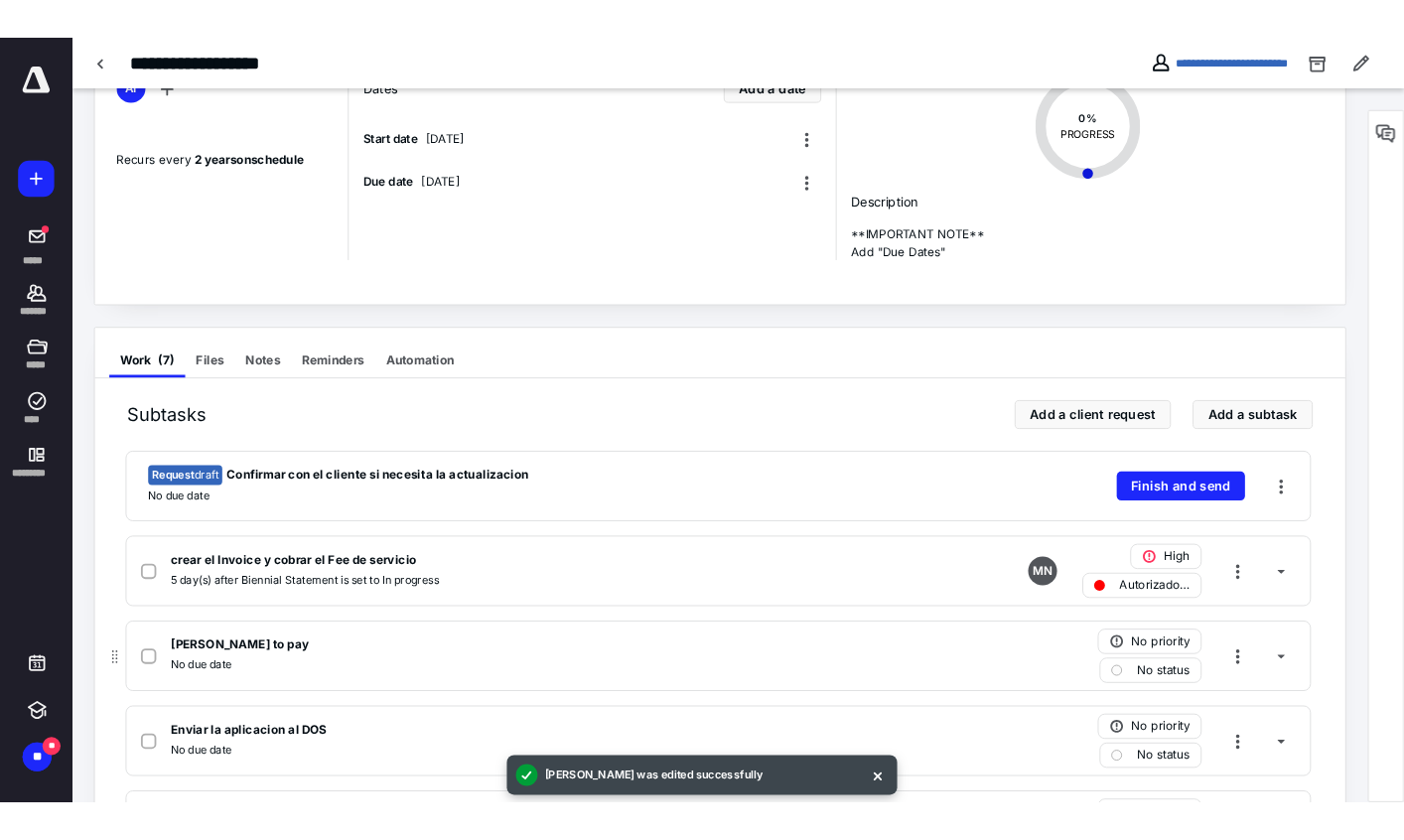 scroll, scrollTop: 0, scrollLeft: 0, axis: both 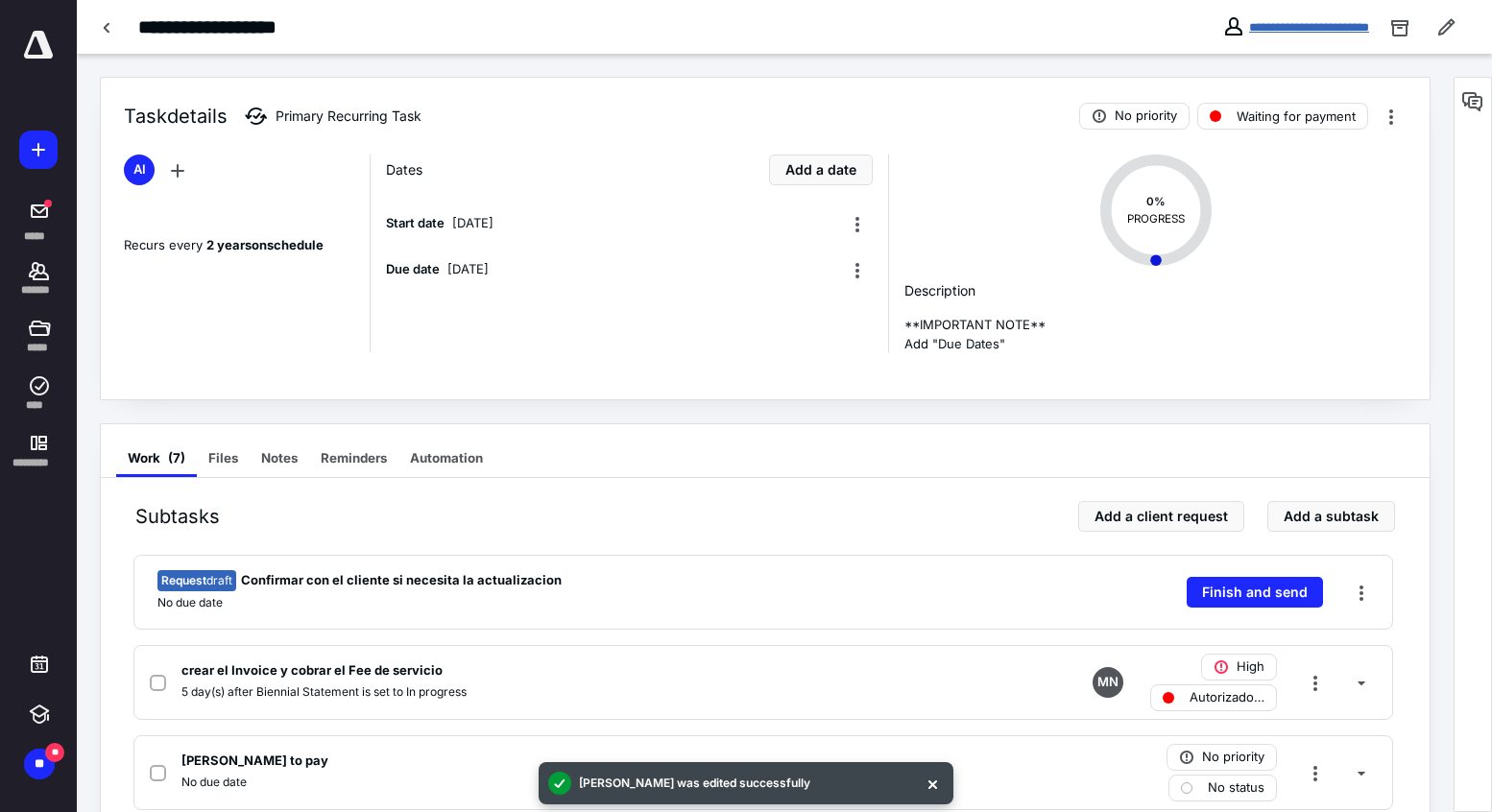 click on "**********" at bounding box center [1309, 27] 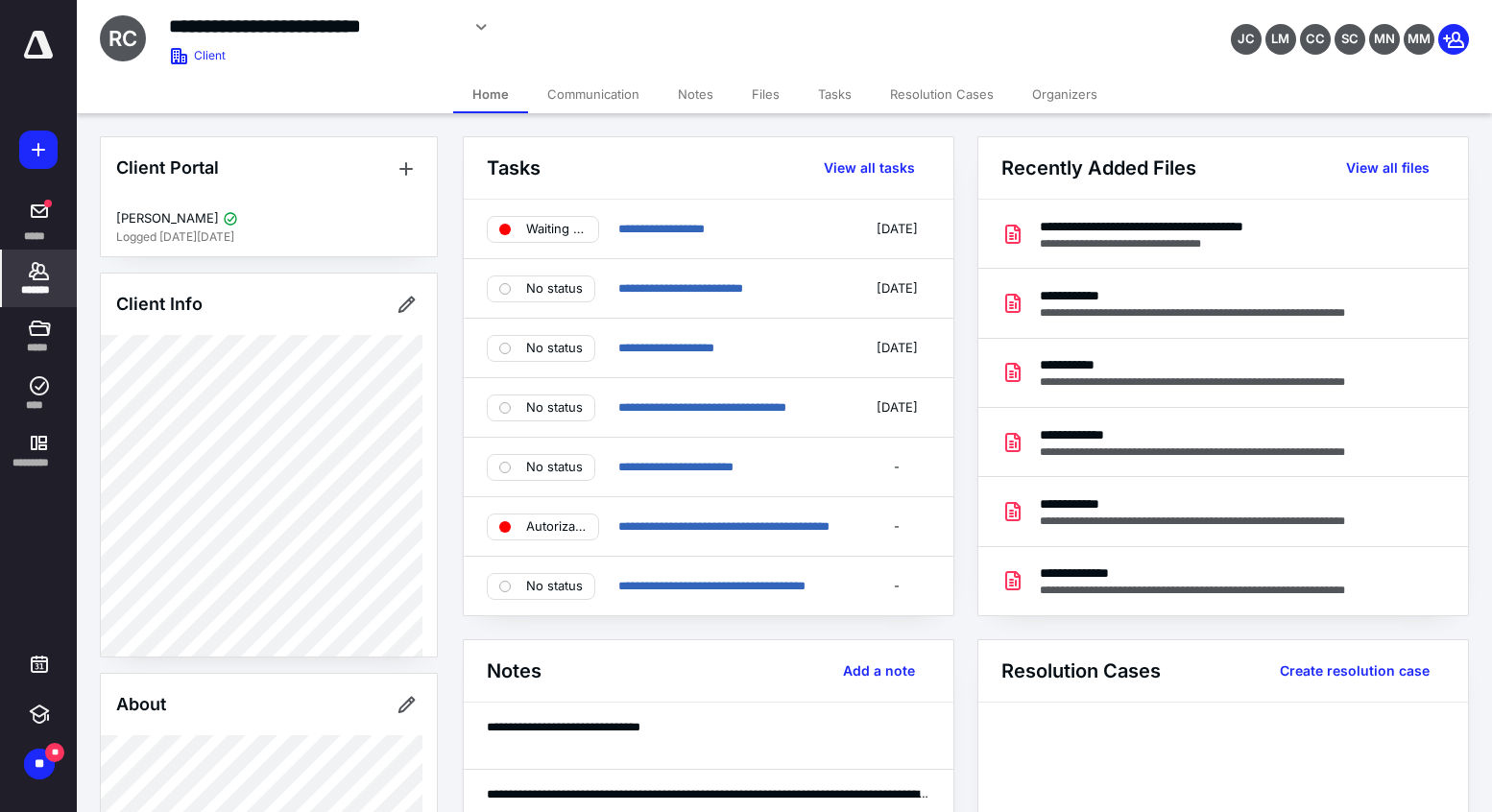 click on "Tasks" at bounding box center [834, 94] 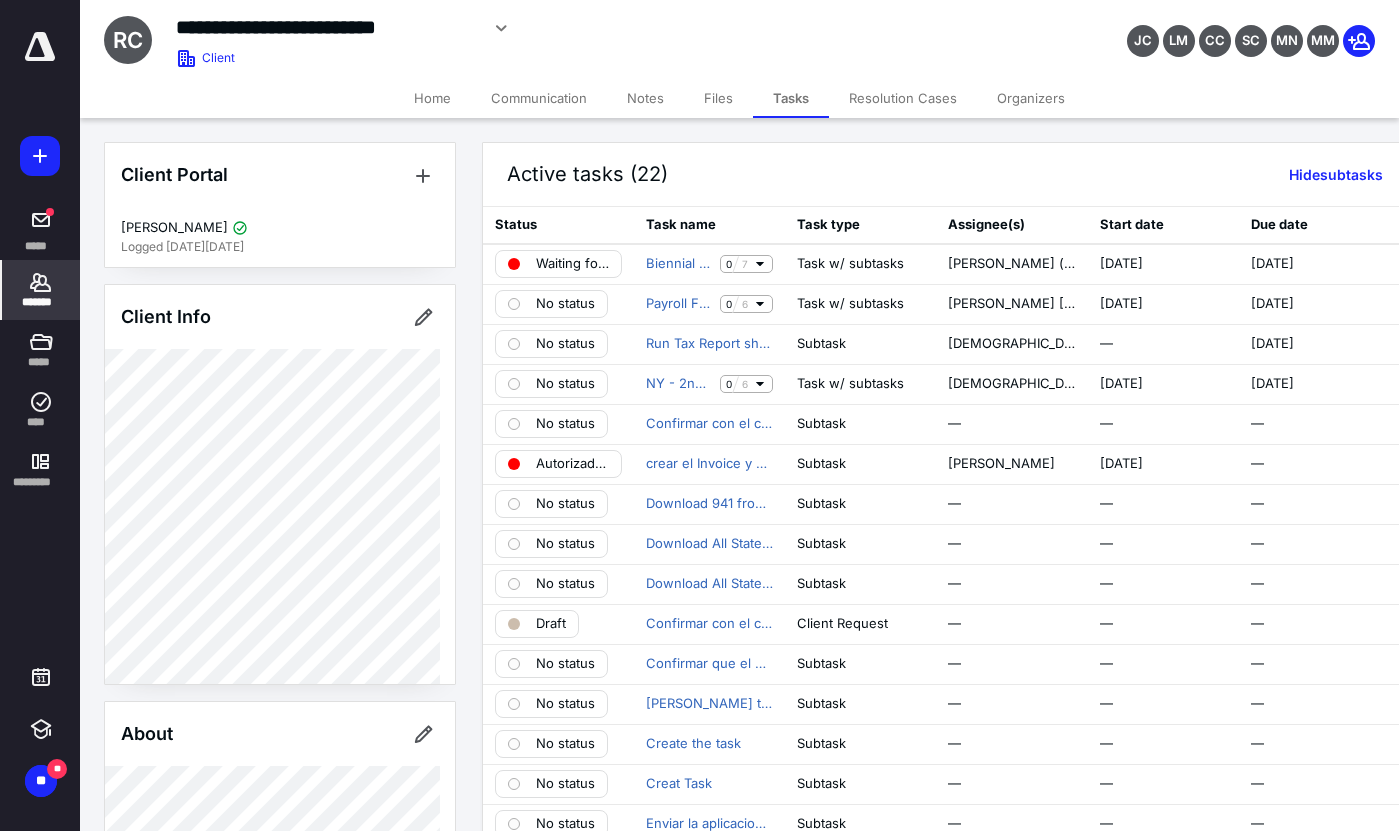 click on "*******" at bounding box center (41, 302) 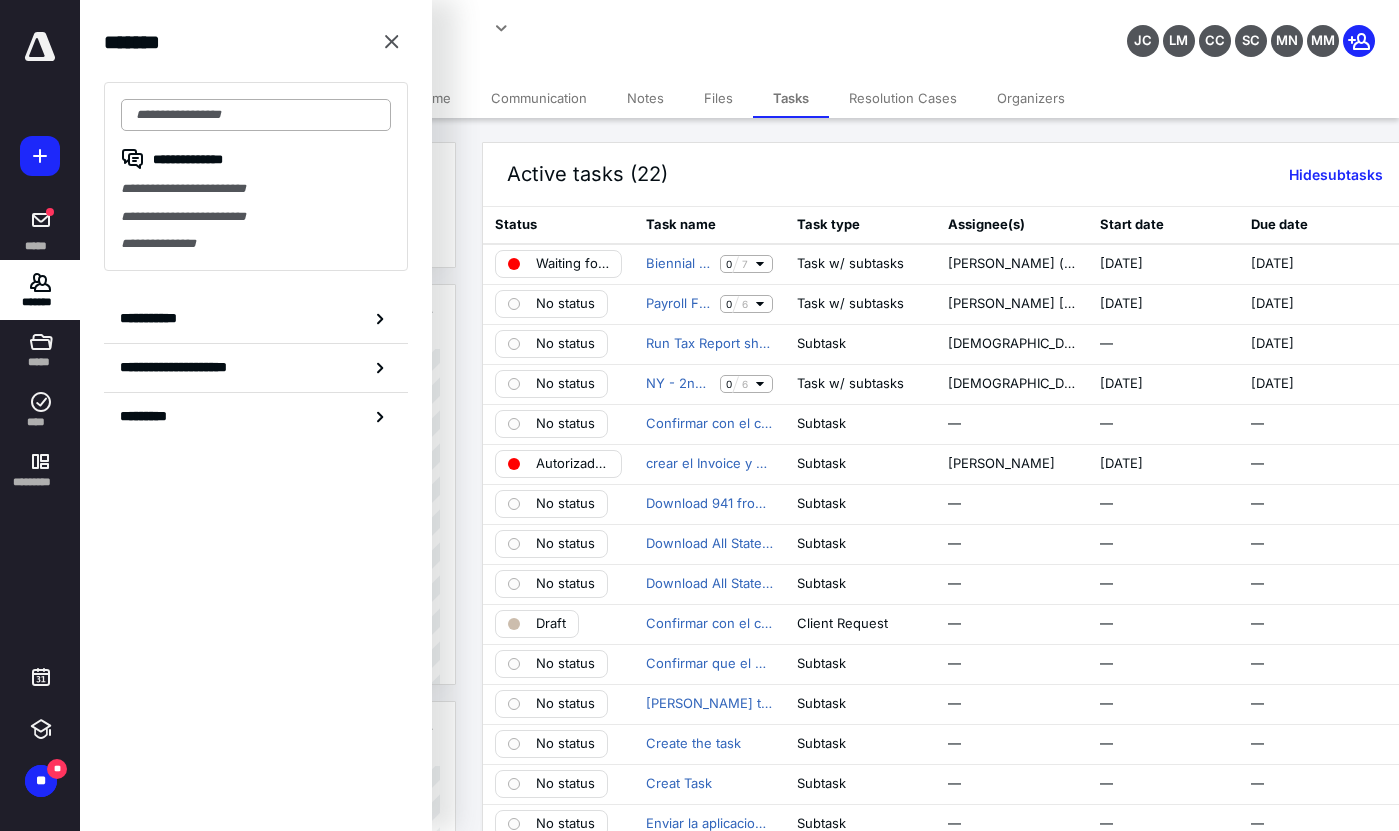 click at bounding box center (256, 115) 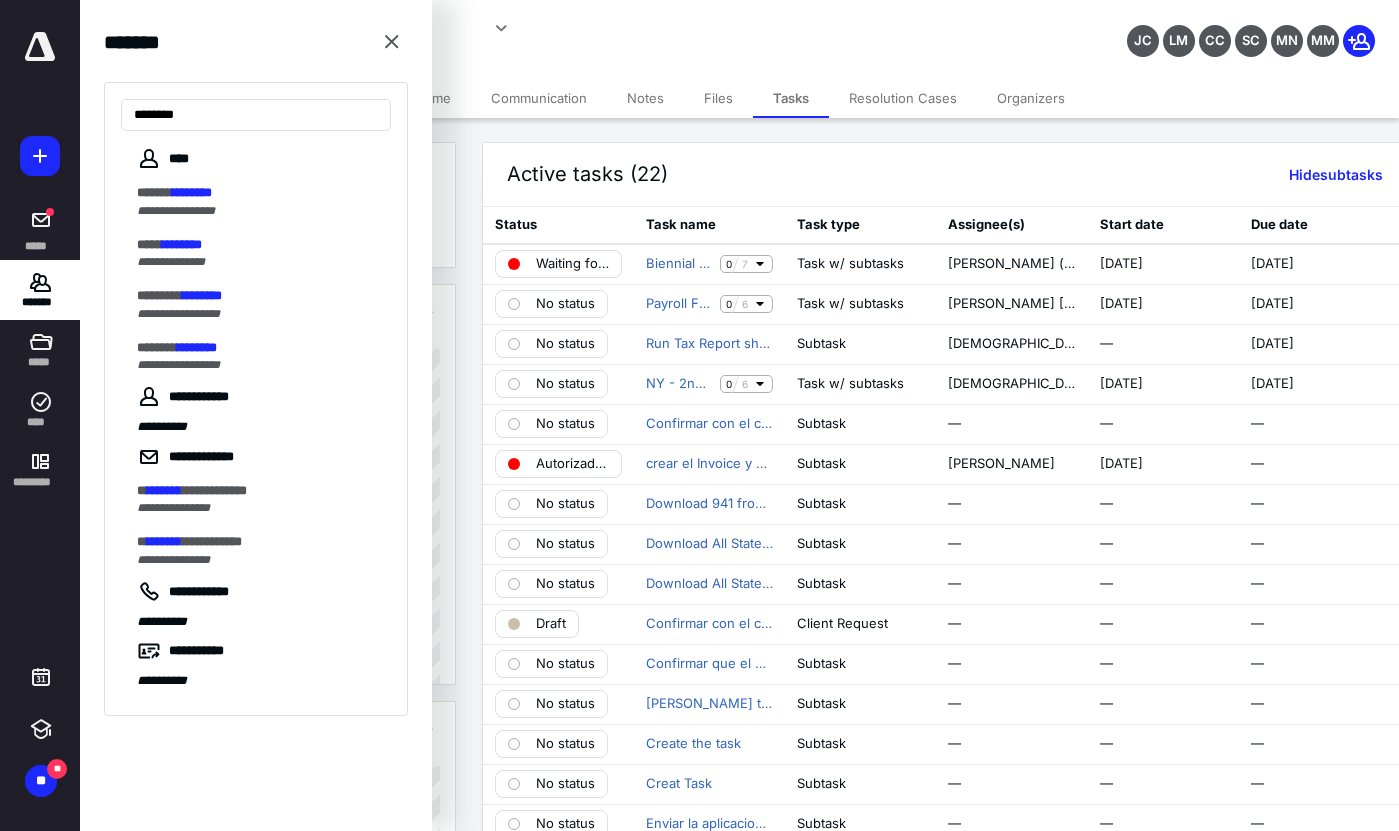 type on "********" 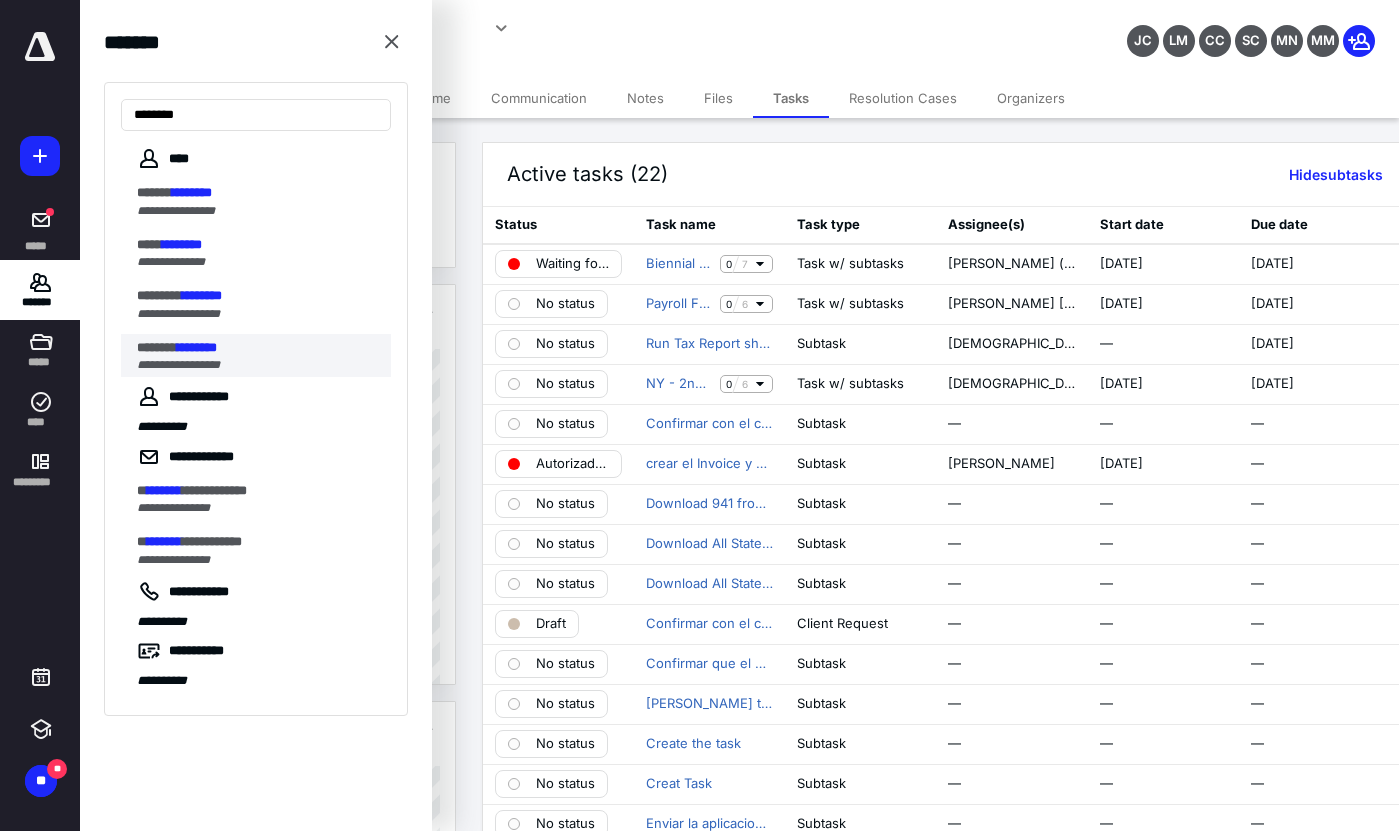 click on "**********" at bounding box center (178, 365) 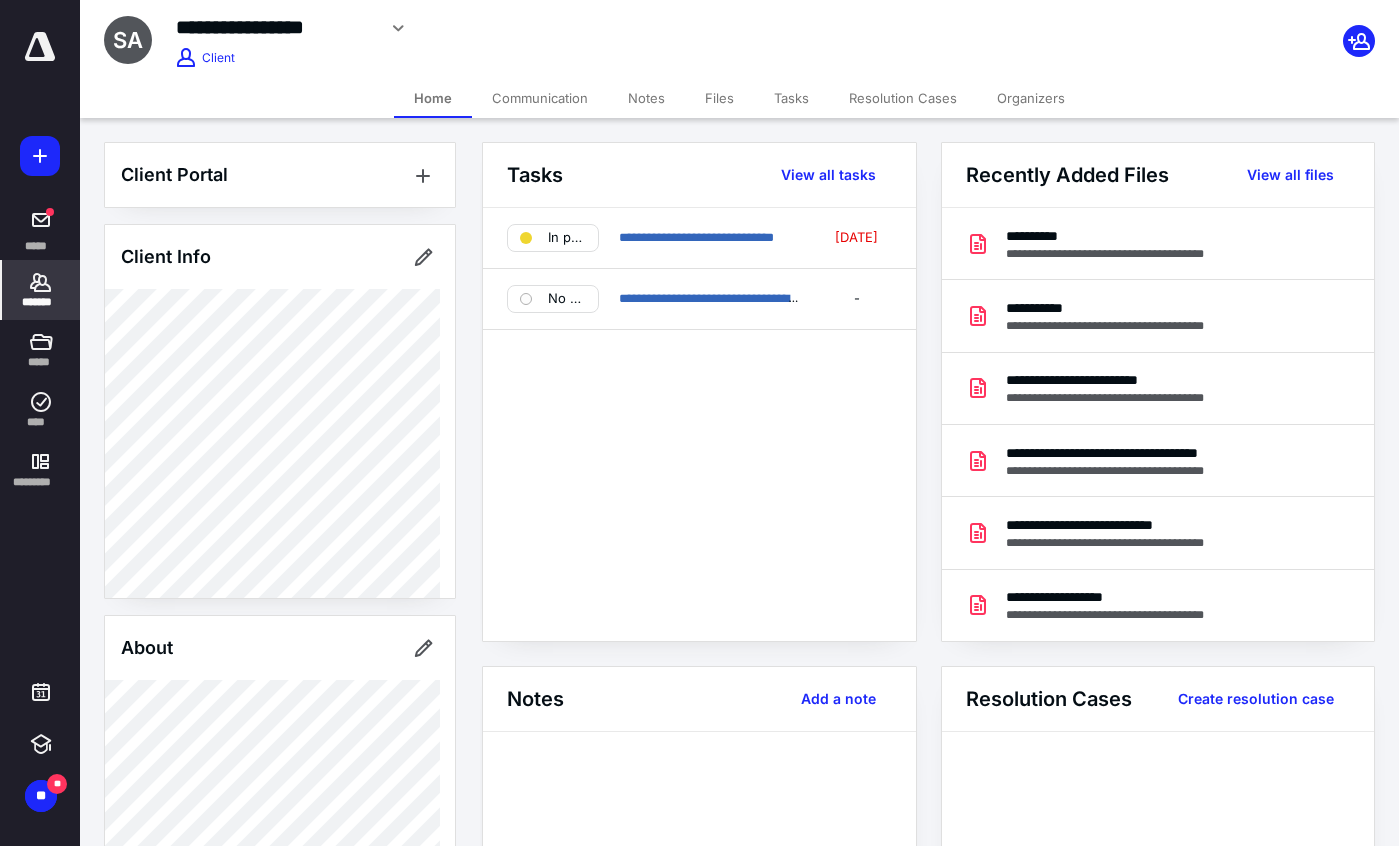 click on "Files" at bounding box center (719, 98) 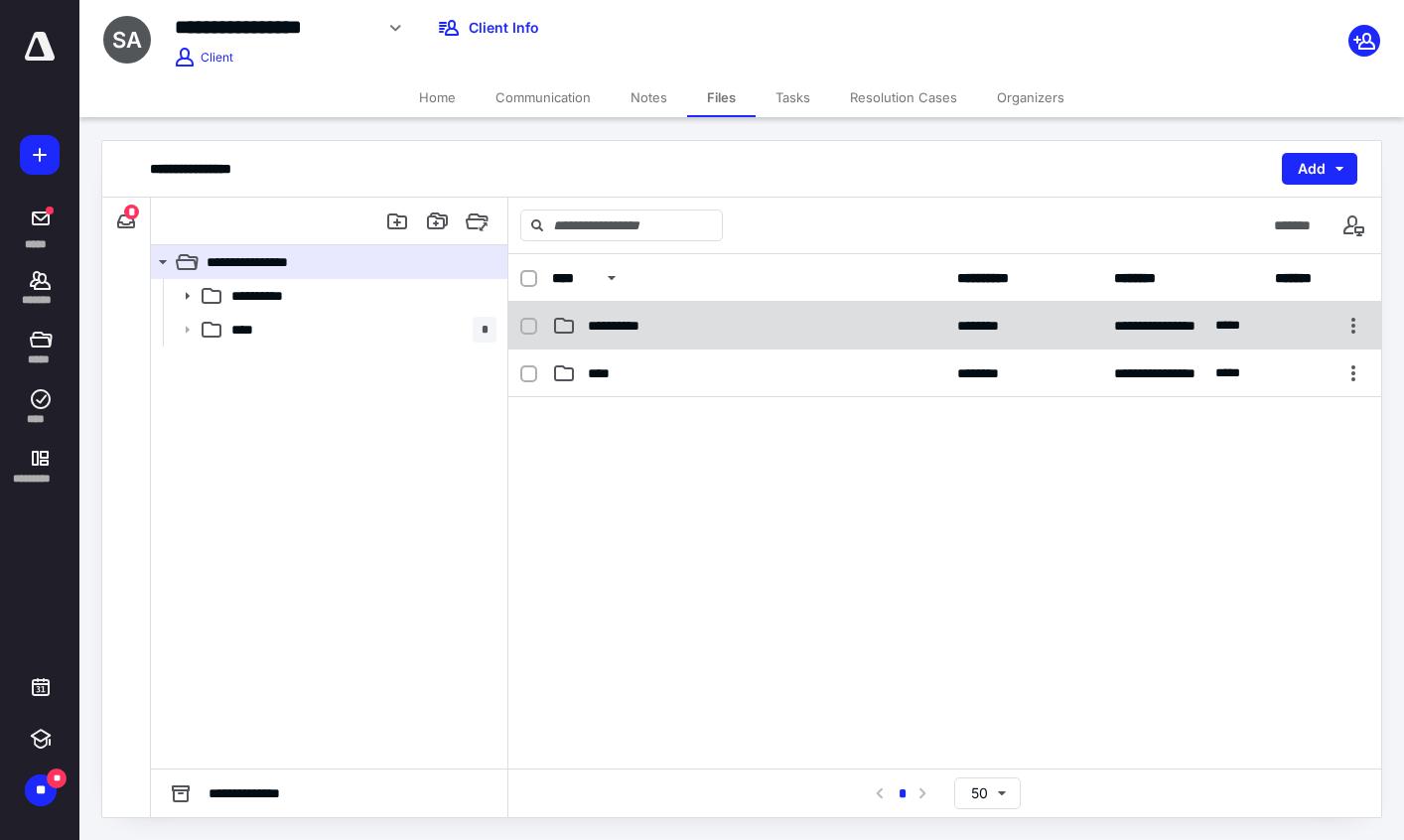 click on "**********" at bounding box center (749, 326) 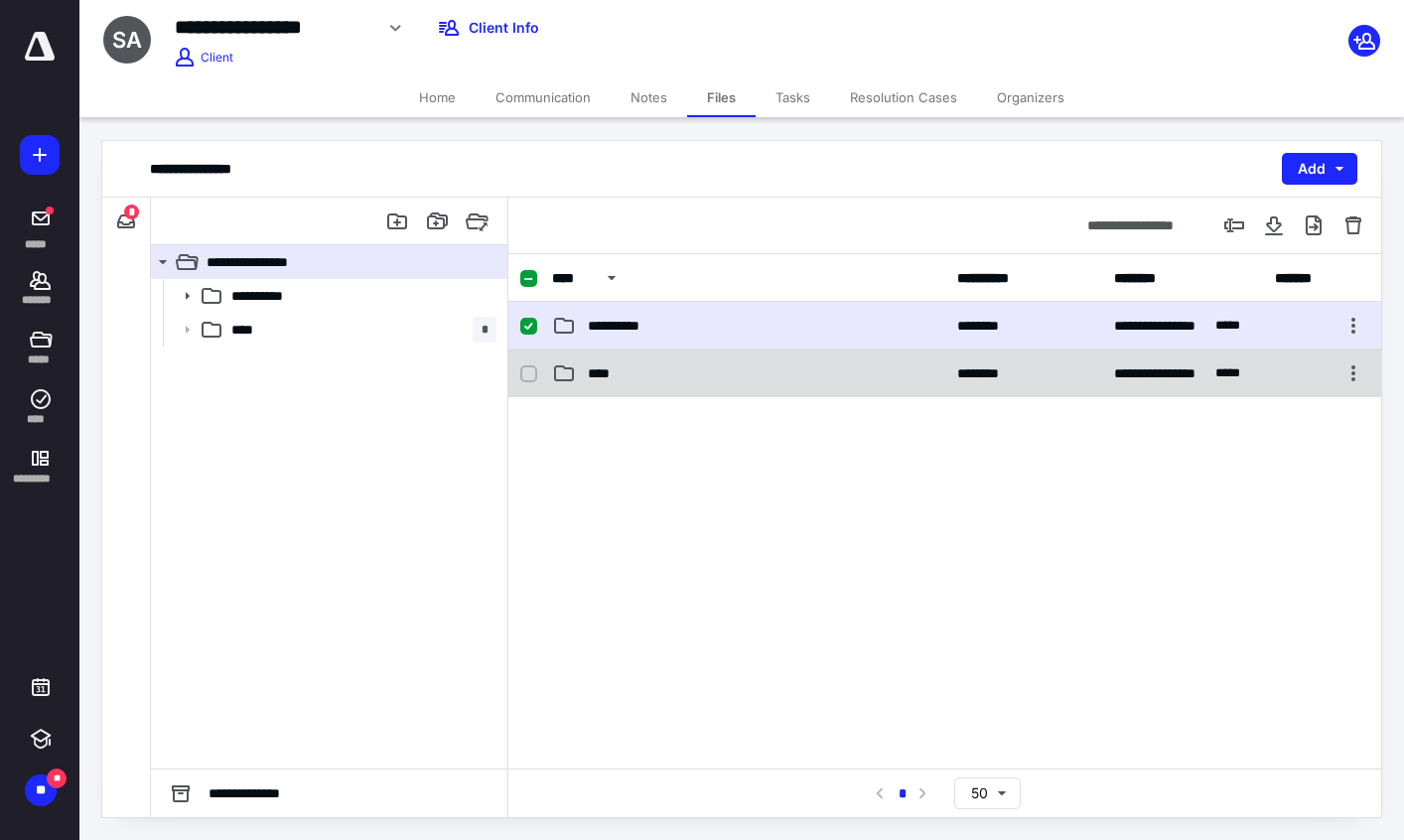 click on "****" at bounding box center (749, 373) 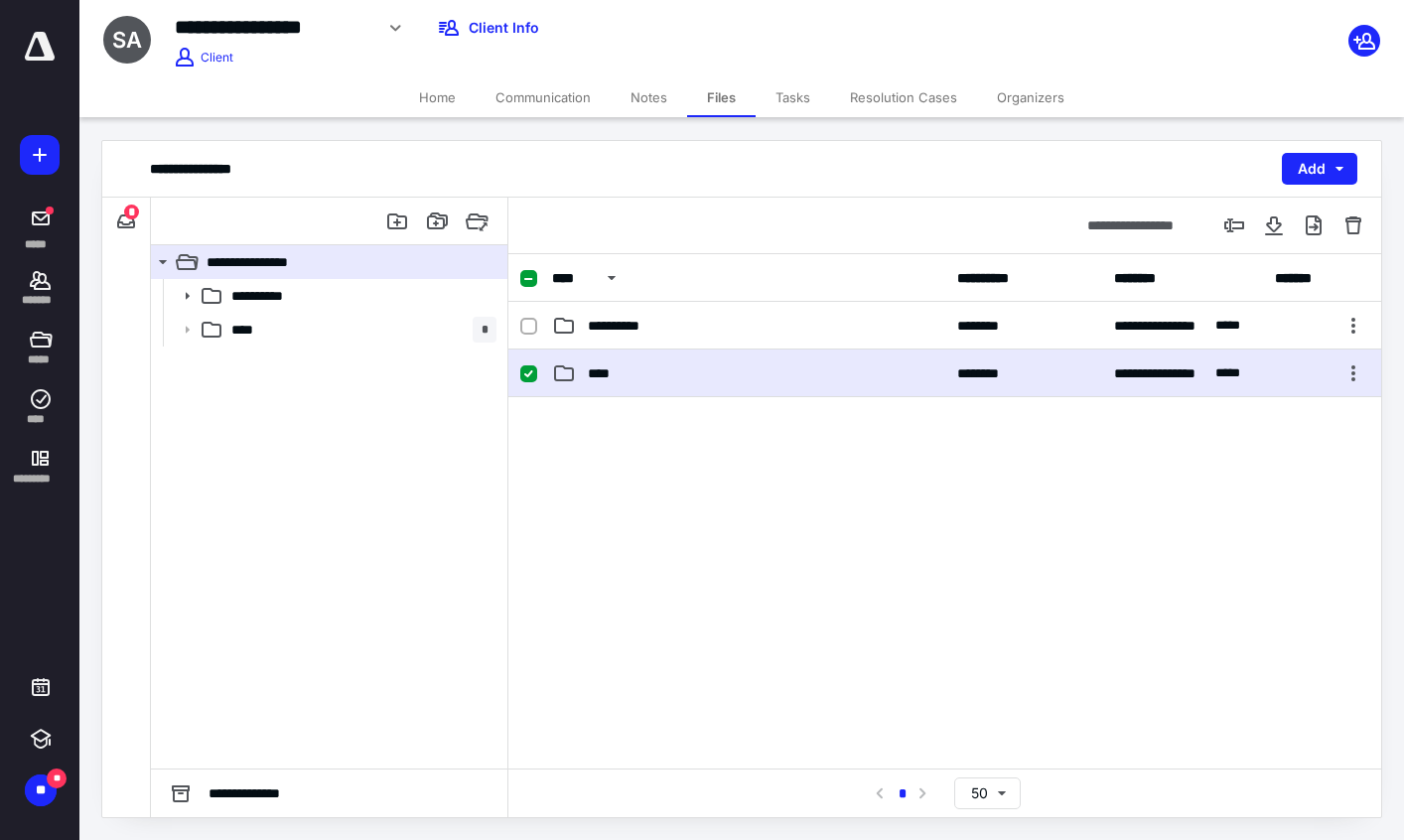 click on "****" at bounding box center (749, 373) 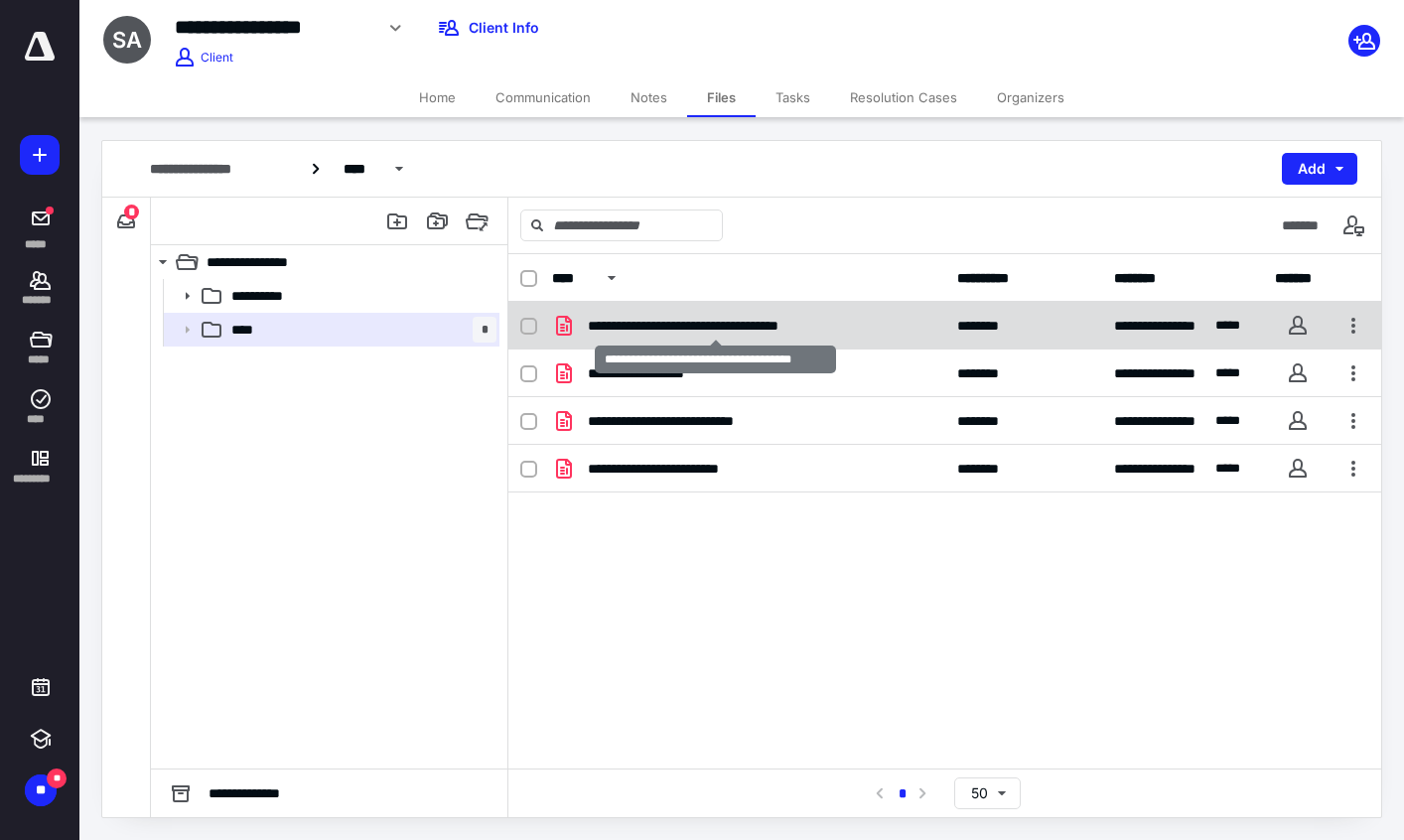 click on "**********" at bounding box center [715, 326] 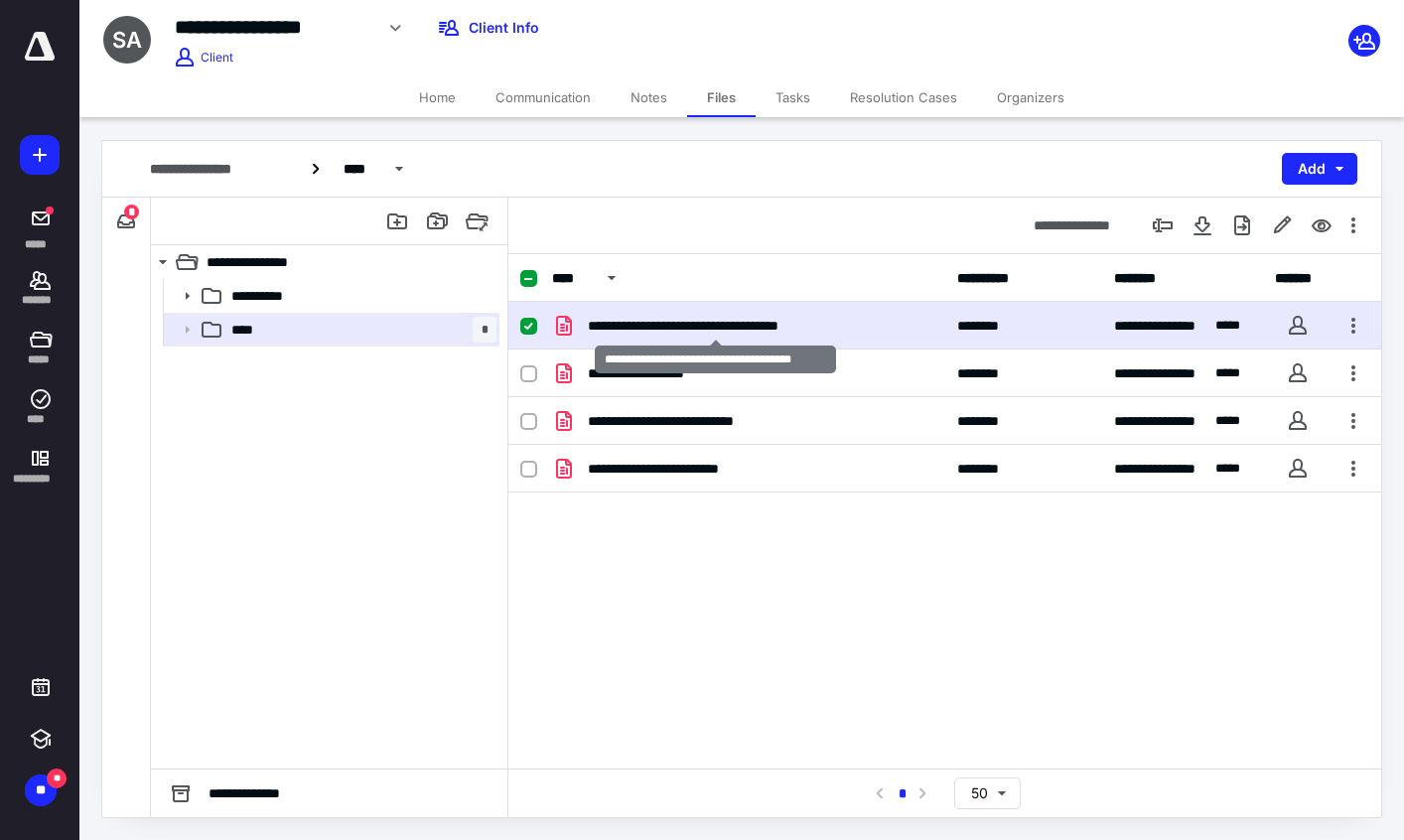 click on "**********" at bounding box center (715, 326) 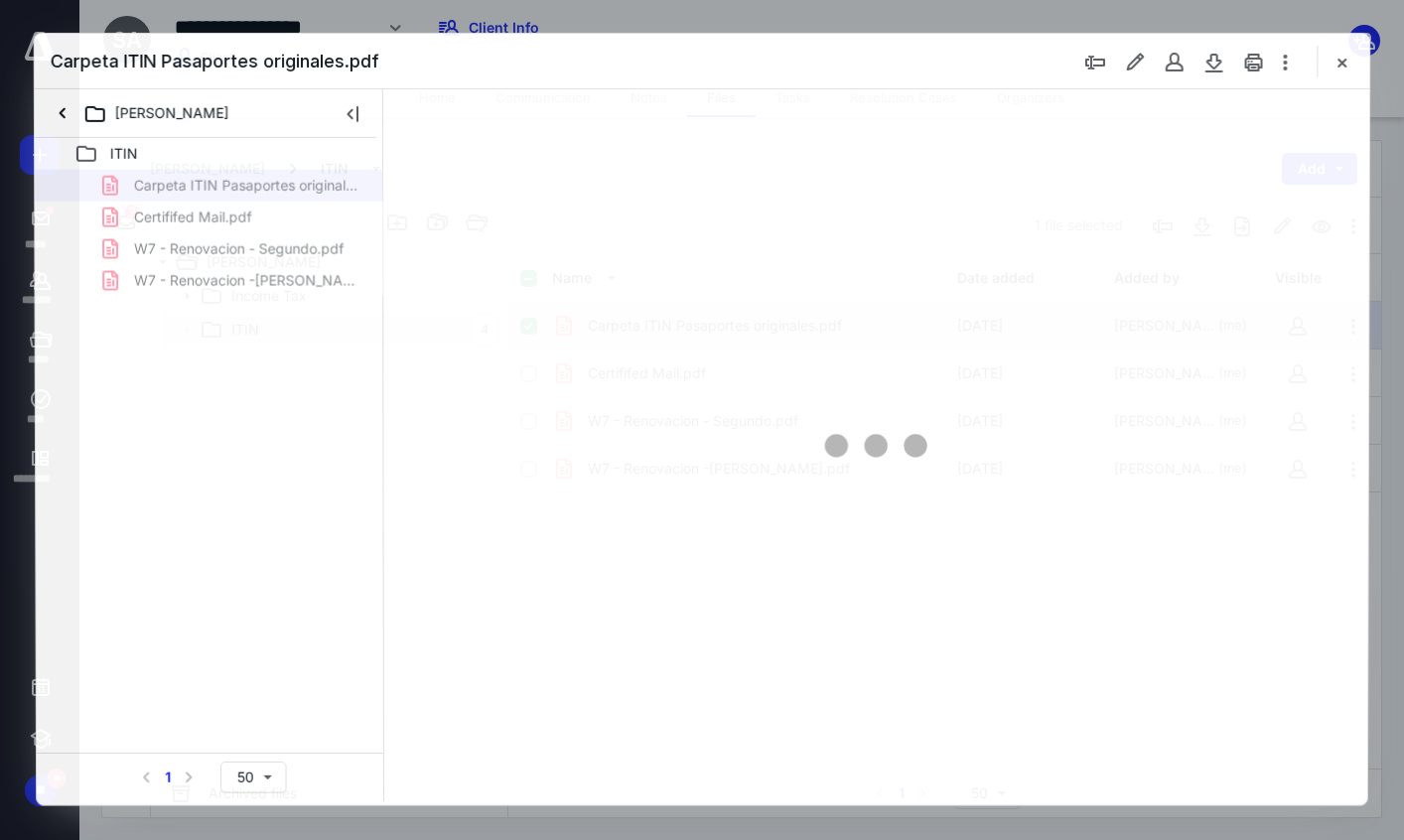 scroll, scrollTop: 0, scrollLeft: 0, axis: both 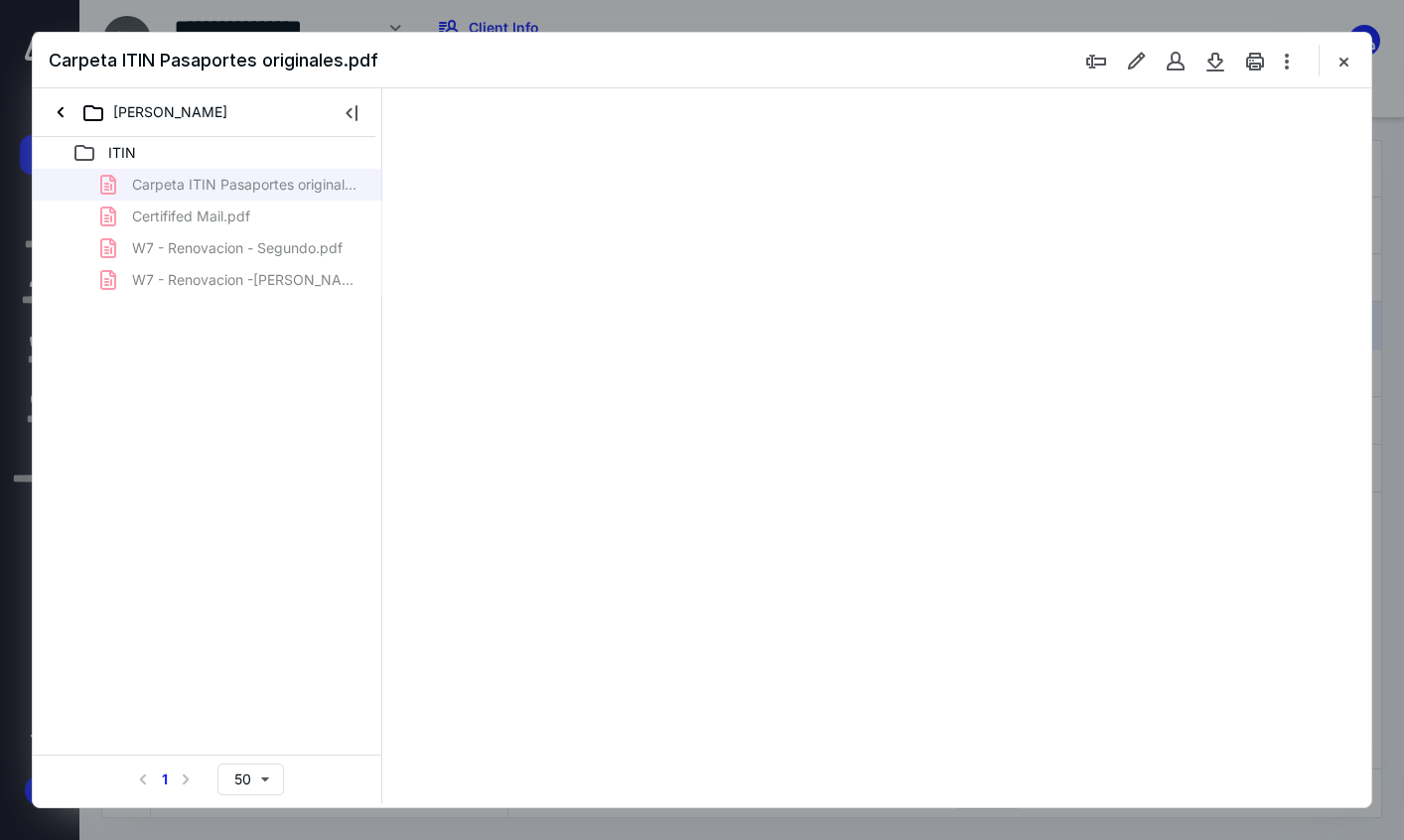 type on "81" 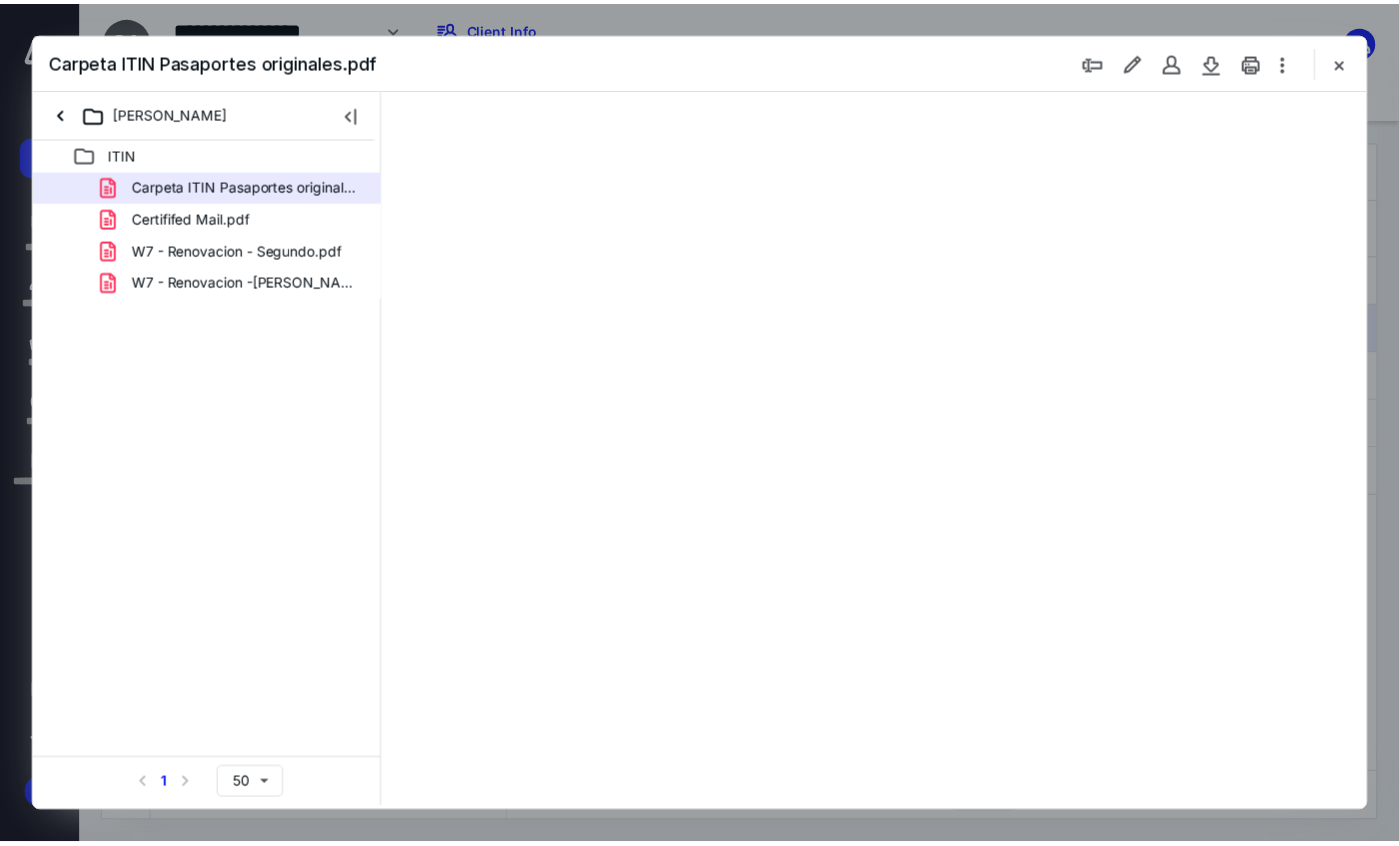scroll, scrollTop: 79, scrollLeft: 0, axis: vertical 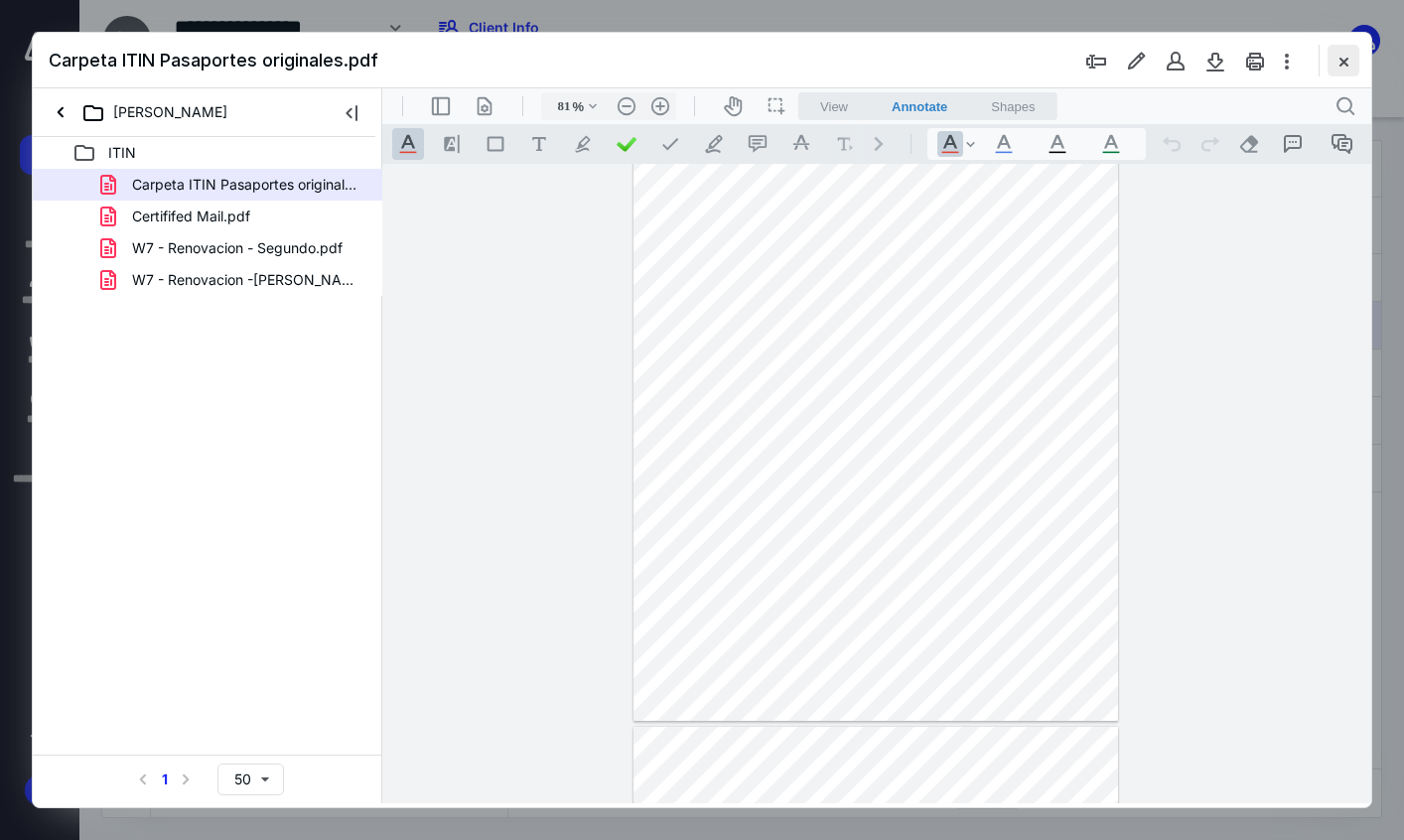 click at bounding box center [1343, 61] 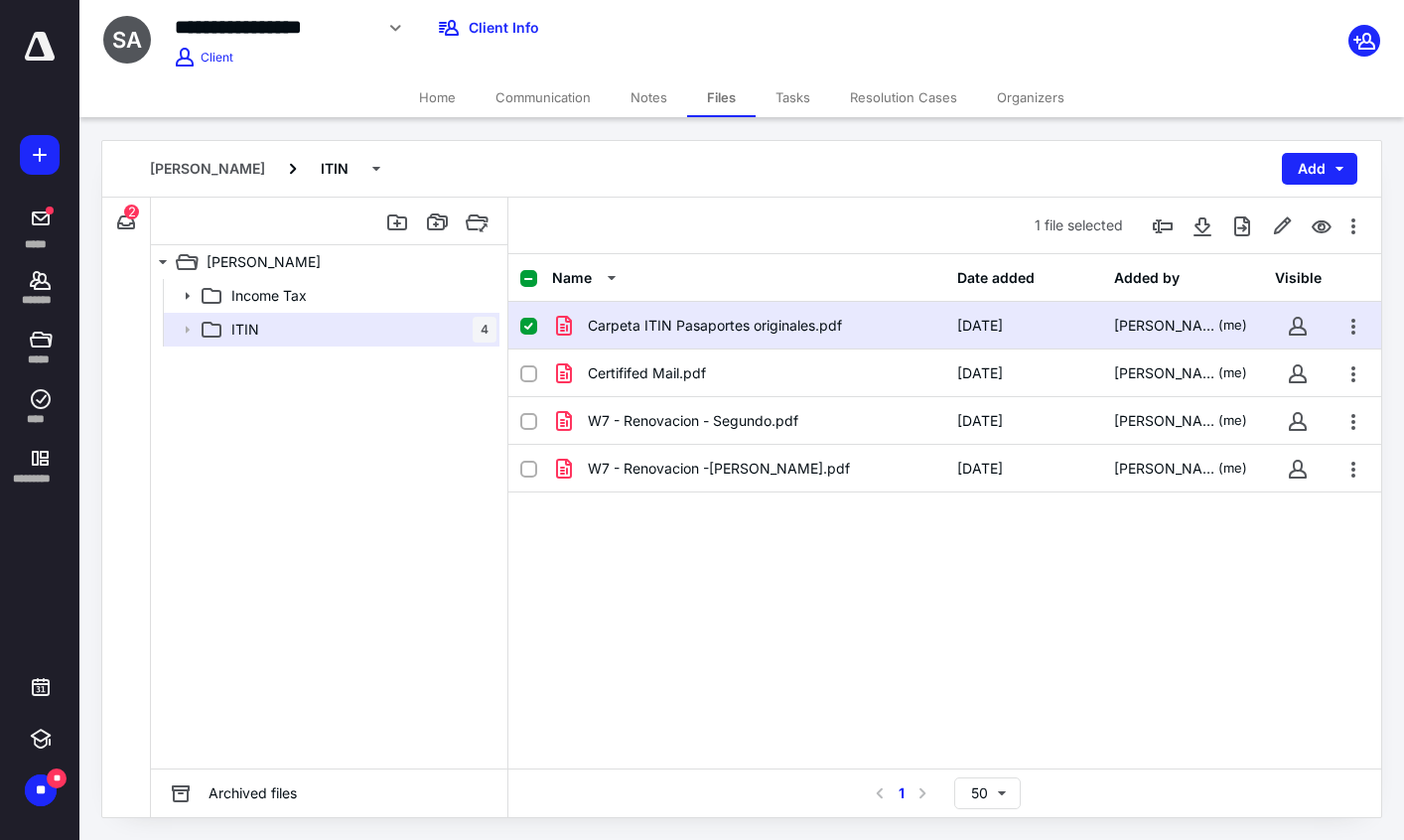 click on "Home" at bounding box center [437, 97] 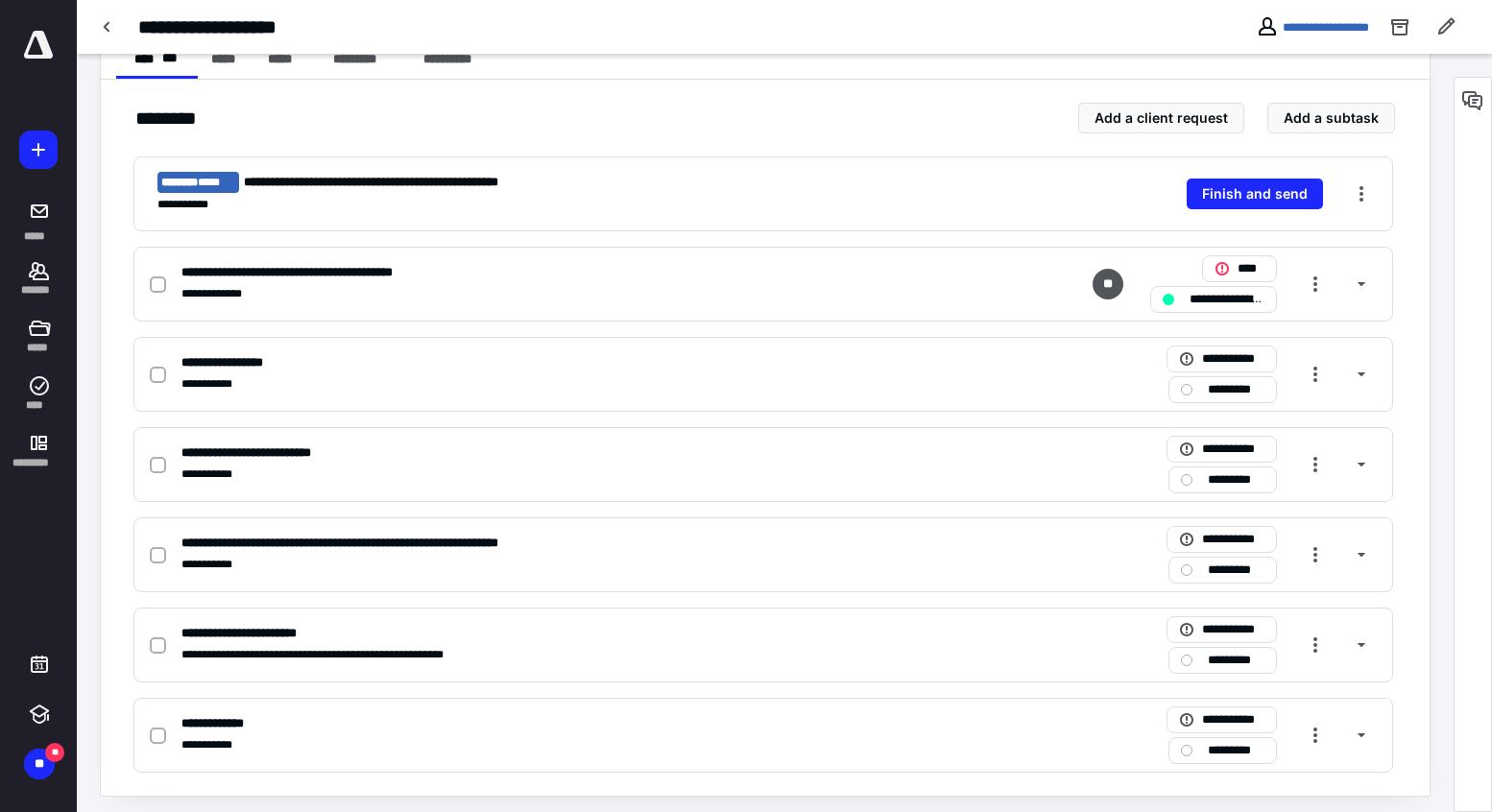 scroll, scrollTop: 406, scrollLeft: 0, axis: vertical 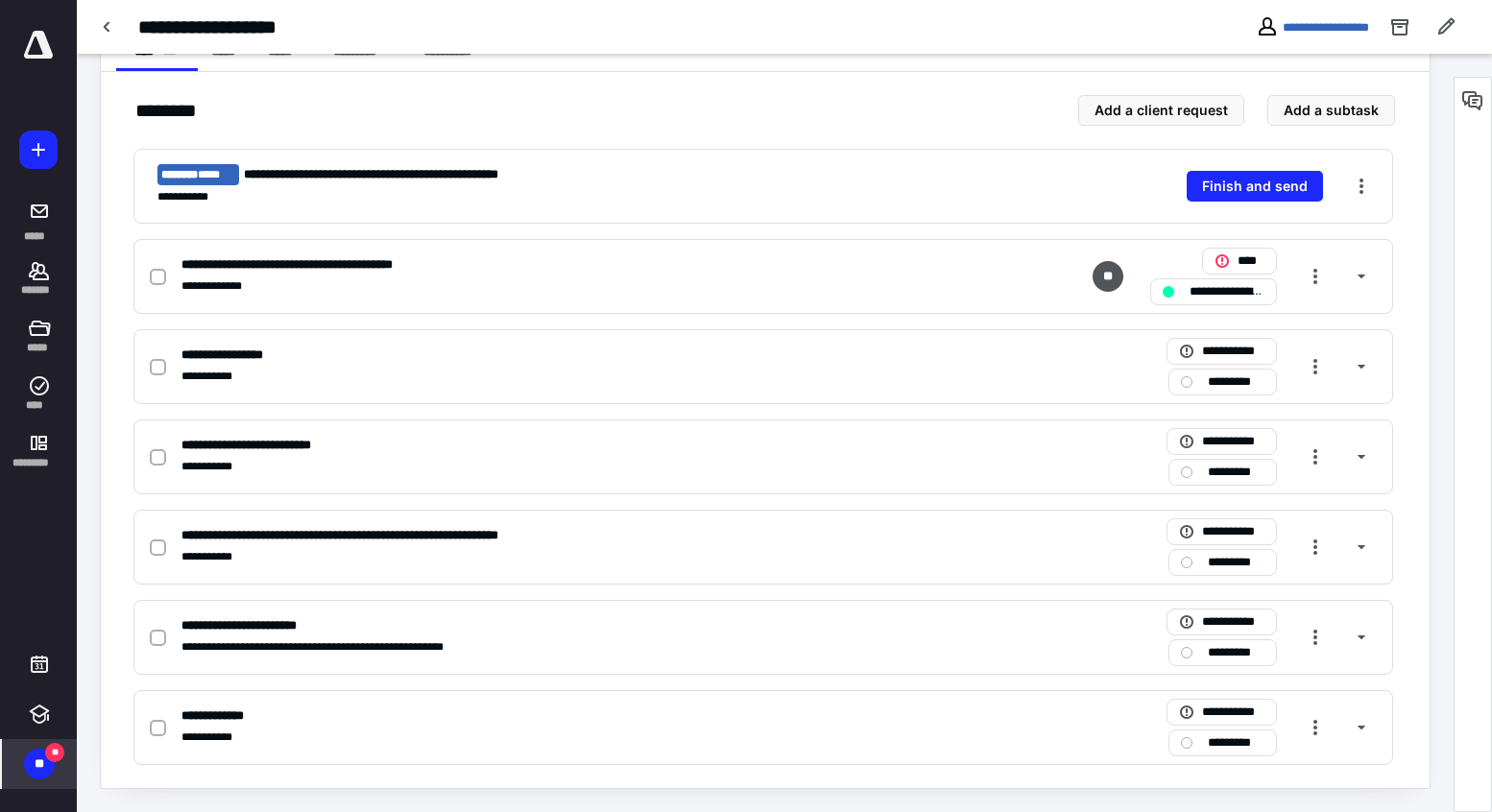 click on "**" at bounding box center (39, 764) 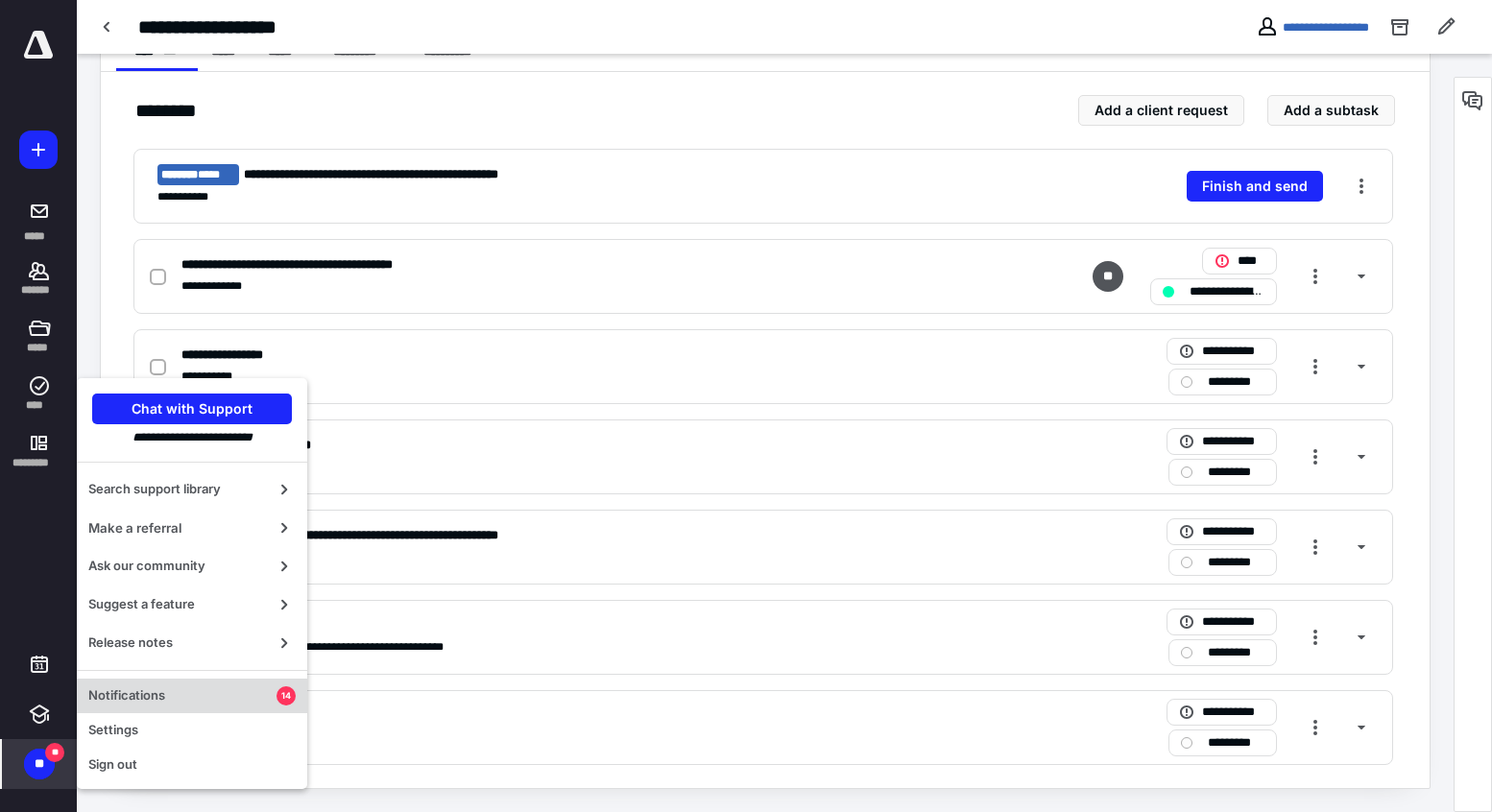 click on "Notifications" at bounding box center (182, 696) 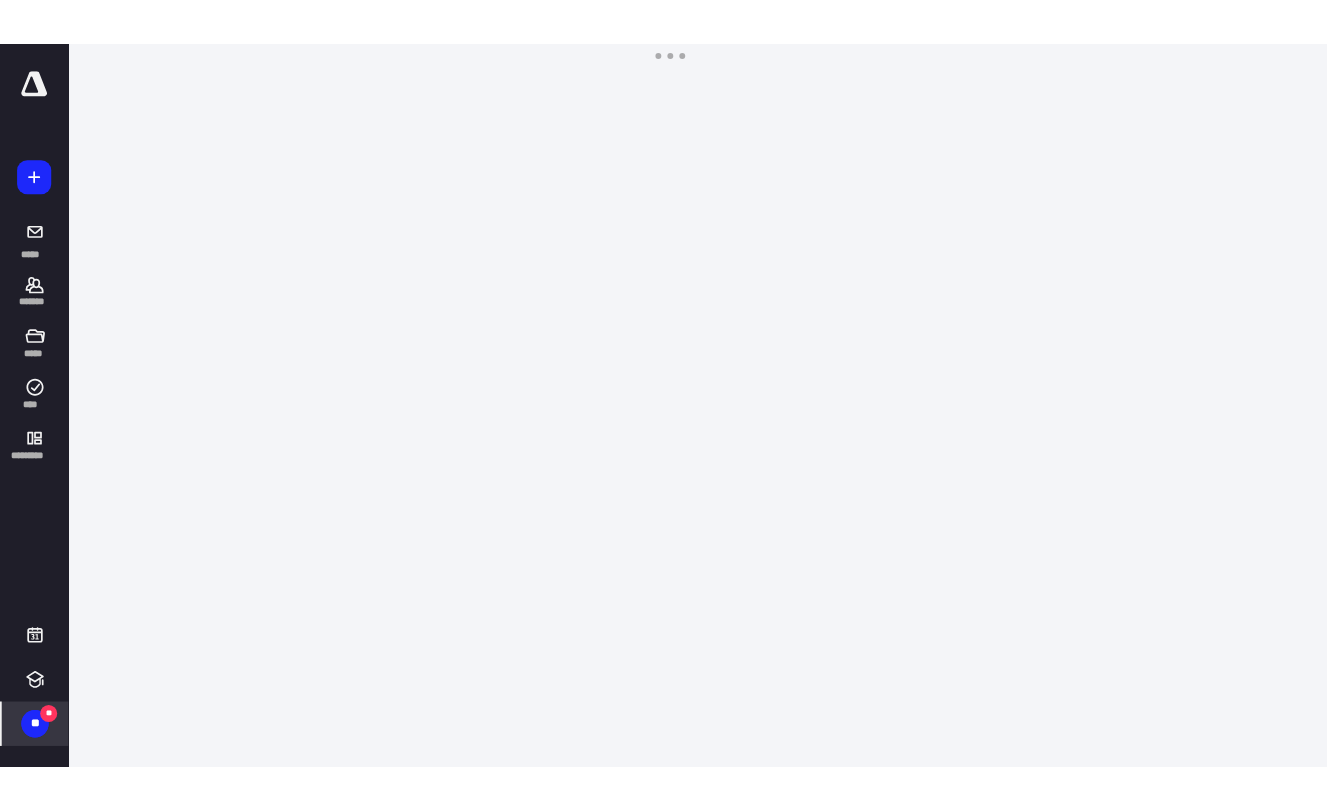 scroll, scrollTop: 0, scrollLeft: 0, axis: both 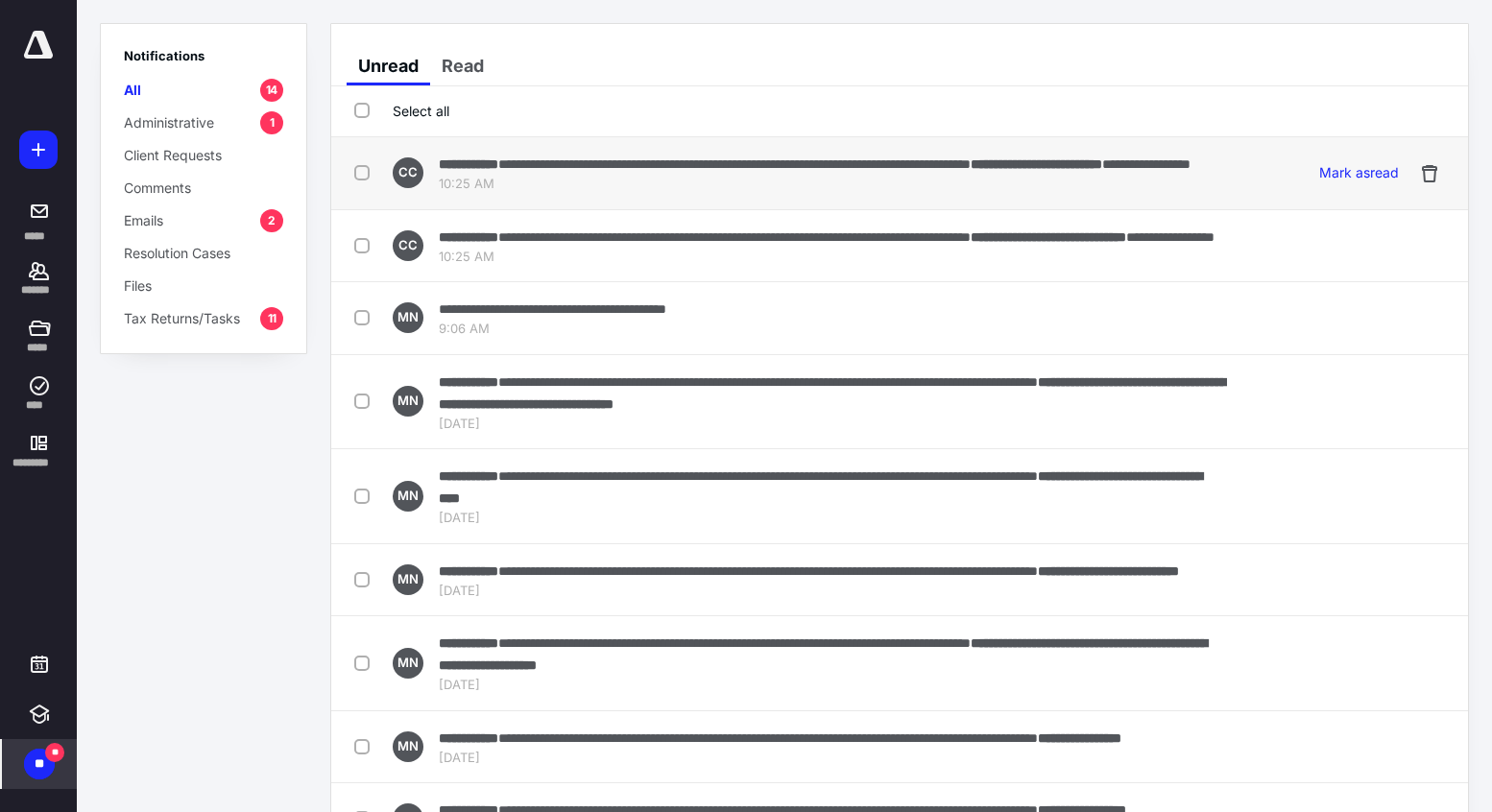 click on "**********" at bounding box center [814, 163] 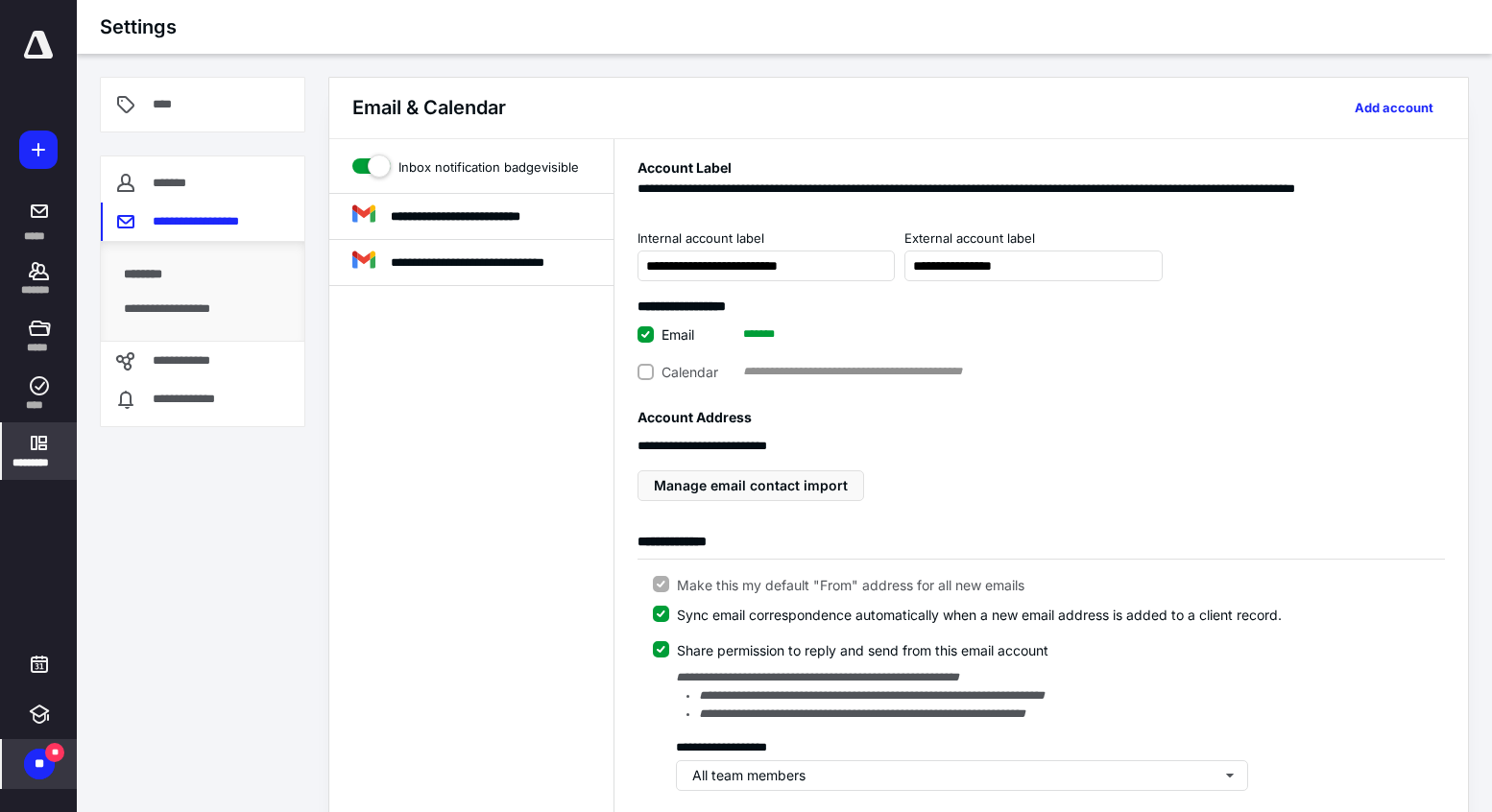click on "** **" at bounding box center (39, 764) 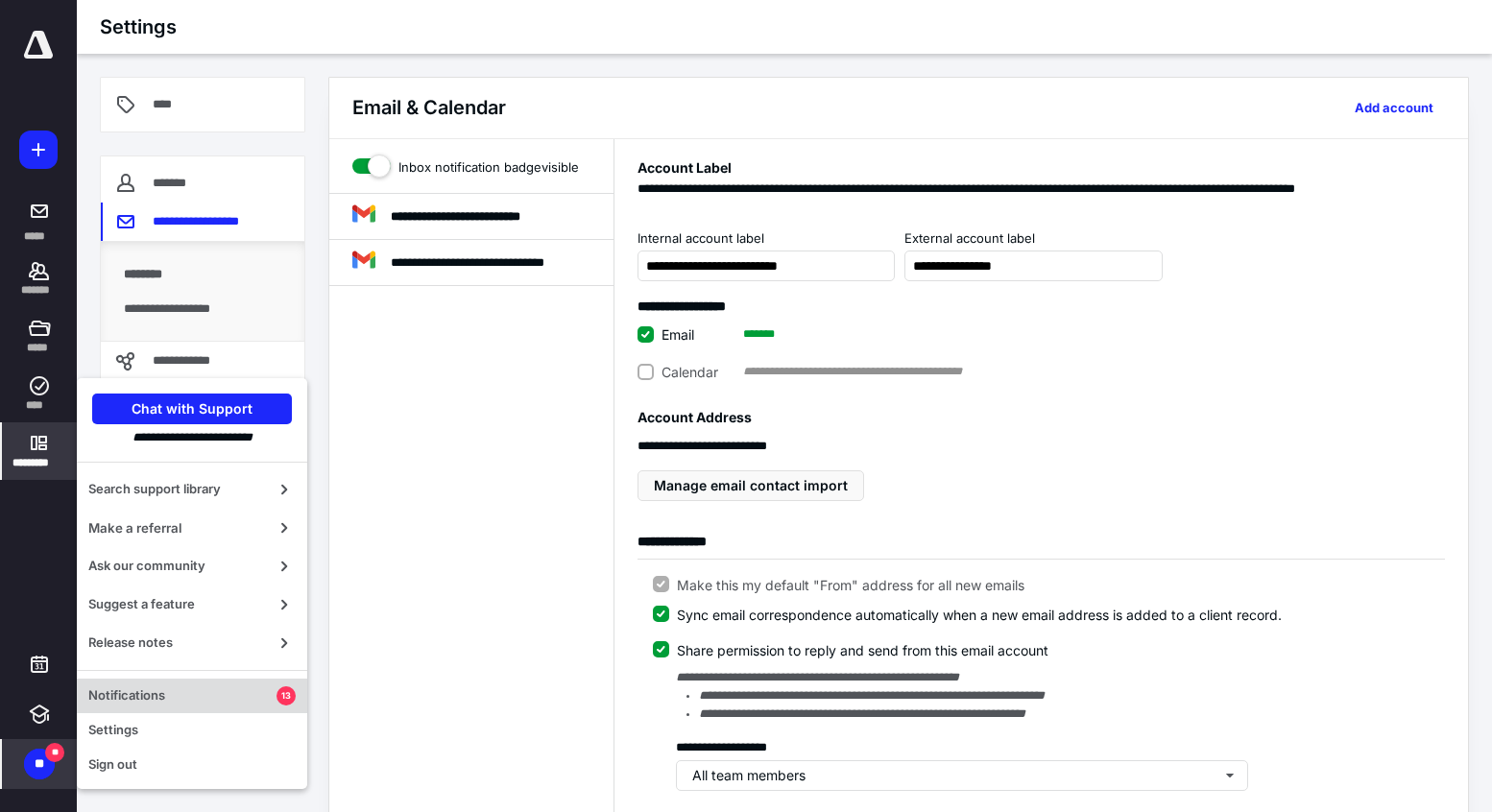 click on "Notifications" at bounding box center [182, 696] 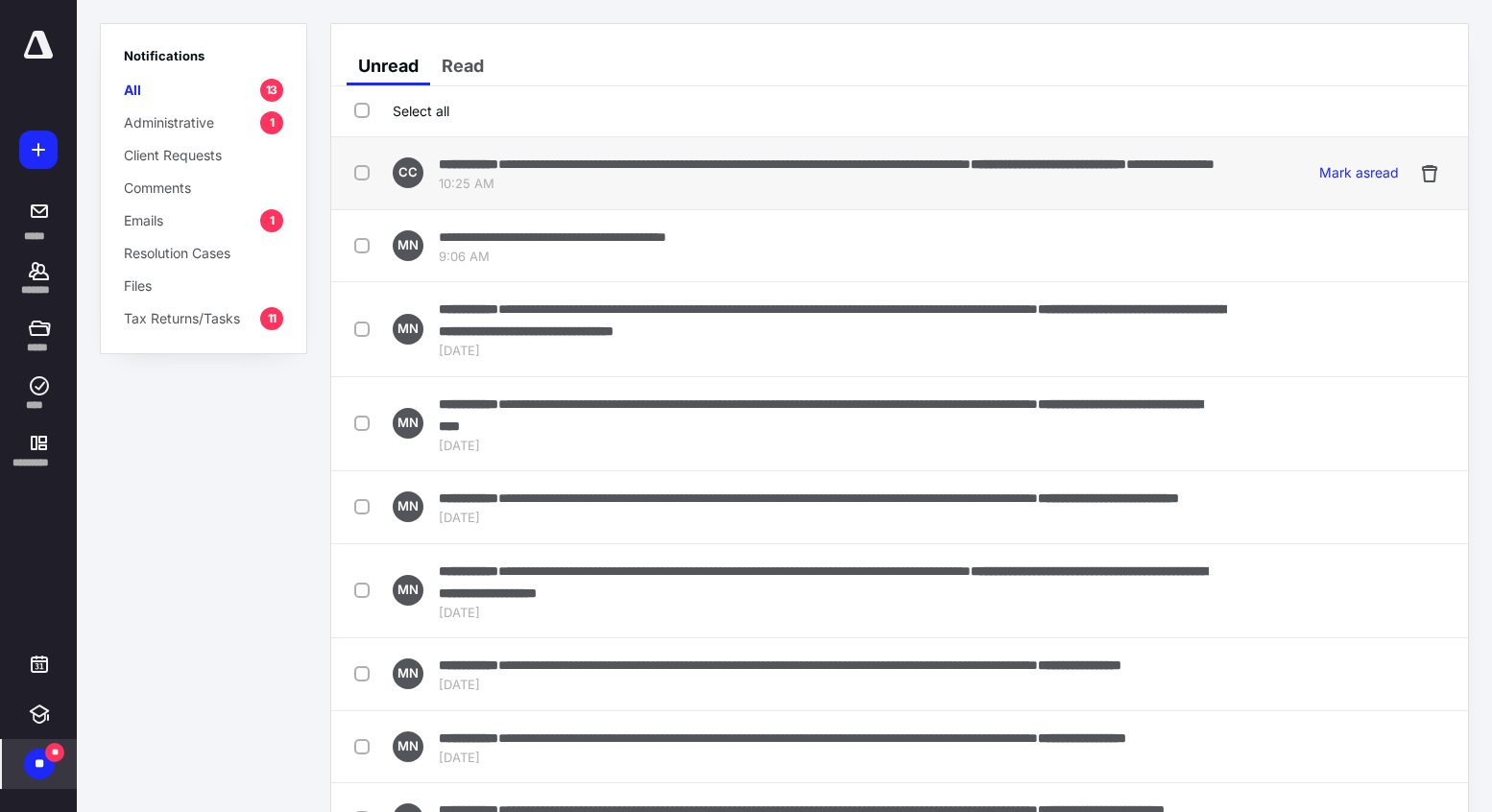 click on "10:25 AM" at bounding box center [827, 184] 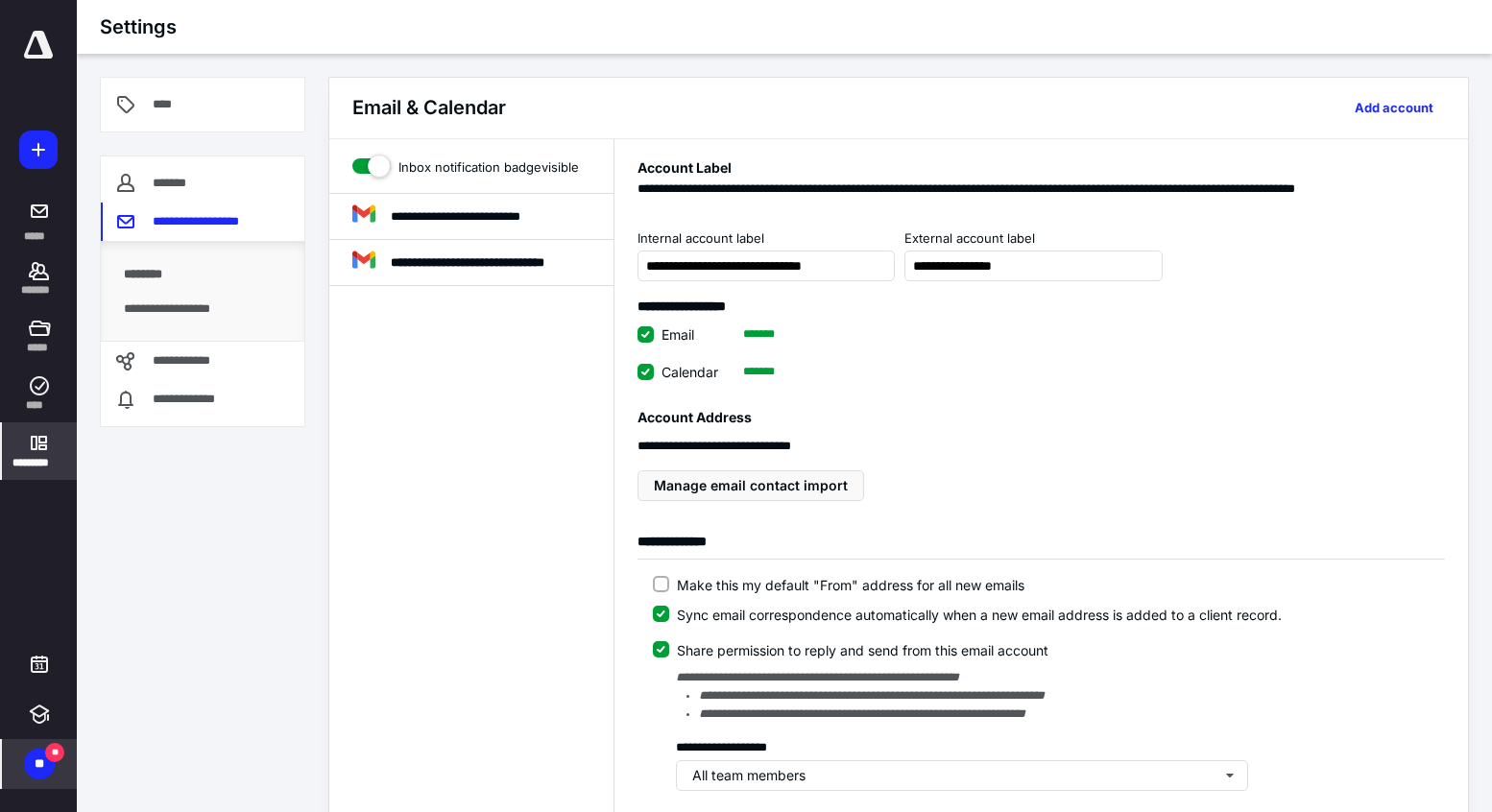 click on "**" at bounding box center [39, 764] 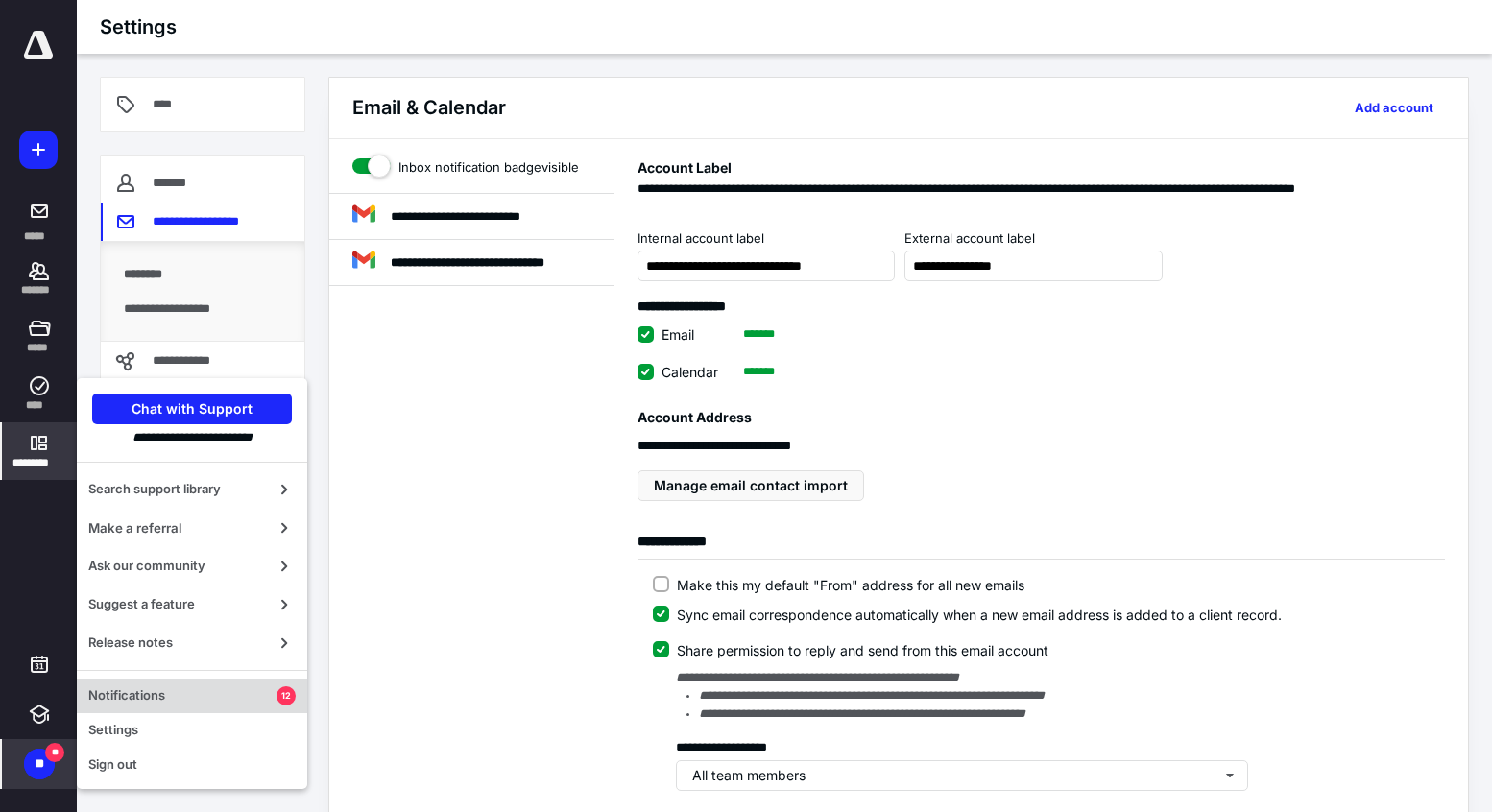 click on "Notifications" at bounding box center (182, 696) 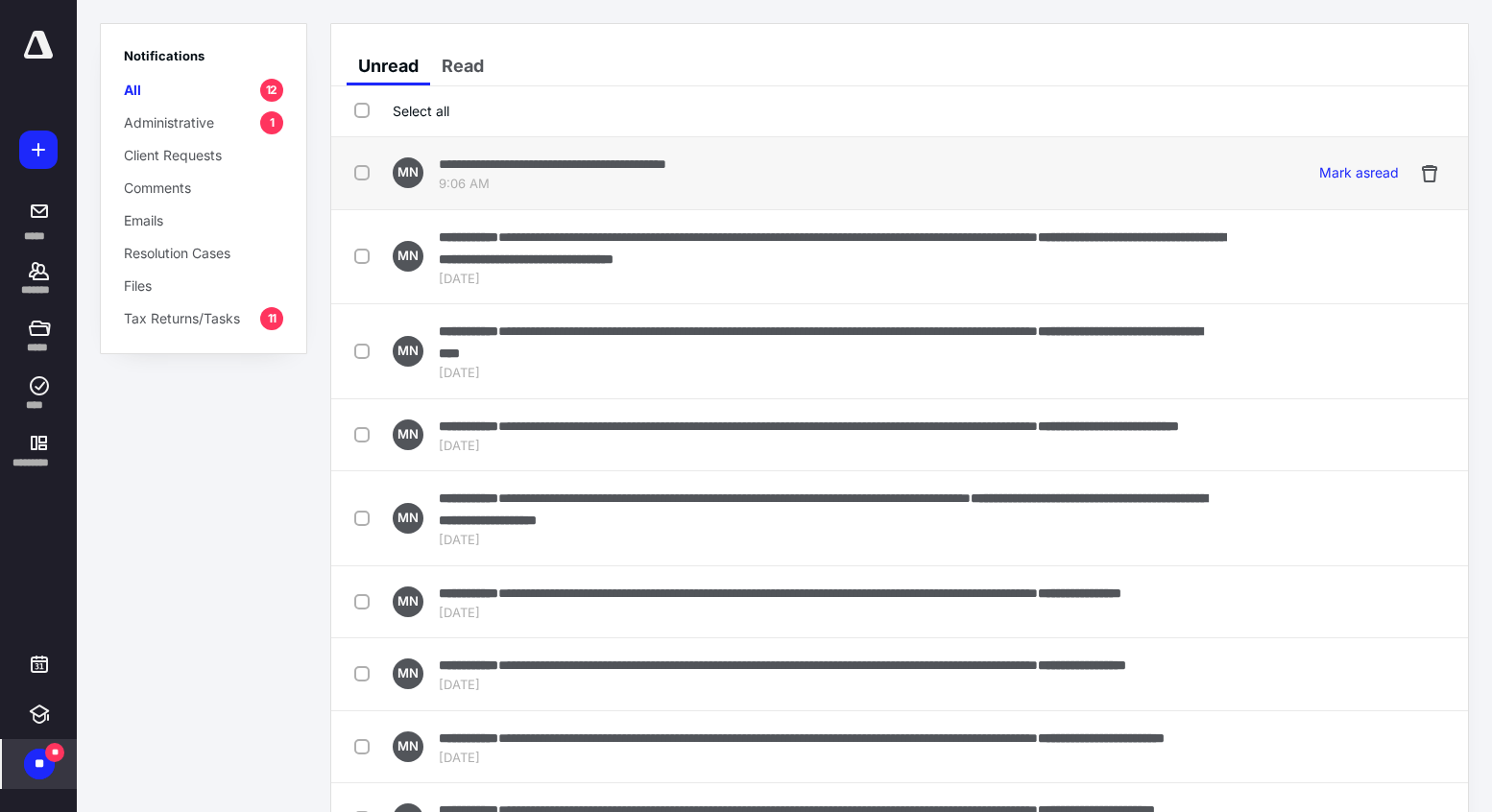 click on "**********" at bounding box center (790, 173) 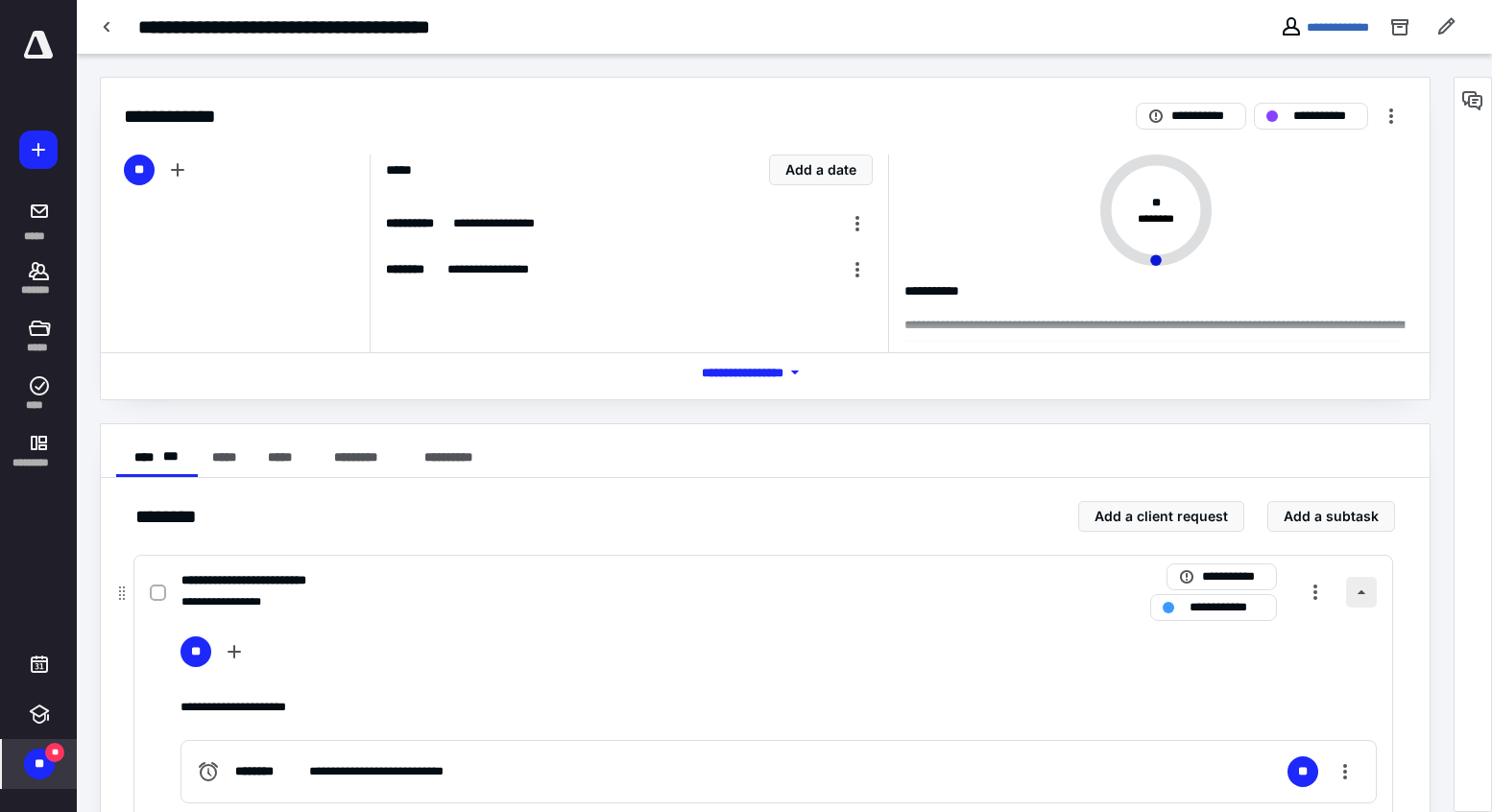 click at bounding box center (1361, 592) 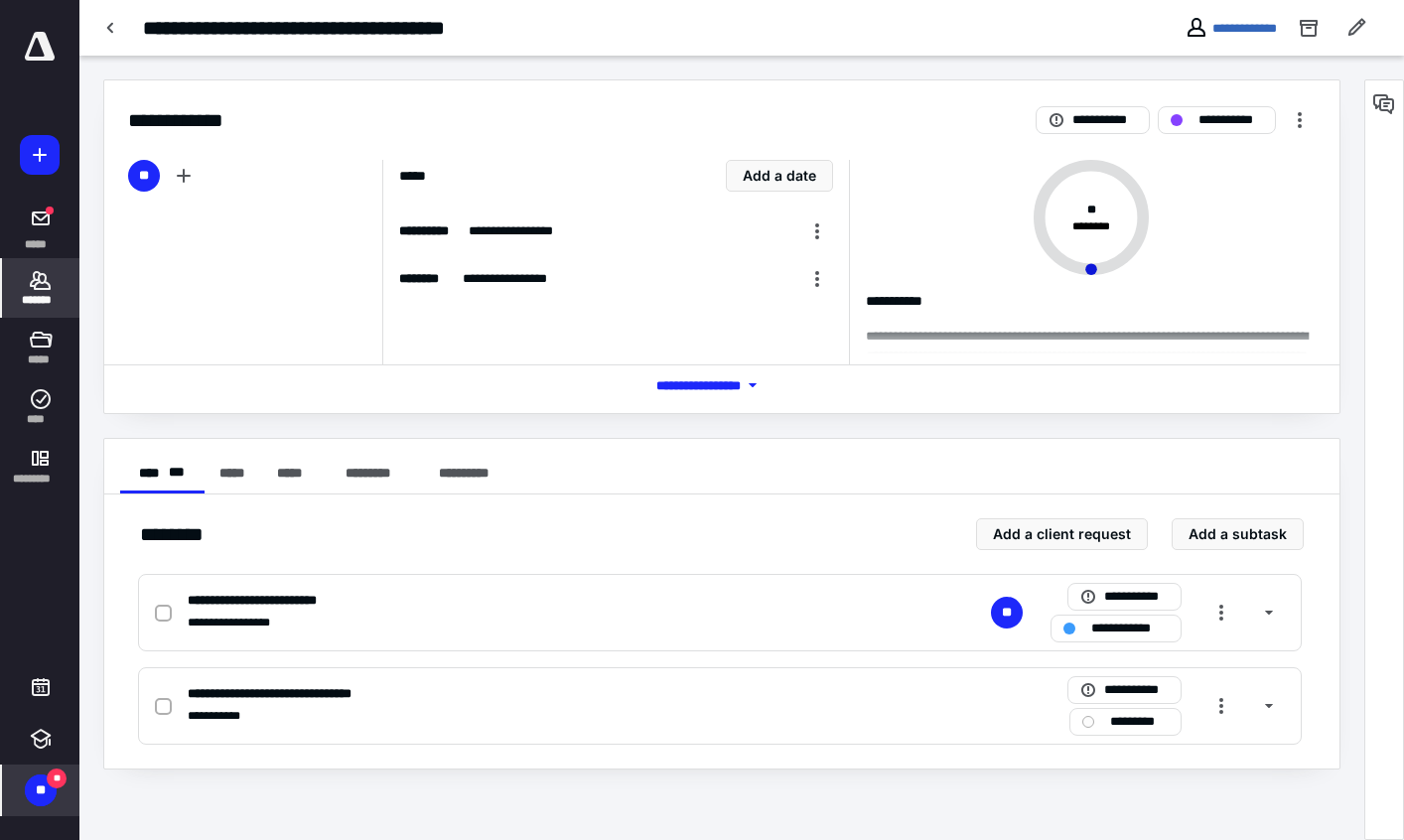 click on "*******" at bounding box center [41, 300] 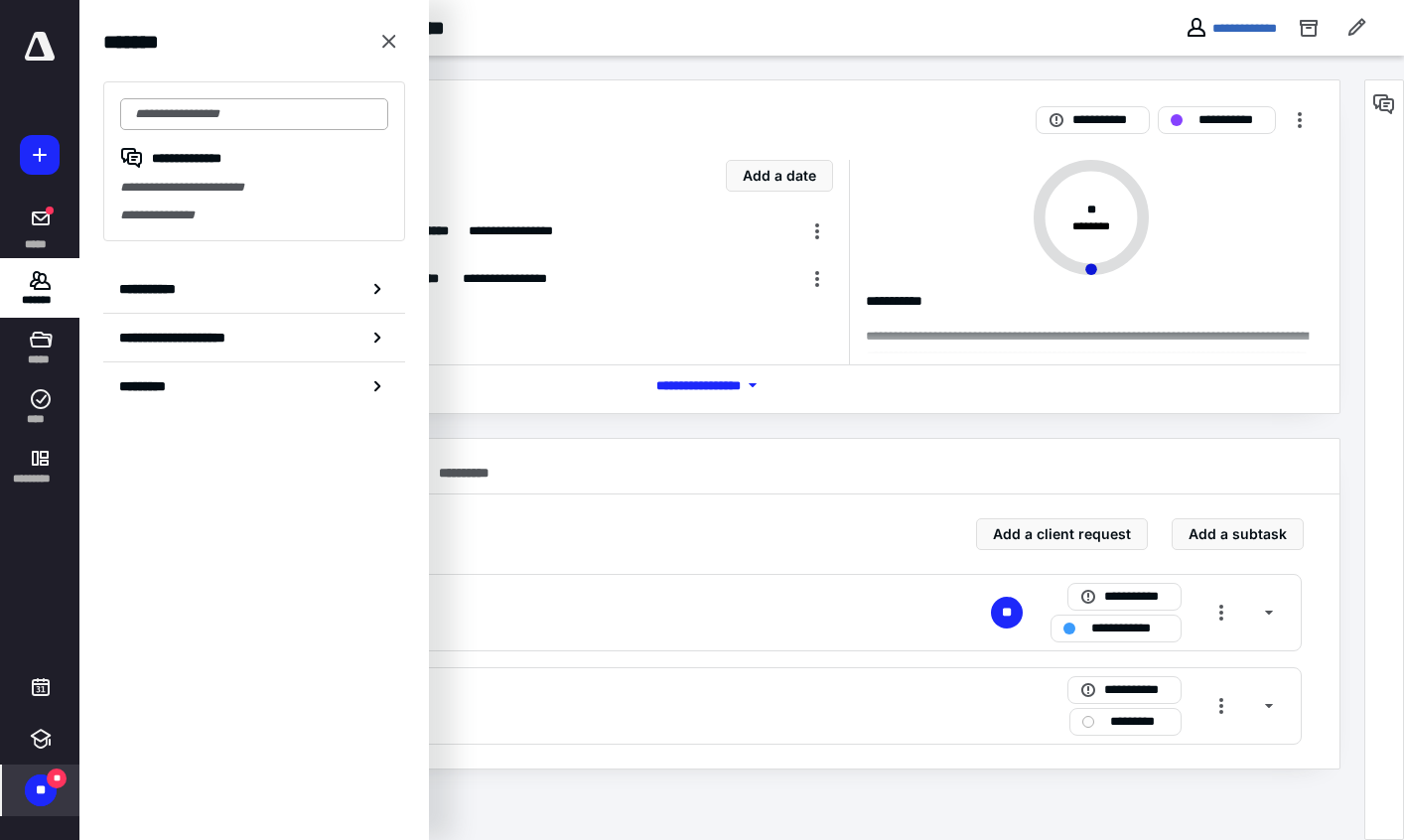 click at bounding box center [254, 114] 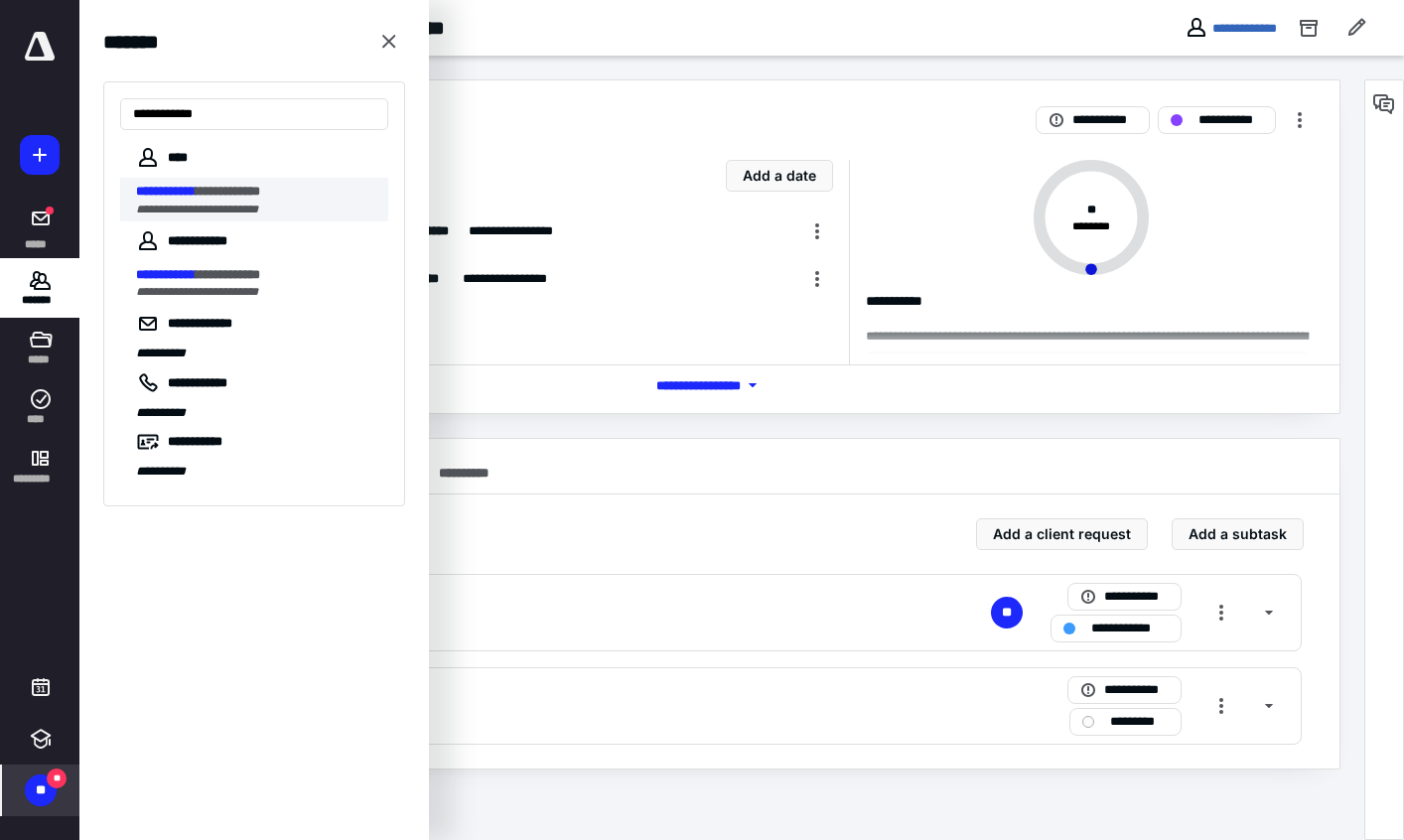 type on "**********" 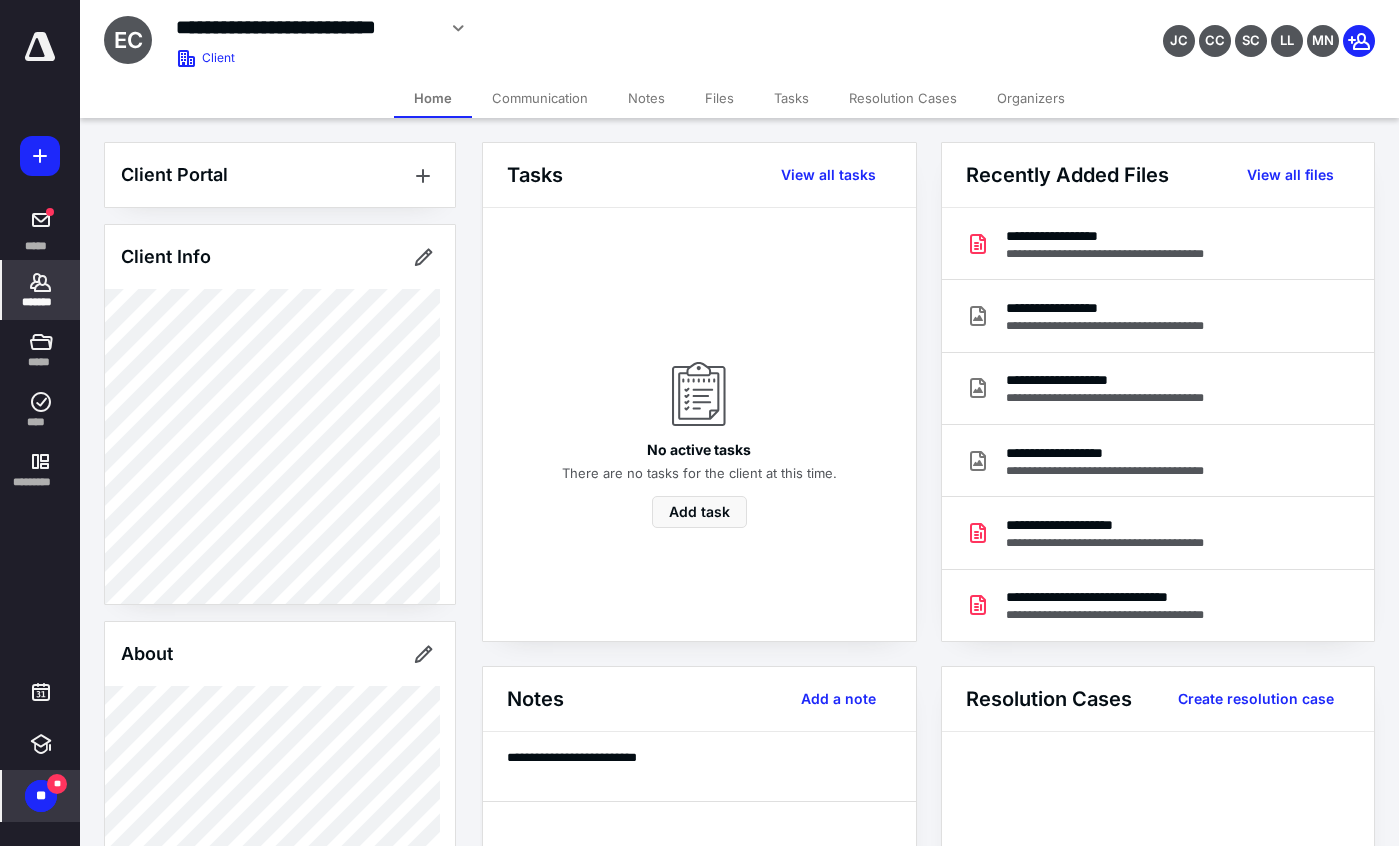 click on "*******" at bounding box center (41, 302) 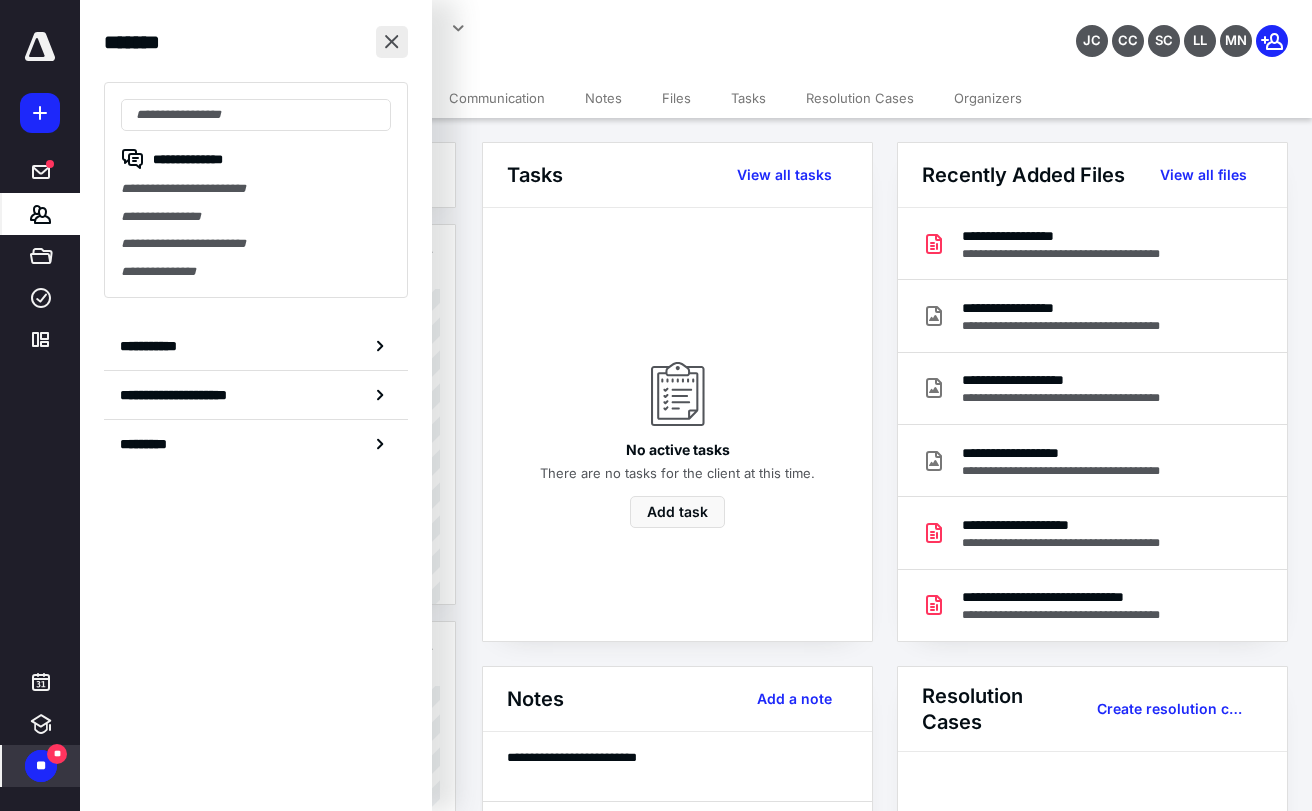 click at bounding box center (392, 42) 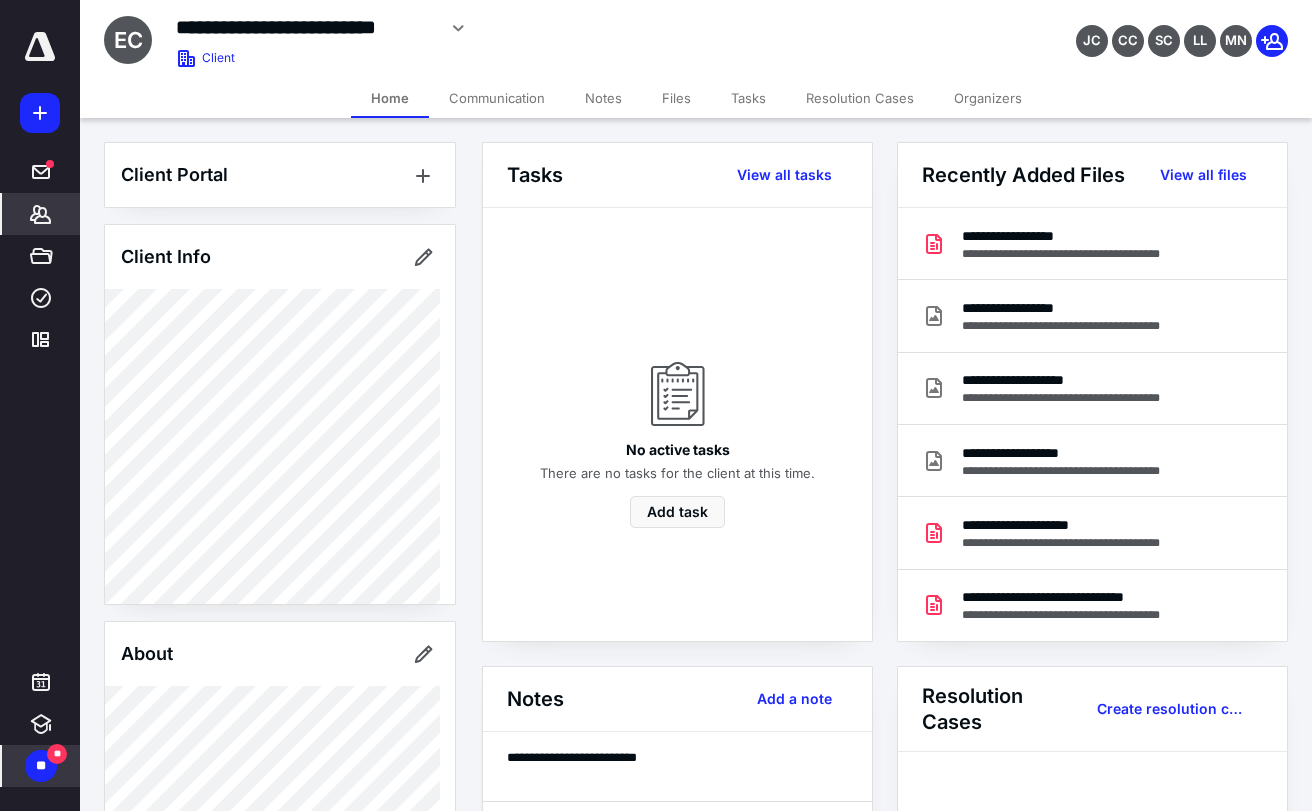 click on "Files" at bounding box center [676, 98] 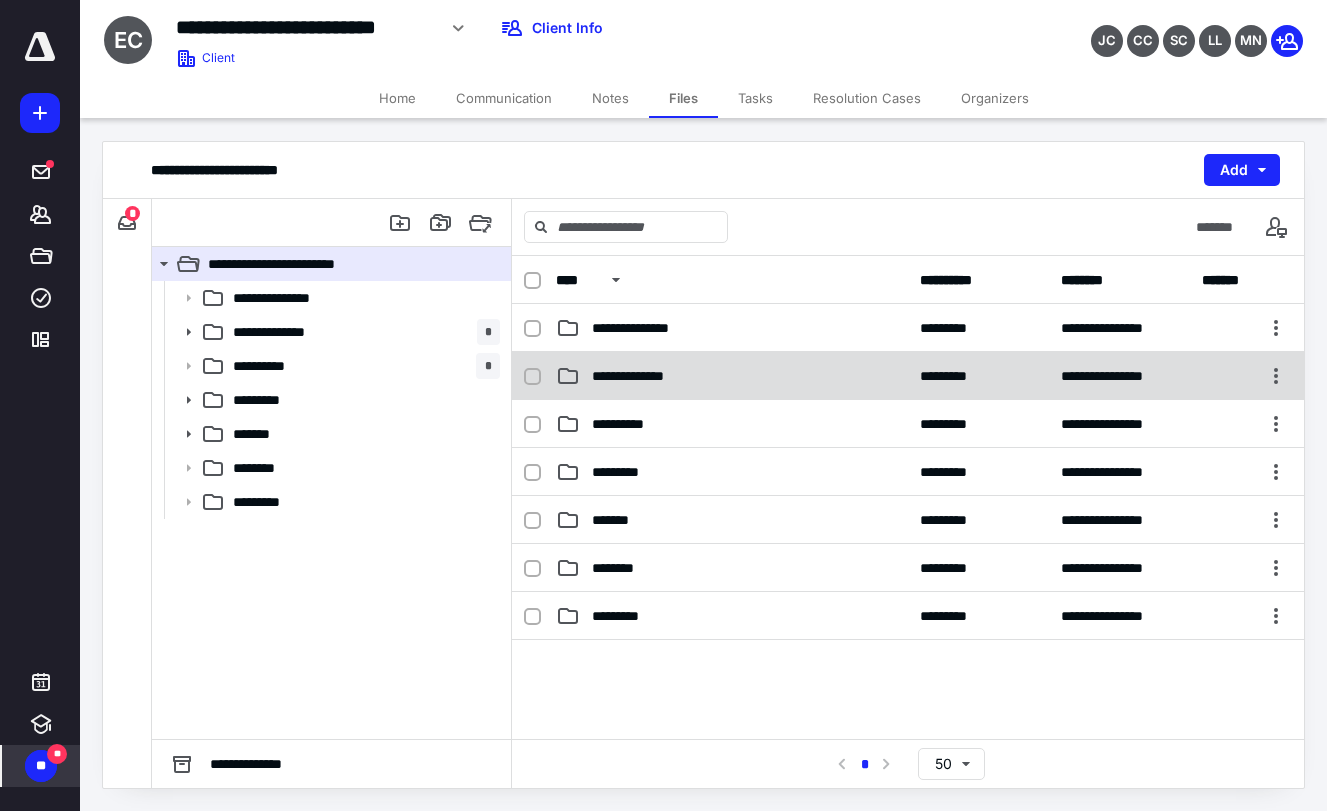 click on "**********" at bounding box center (648, 376) 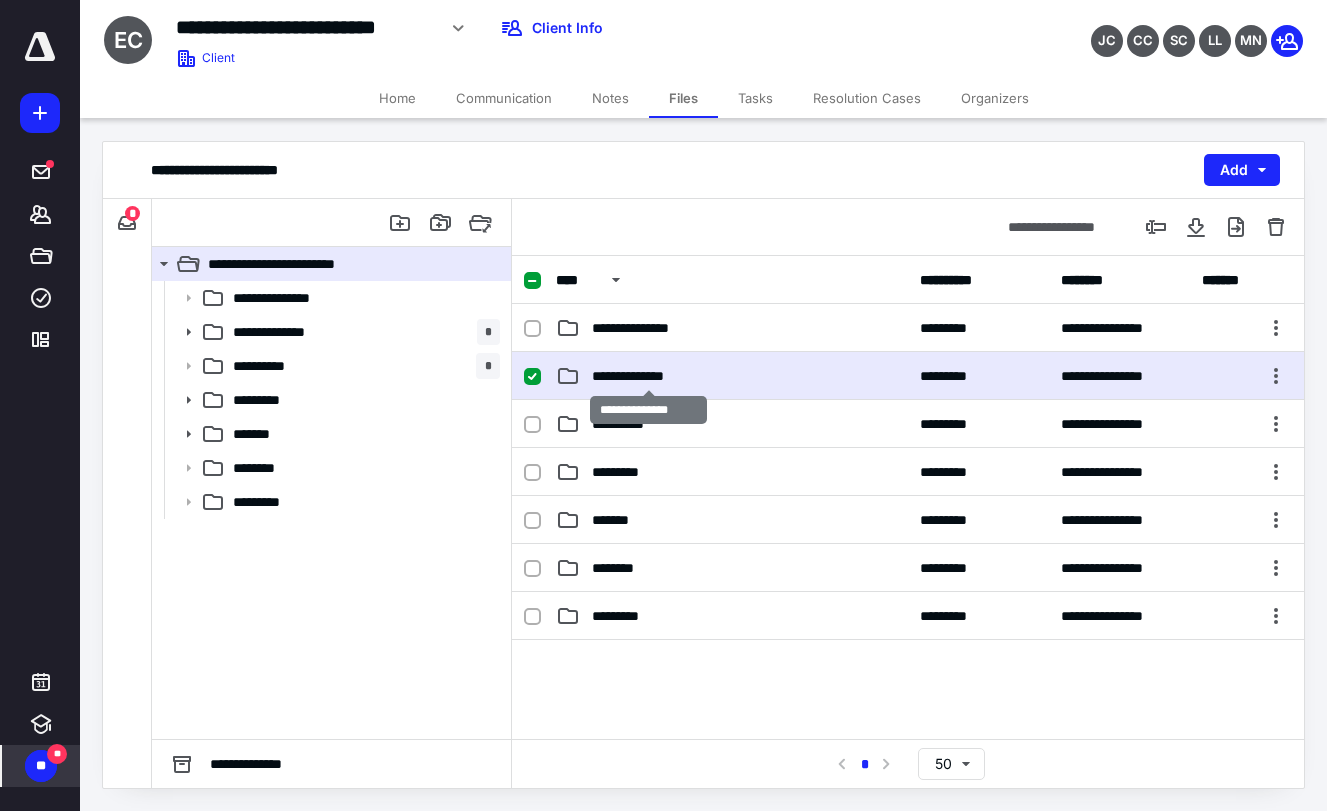 click on "**********" at bounding box center (648, 376) 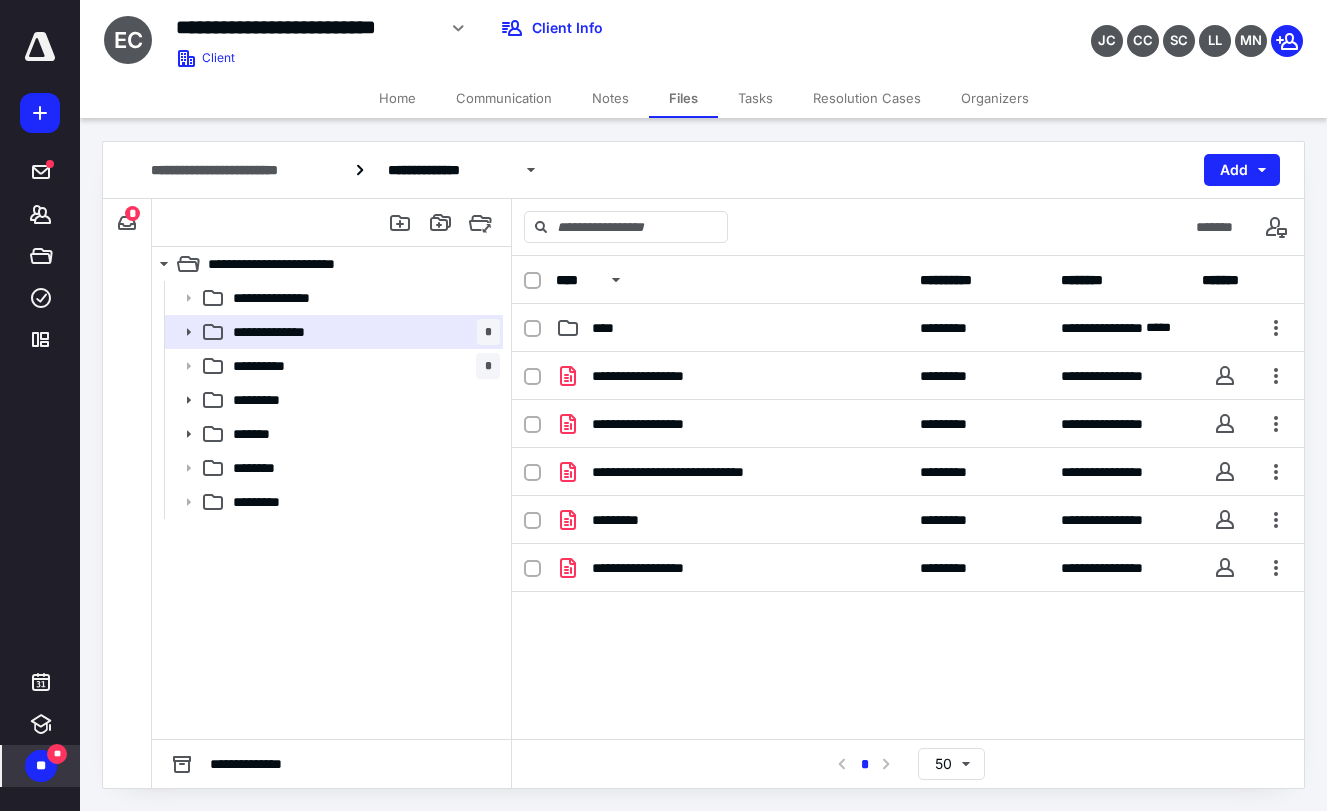 click on "Home" at bounding box center (397, 98) 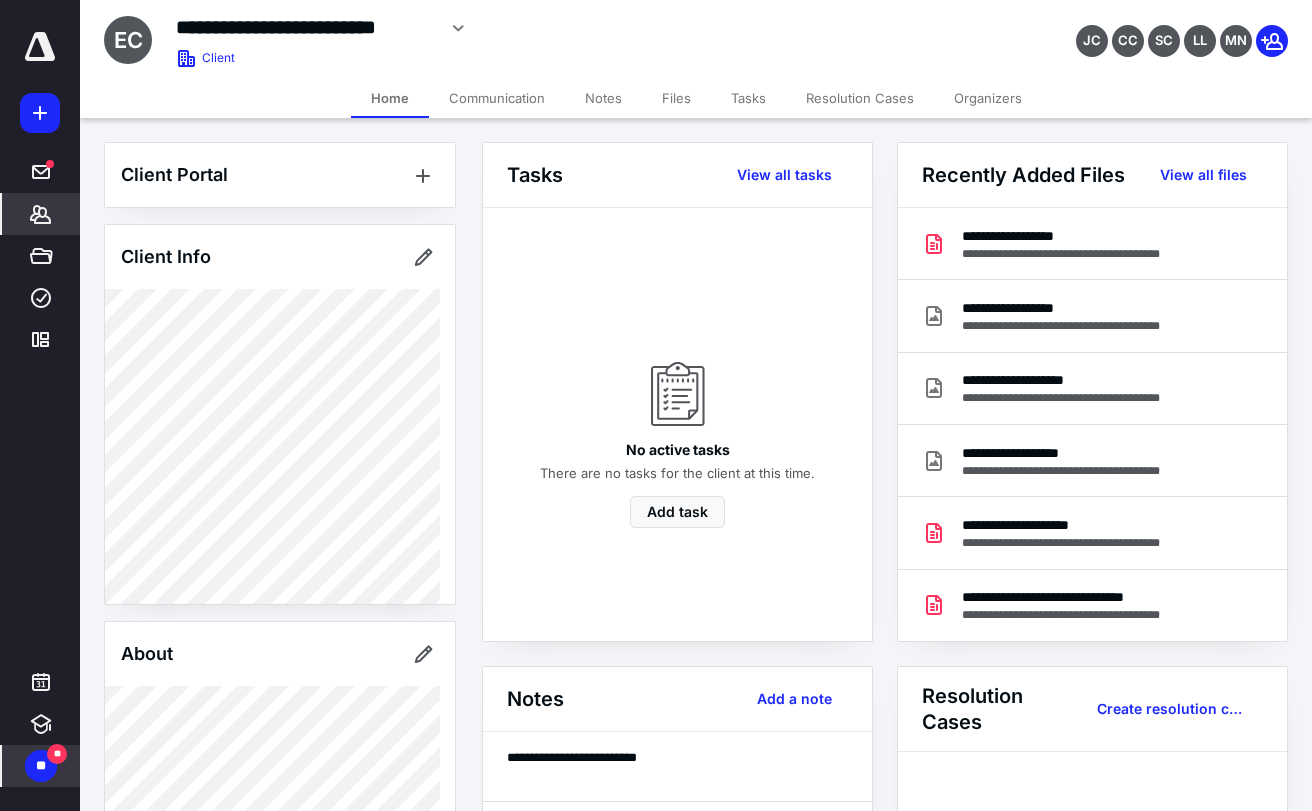 click on "Files" at bounding box center [676, 98] 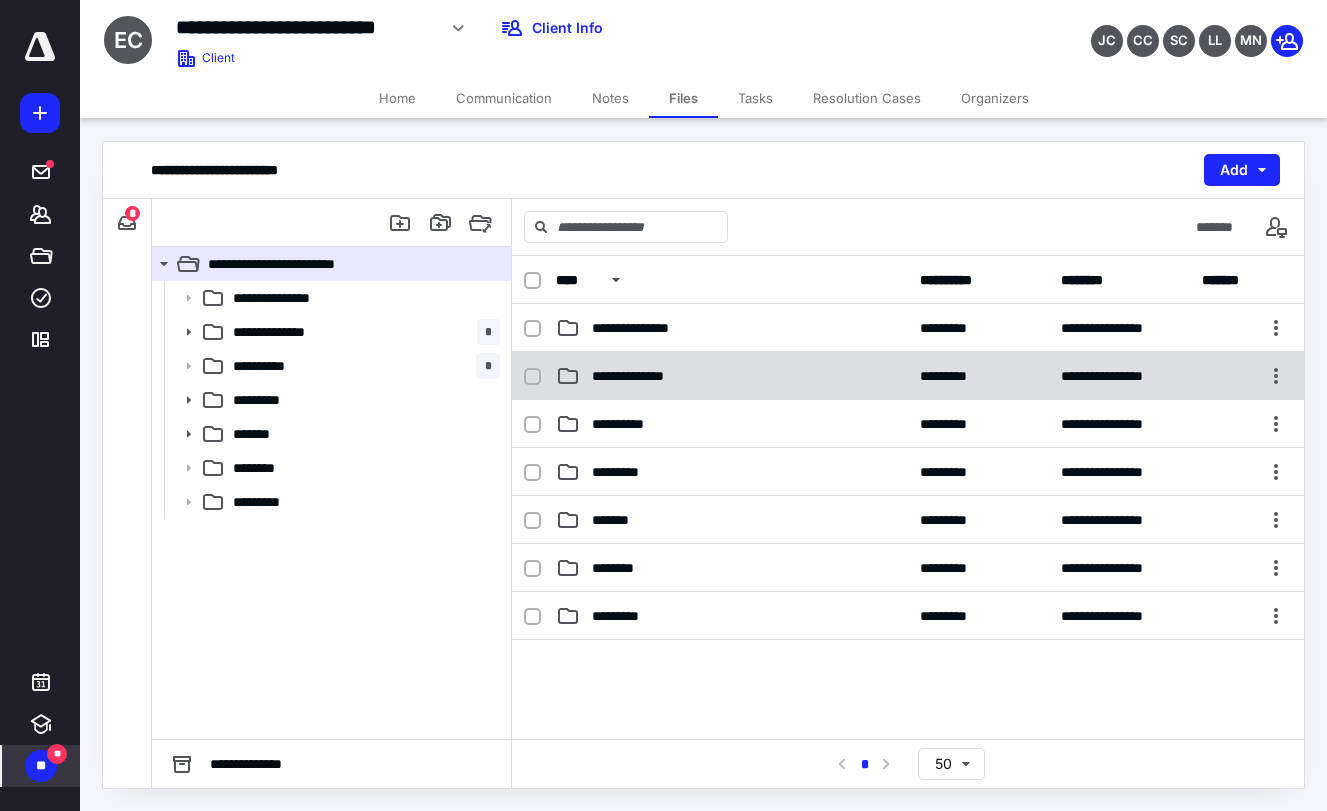 click on "**********" at bounding box center [732, 376] 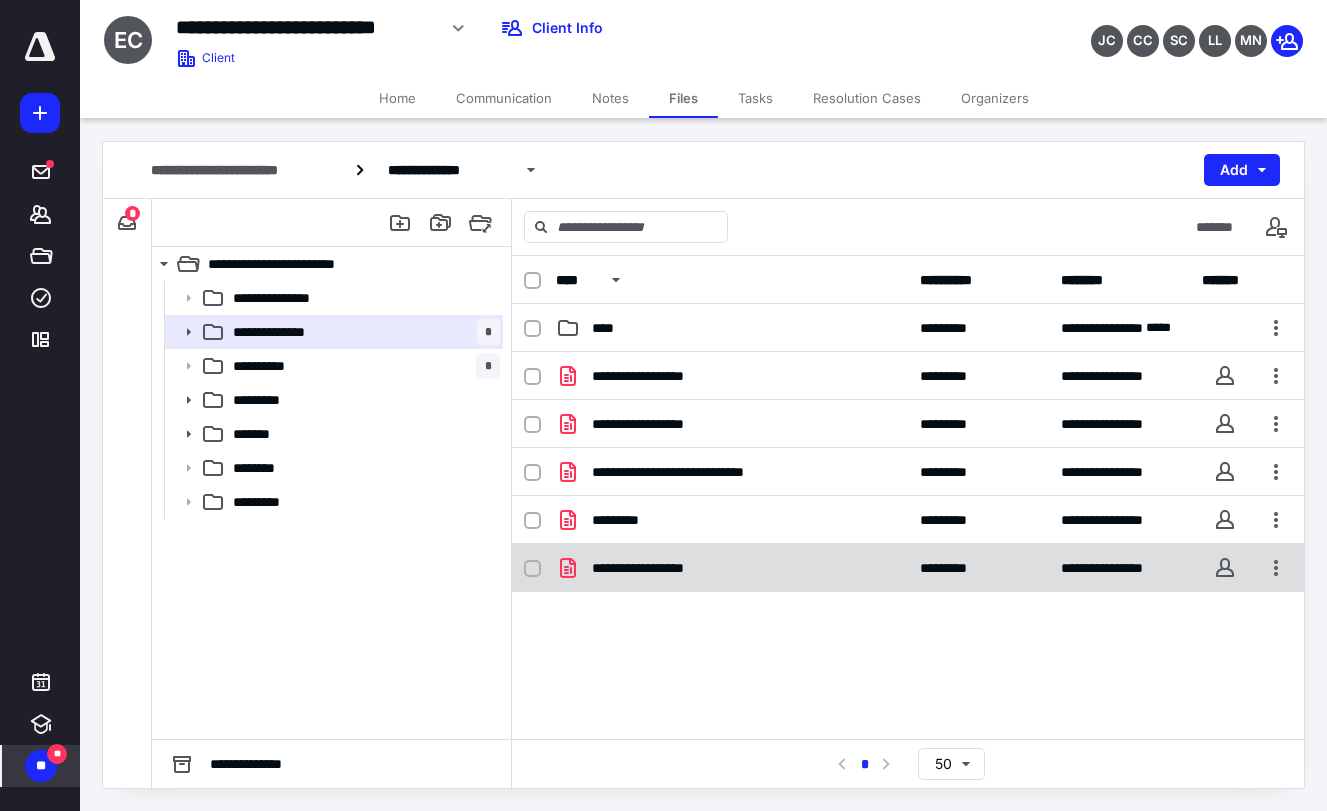 click on "**********" at bounding box center [732, 568] 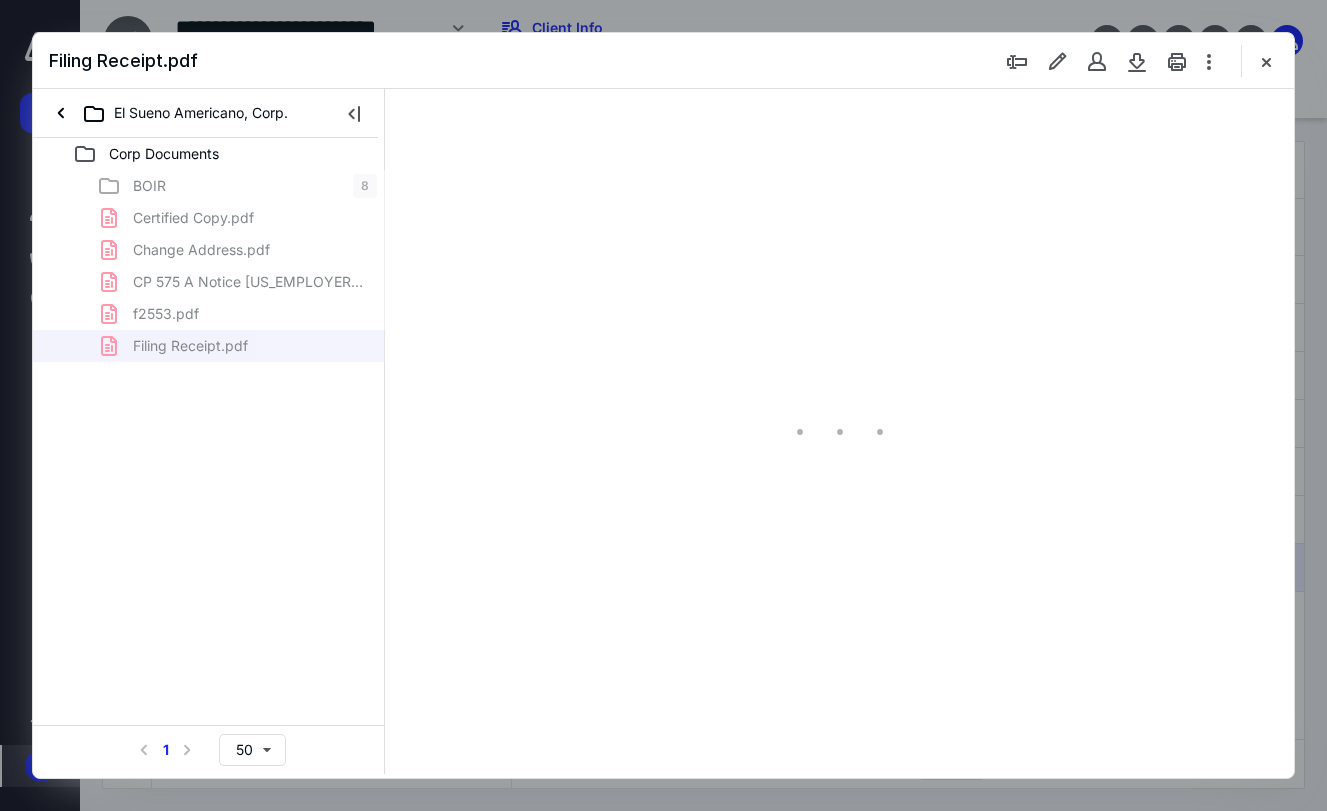 scroll, scrollTop: 0, scrollLeft: 0, axis: both 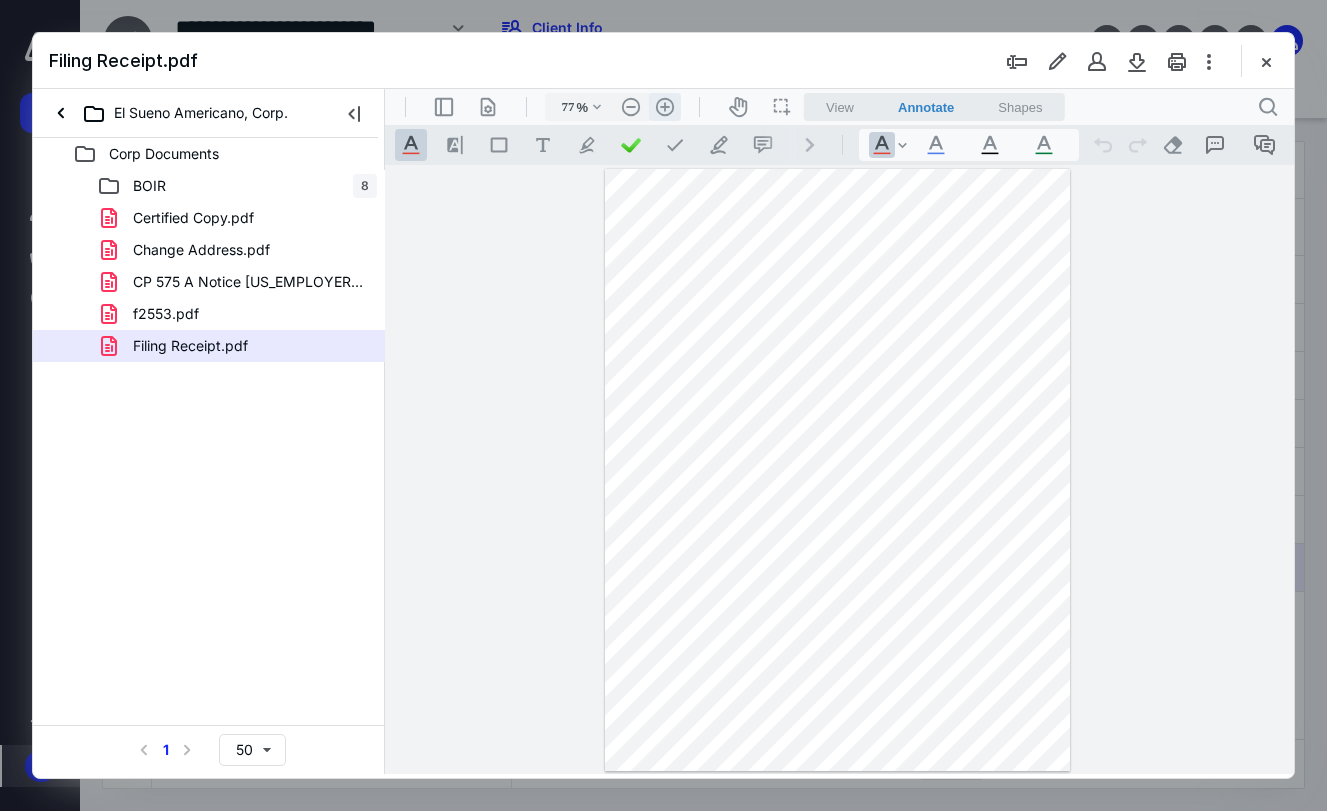 click on ".cls-1{fill:#abb0c4;} icon - header - zoom - in - line" at bounding box center [665, 107] 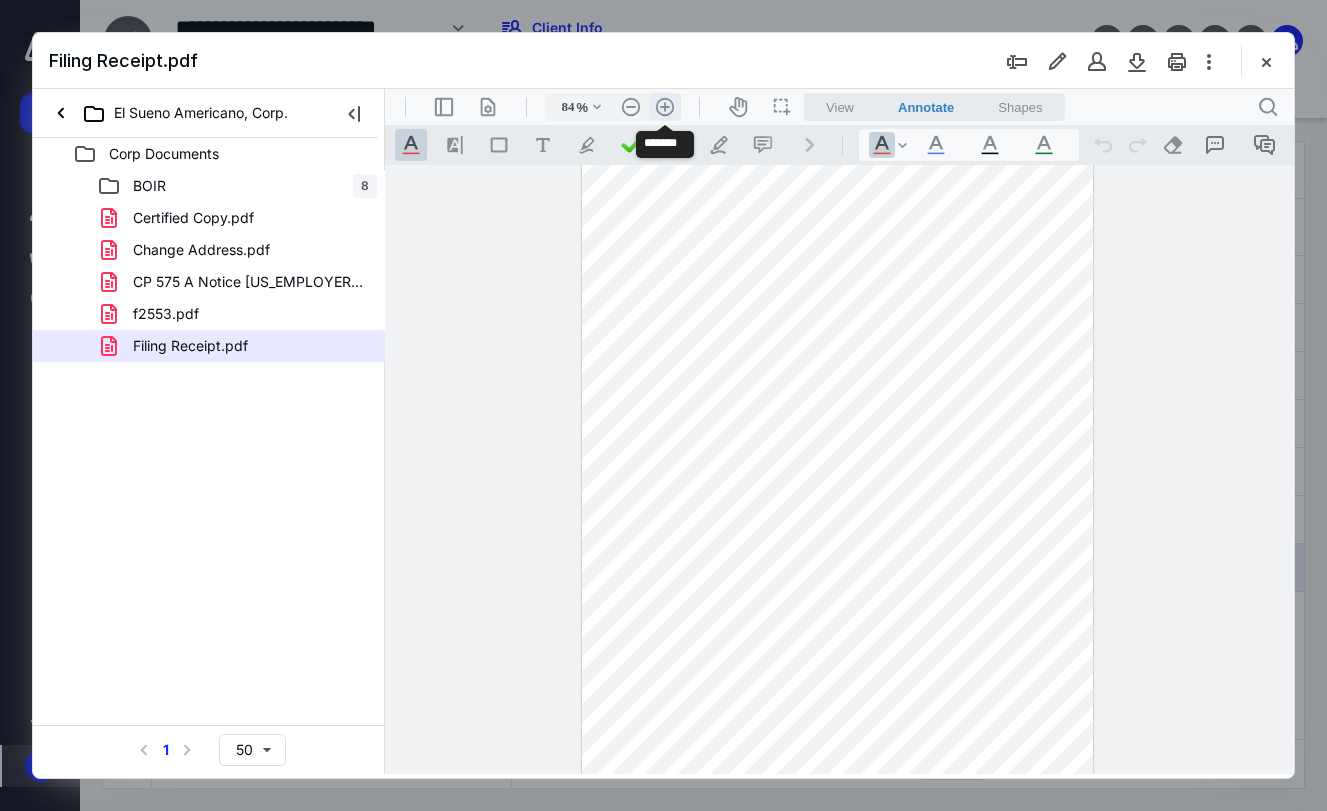 click on ".cls-1{fill:#abb0c4;} icon - header - zoom - in - line" at bounding box center (665, 107) 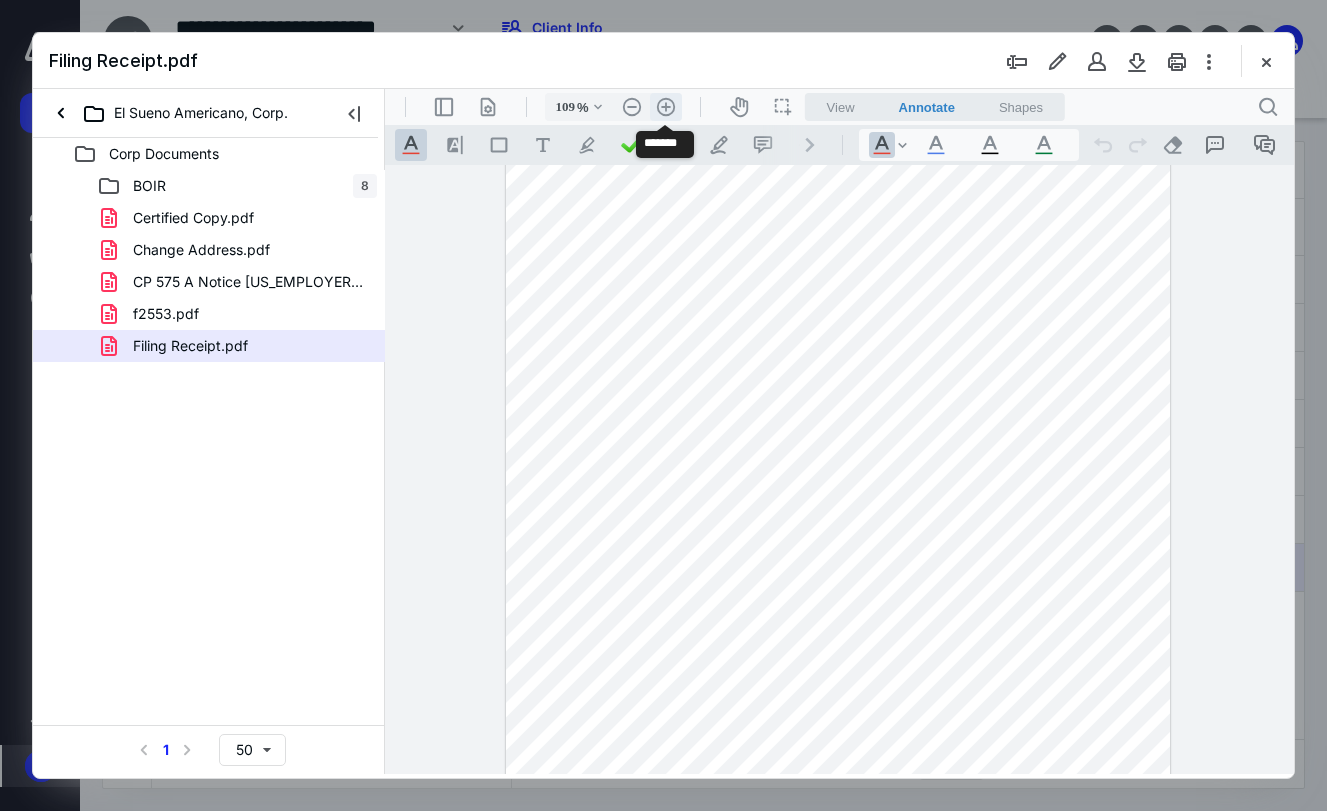 click on ".cls-1{fill:#abb0c4;} icon - header - zoom - in - line" at bounding box center [666, 107] 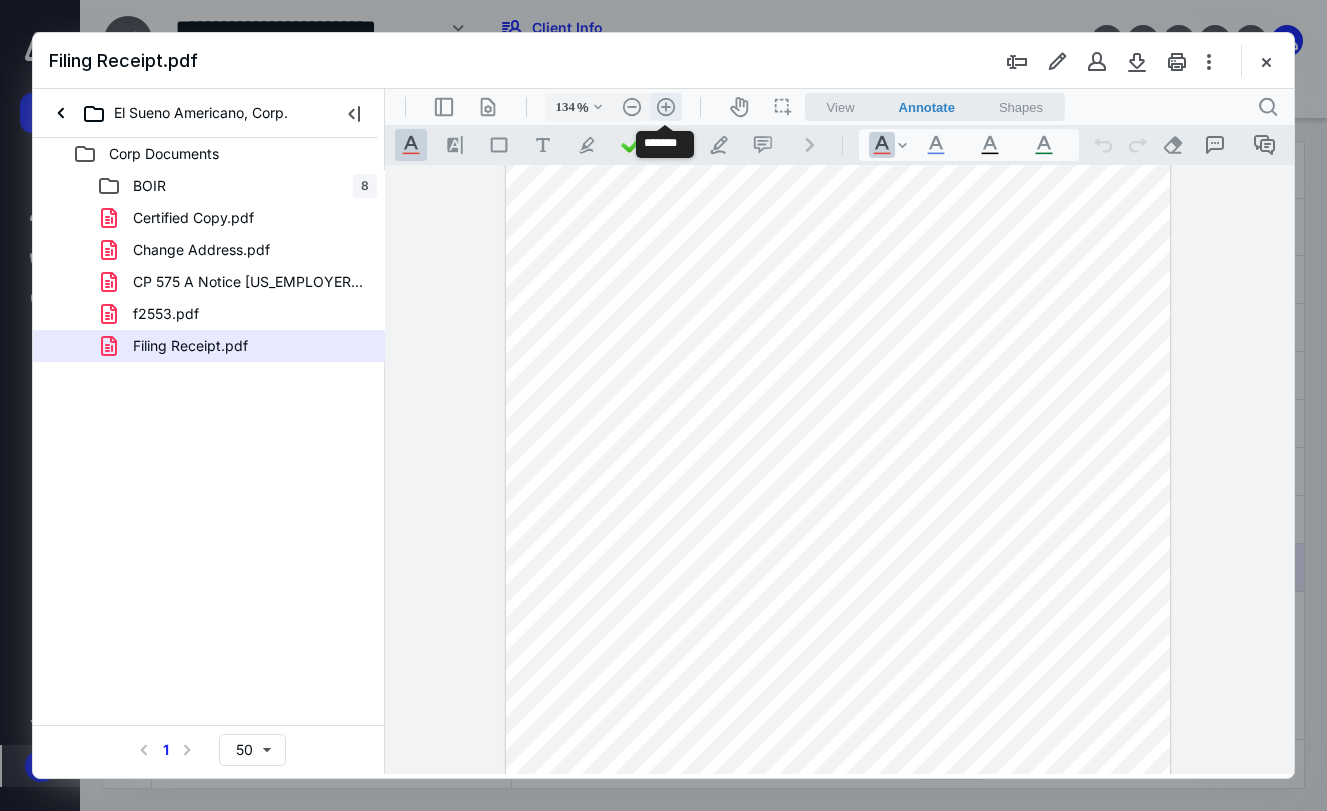 scroll, scrollTop: 199, scrollLeft: 0, axis: vertical 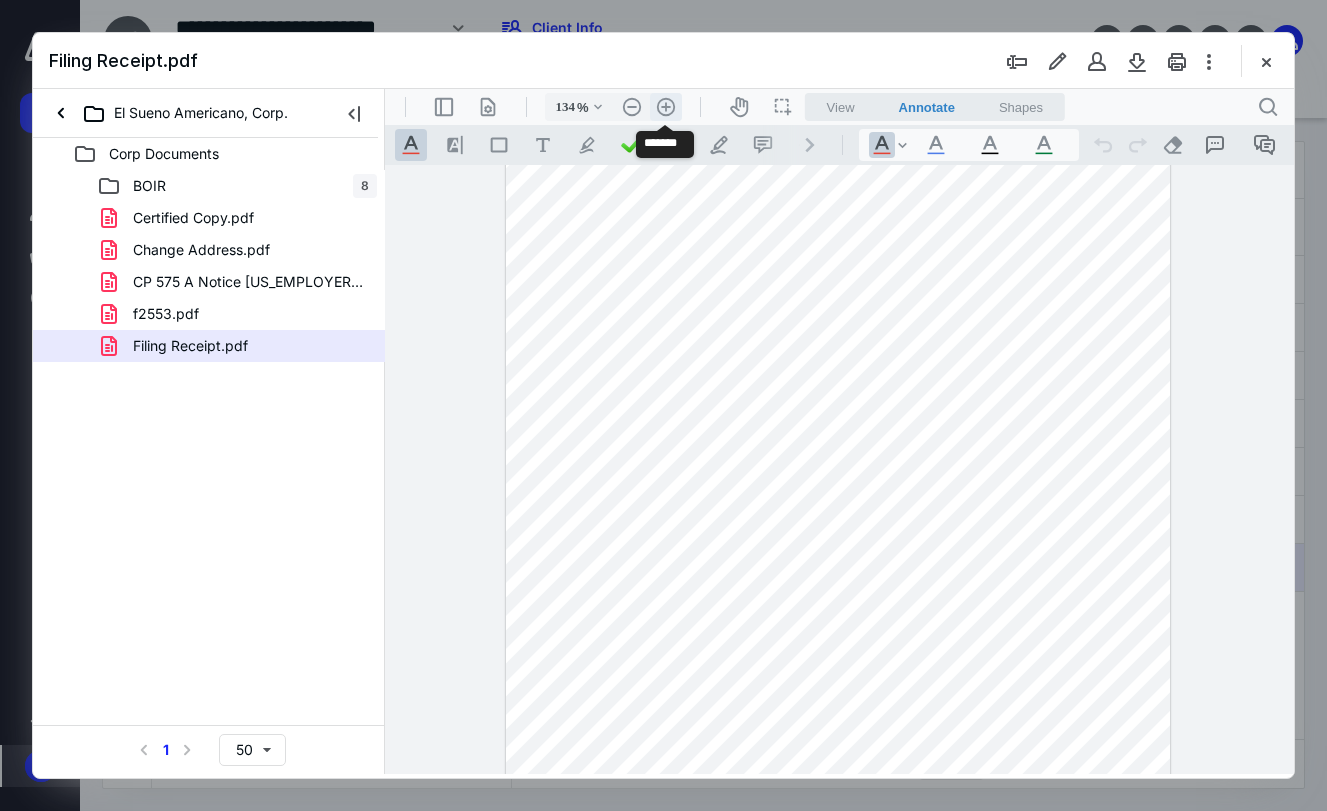 click on ".cls-1{fill:#abb0c4;} icon - header - zoom - in - line" at bounding box center [666, 107] 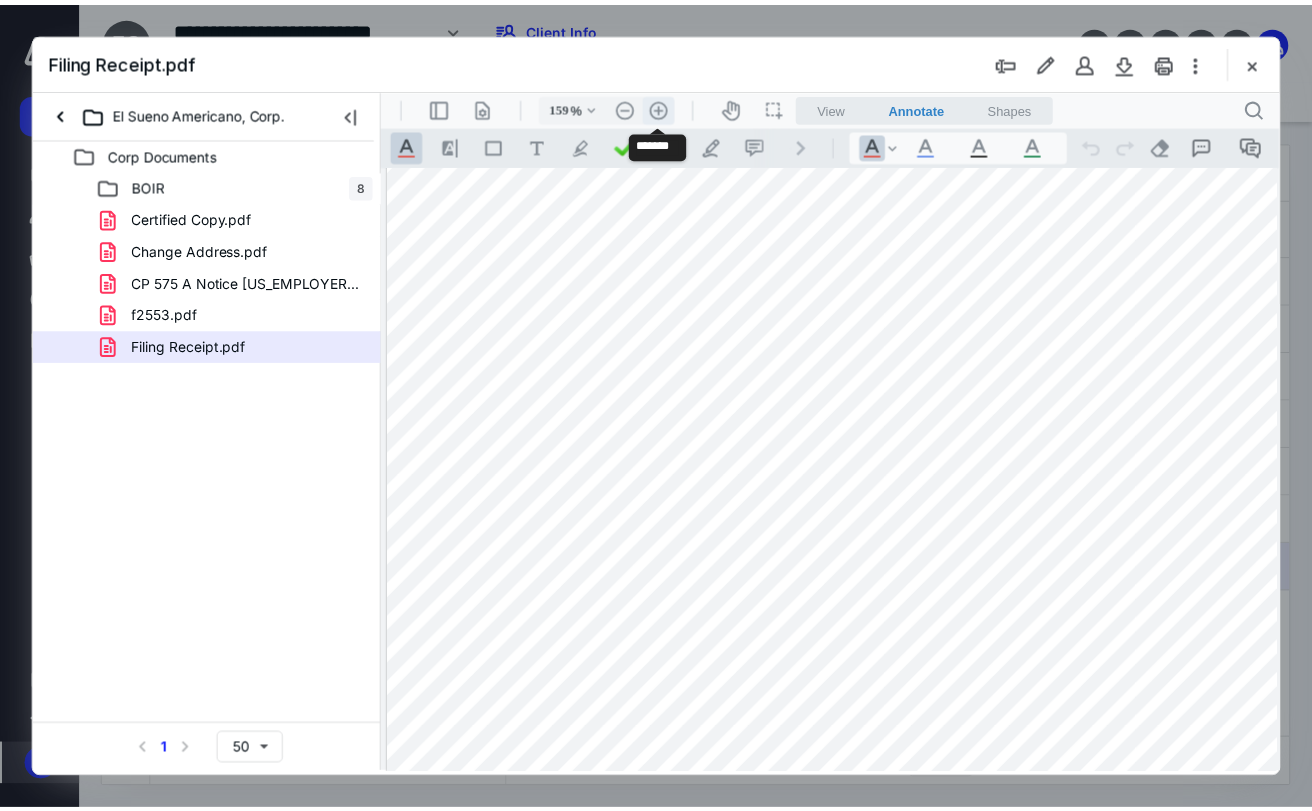 scroll, scrollTop: 286, scrollLeft: 42, axis: both 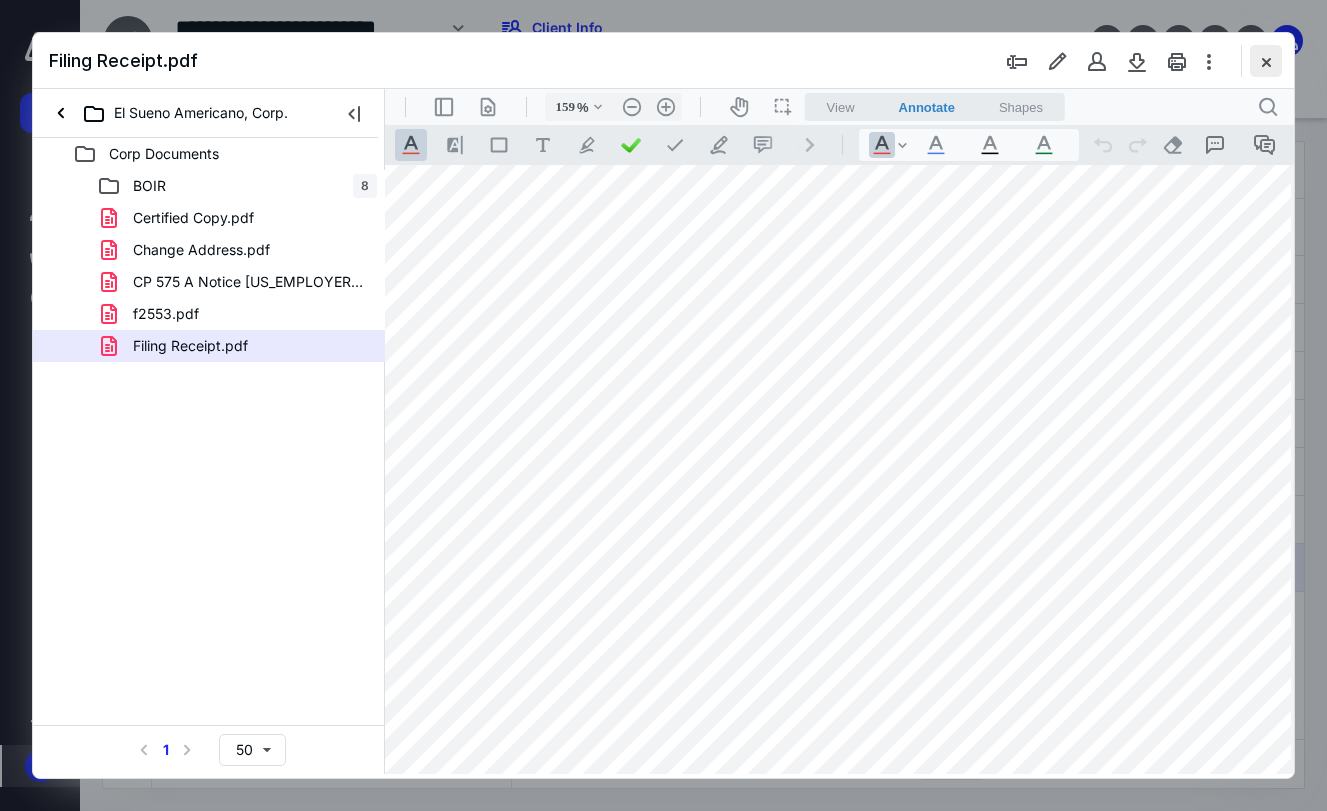 click on "Filing Receipt.pdf" at bounding box center (663, 61) 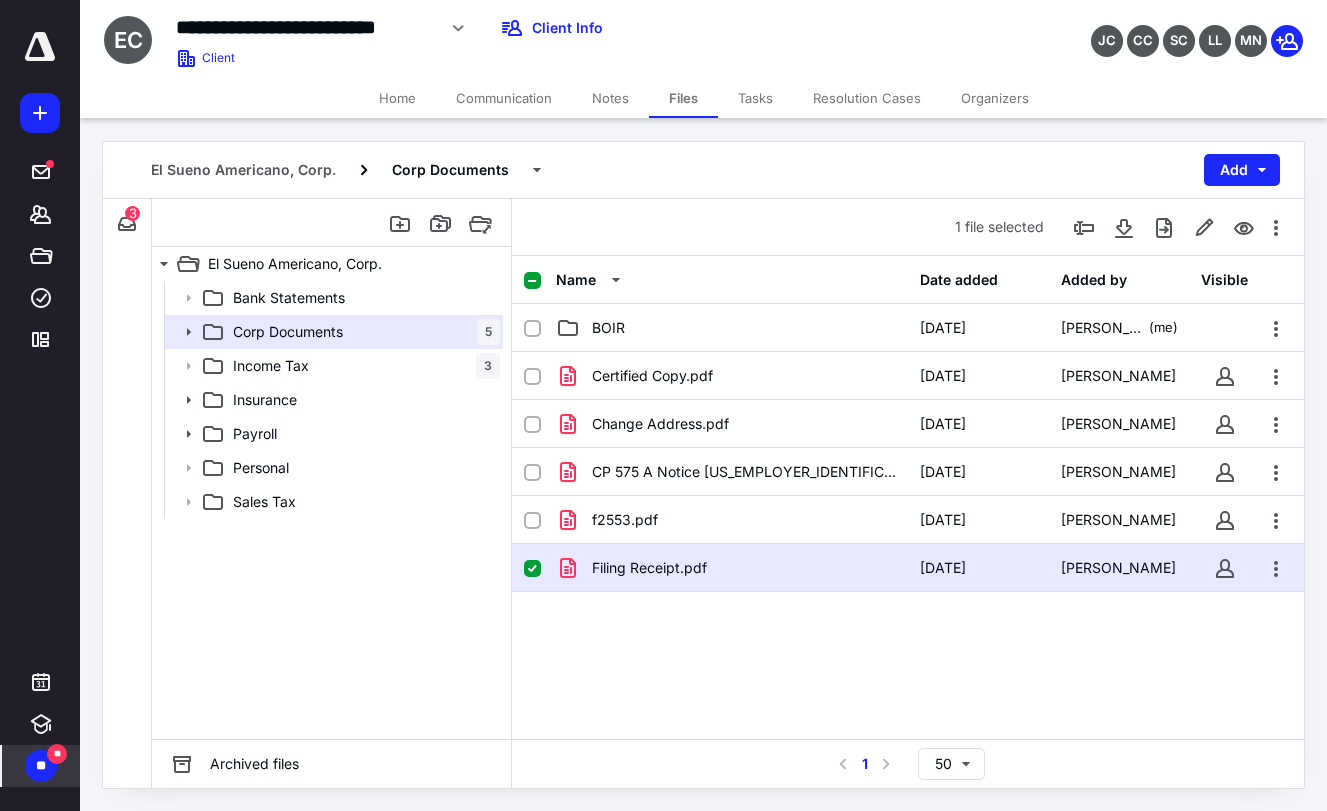 click on "Home" at bounding box center (397, 98) 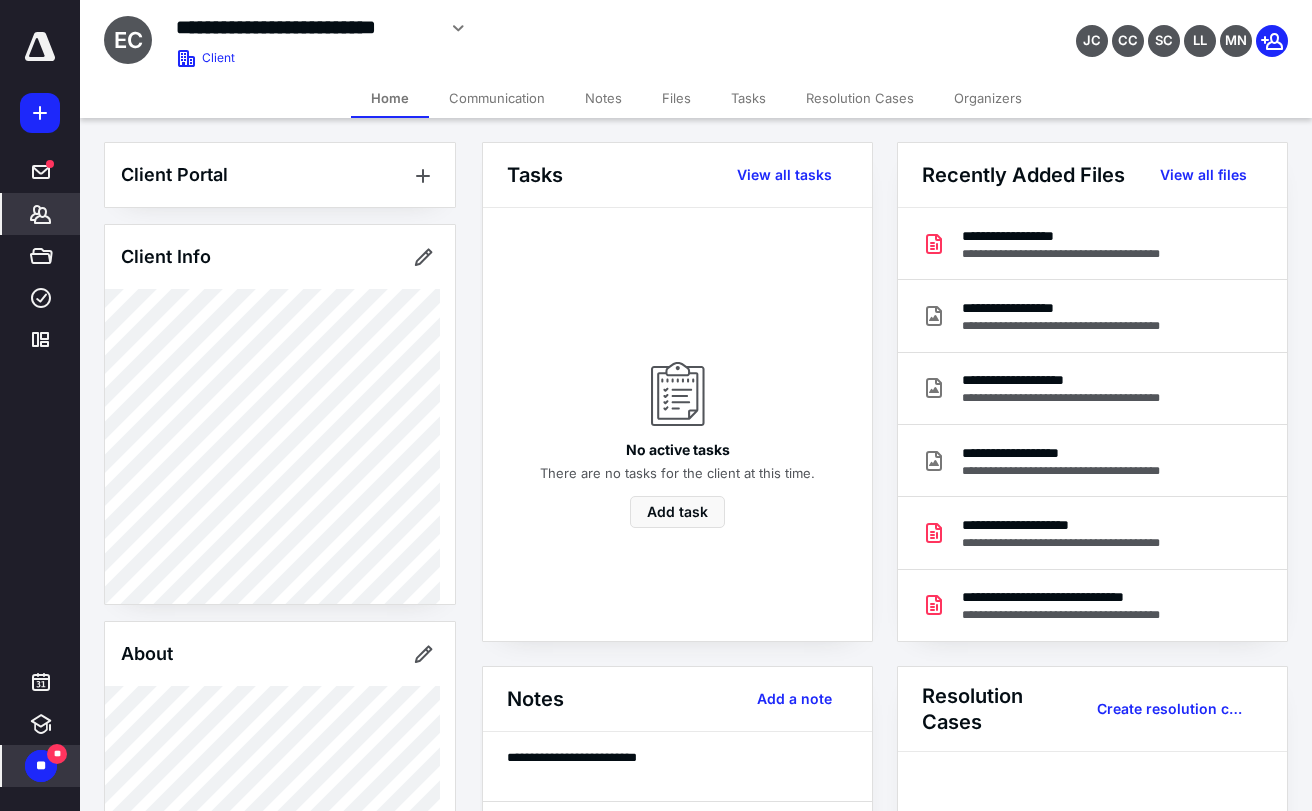 scroll, scrollTop: 530, scrollLeft: 0, axis: vertical 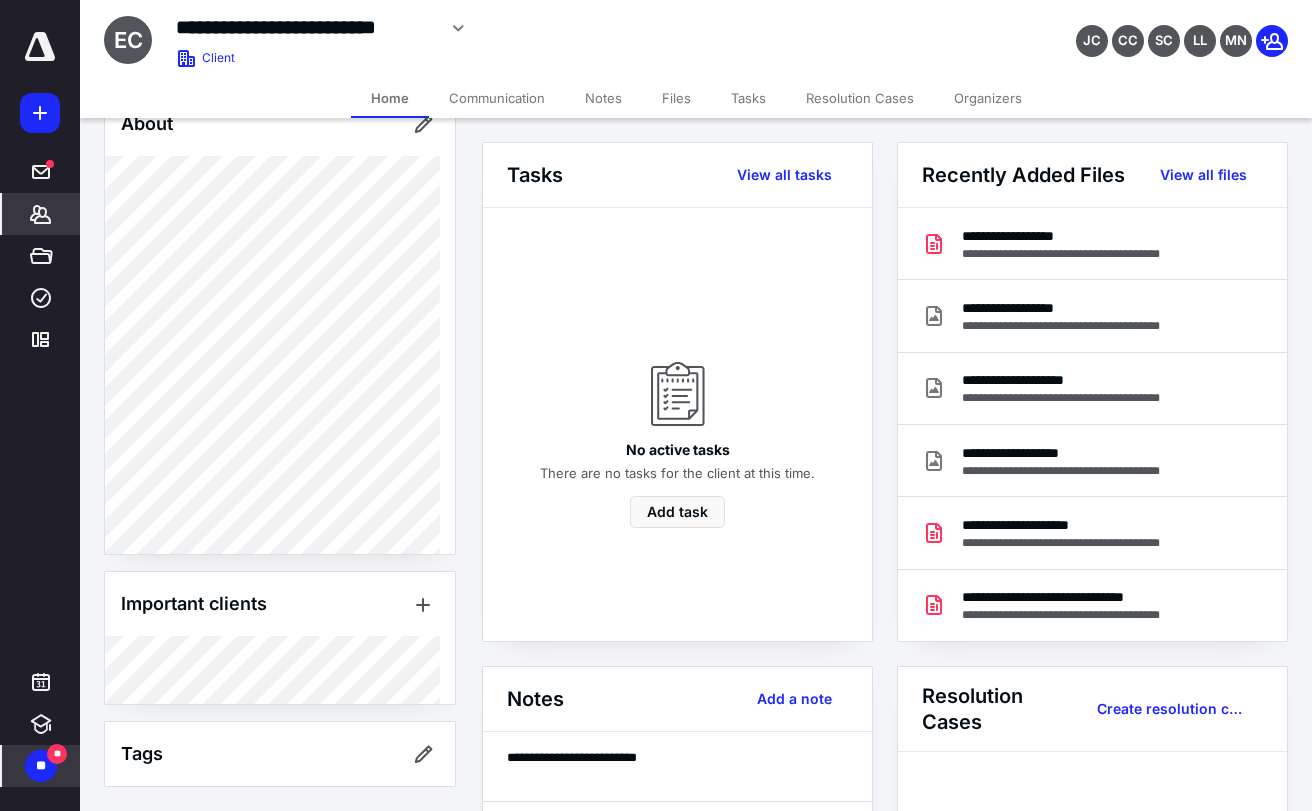 click on "Communication" at bounding box center (497, 98) 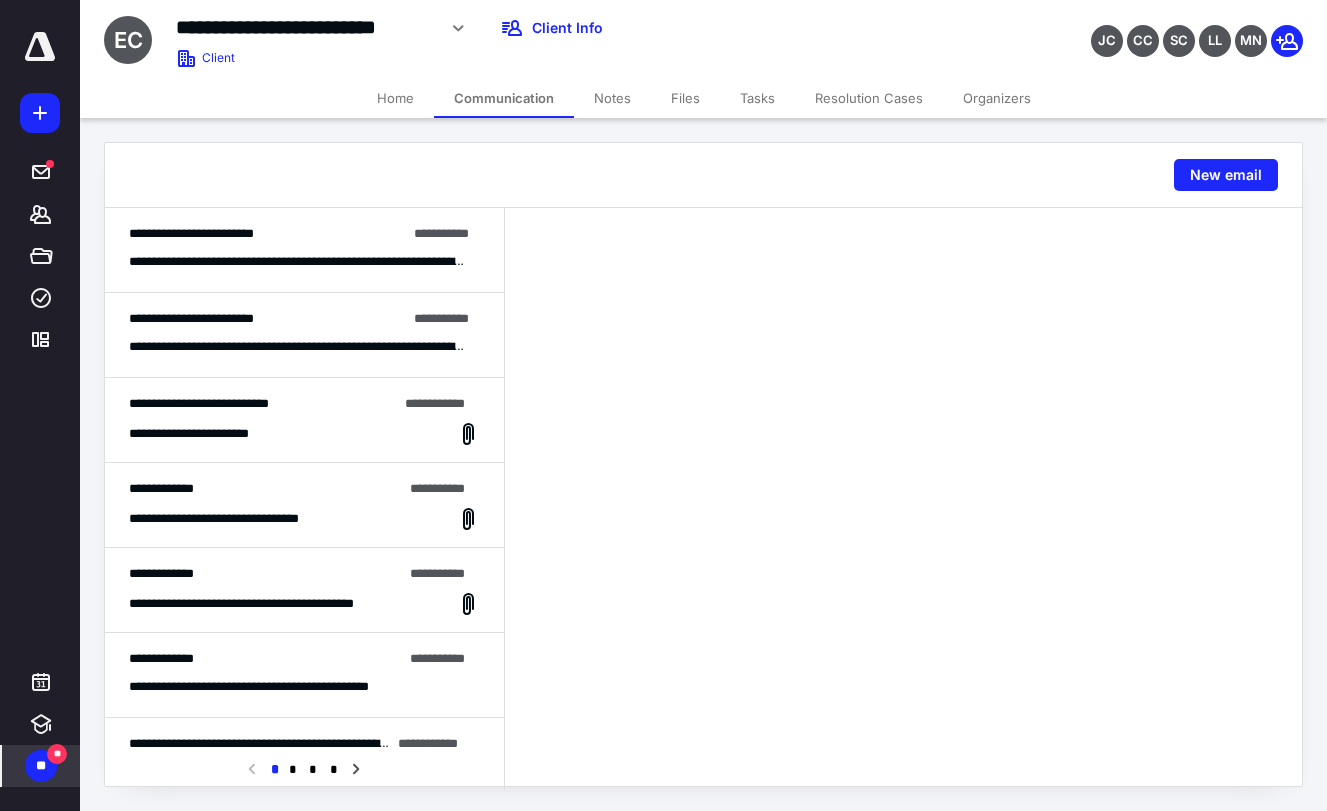 click on "Notes" at bounding box center (612, 98) 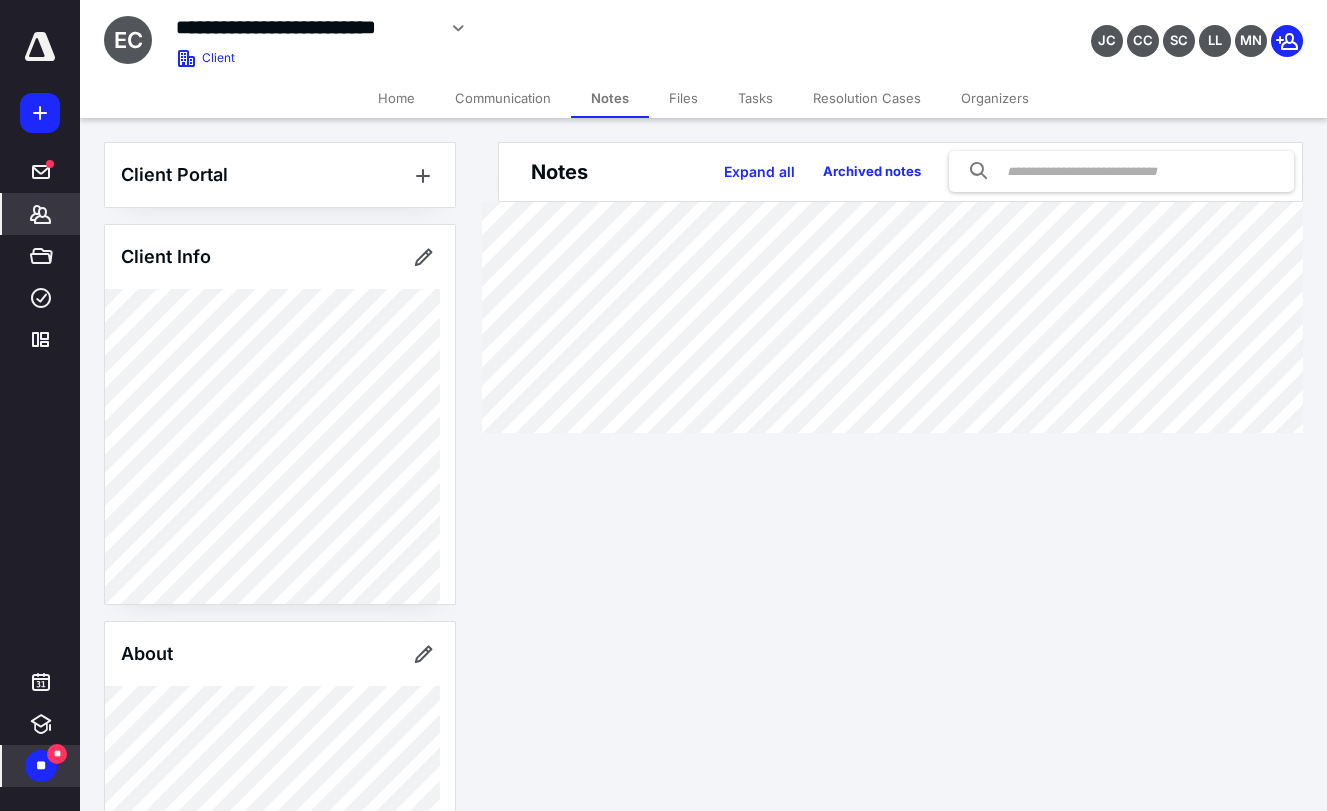 click on "Tasks" at bounding box center (755, 98) 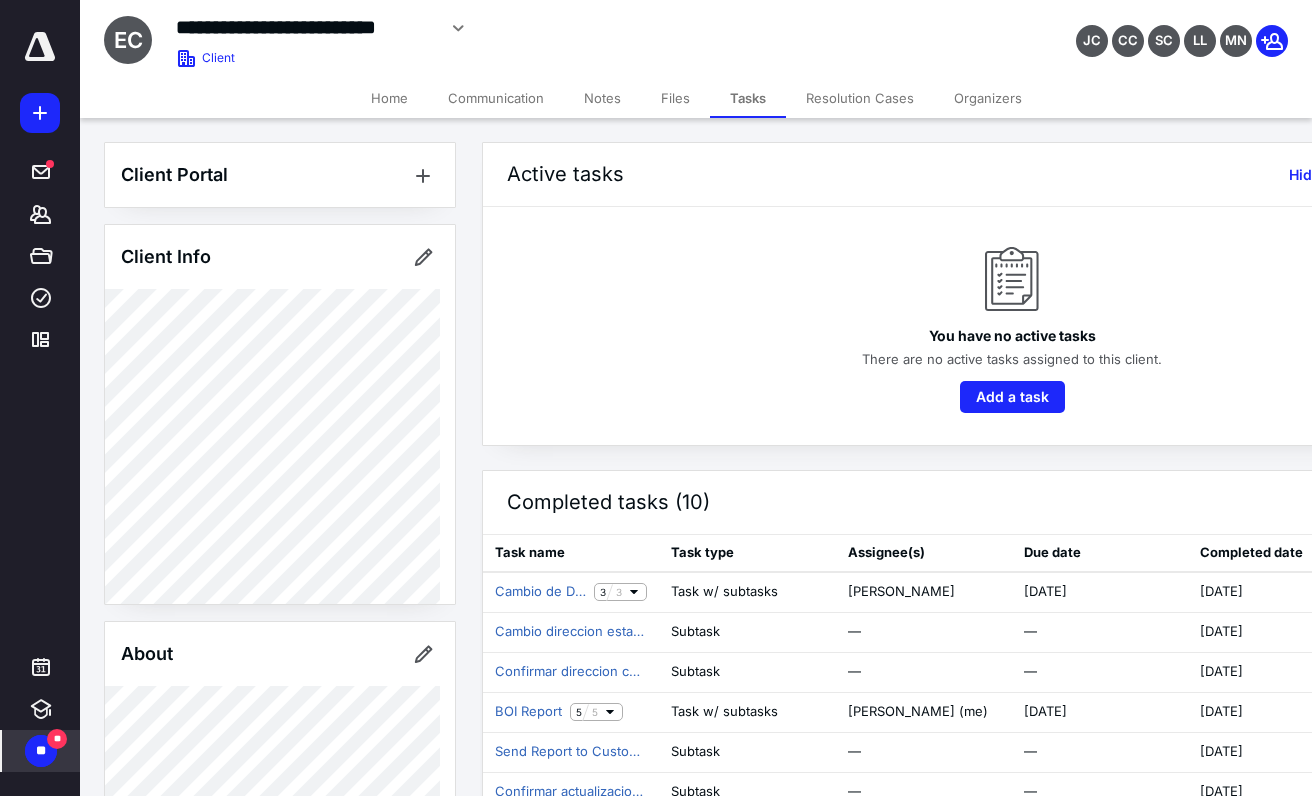 click on "Files" at bounding box center [675, 98] 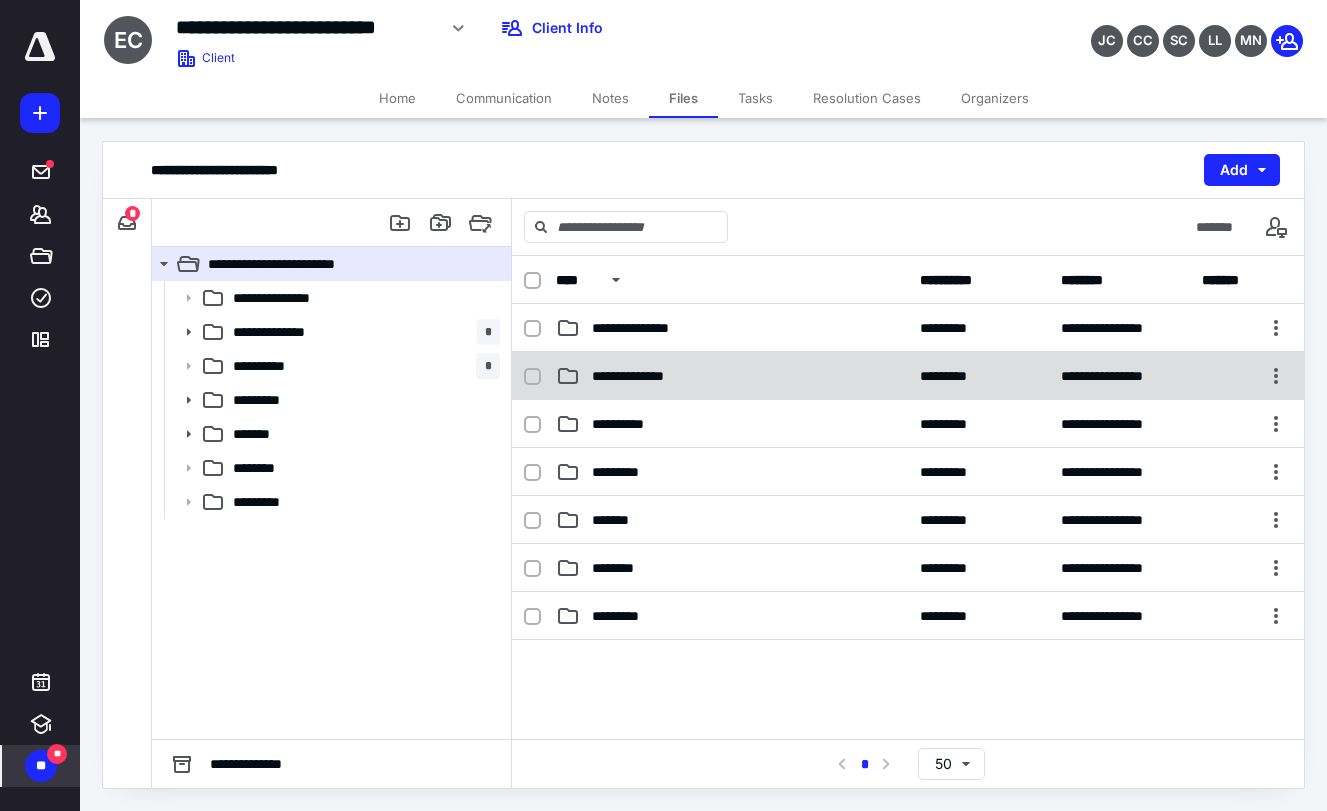 click on "**********" at bounding box center (732, 376) 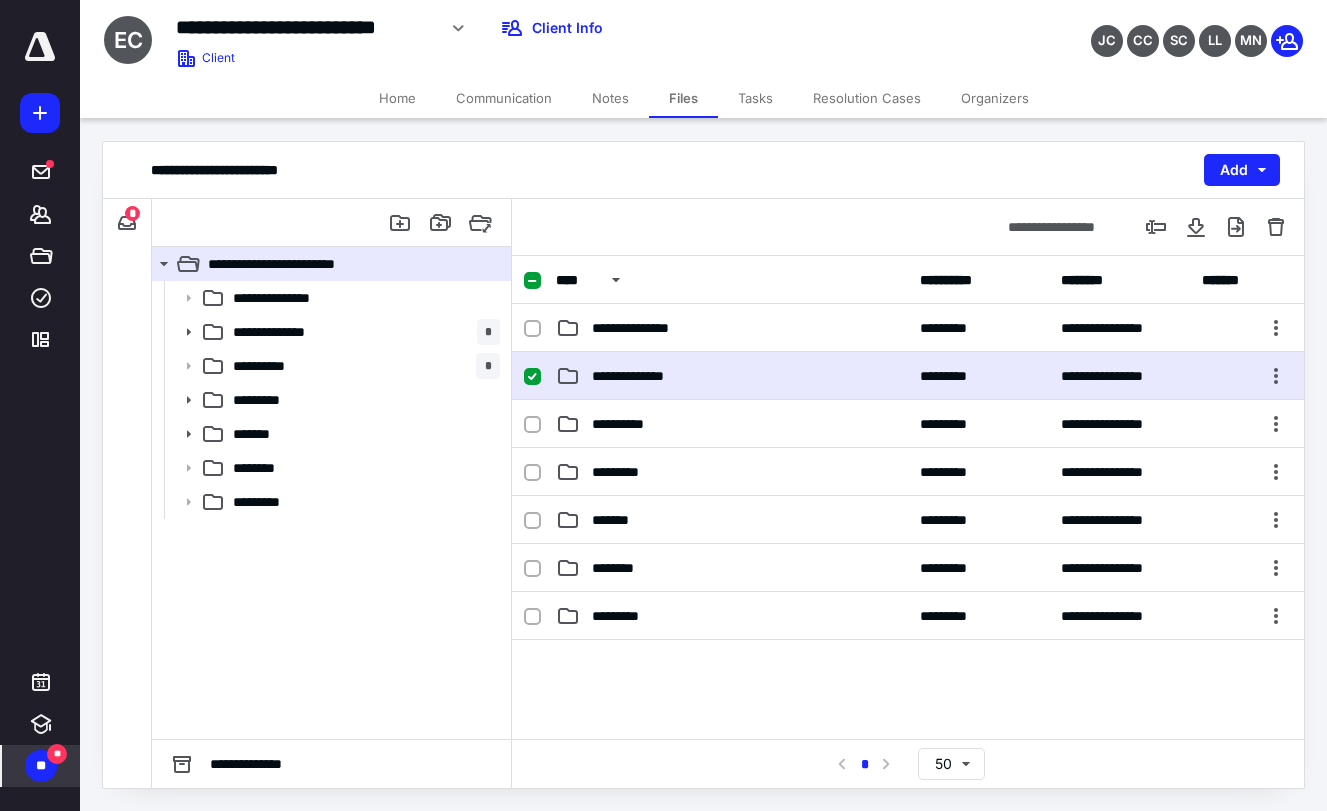 click on "**********" at bounding box center (732, 376) 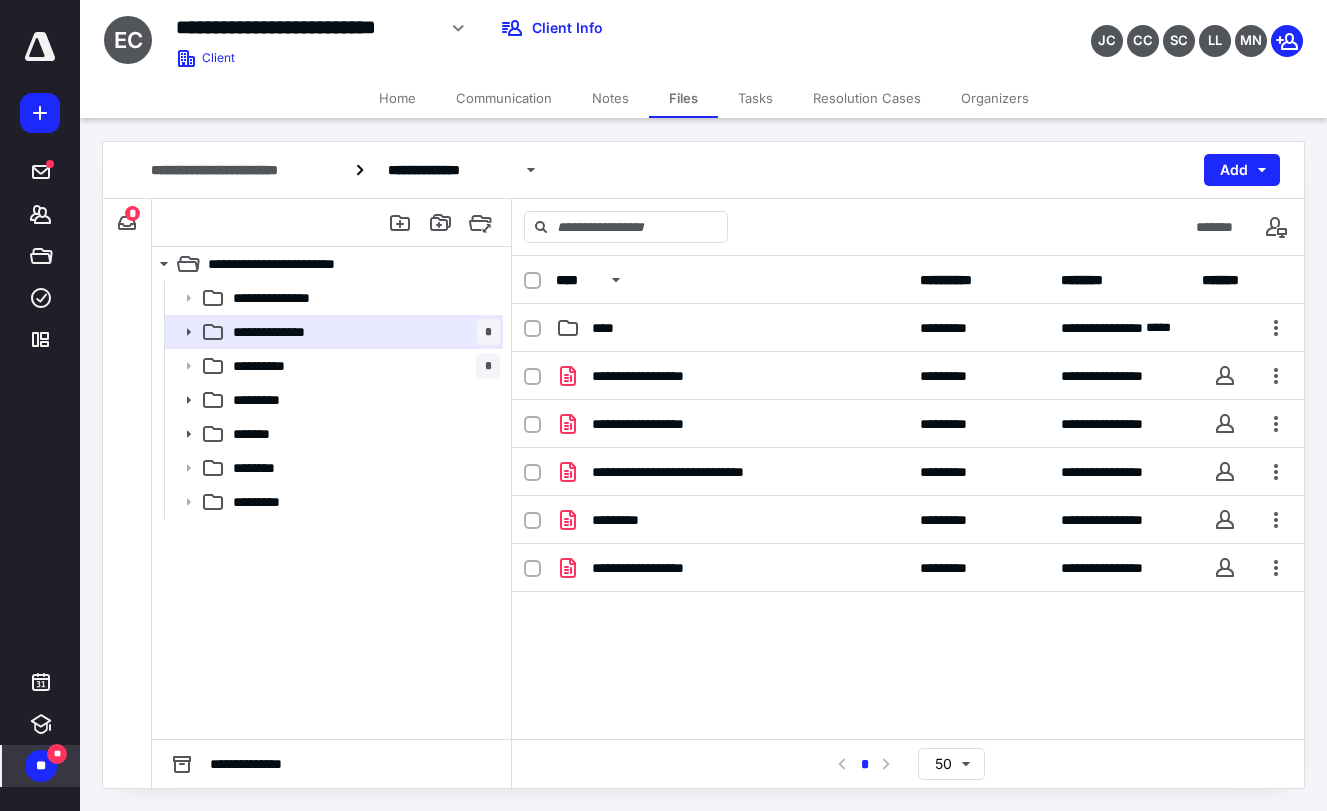 click on "Home" at bounding box center [397, 98] 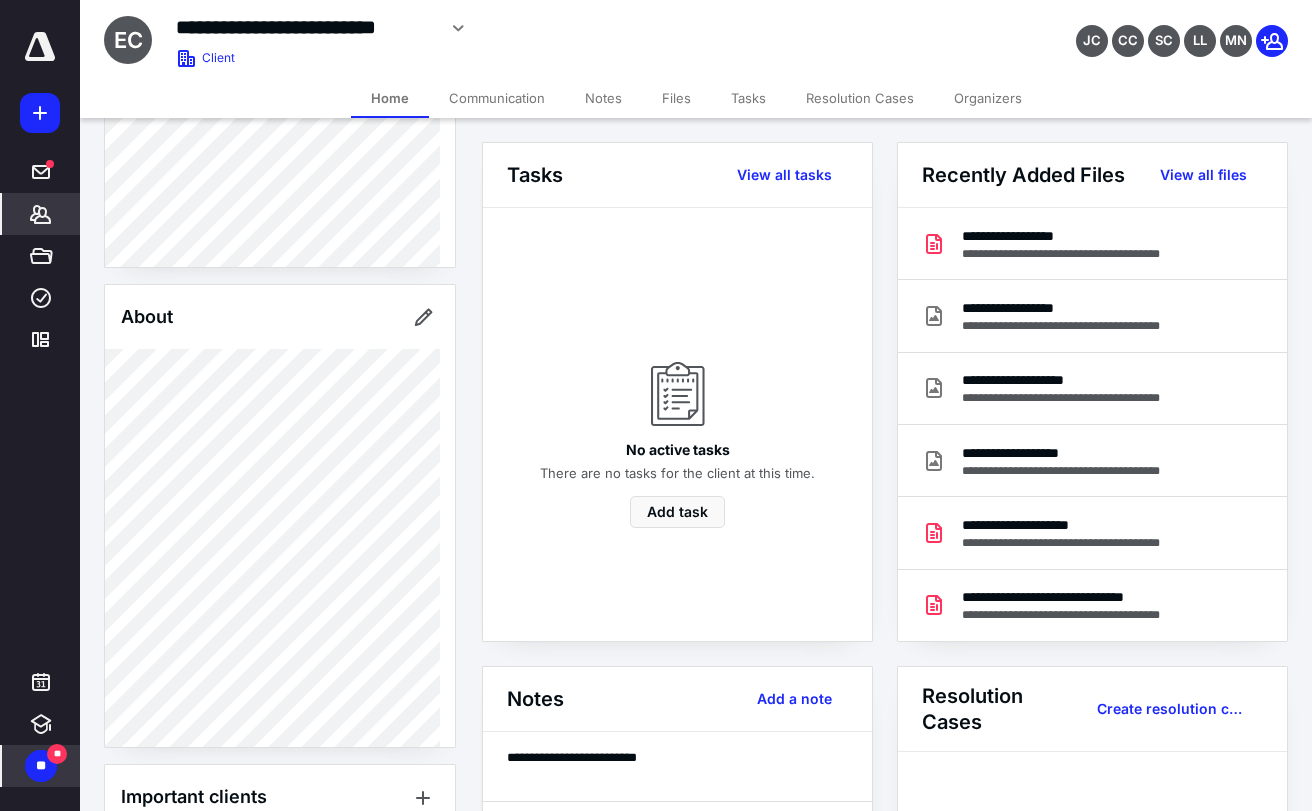 scroll, scrollTop: 530, scrollLeft: 0, axis: vertical 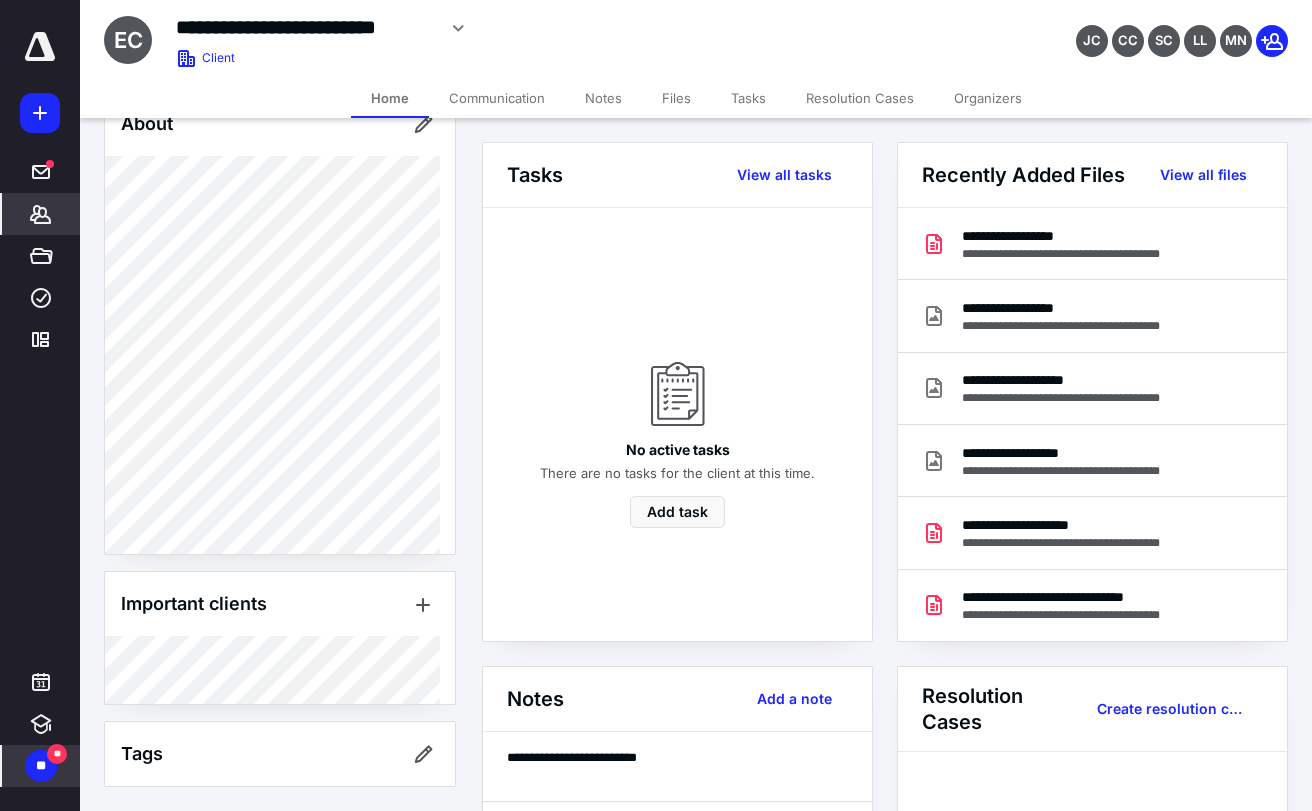 click on "**" at bounding box center [41, 766] 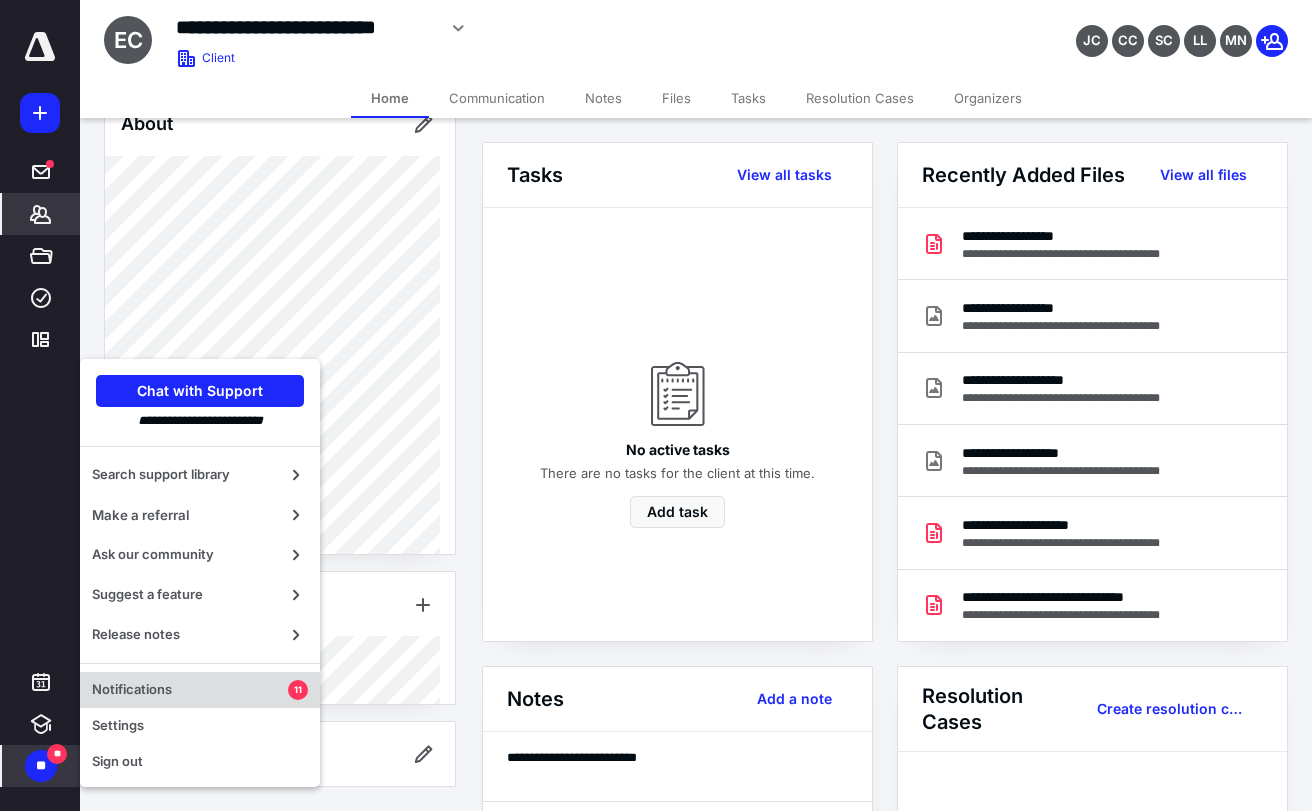 click on "Notifications" at bounding box center (190, 690) 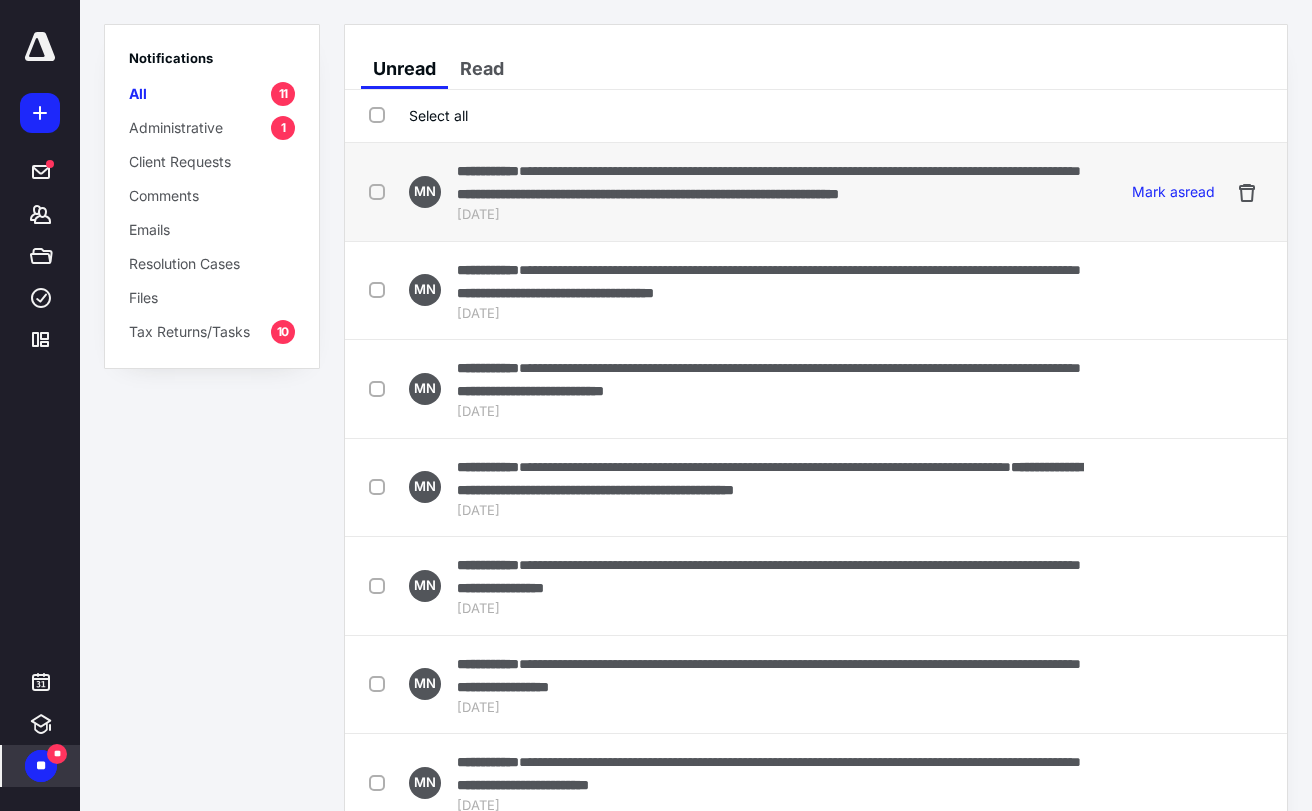click on "**********" at bounding box center [800, 171] 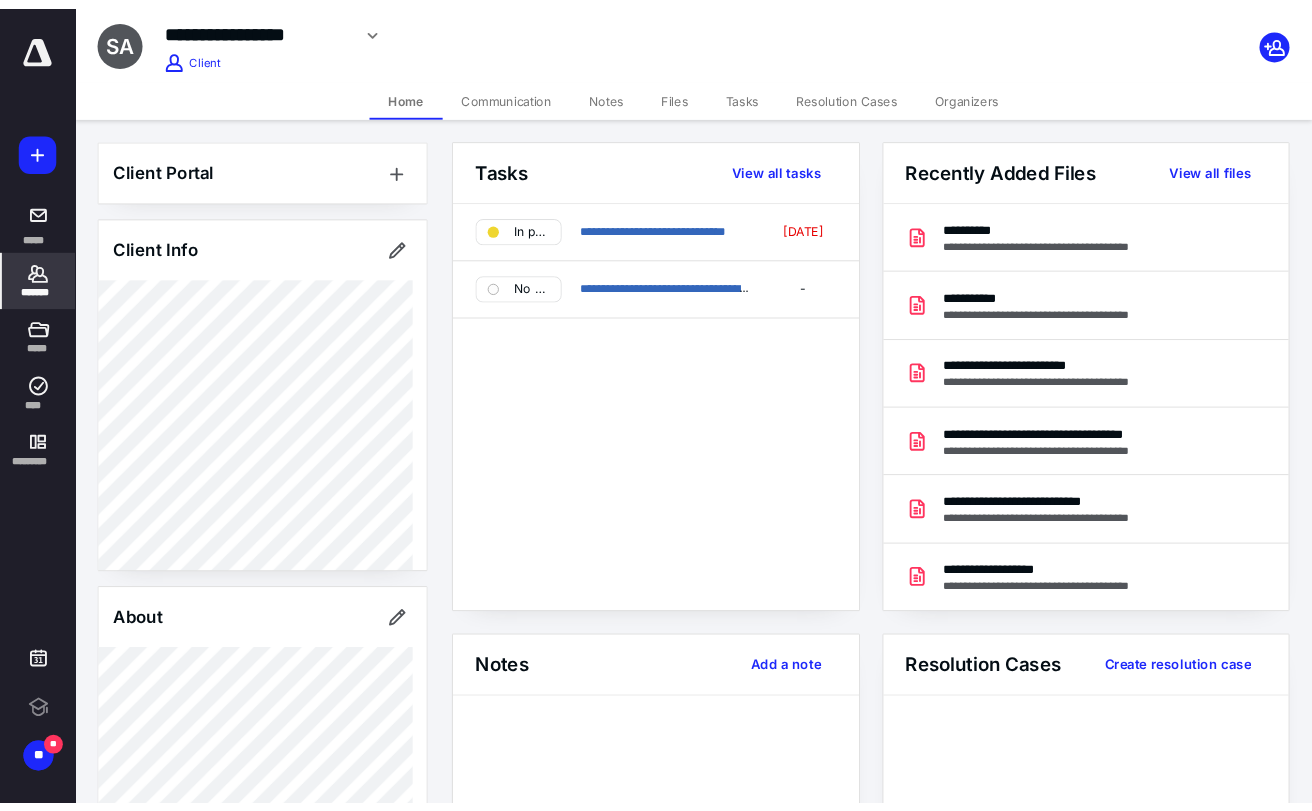scroll, scrollTop: 0, scrollLeft: 0, axis: both 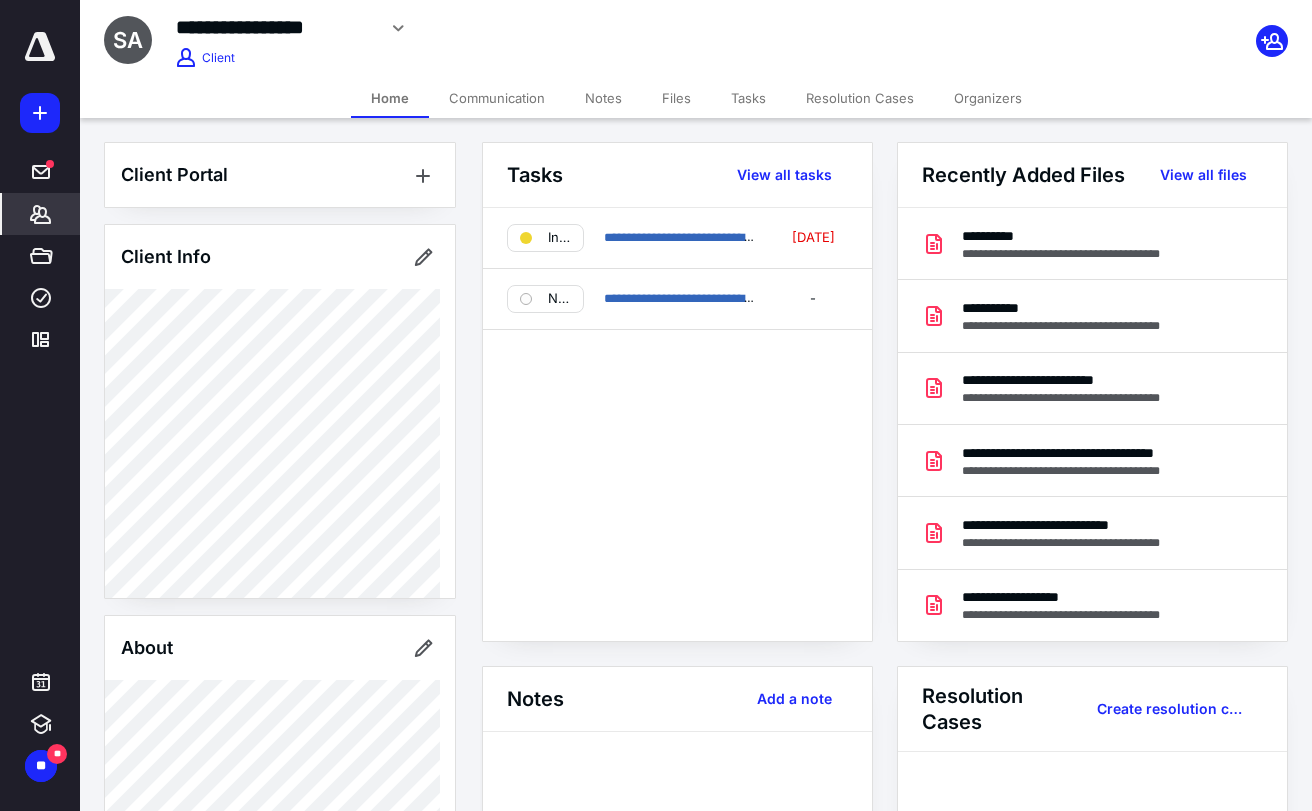 click 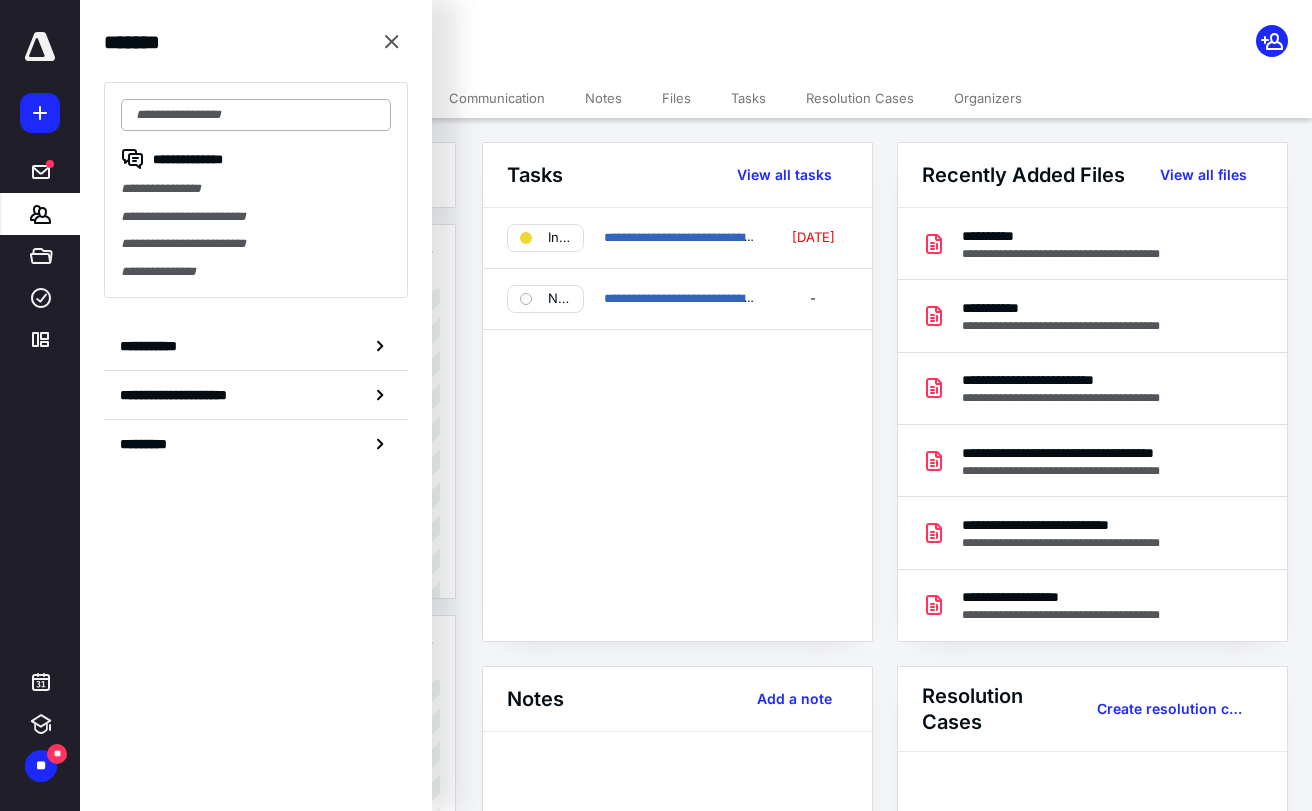 click at bounding box center (256, 115) 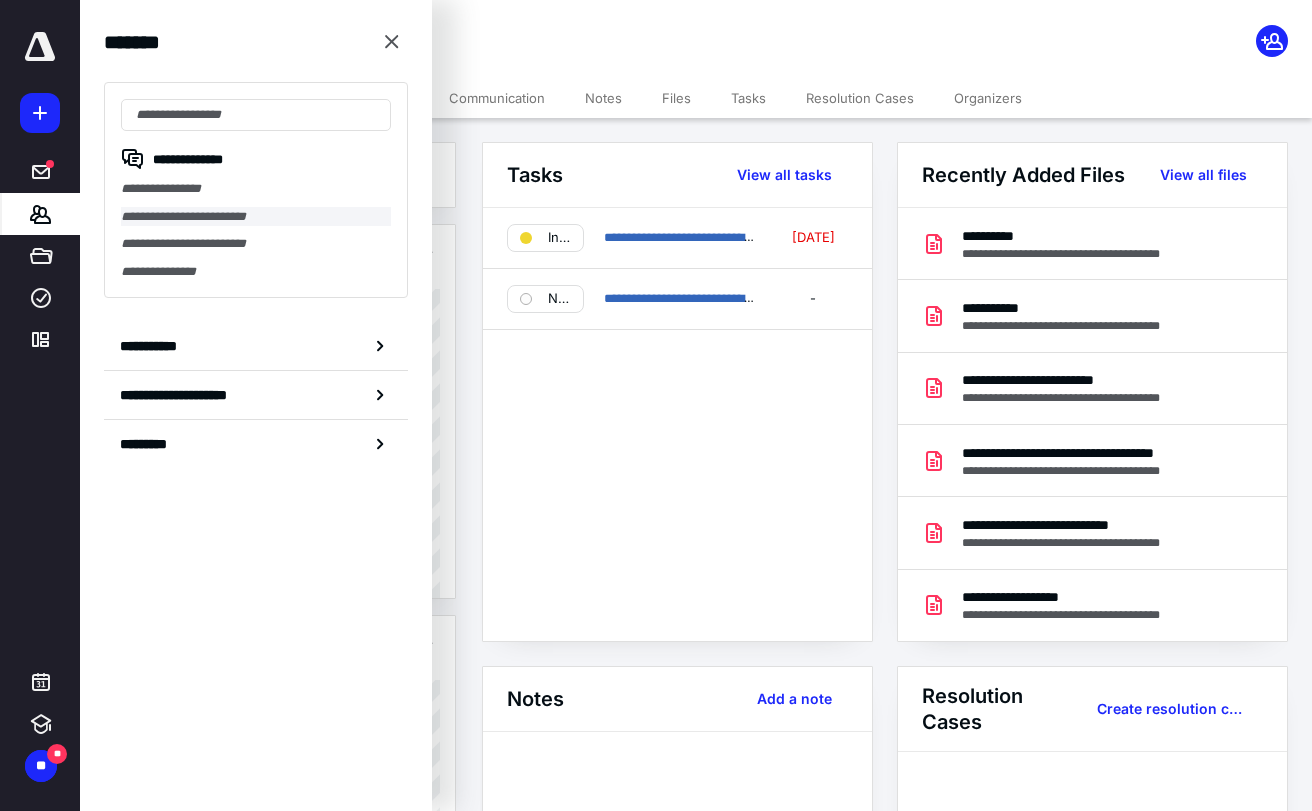 click on "**********" at bounding box center [256, 217] 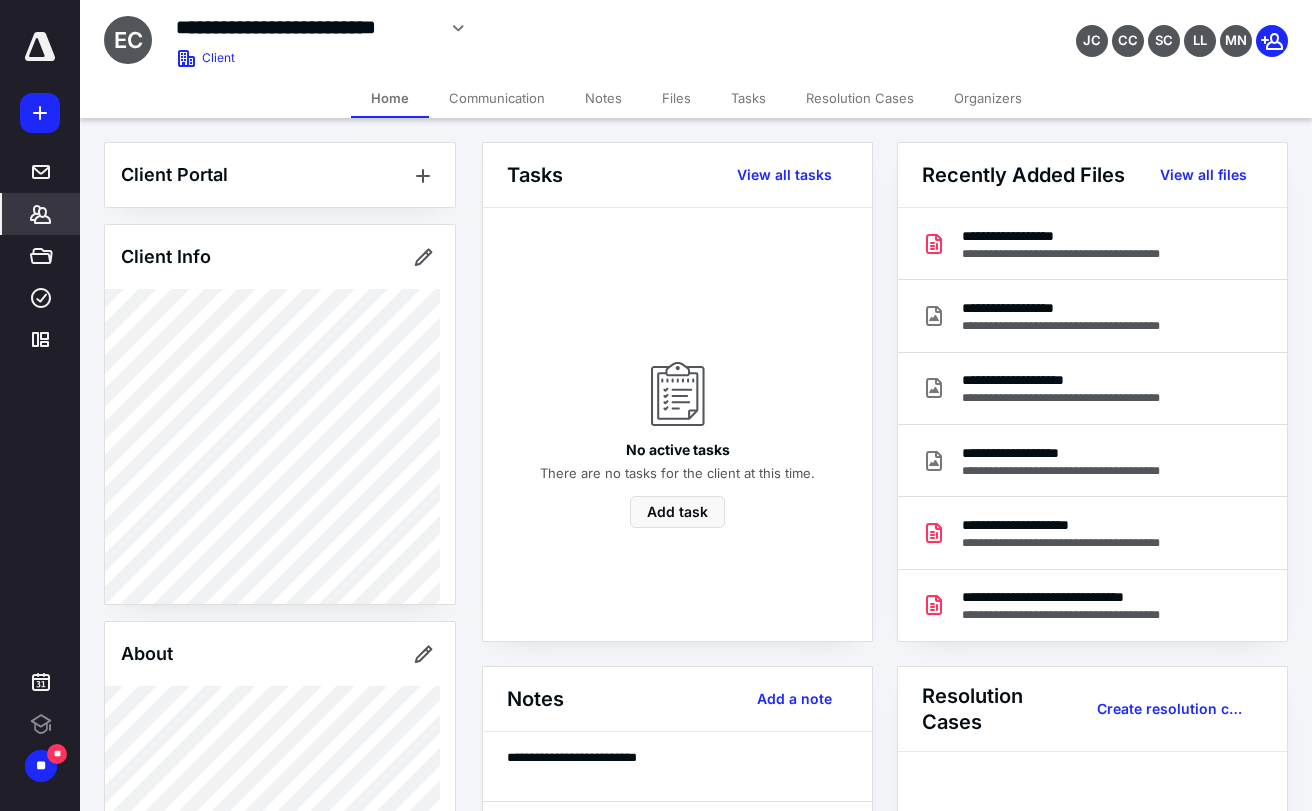 scroll, scrollTop: 0, scrollLeft: 0, axis: both 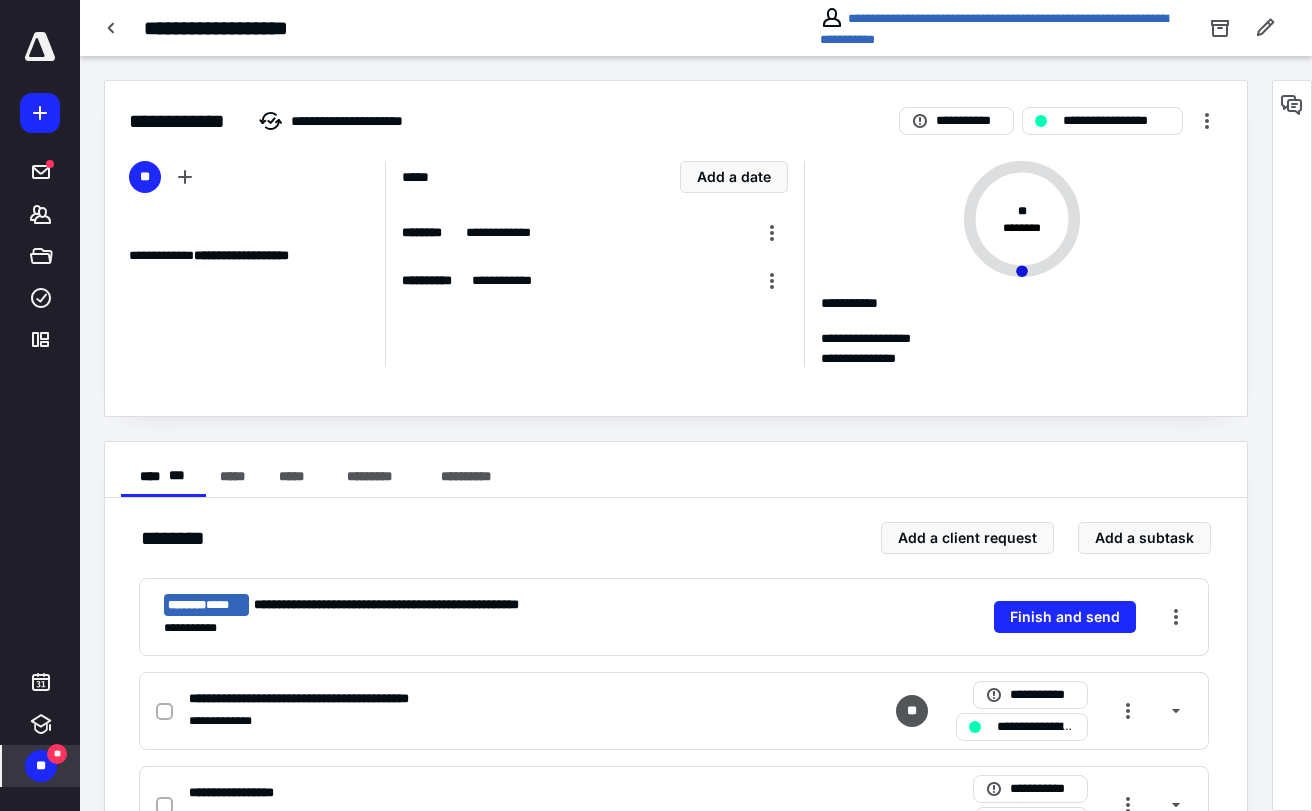 click on "**" at bounding box center [57, 754] 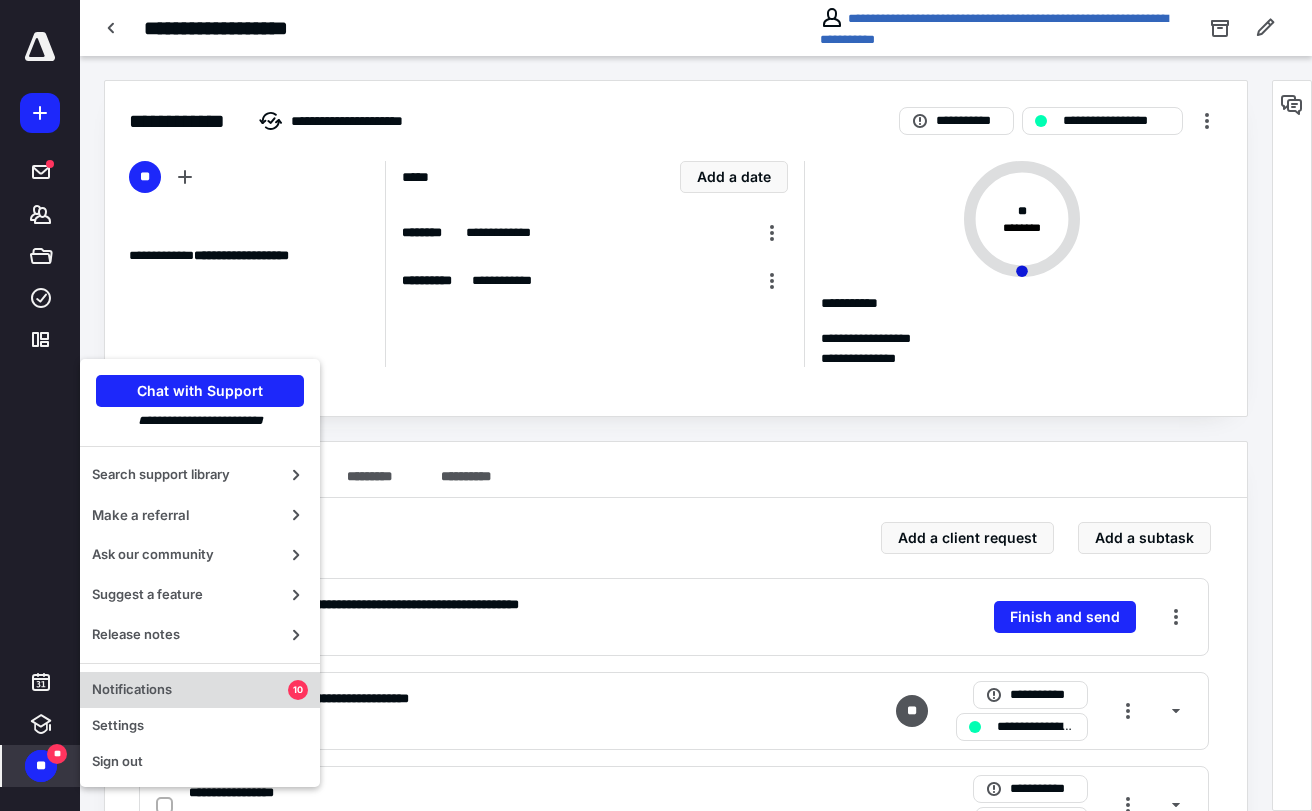 click on "Notifications 10" at bounding box center [200, 690] 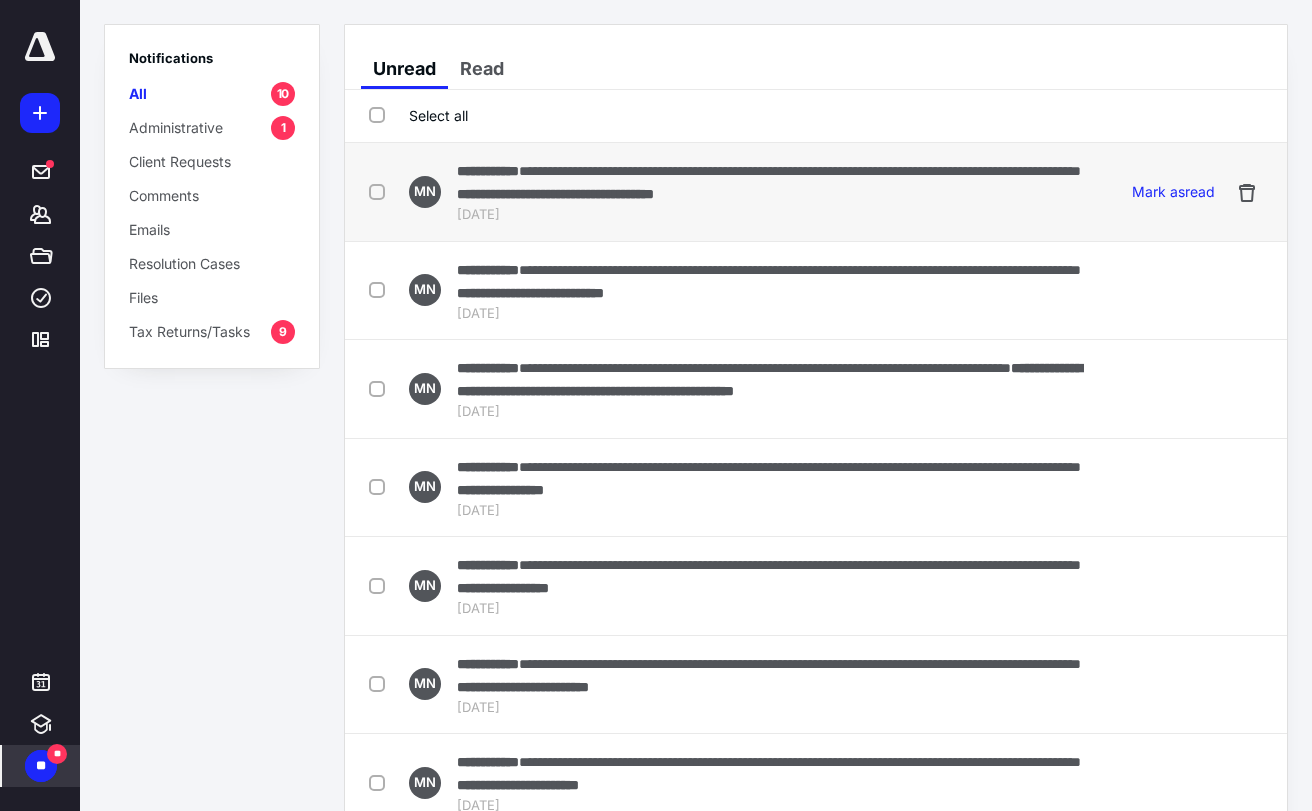 click on "**********" at bounding box center (770, 182) 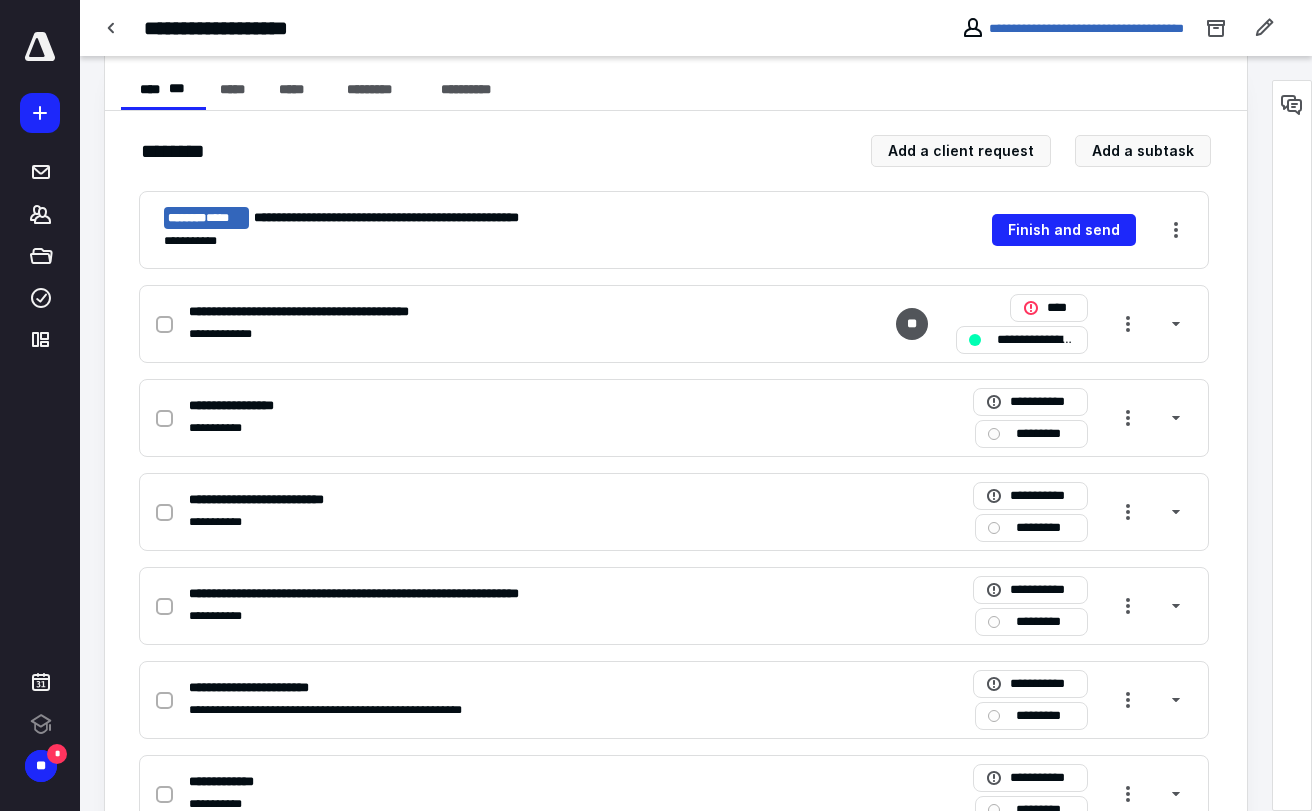 scroll, scrollTop: 0, scrollLeft: 0, axis: both 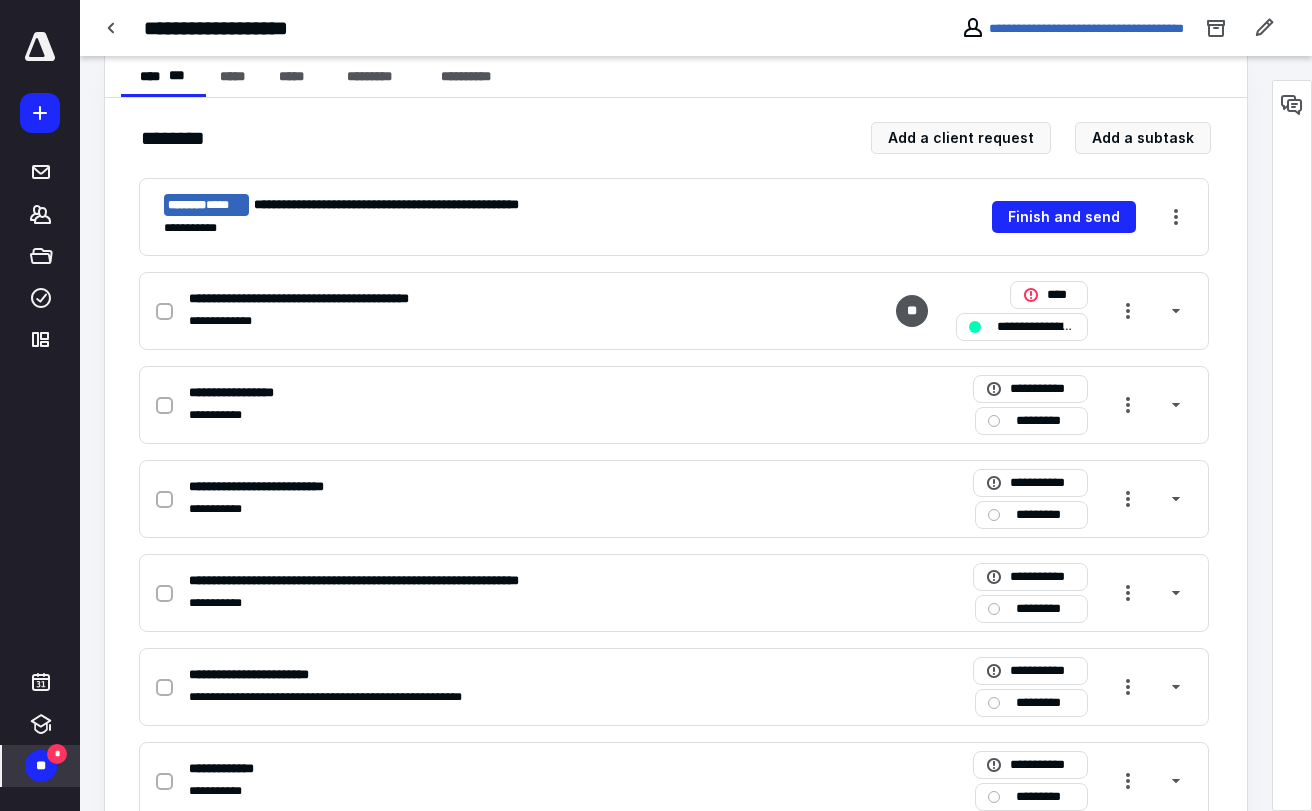 click on "**" at bounding box center [41, 766] 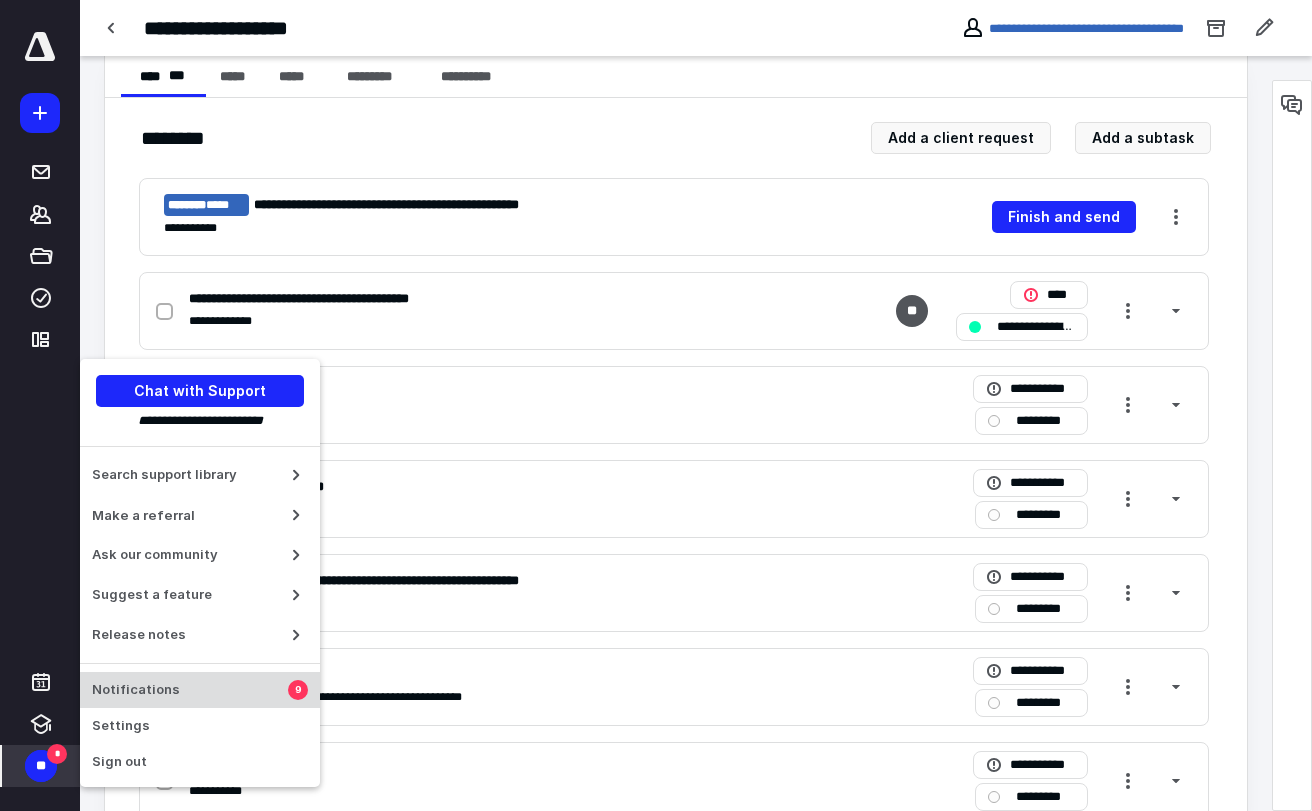 click on "Notifications" at bounding box center [190, 690] 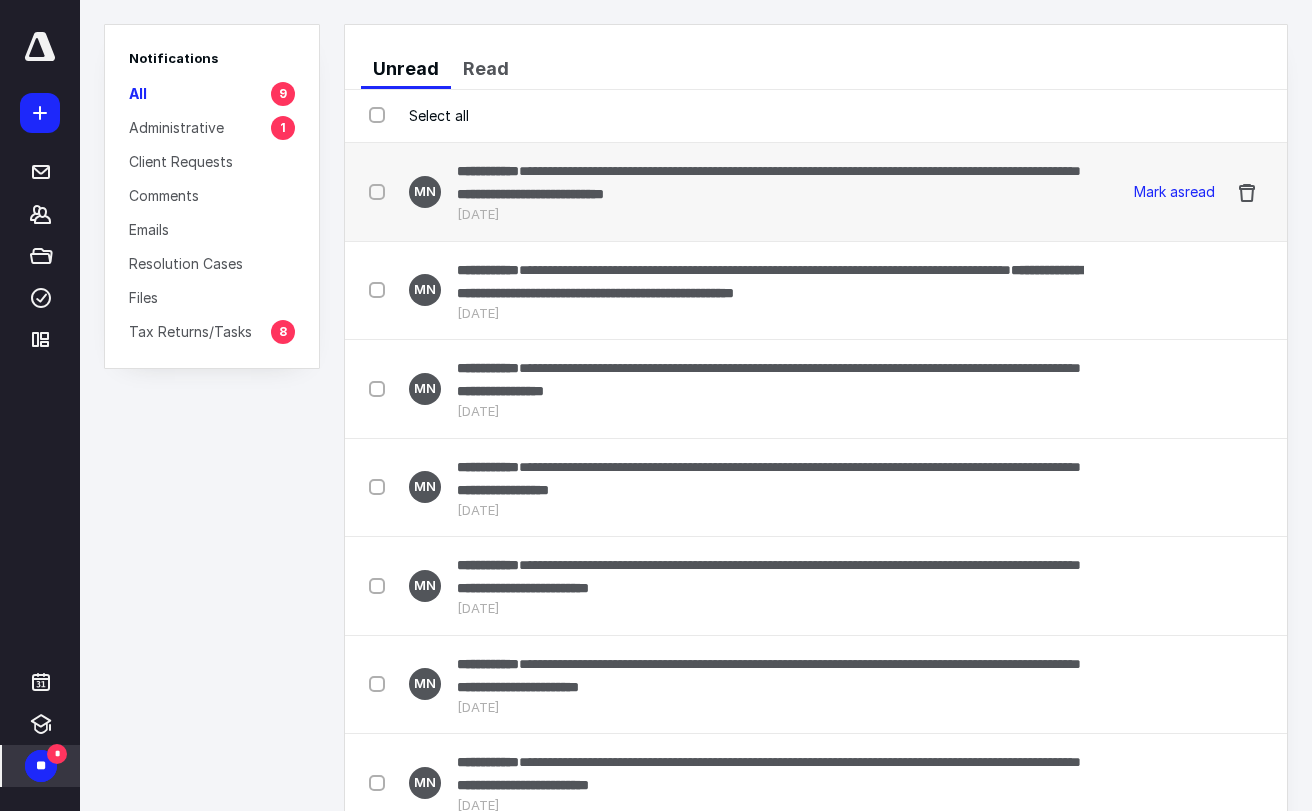 click on "**********" at bounding box center (770, 182) 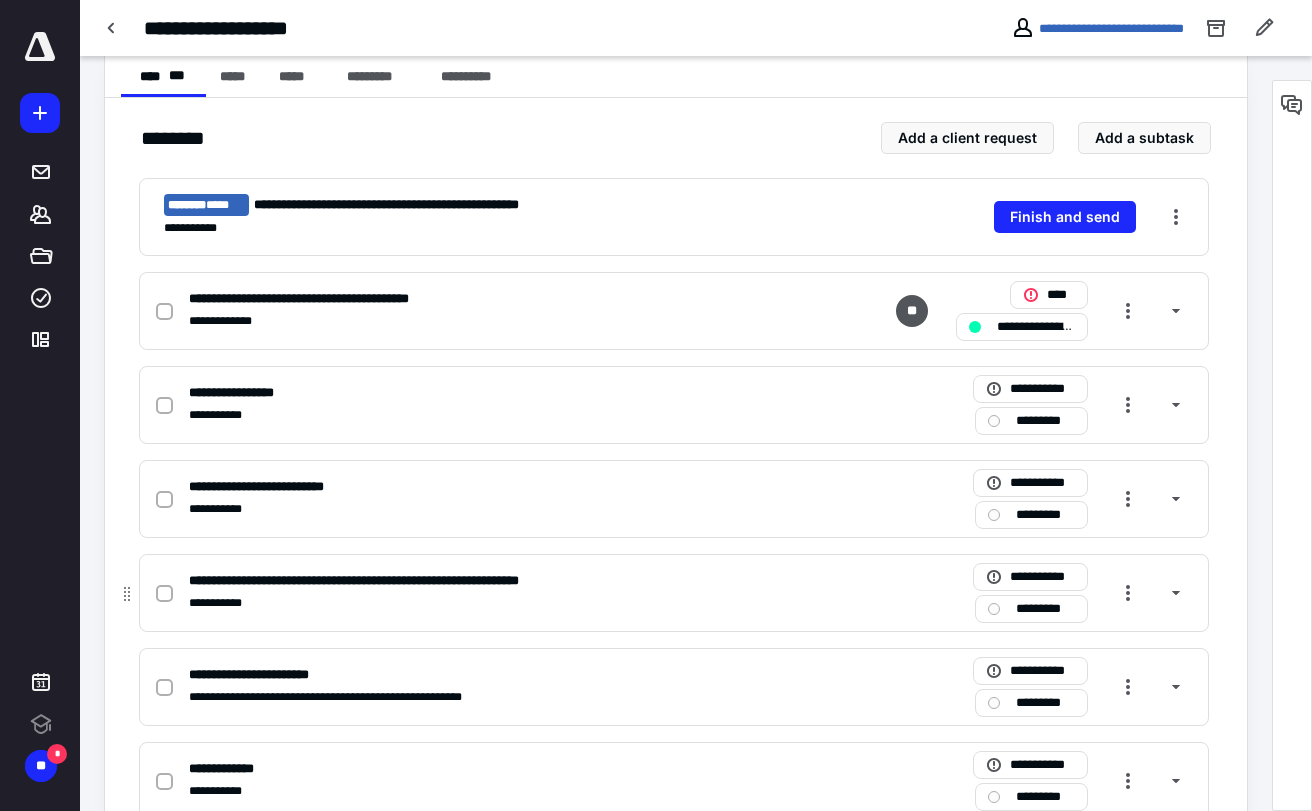 scroll, scrollTop: 0, scrollLeft: 0, axis: both 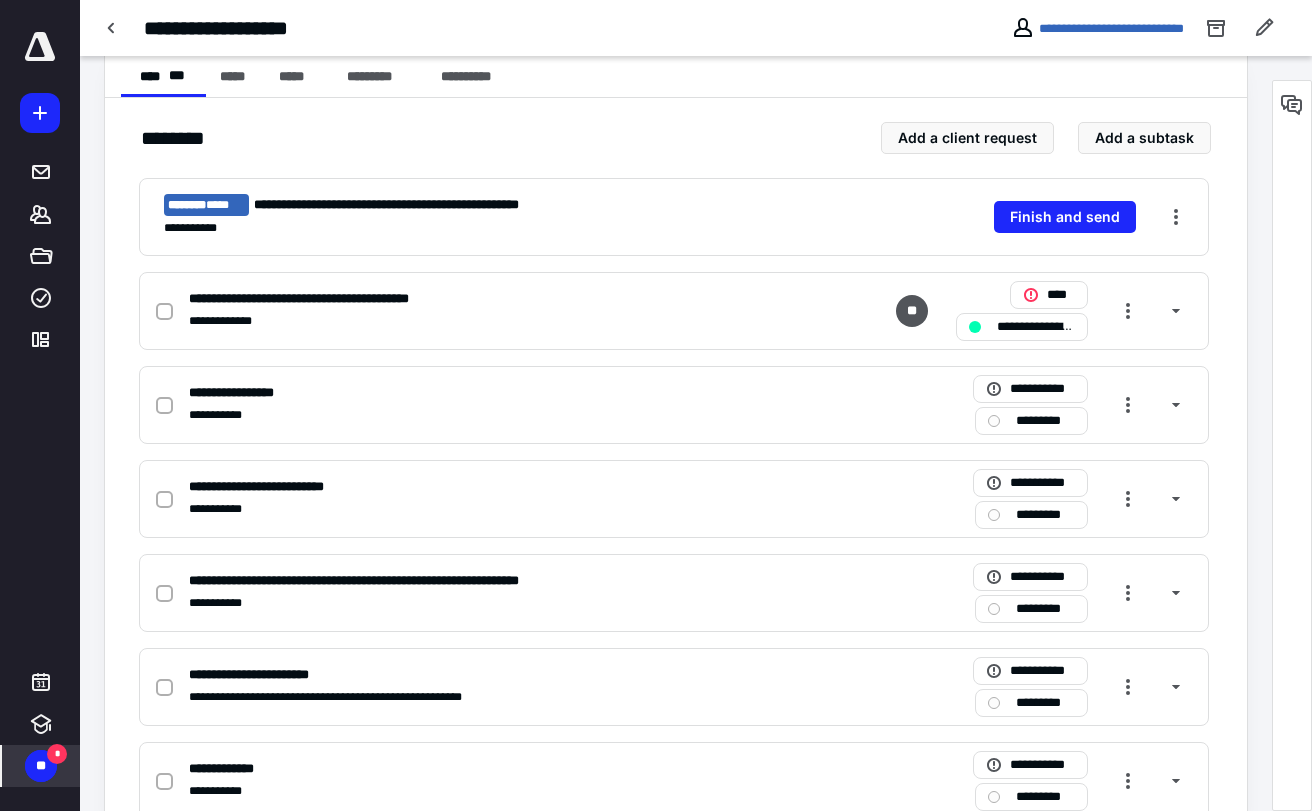 click on "**" at bounding box center (41, 766) 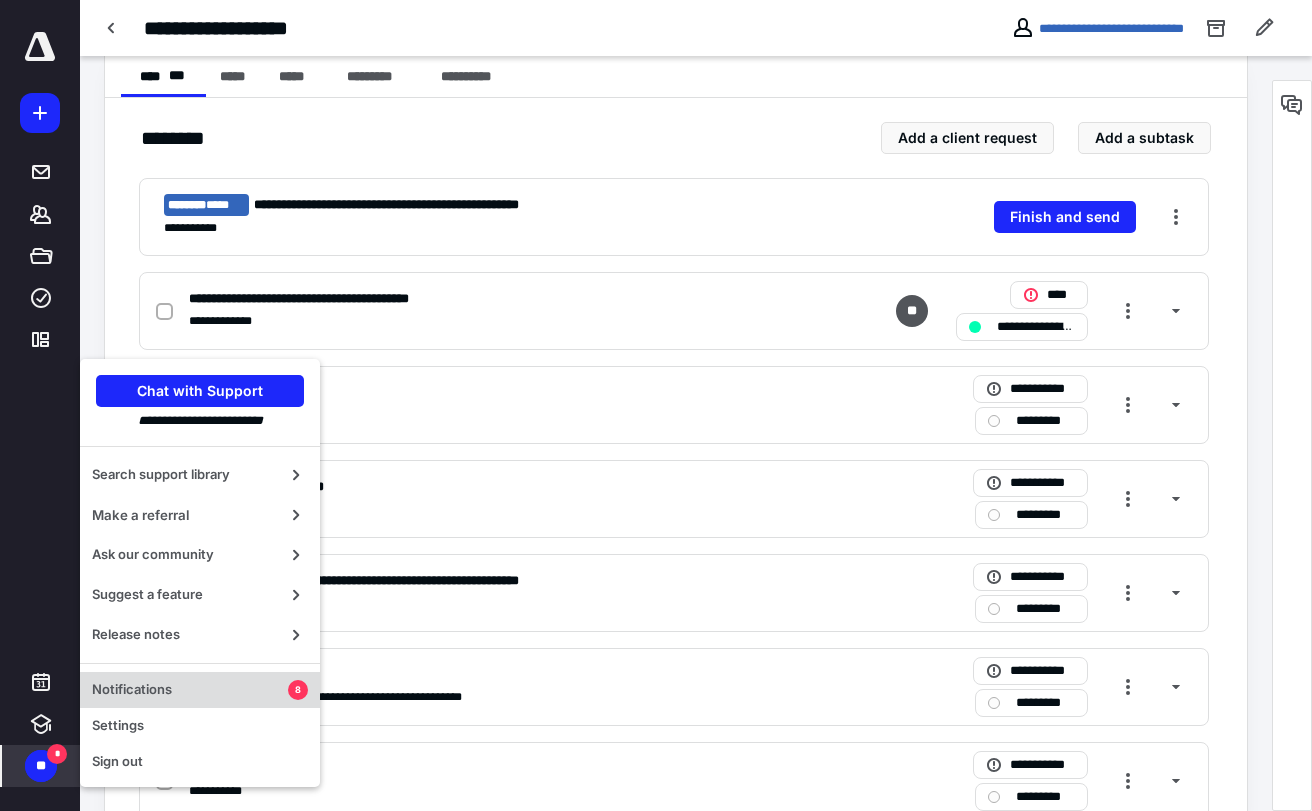 click on "Notifications" at bounding box center (190, 690) 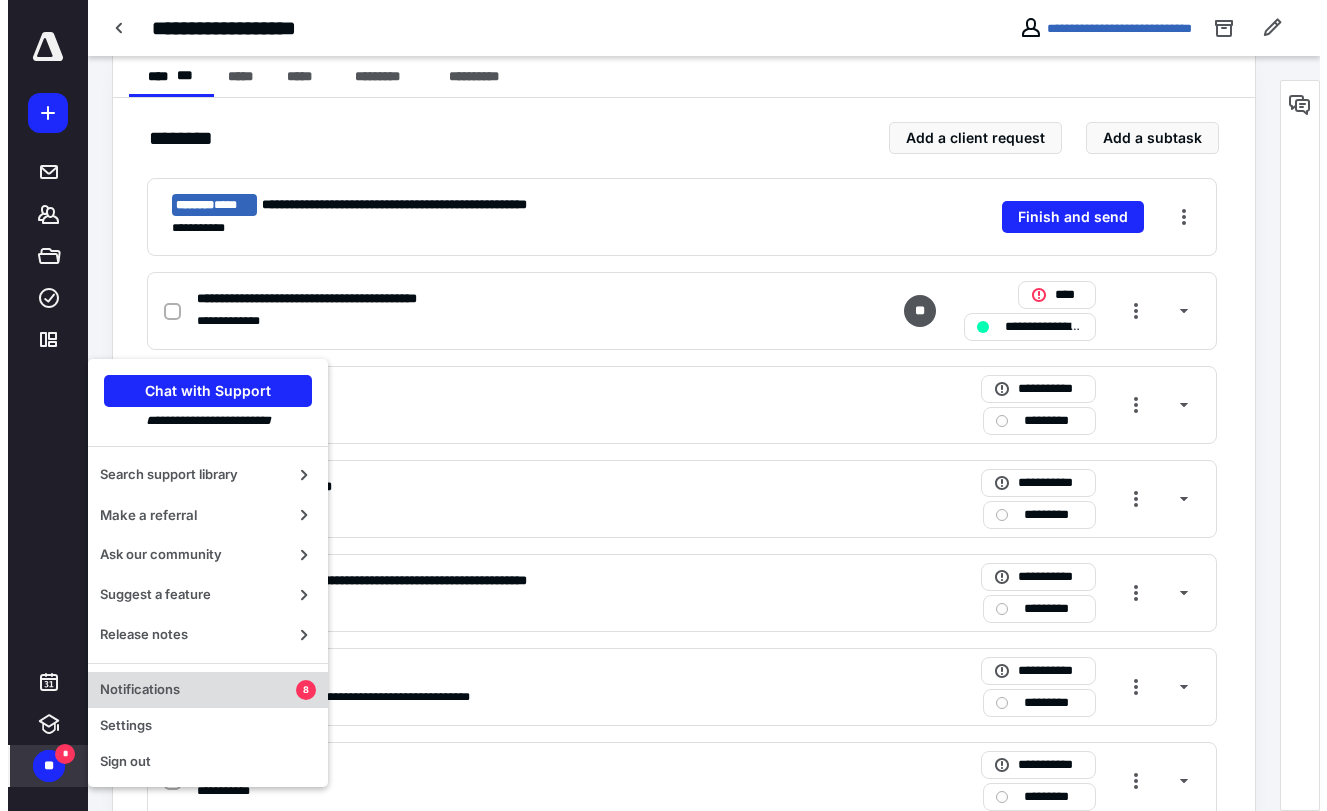 scroll, scrollTop: 0, scrollLeft: 0, axis: both 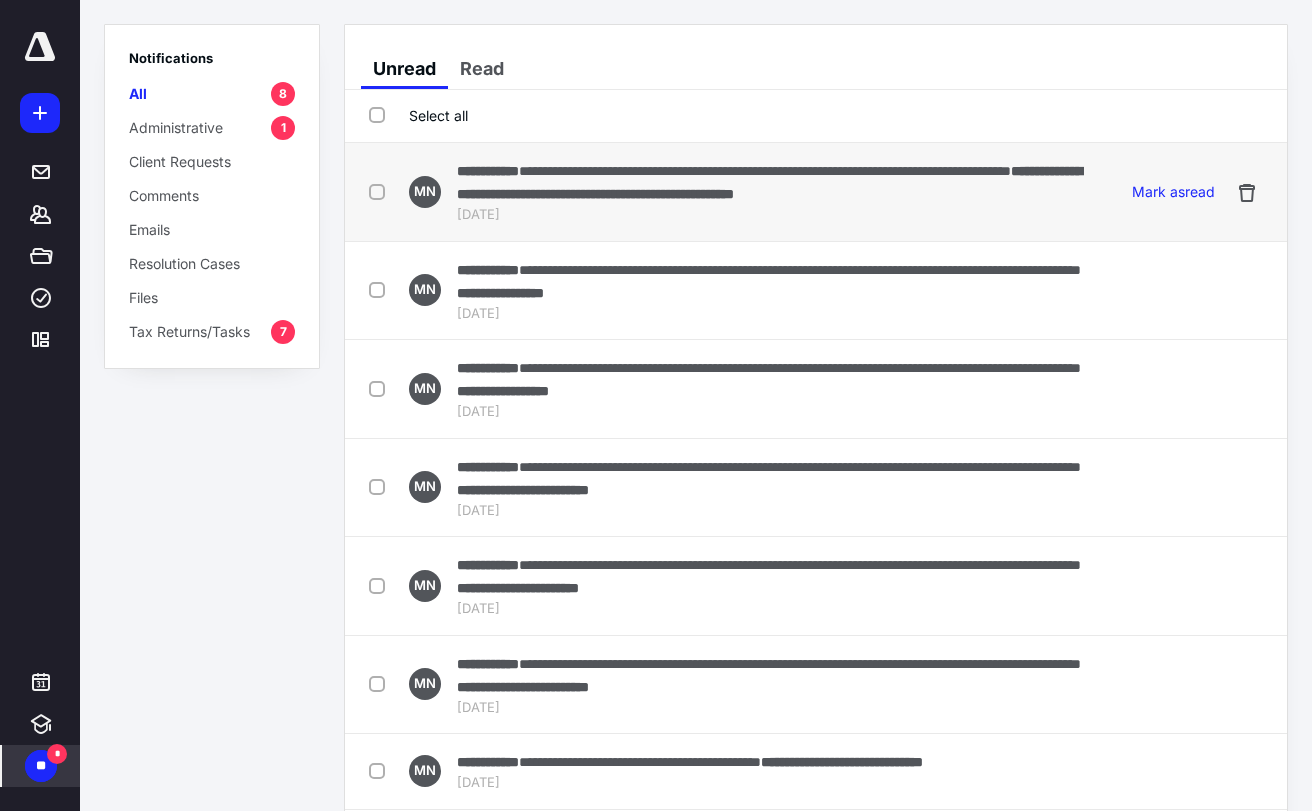 click on "**********" at bounding box center [488, 171] 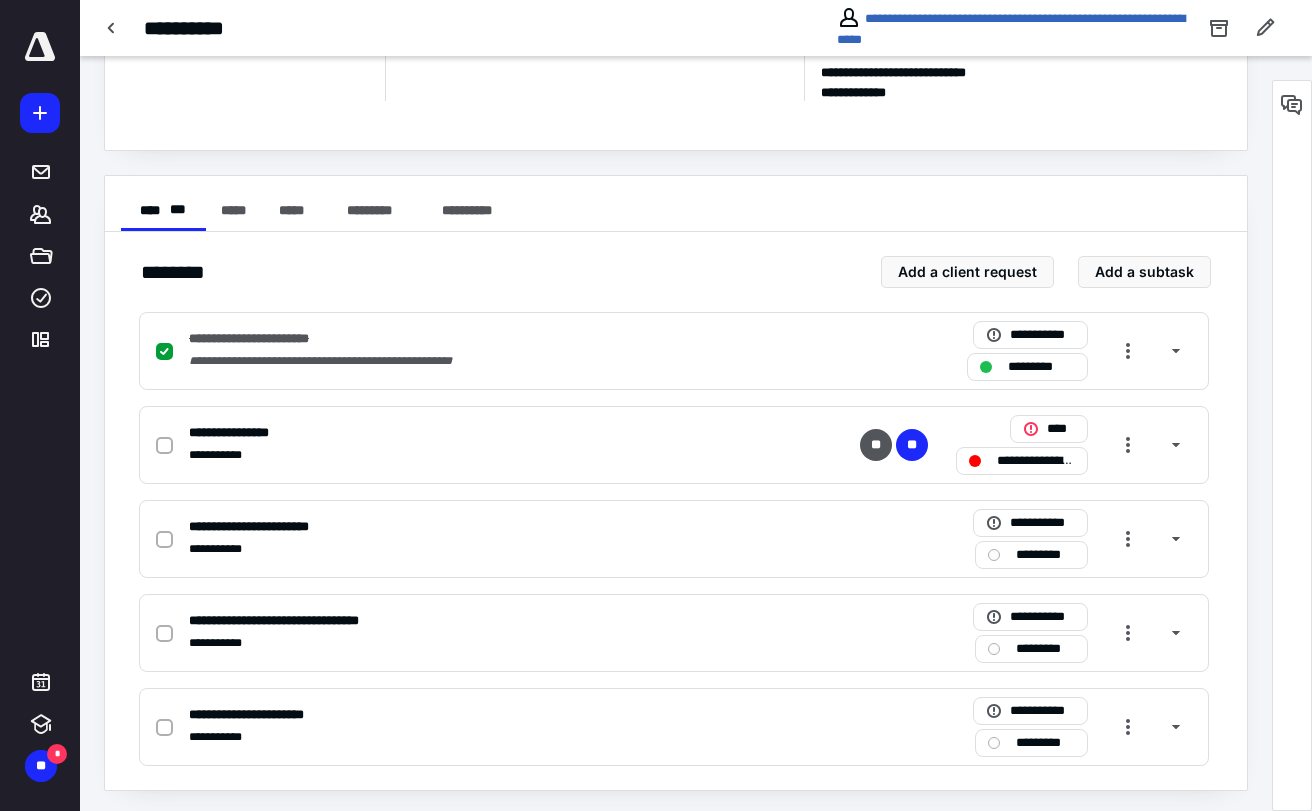 scroll, scrollTop: 270, scrollLeft: 0, axis: vertical 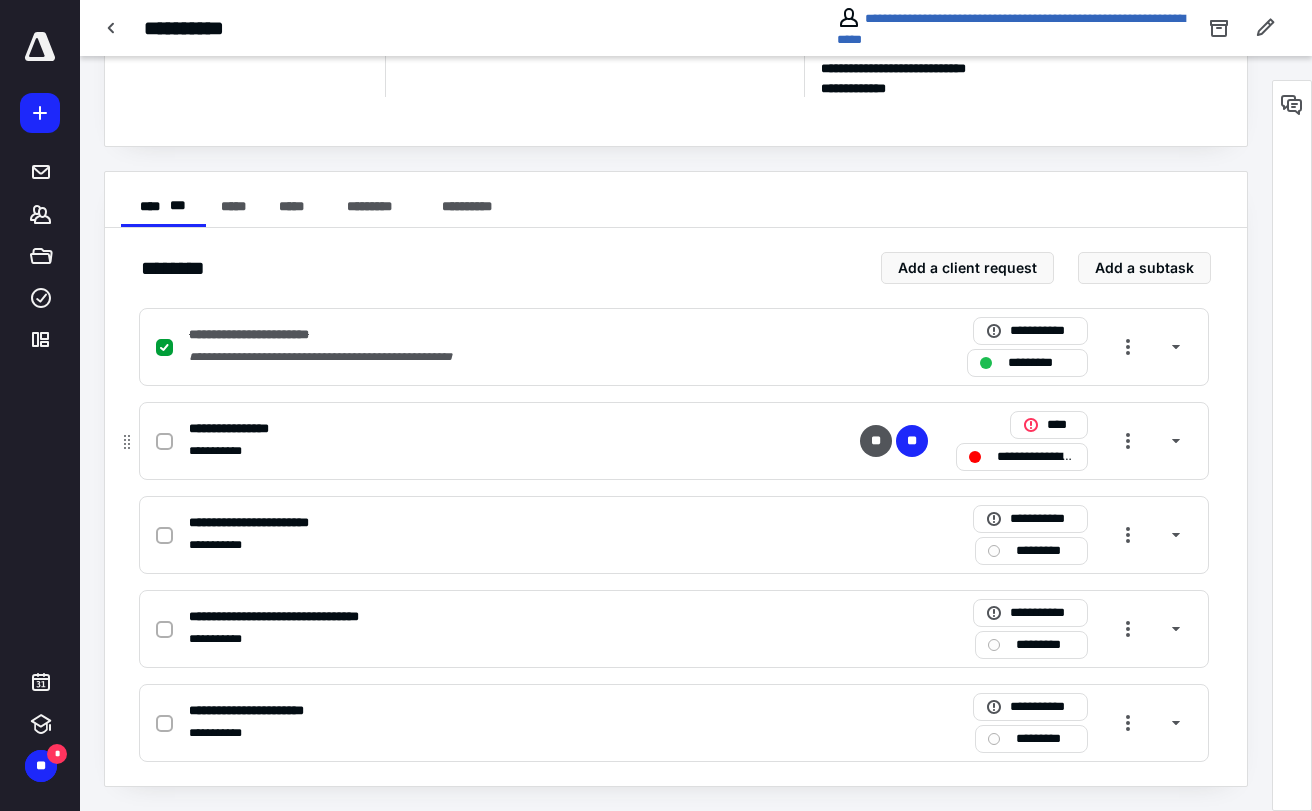 click on "**********" at bounding box center [674, 441] 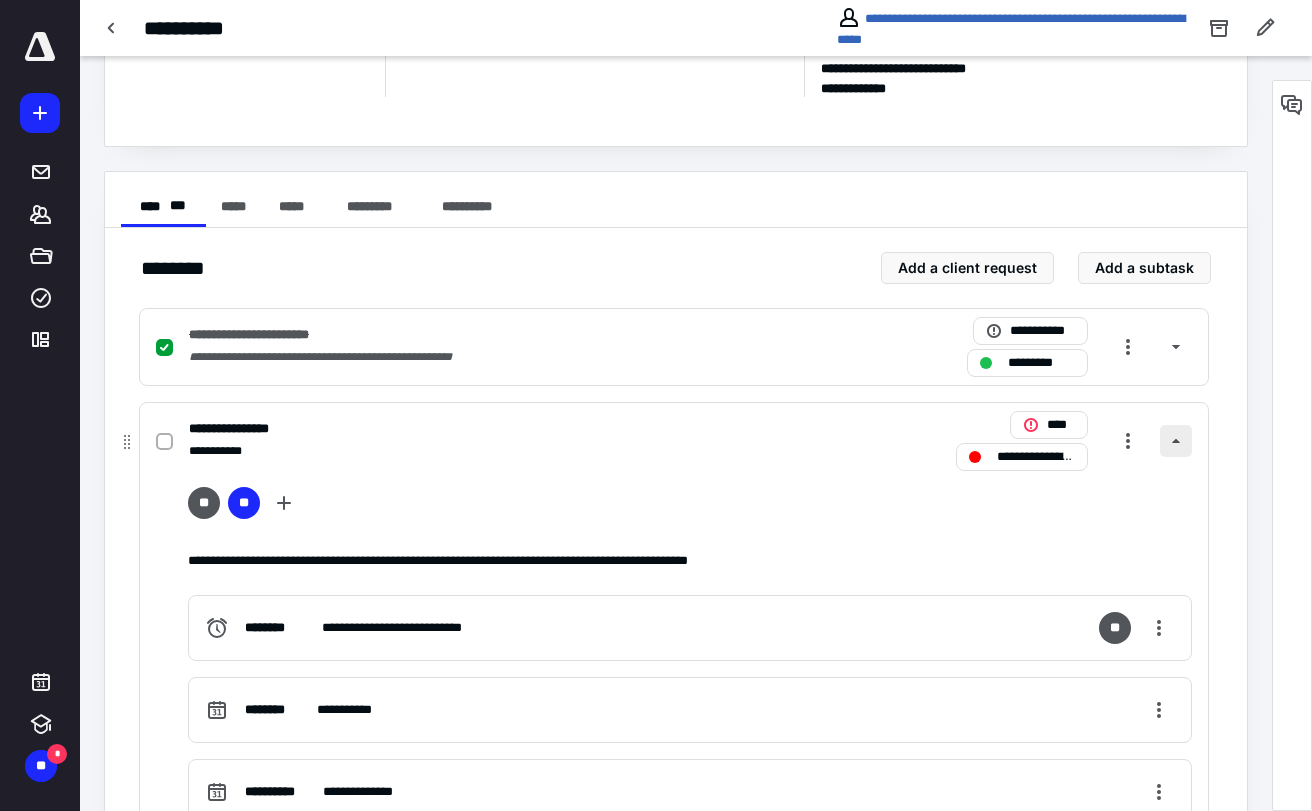 click at bounding box center (1176, 441) 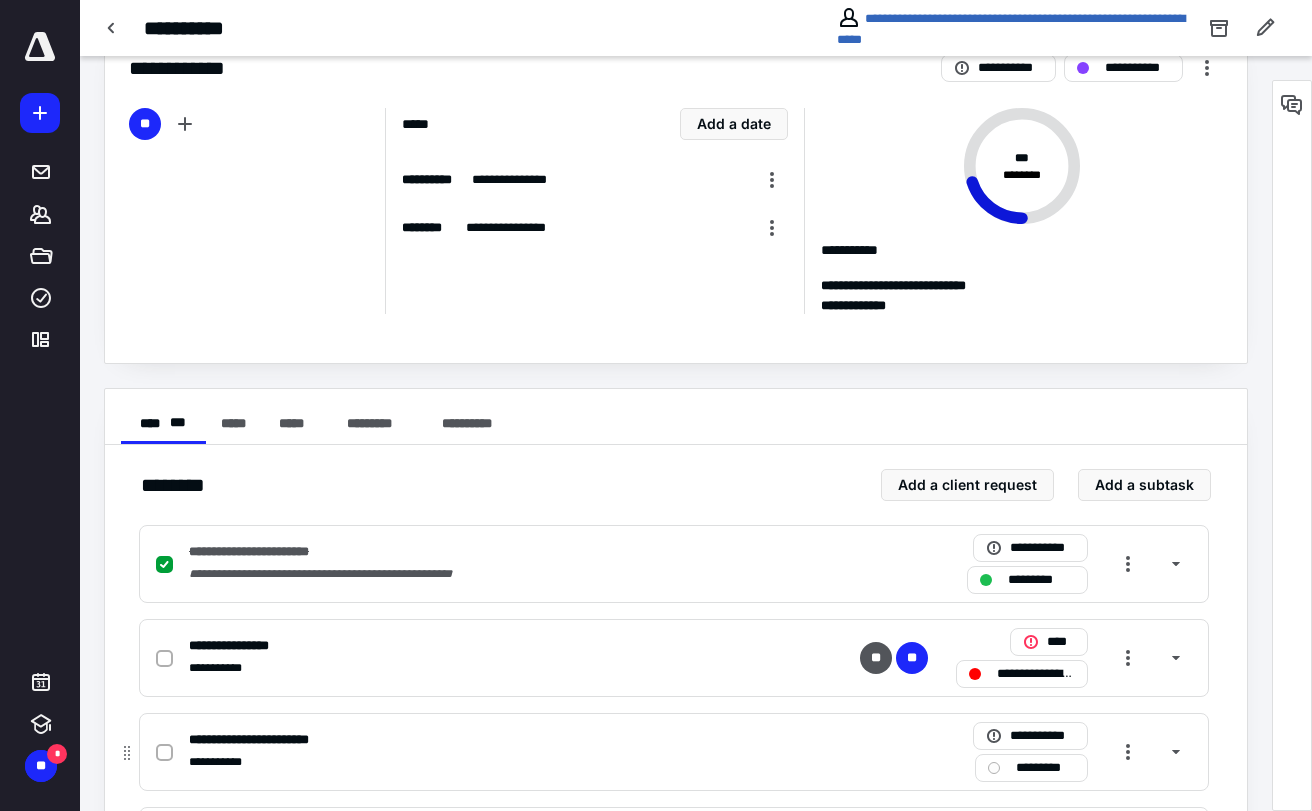 scroll, scrollTop: 0, scrollLeft: 0, axis: both 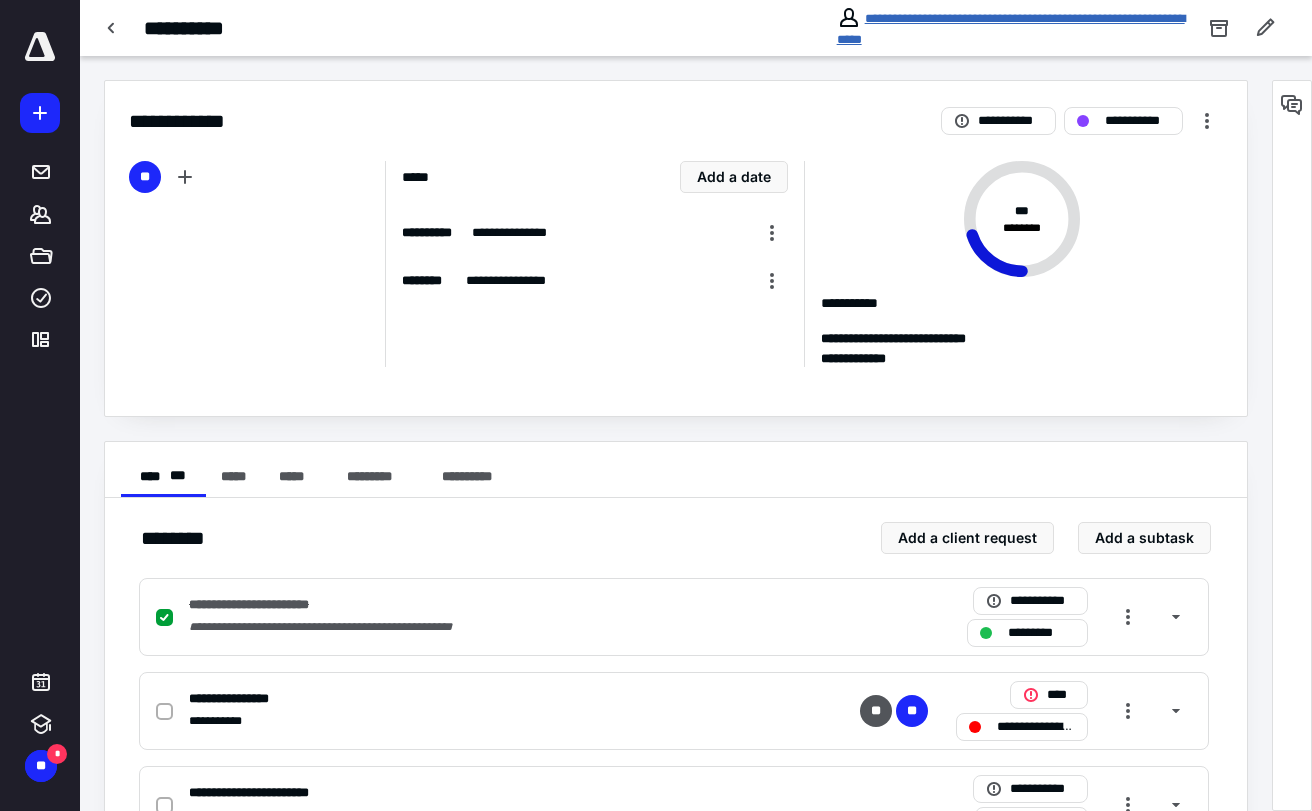 click on "**********" at bounding box center [1011, 29] 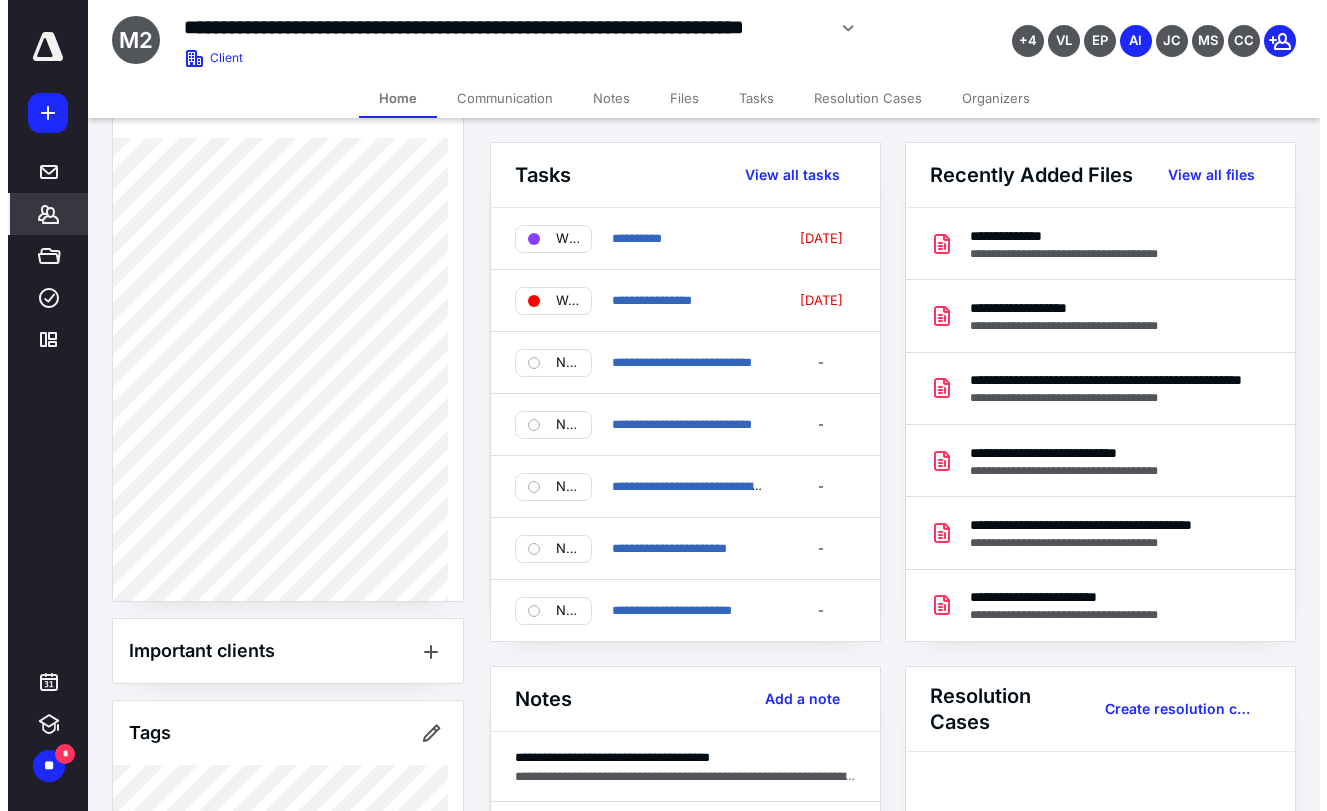 scroll, scrollTop: 589, scrollLeft: 0, axis: vertical 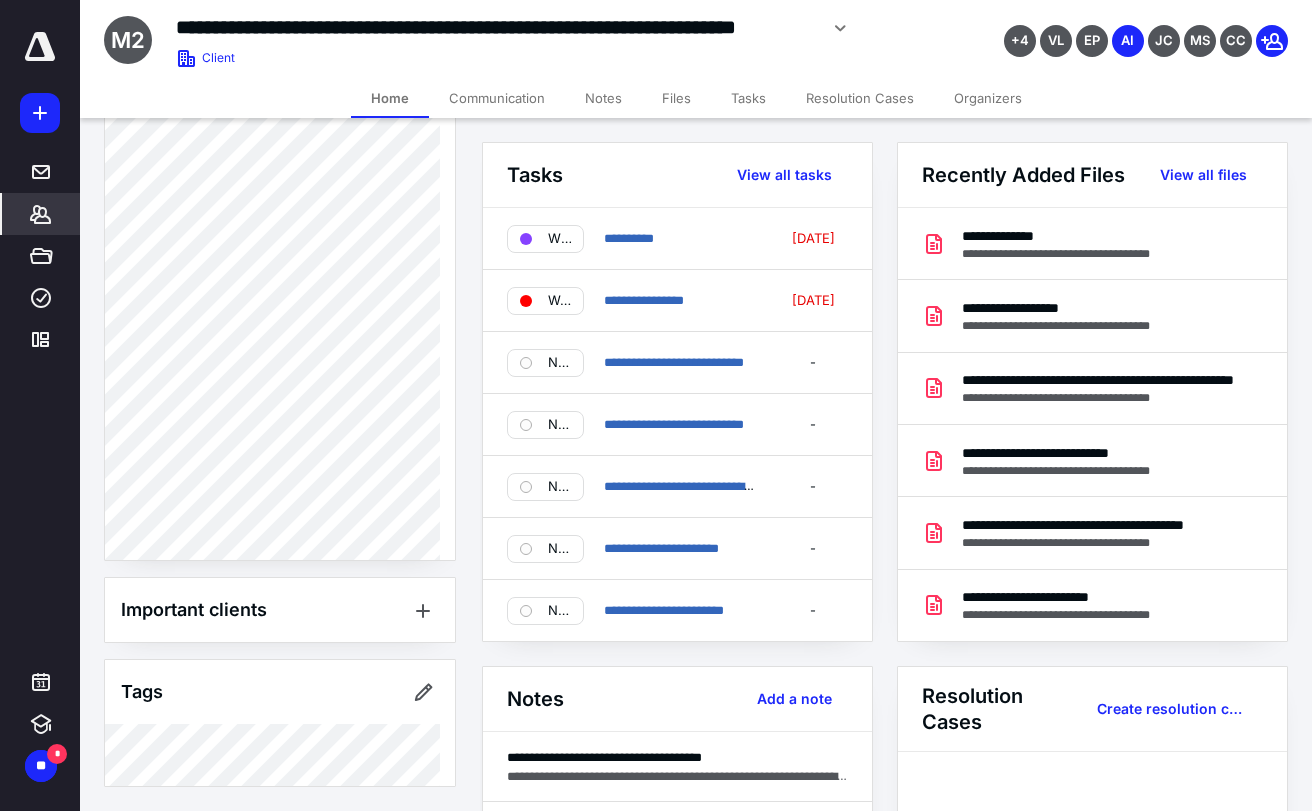 click on "Files" at bounding box center [676, 98] 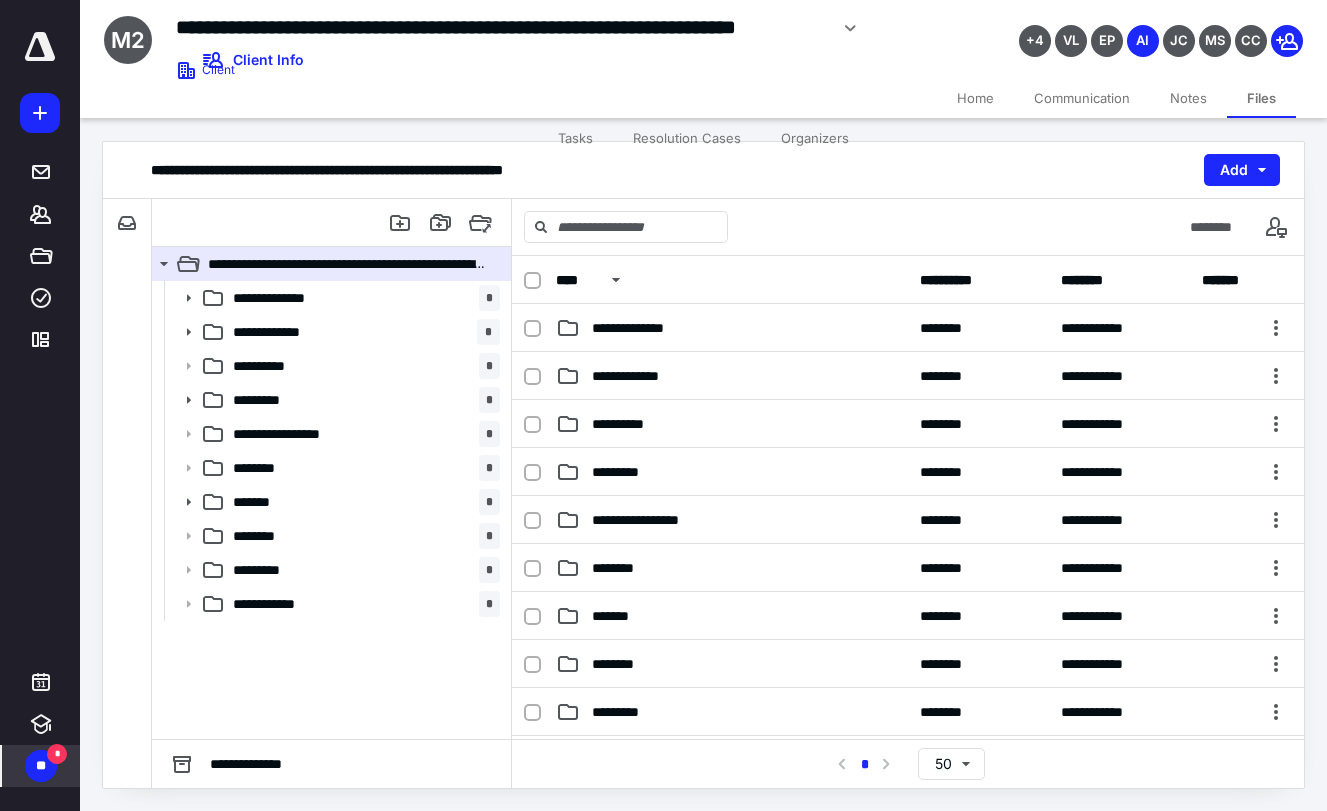 click on "**" at bounding box center (41, 766) 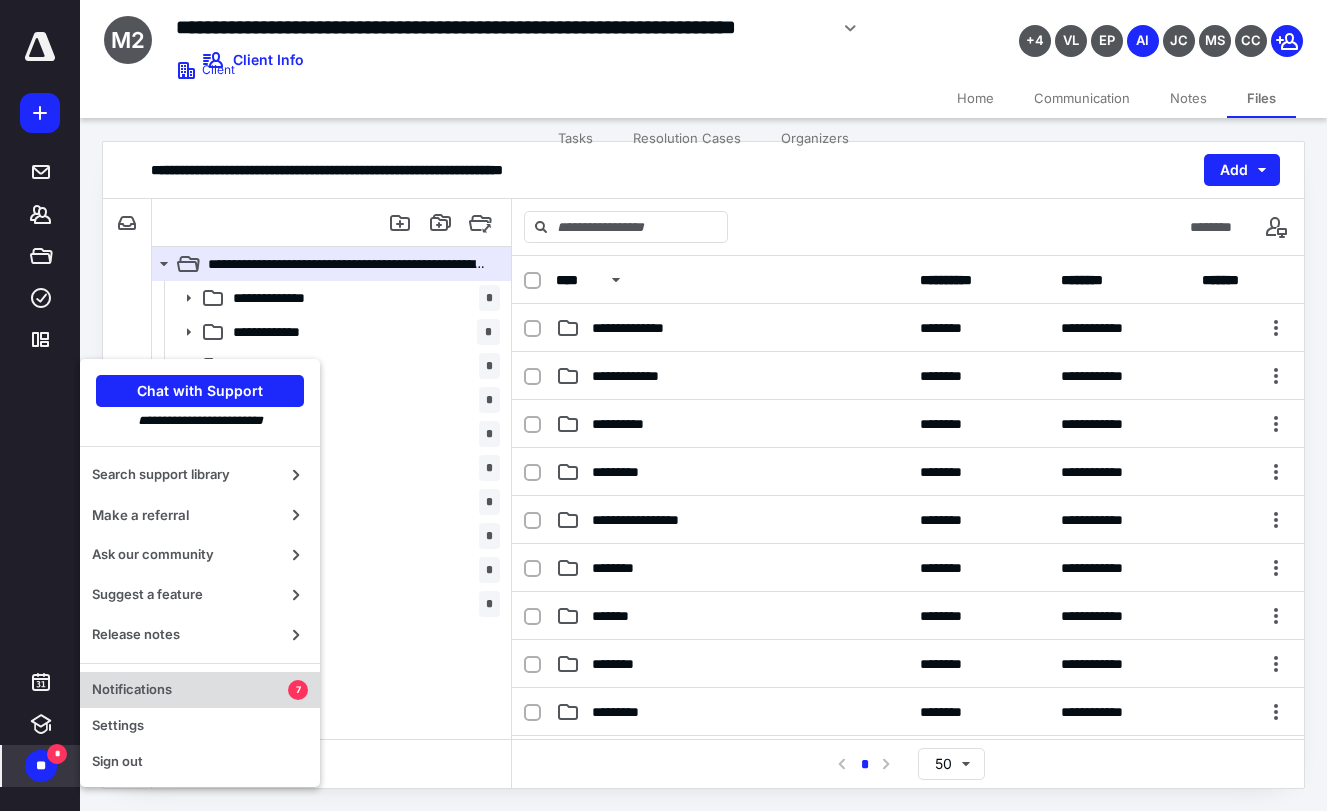 click on "Notifications 7" at bounding box center (200, 690) 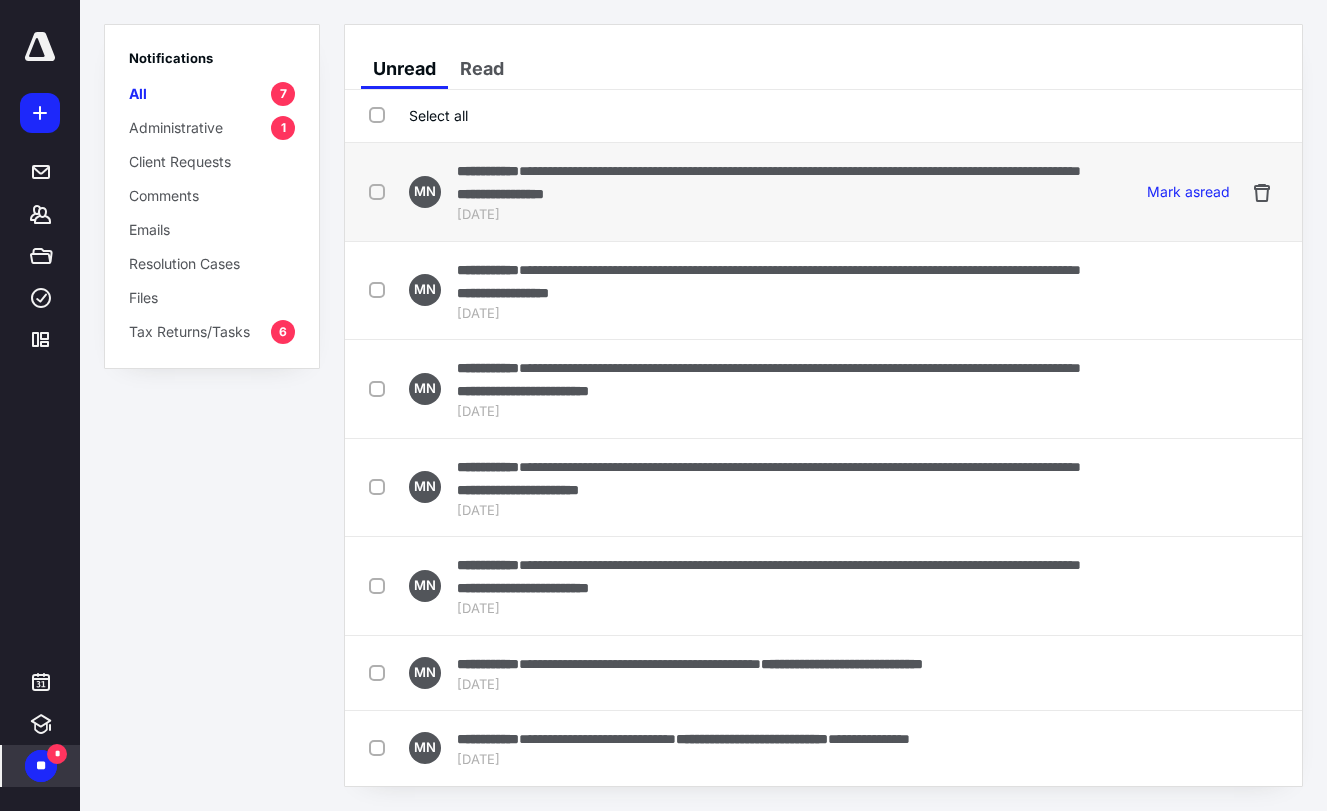 click on "[DATE]" at bounding box center [776, 215] 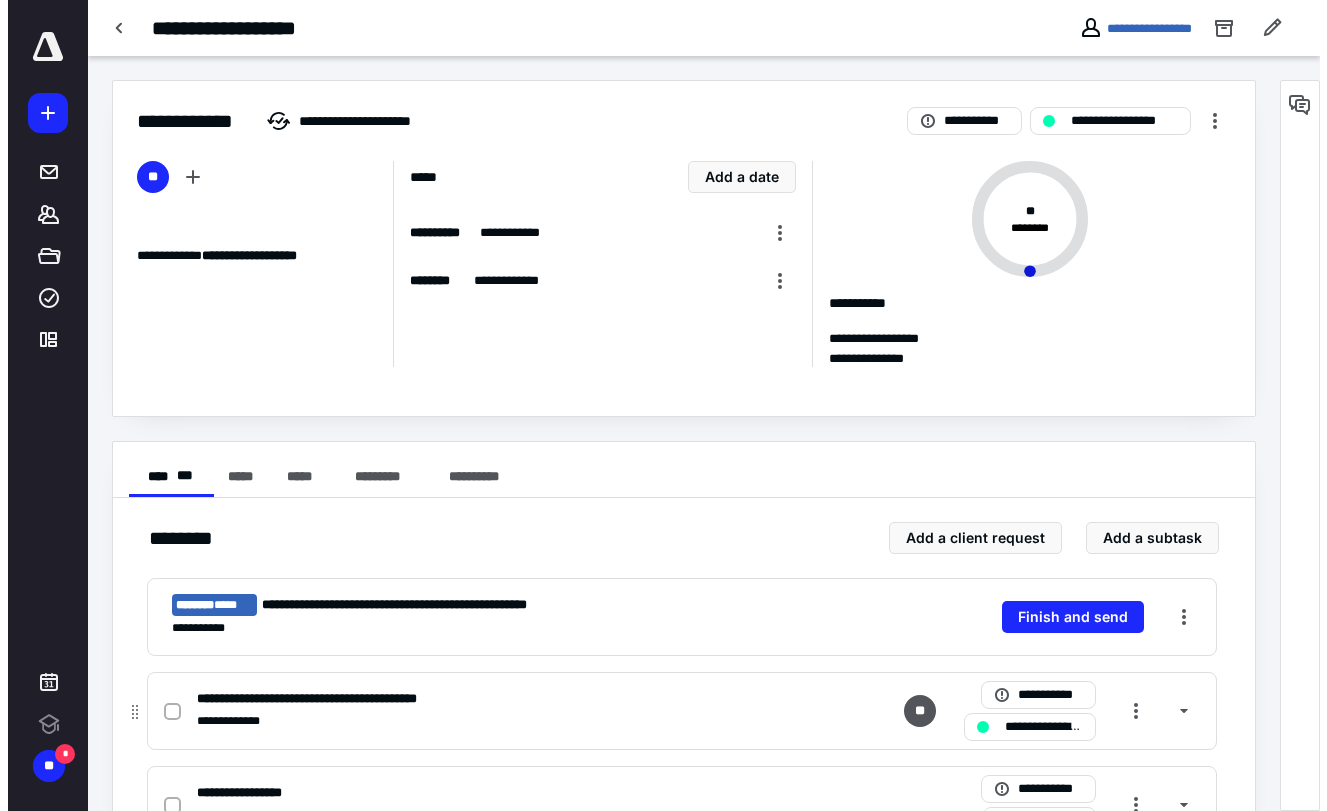 scroll, scrollTop: 0, scrollLeft: 0, axis: both 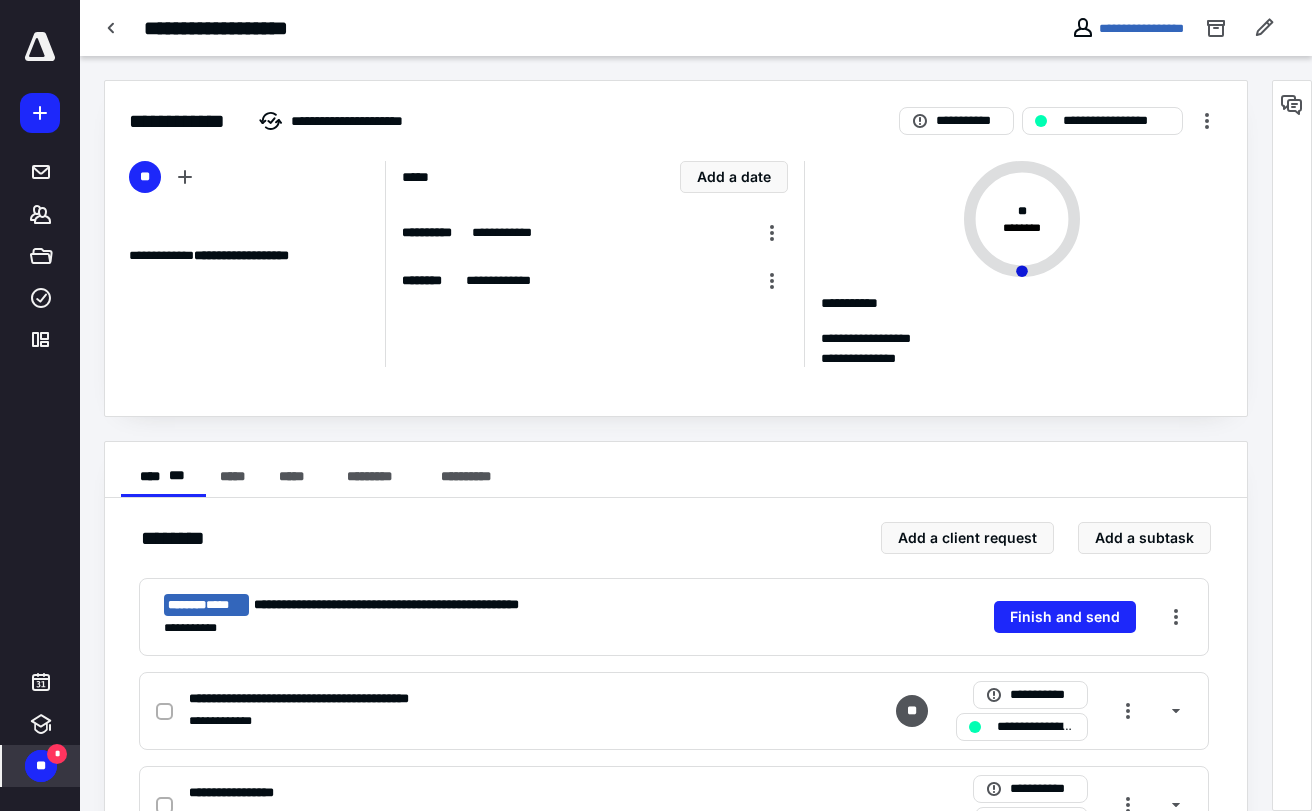 click on "** *" at bounding box center [41, 766] 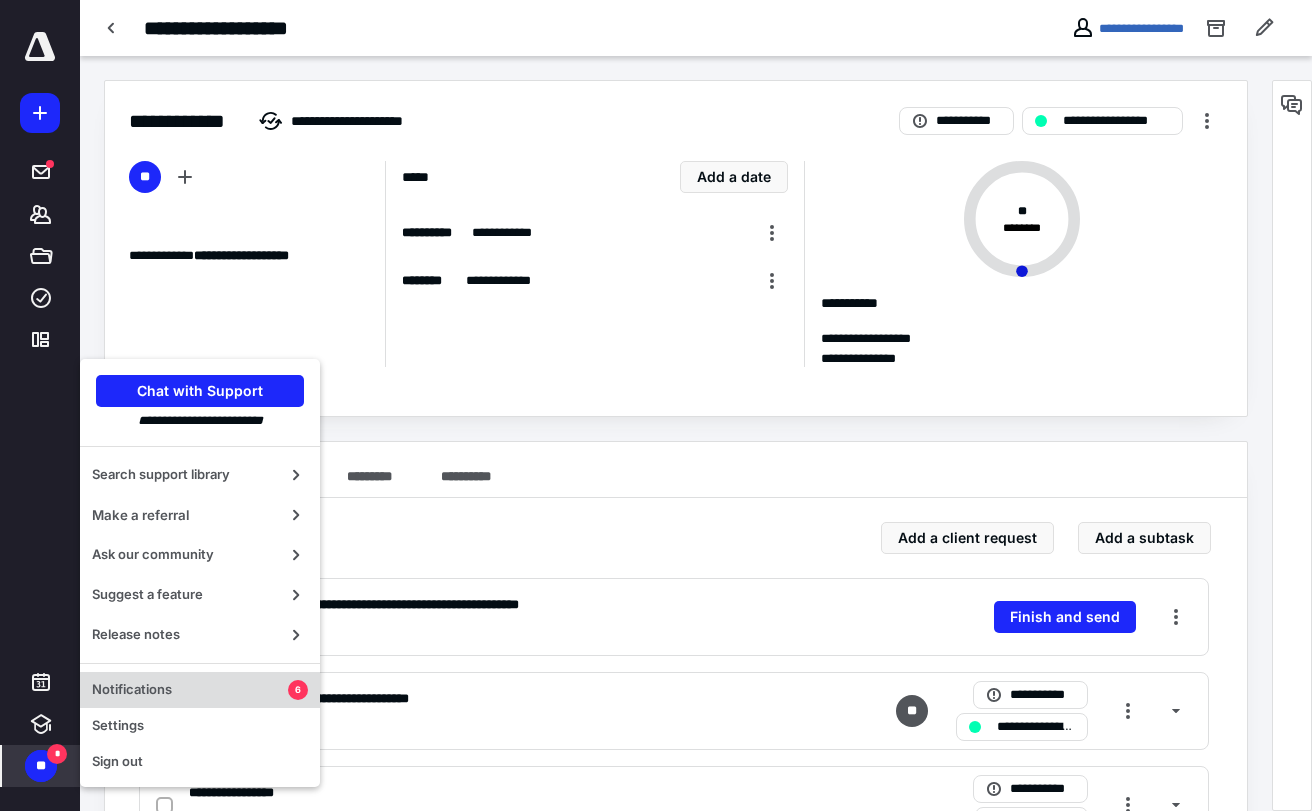click on "Notifications" at bounding box center [190, 690] 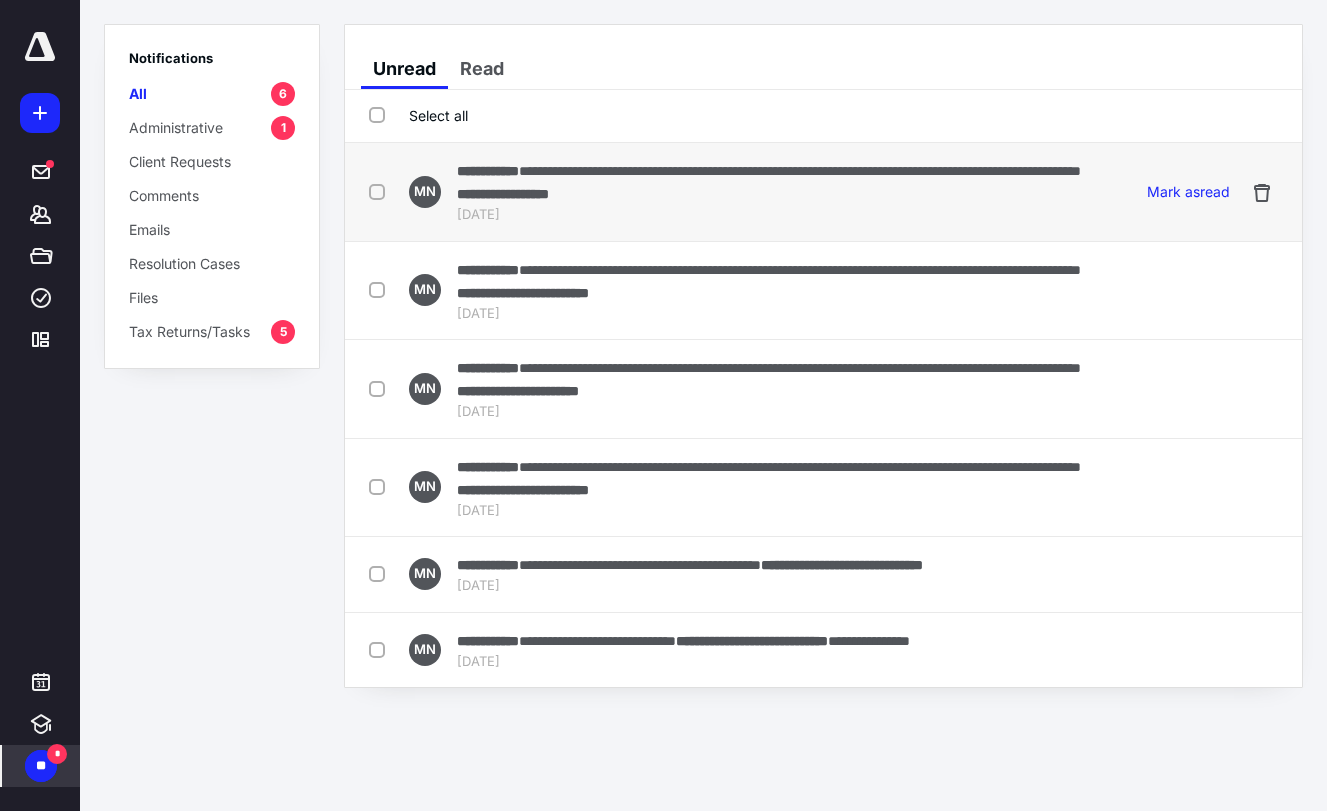 click on "**********" at bounding box center (776, 182) 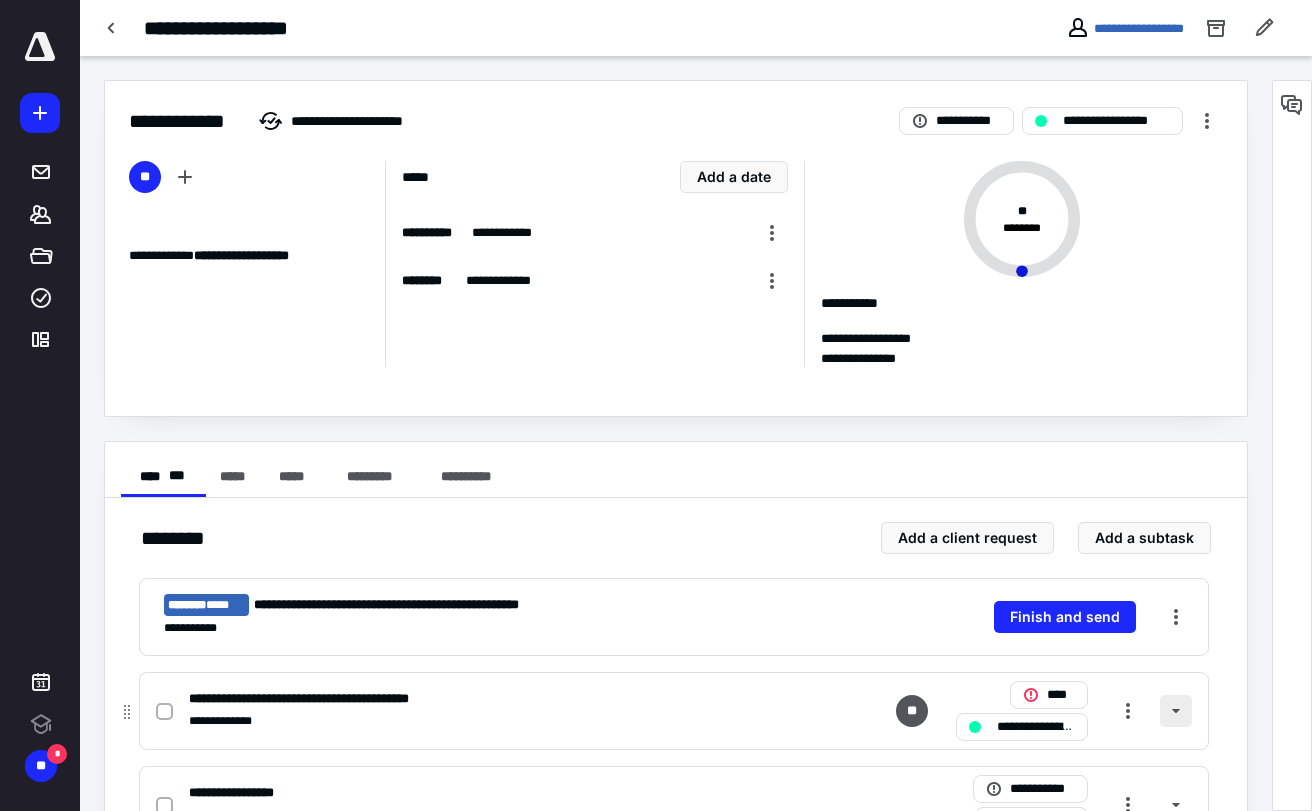 scroll, scrollTop: 0, scrollLeft: 0, axis: both 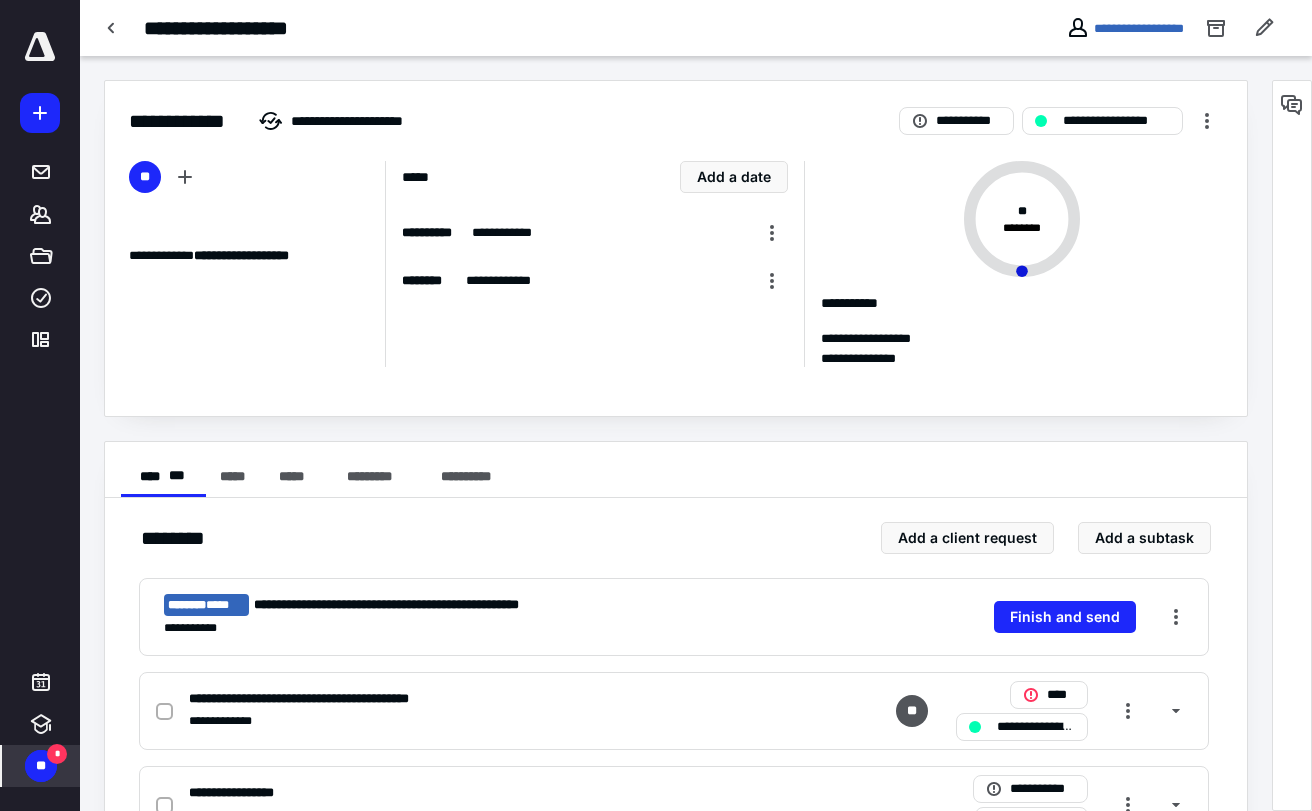 drag, startPoint x: 49, startPoint y: 751, endPoint x: 71, endPoint y: 747, distance: 22.36068 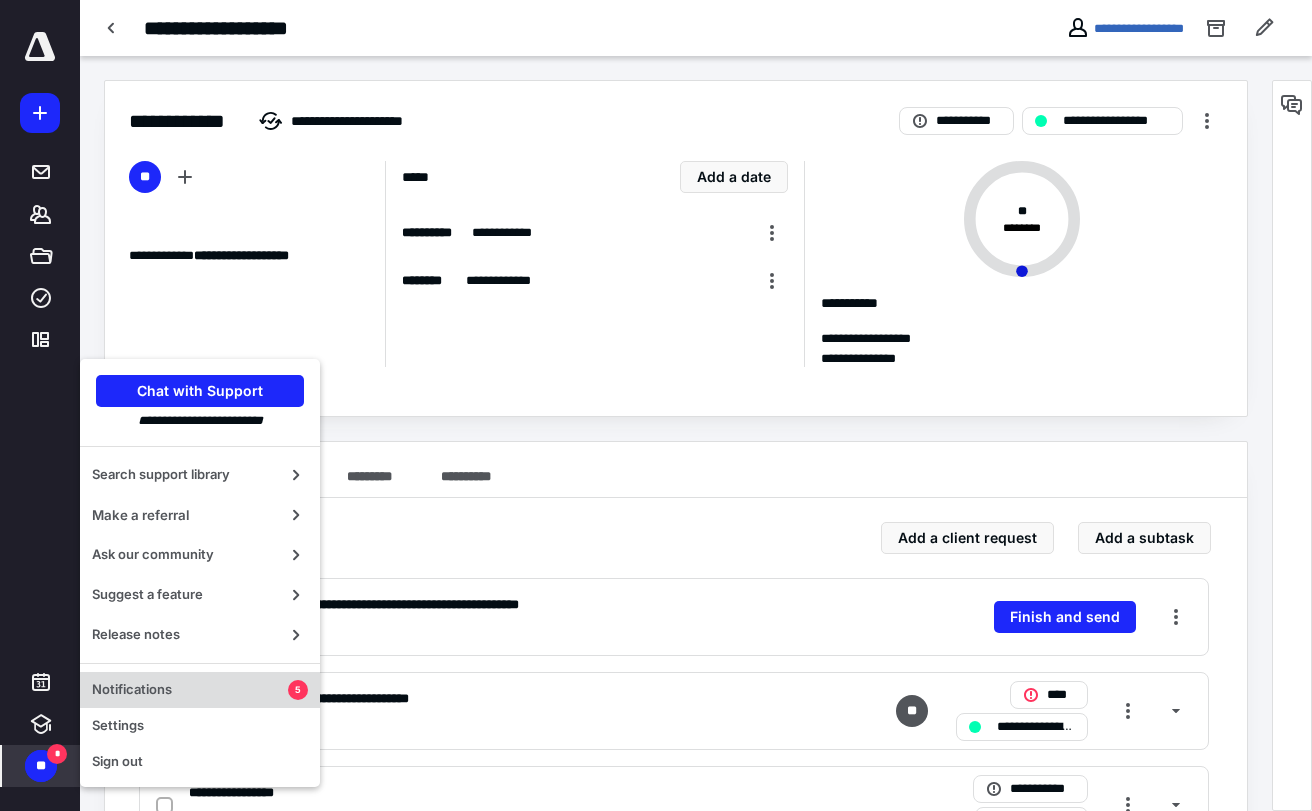 click on "Notifications" at bounding box center [190, 690] 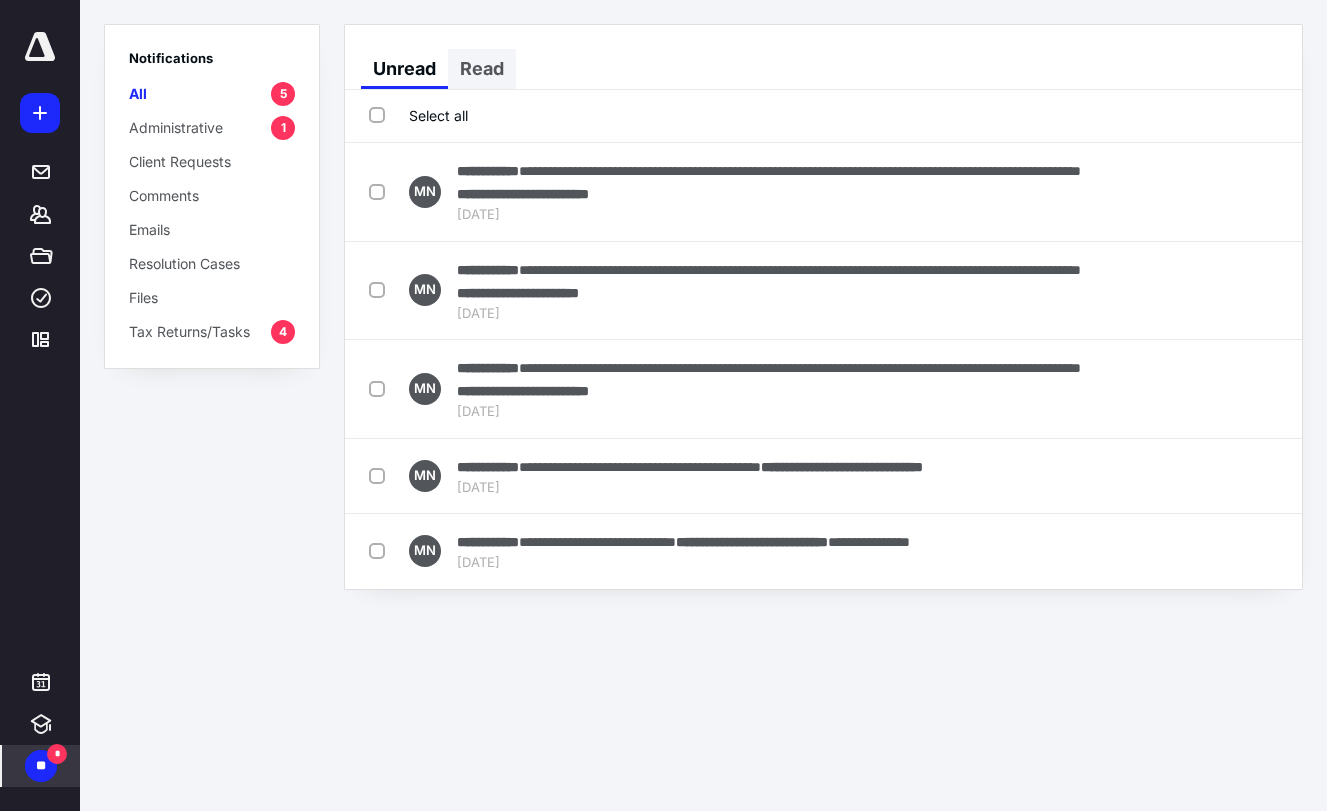 click on "Read" at bounding box center [482, 69] 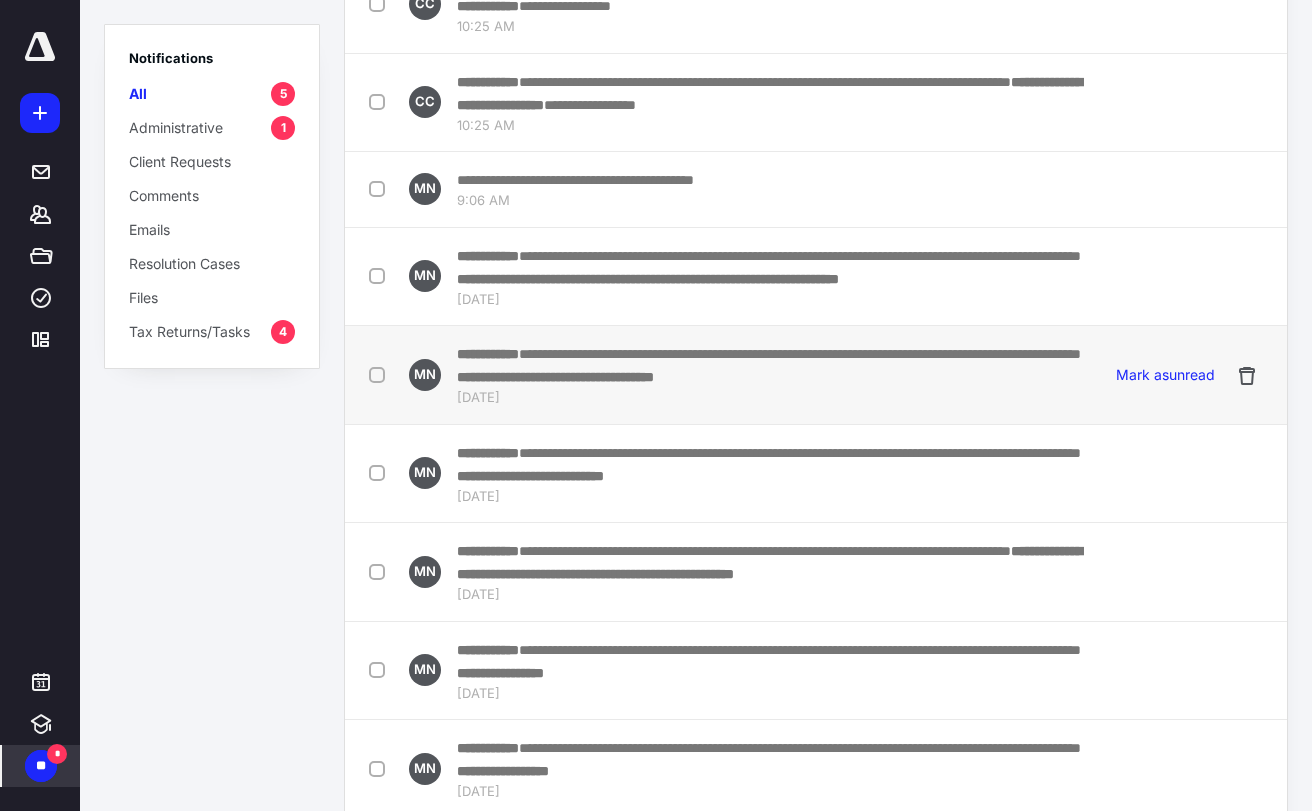 scroll, scrollTop: 200, scrollLeft: 0, axis: vertical 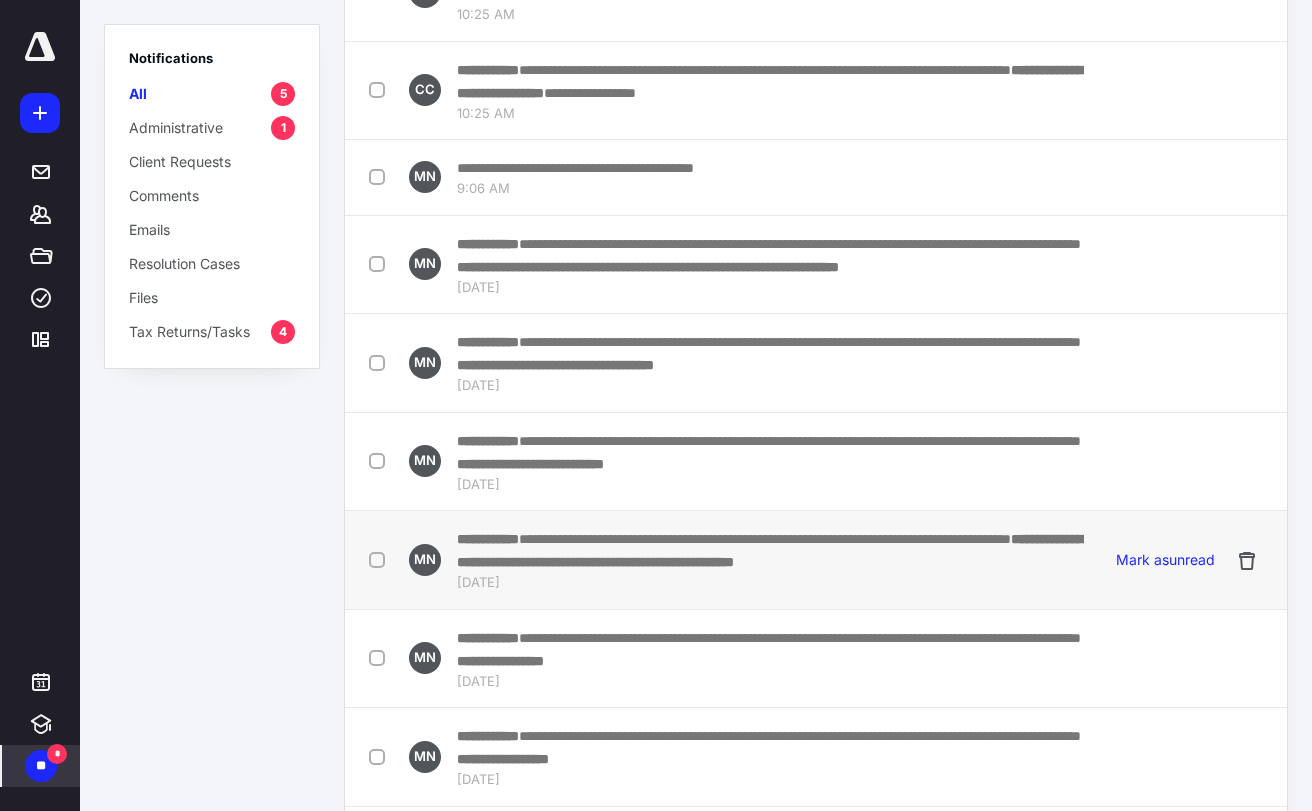 click on "**********" at bounding box center [765, 539] 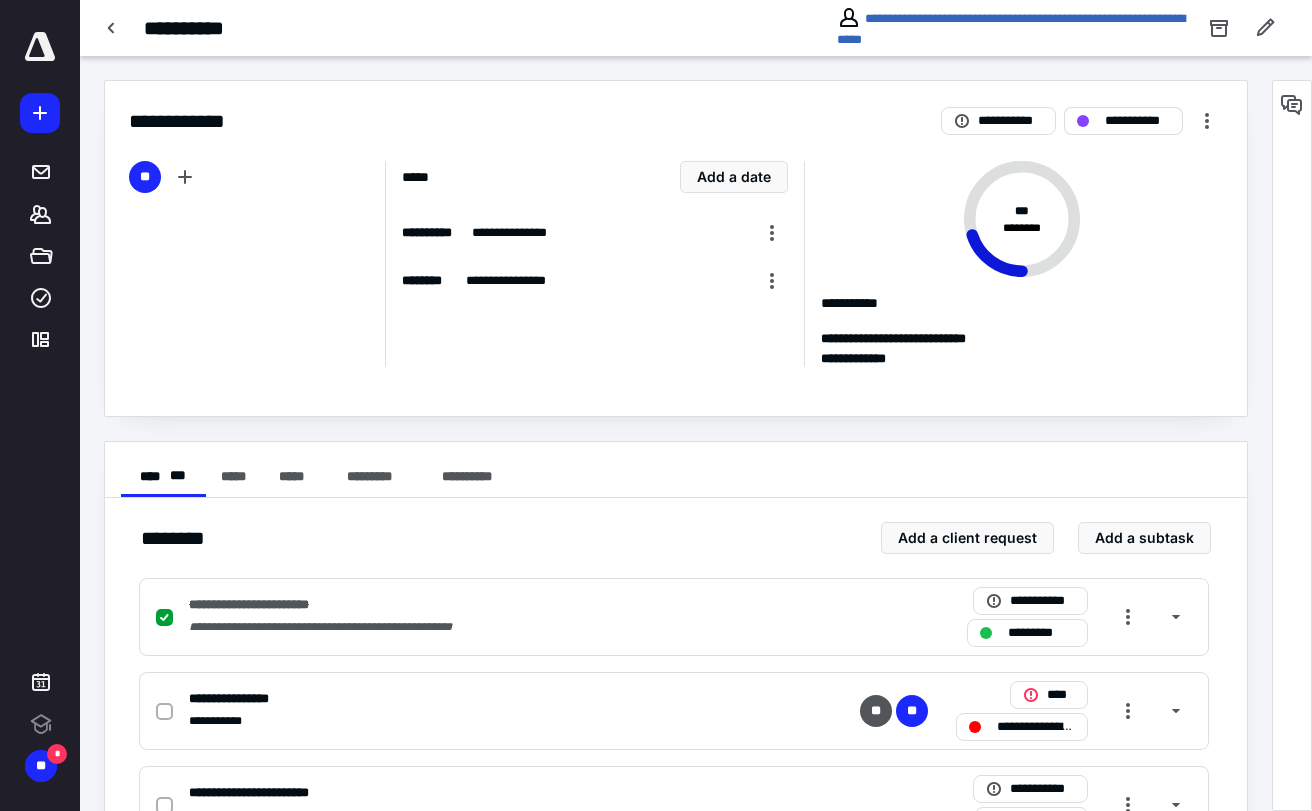 scroll, scrollTop: 0, scrollLeft: 0, axis: both 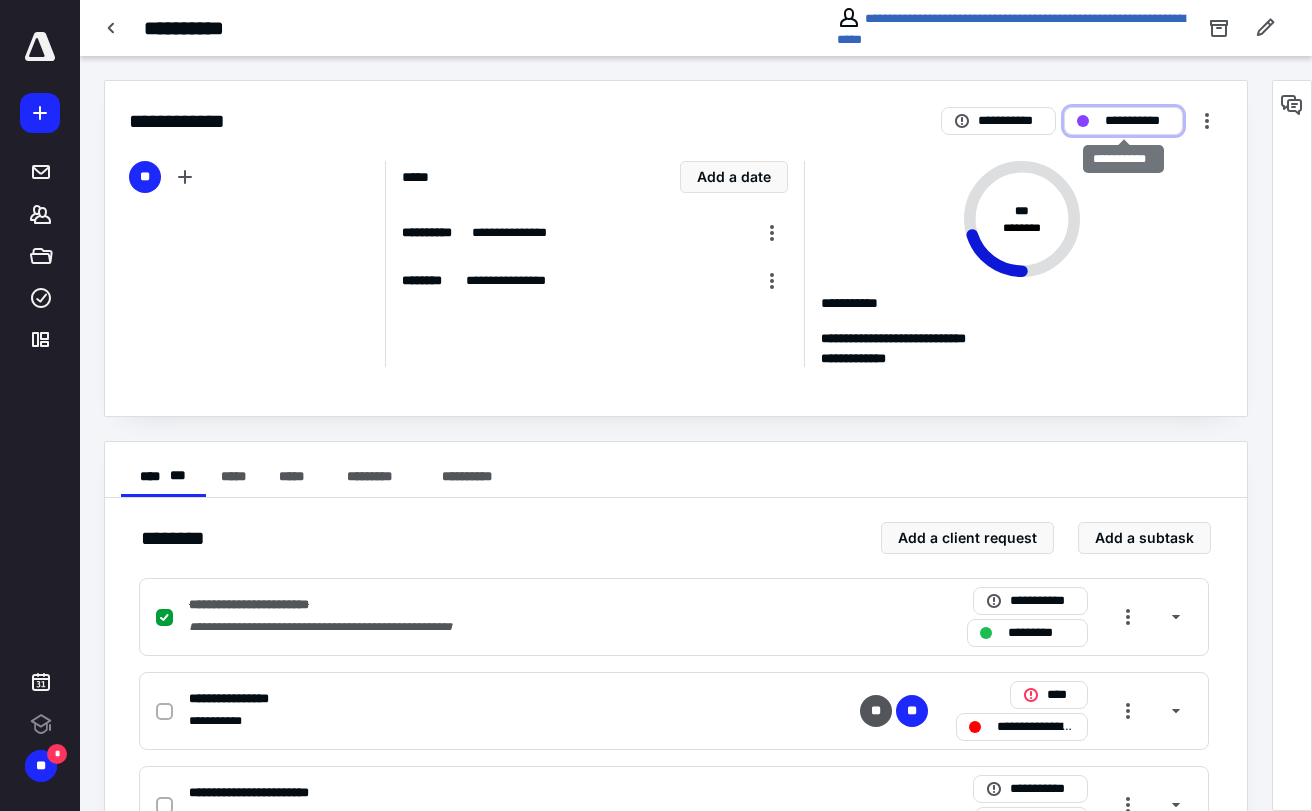 click on "**********" at bounding box center [1137, 121] 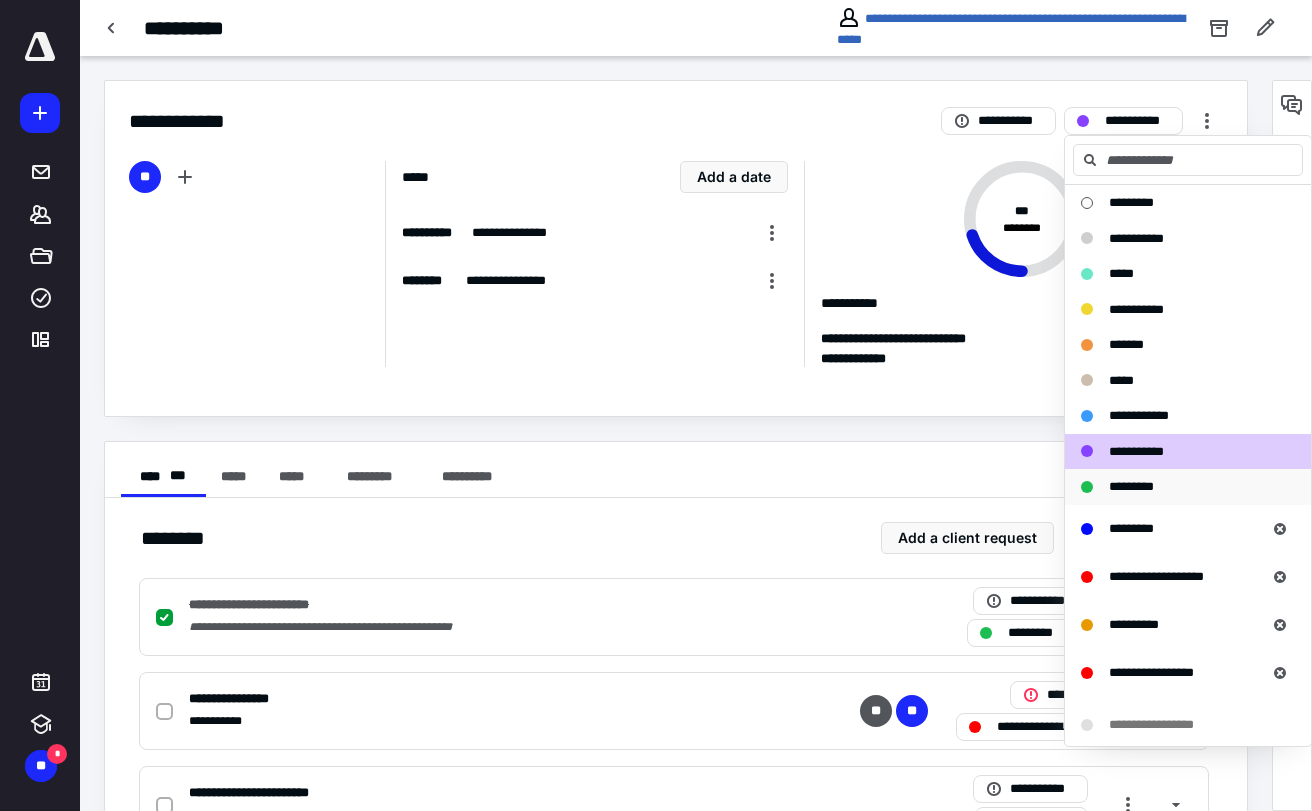 click on "*********" at bounding box center [1176, 487] 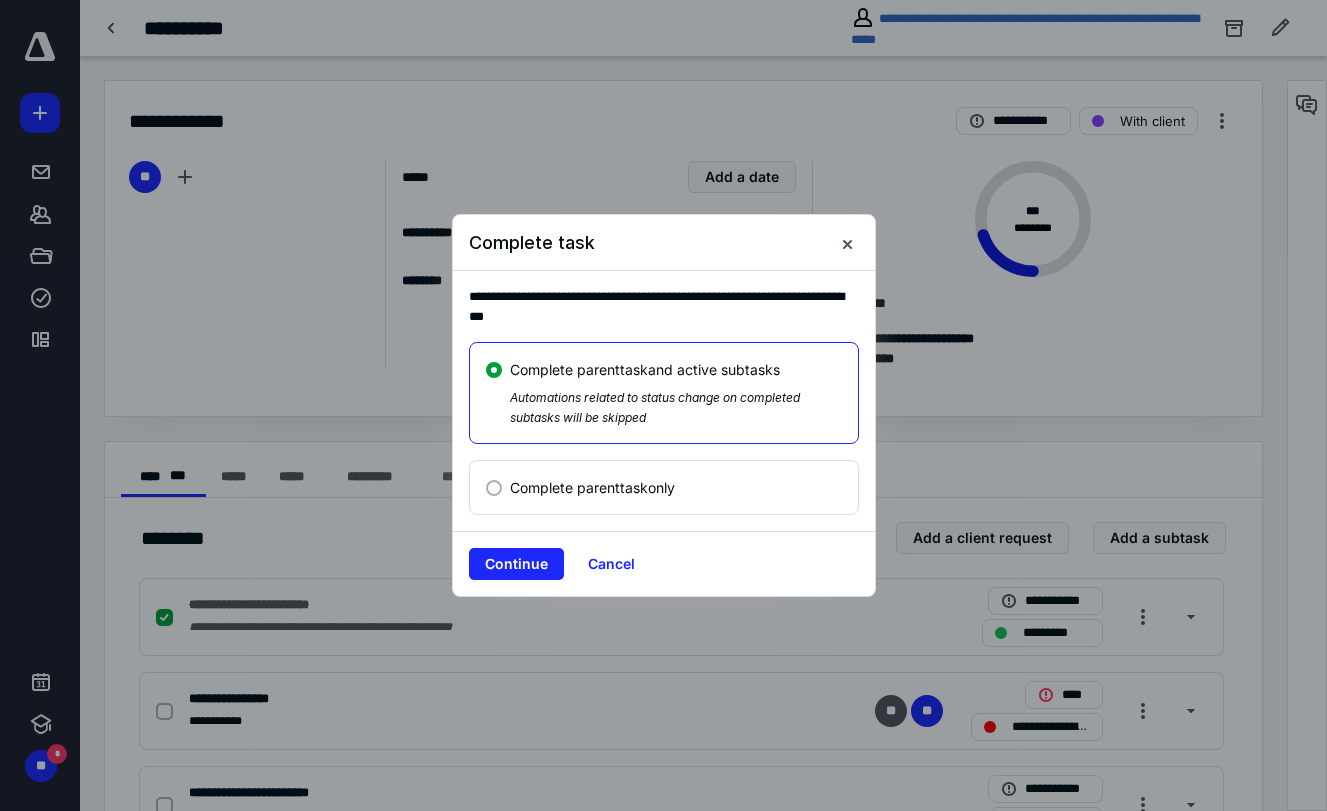 click at bounding box center (494, 488) 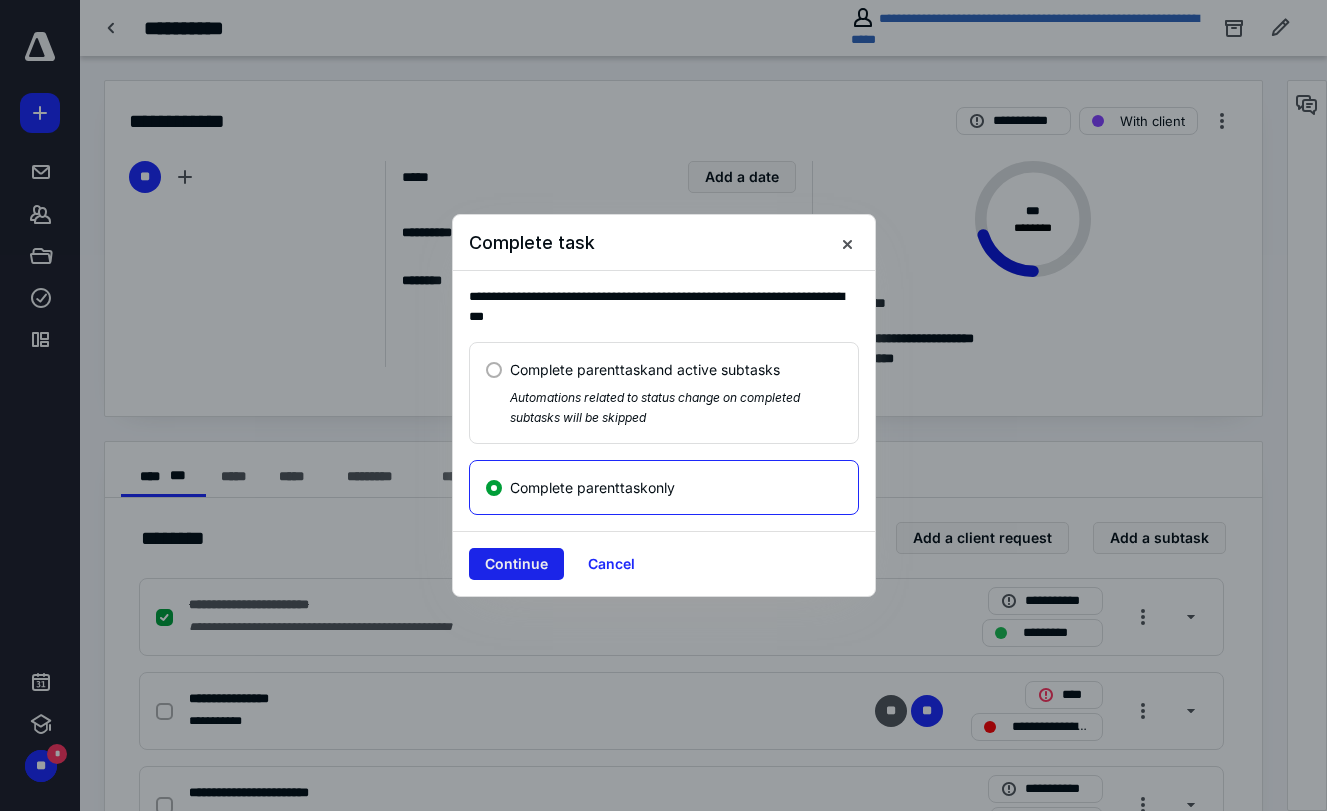 click on "Continue" at bounding box center [516, 564] 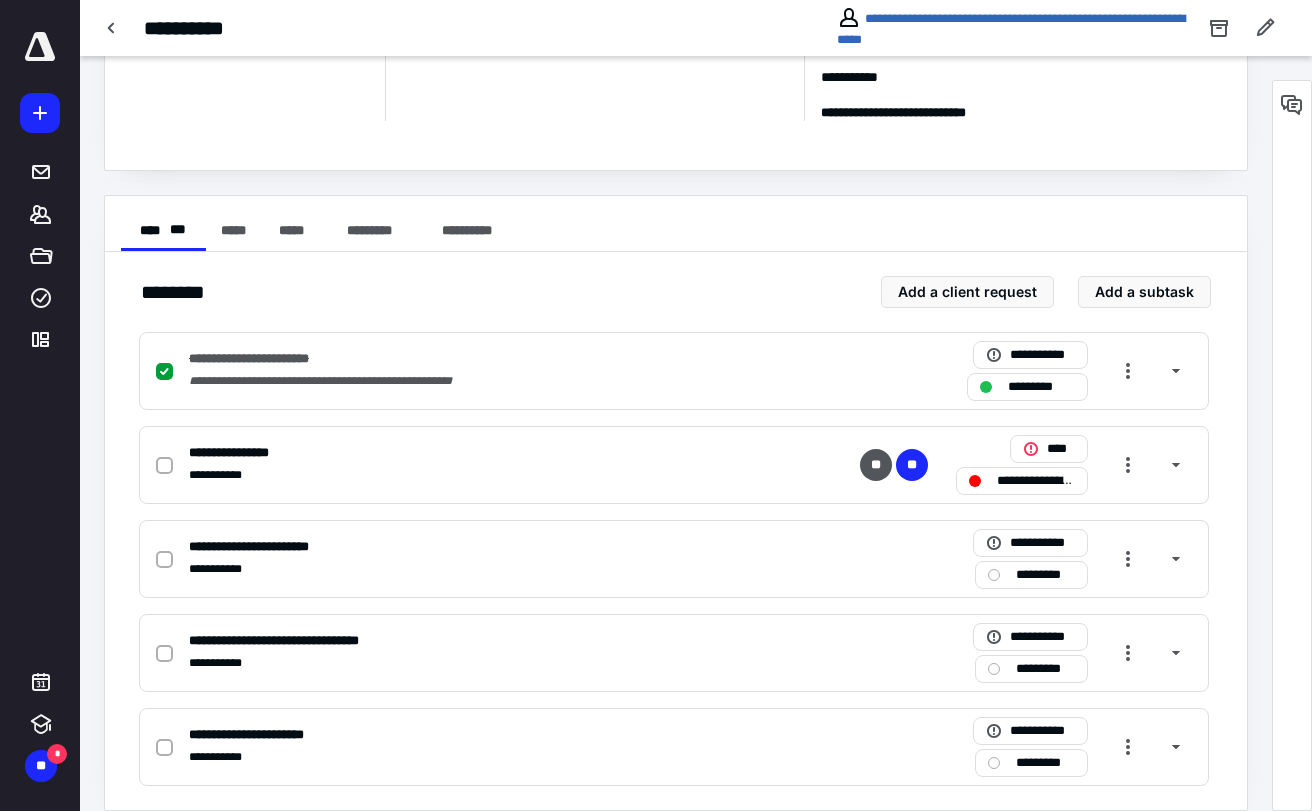 scroll, scrollTop: 270, scrollLeft: 0, axis: vertical 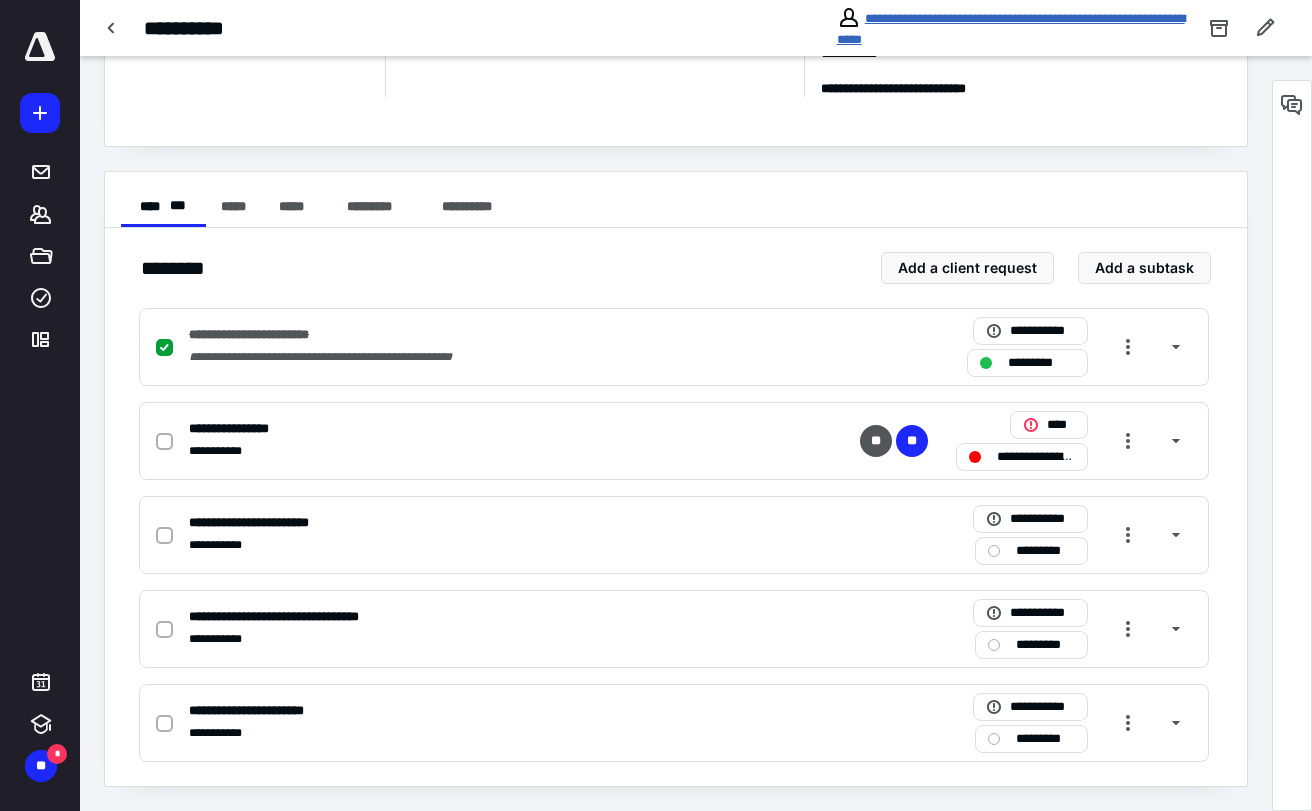 click on "**********" at bounding box center [1011, 29] 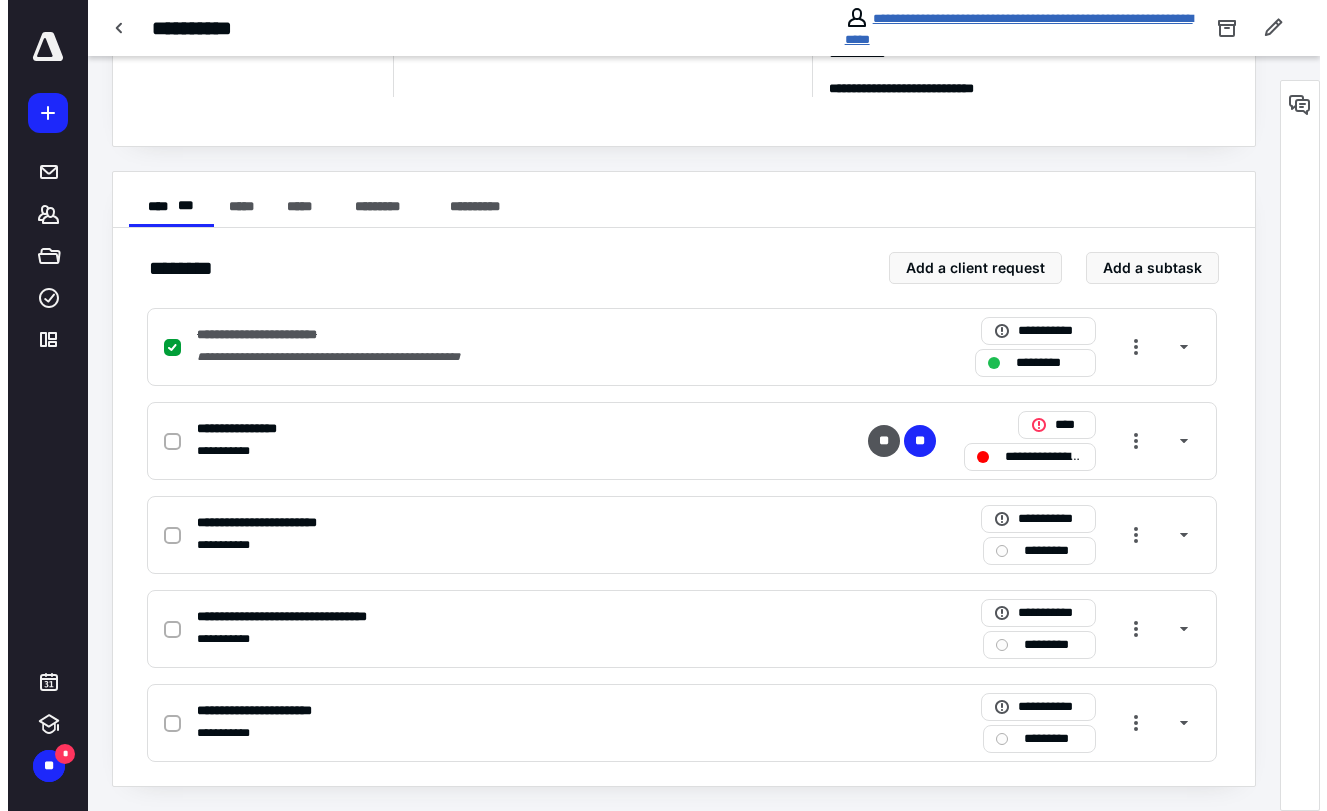 scroll, scrollTop: 0, scrollLeft: 0, axis: both 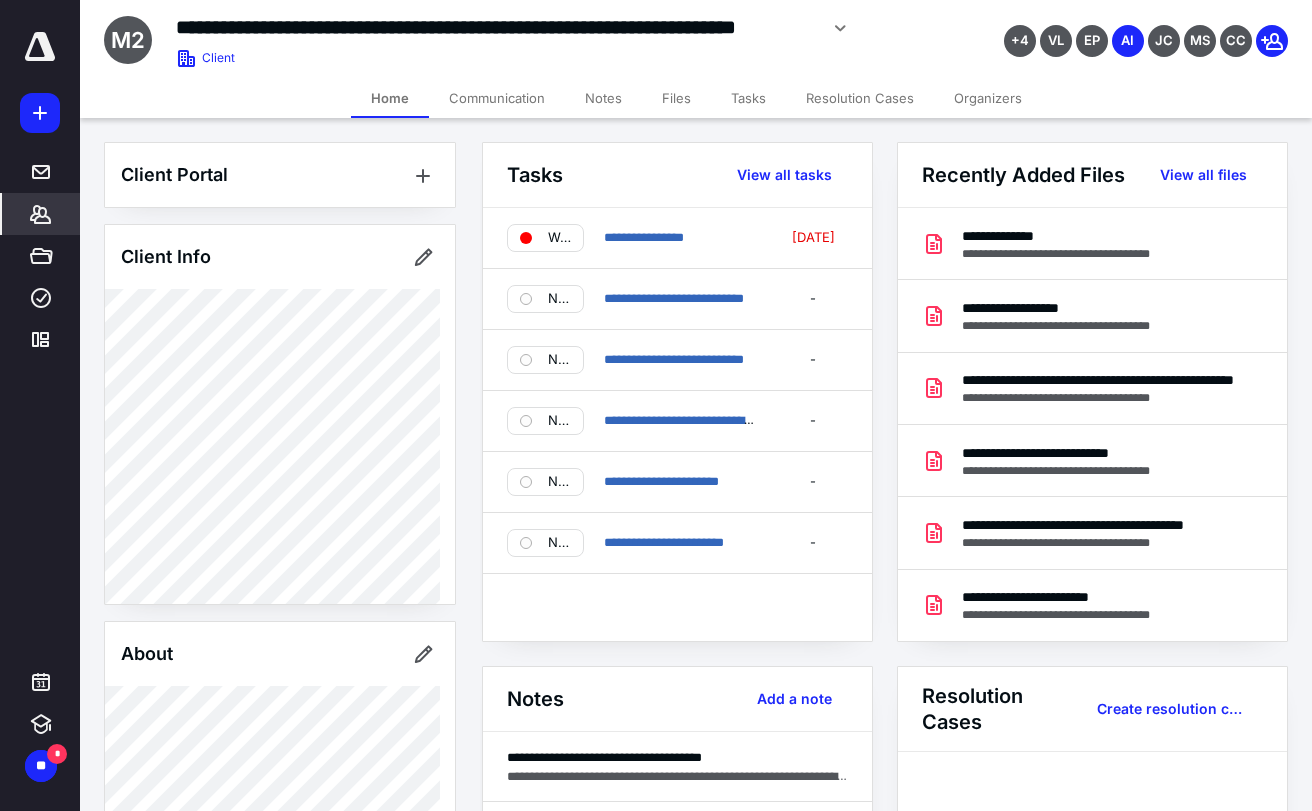 click on "Home" at bounding box center (390, 98) 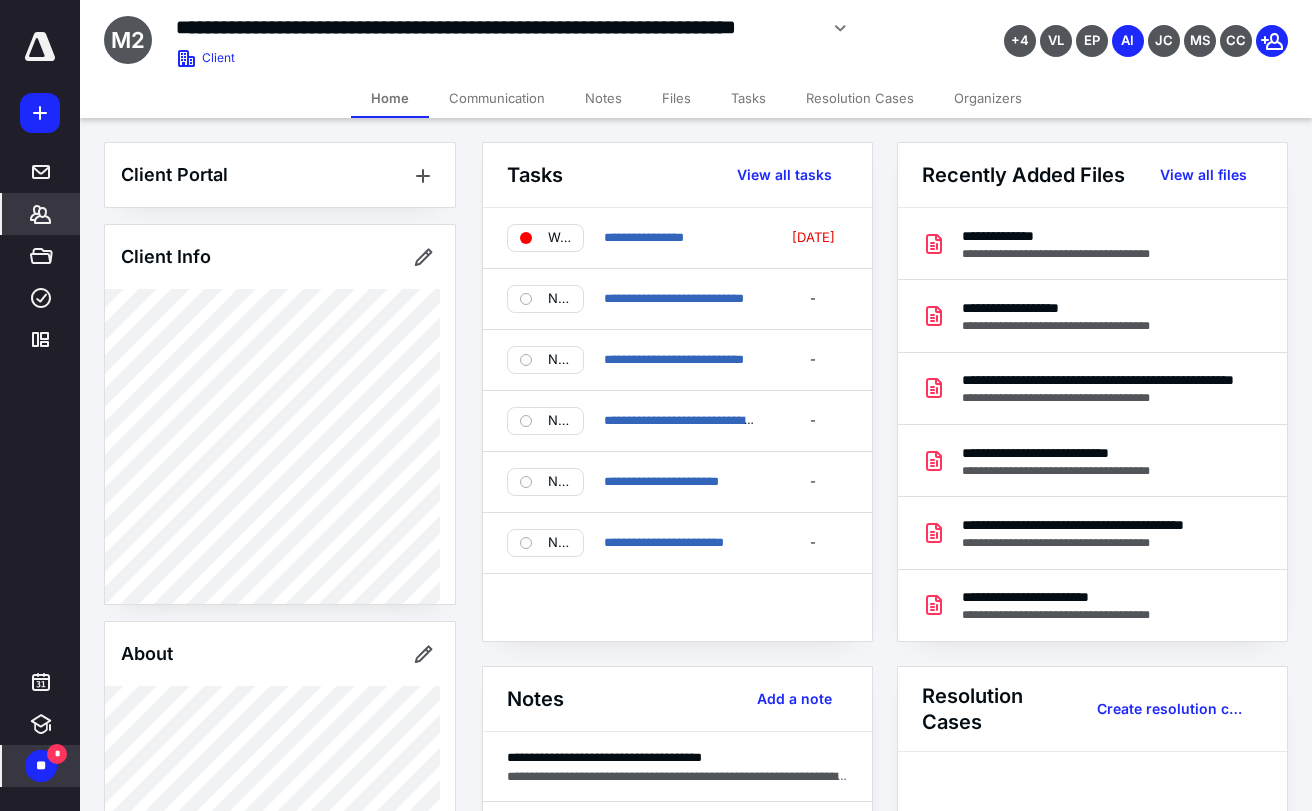 click on "**" at bounding box center (41, 766) 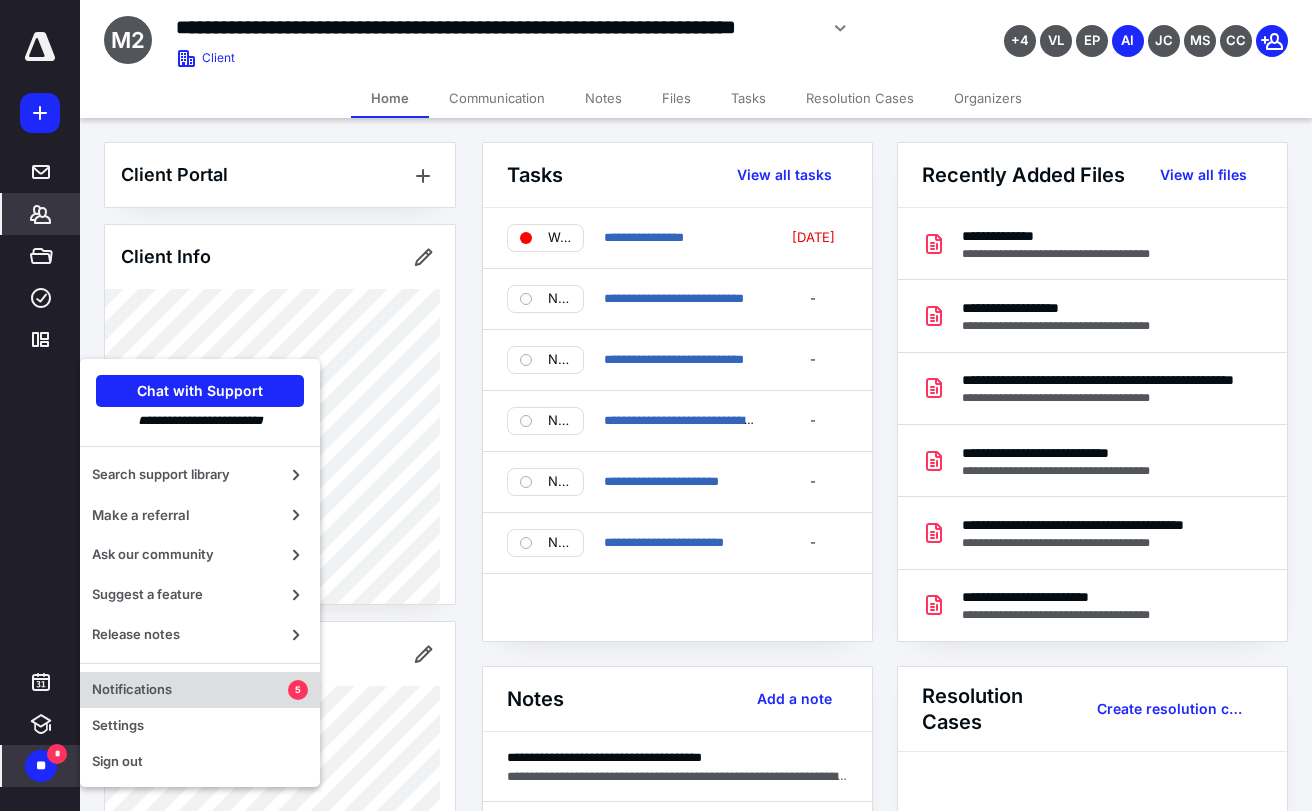 click on "Notifications" at bounding box center (190, 690) 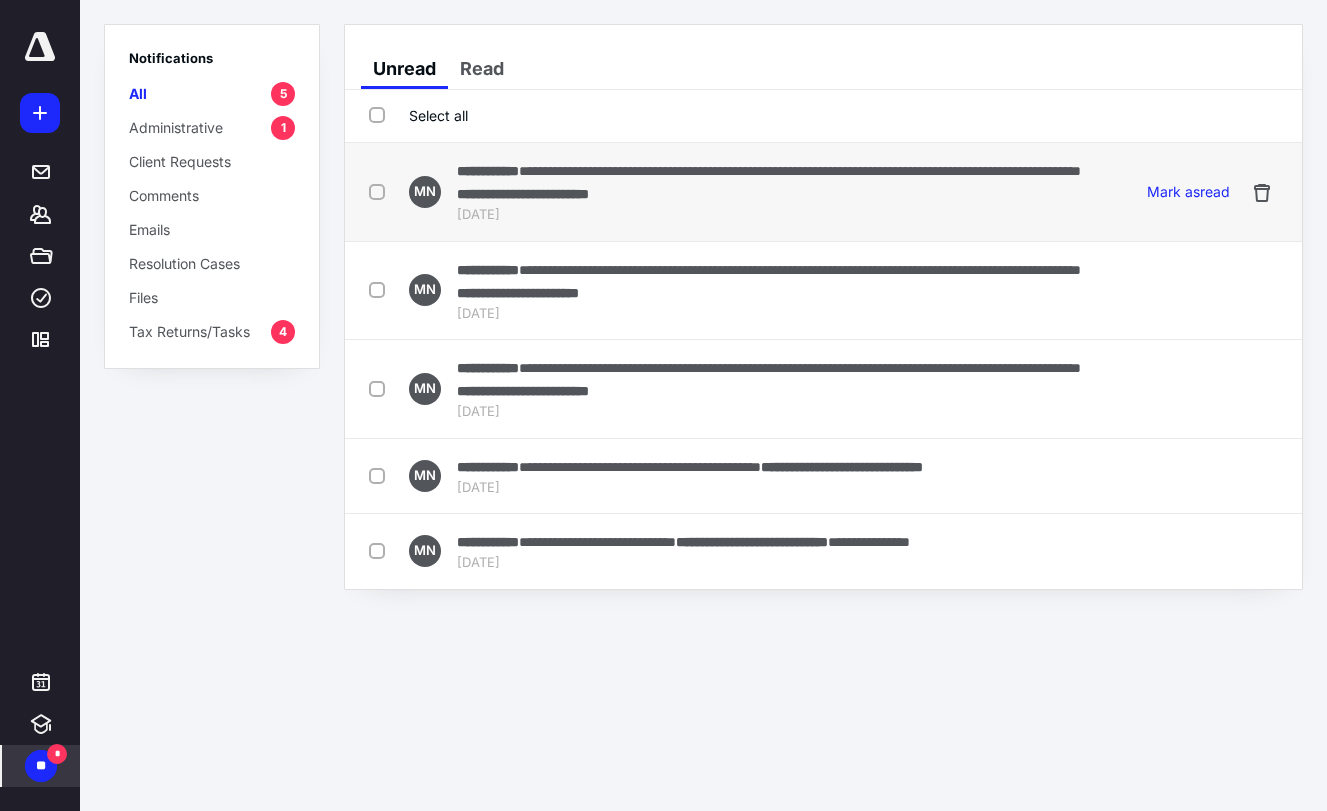 click on "**********" at bounding box center [776, 182] 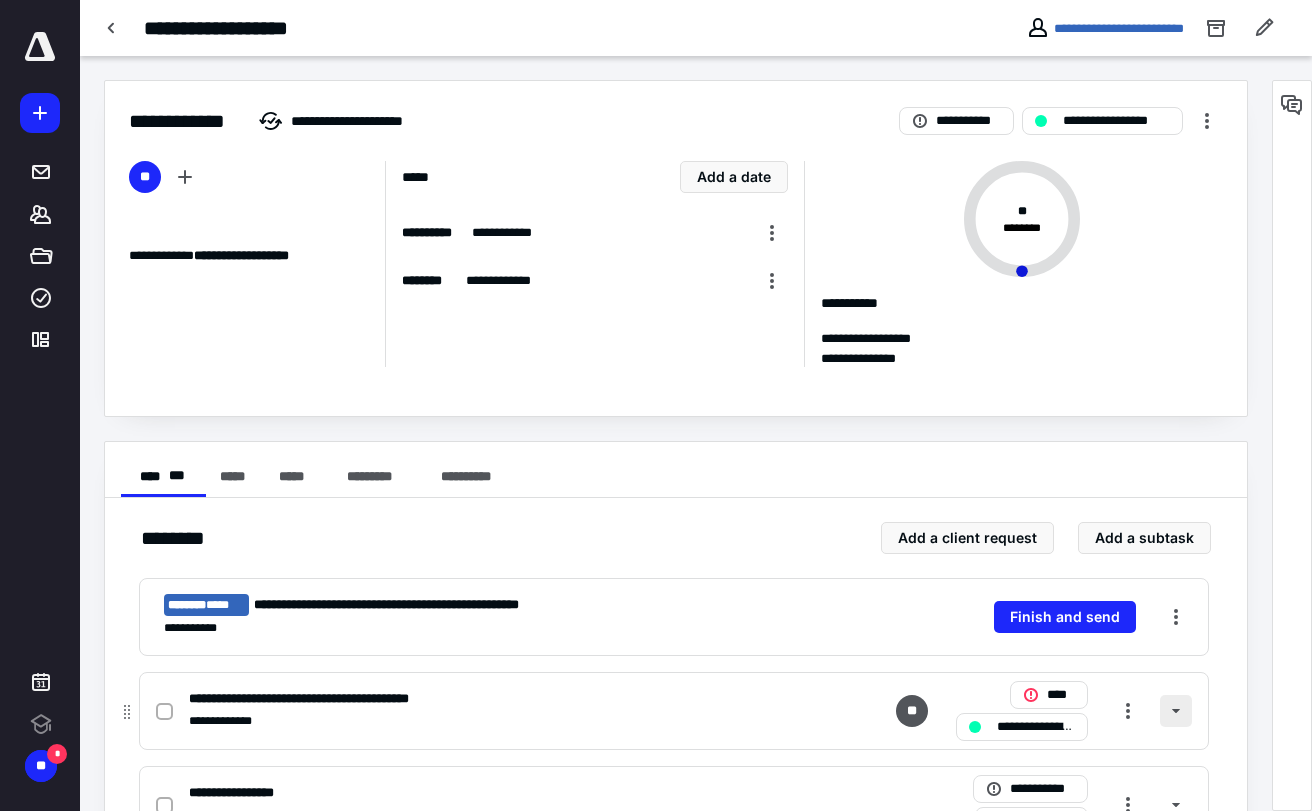 scroll, scrollTop: 0, scrollLeft: 0, axis: both 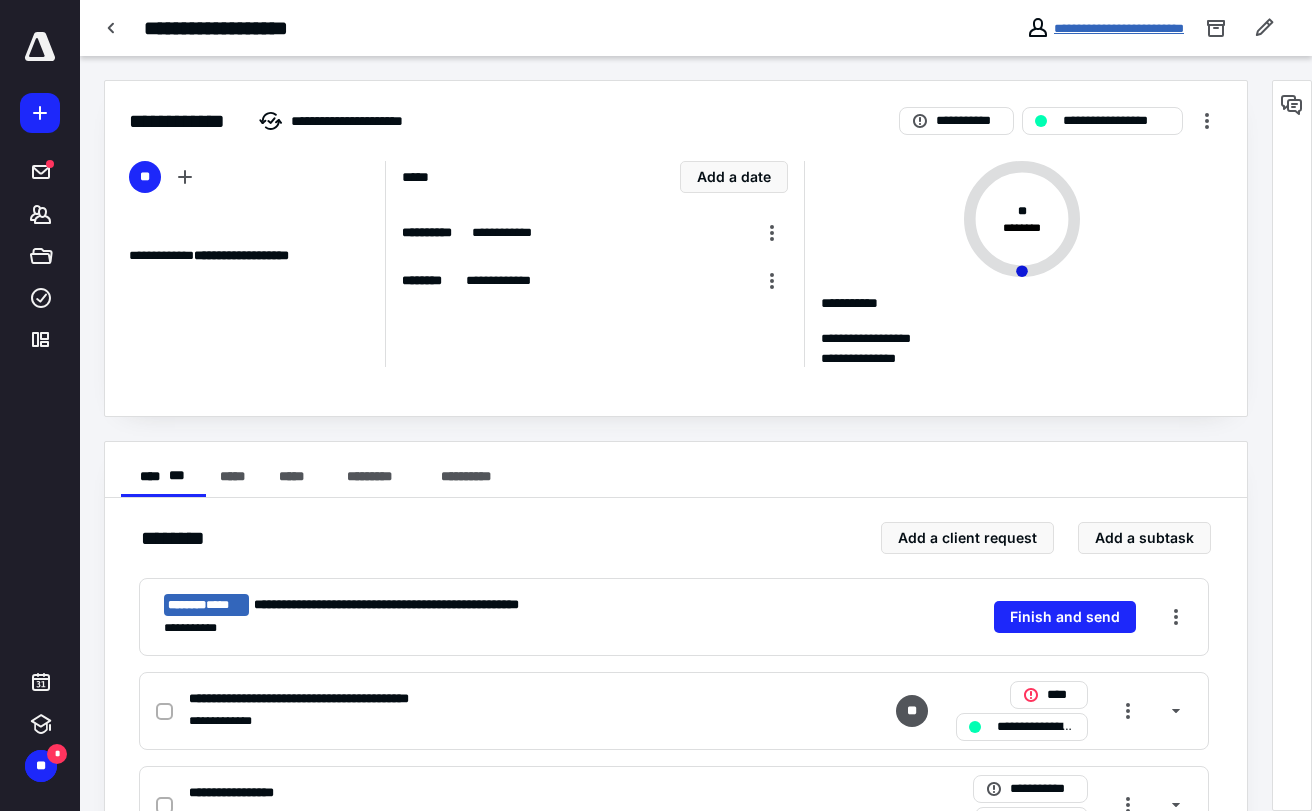 click on "**********" at bounding box center (1119, 28) 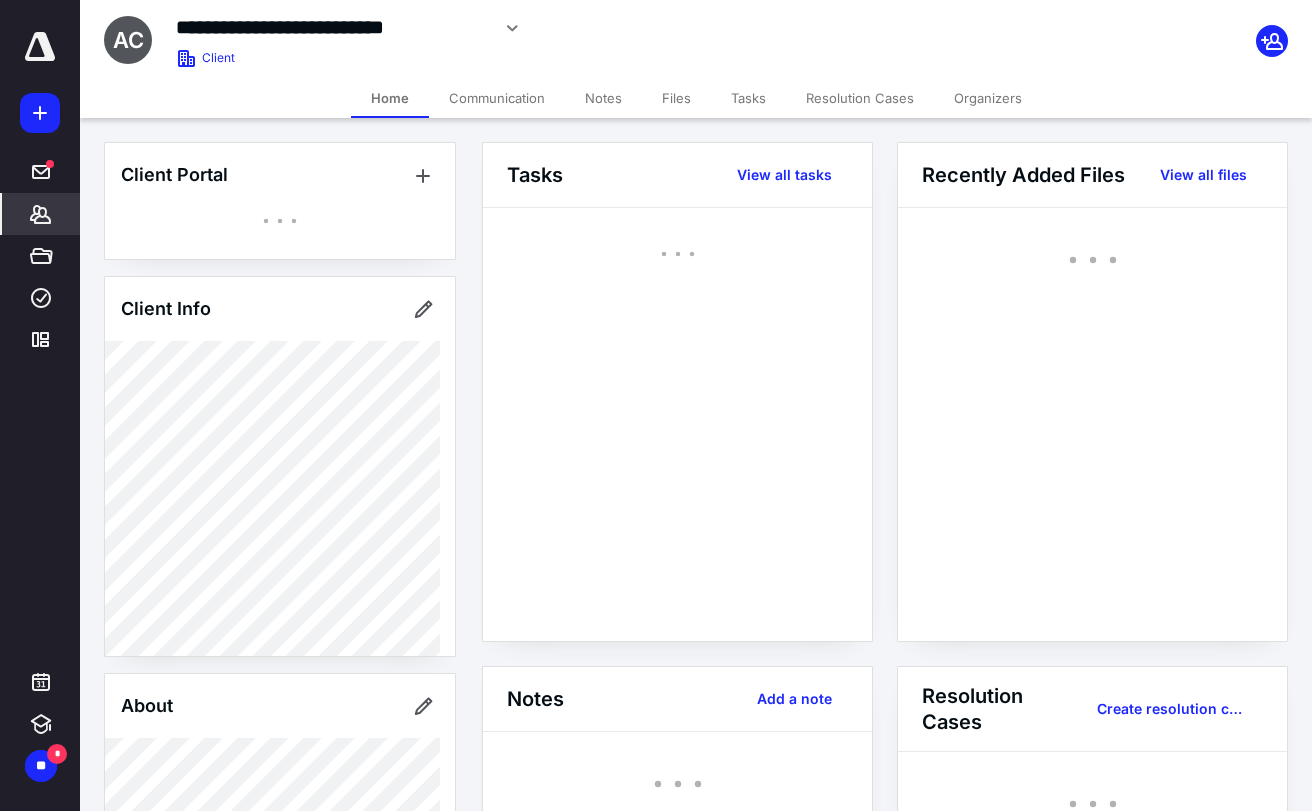 click 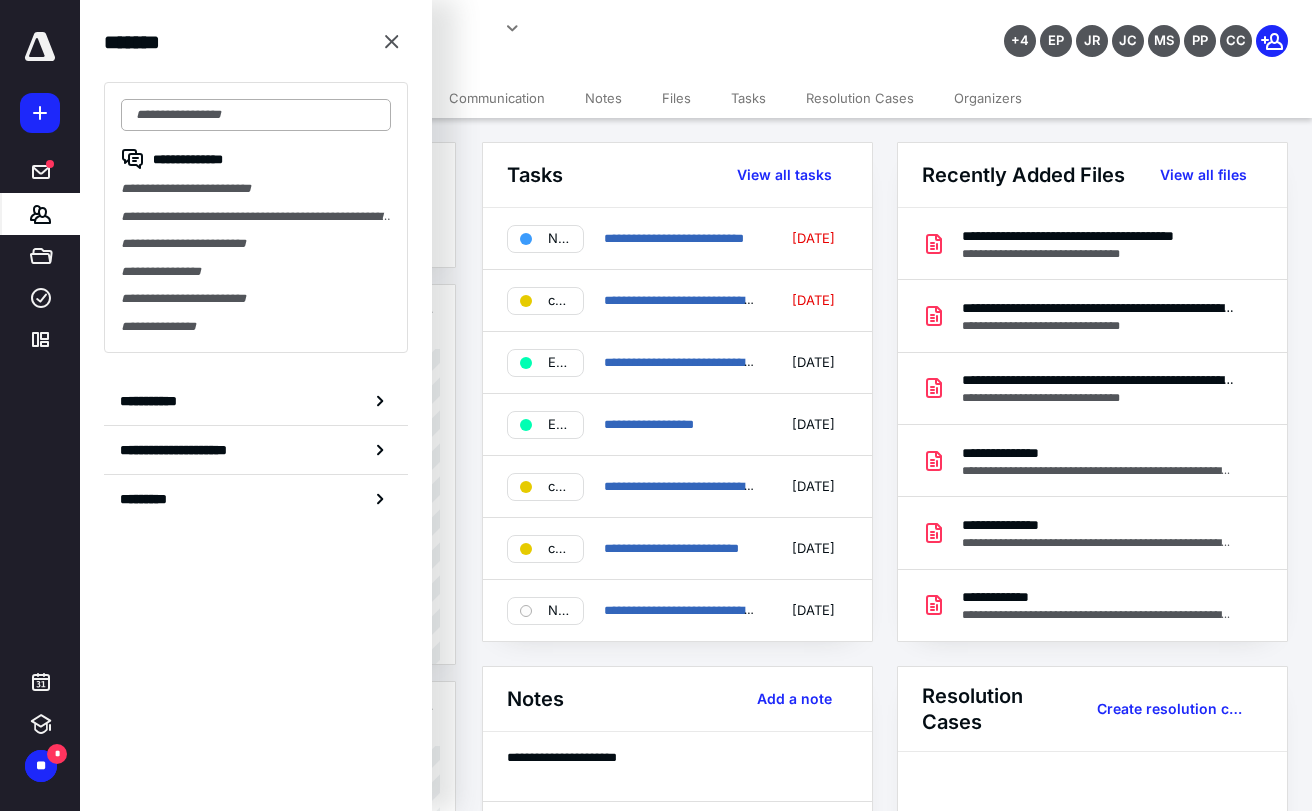 click at bounding box center (256, 115) 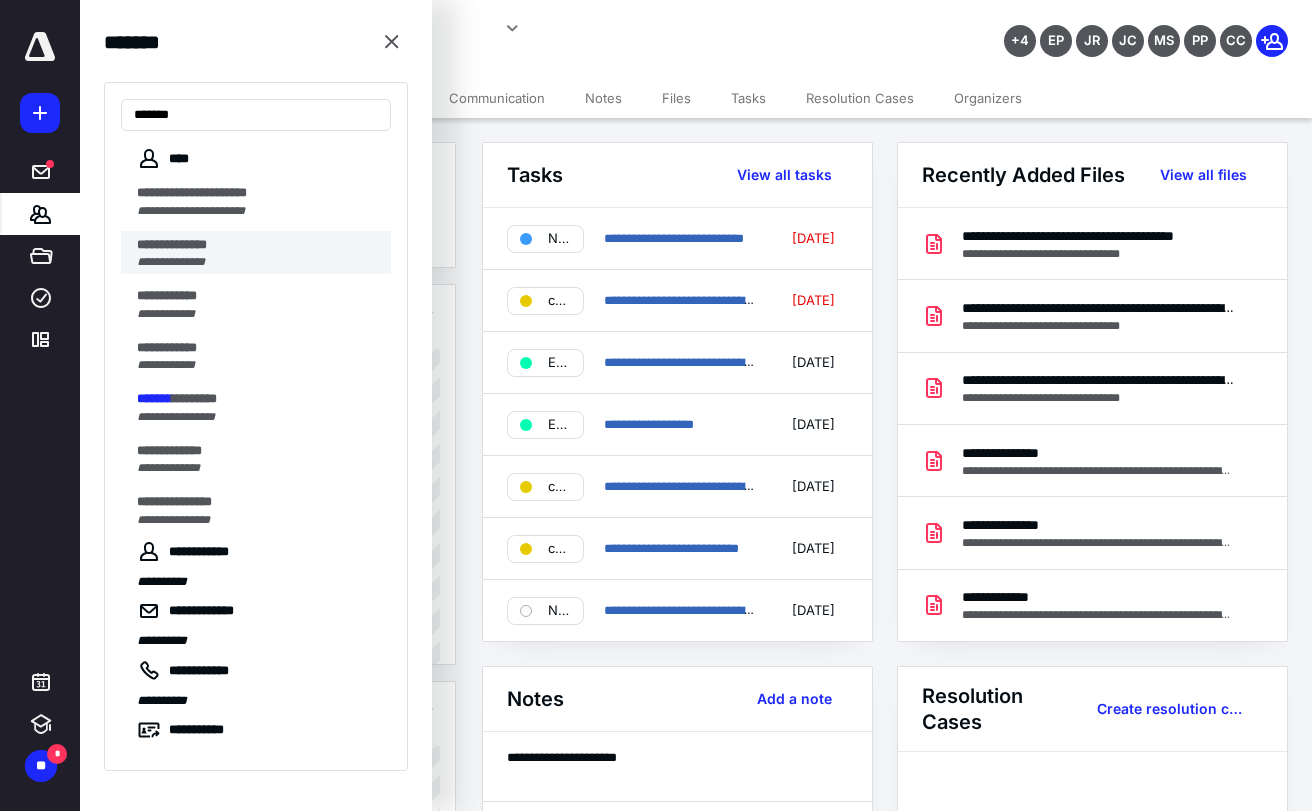 type on "*******" 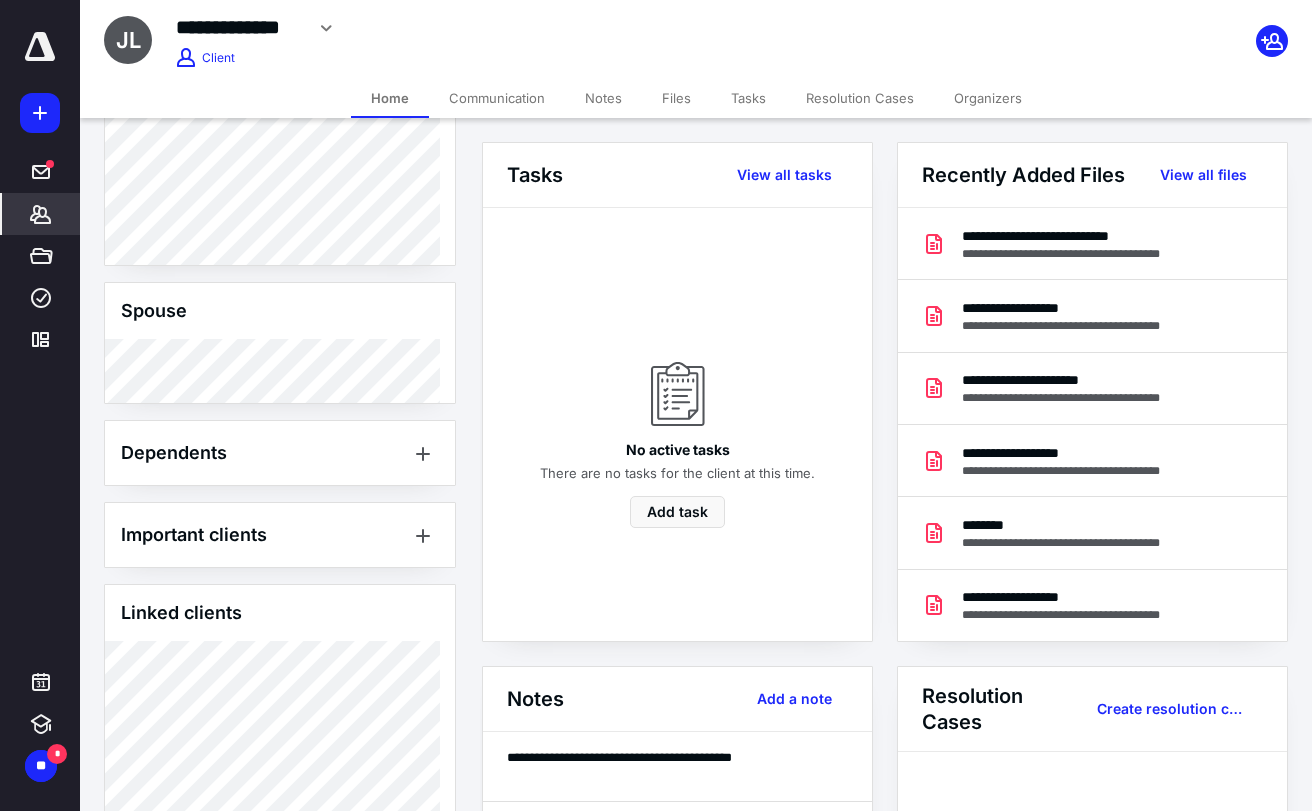 scroll, scrollTop: 1100, scrollLeft: 0, axis: vertical 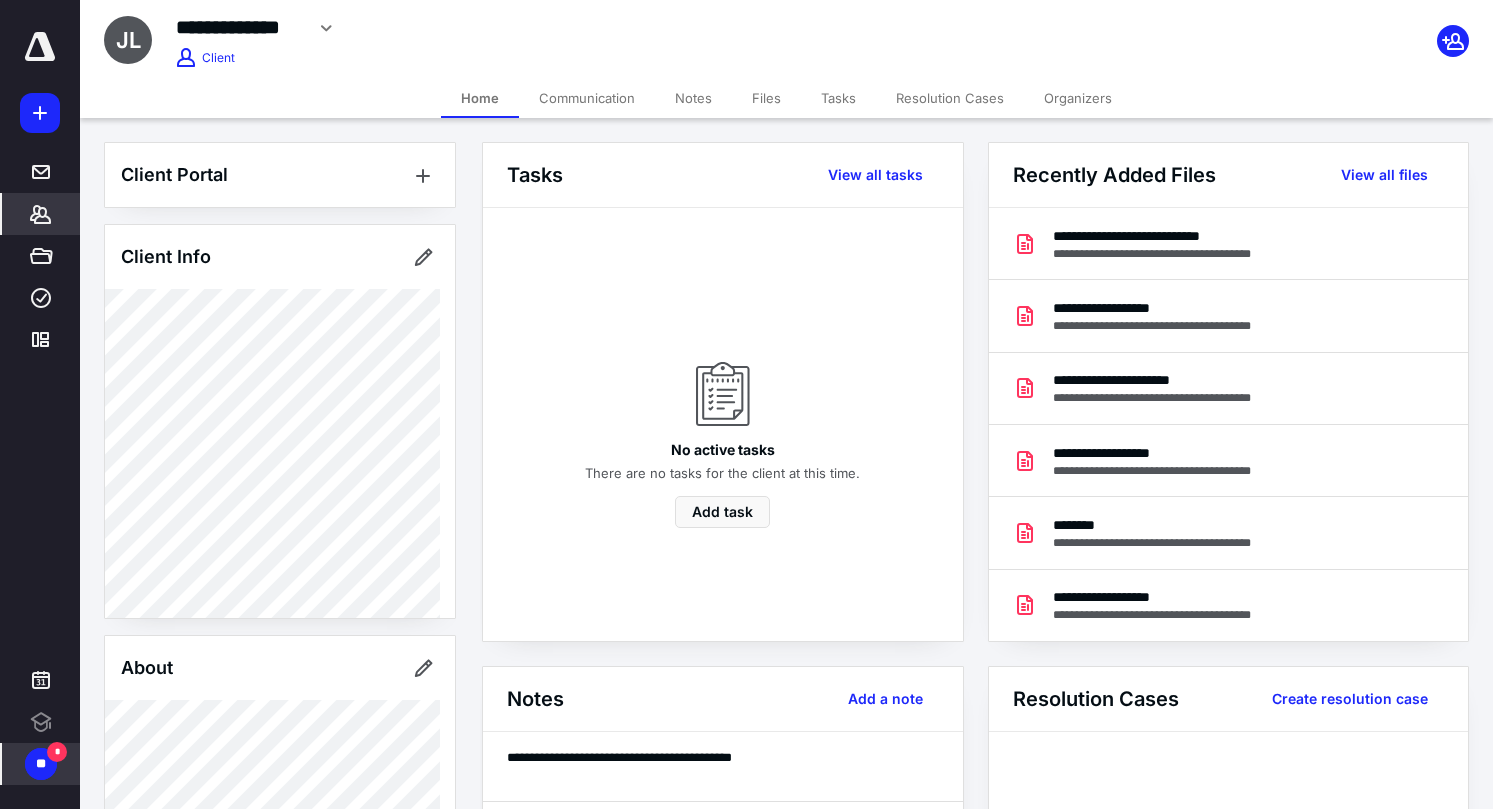 click on "**" at bounding box center (41, 764) 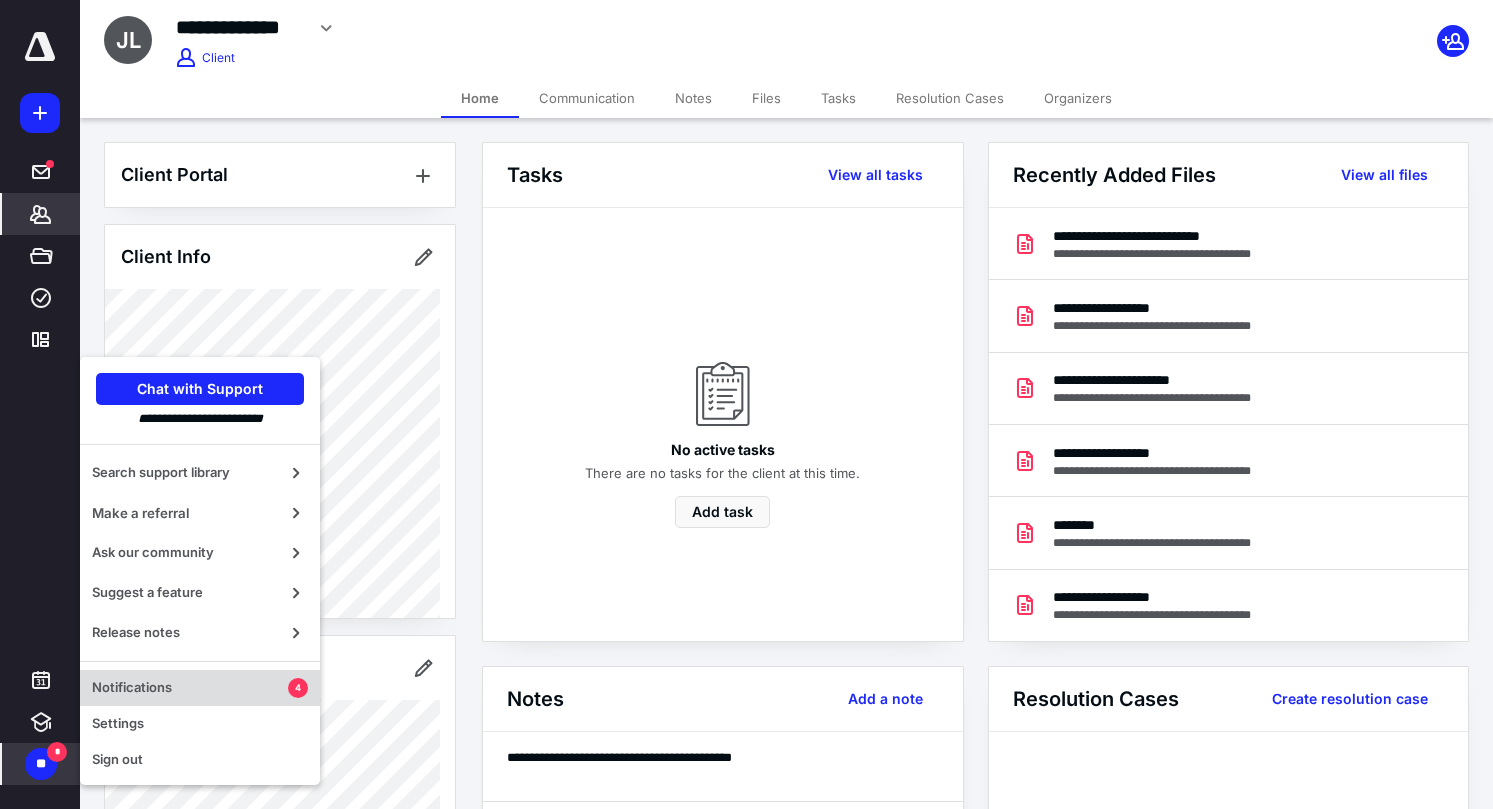 click on "Notifications" at bounding box center [190, 688] 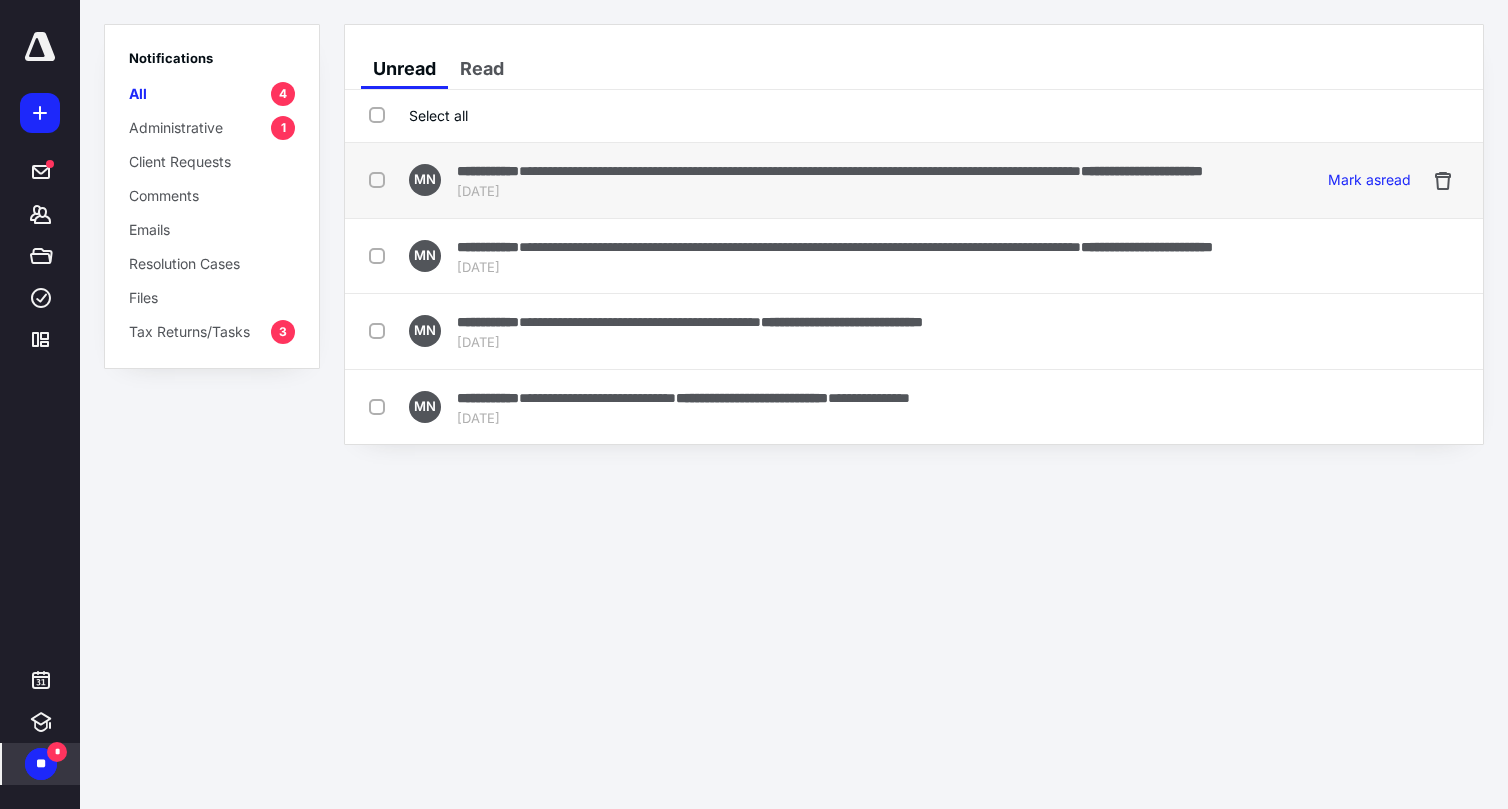 click on "[DATE]" at bounding box center [830, 192] 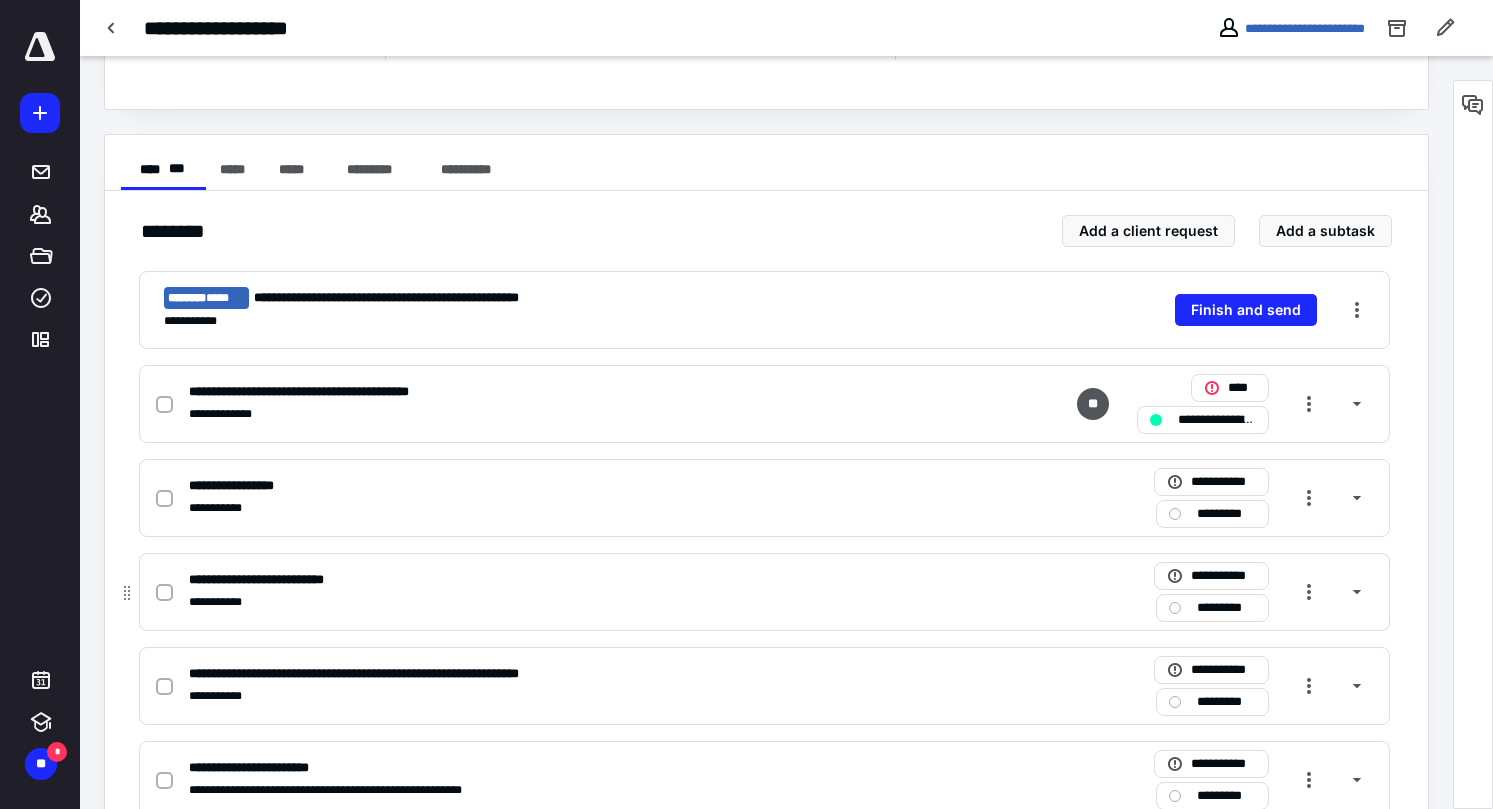 scroll, scrollTop: 460, scrollLeft: 0, axis: vertical 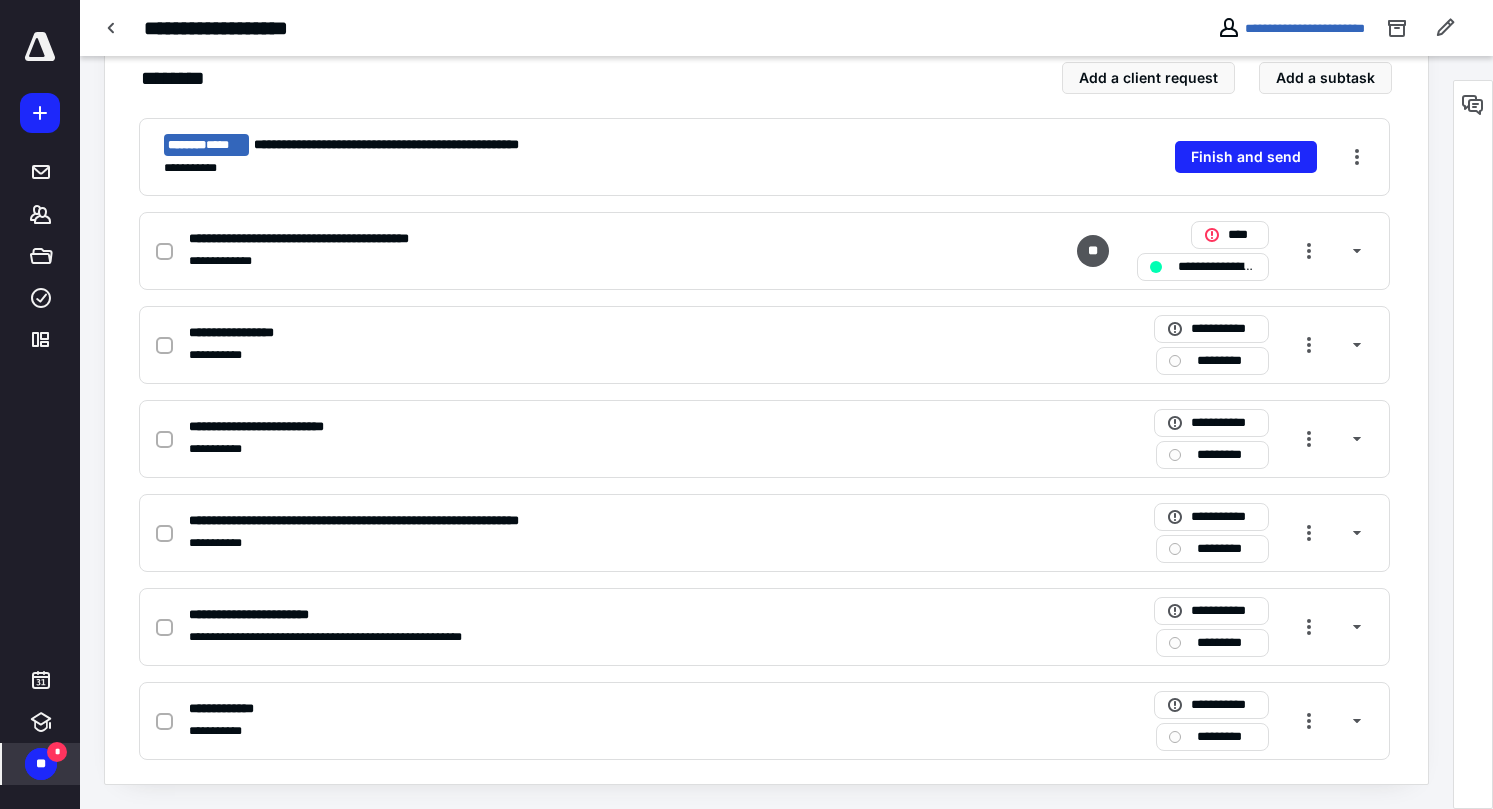 click on "**" at bounding box center [41, 764] 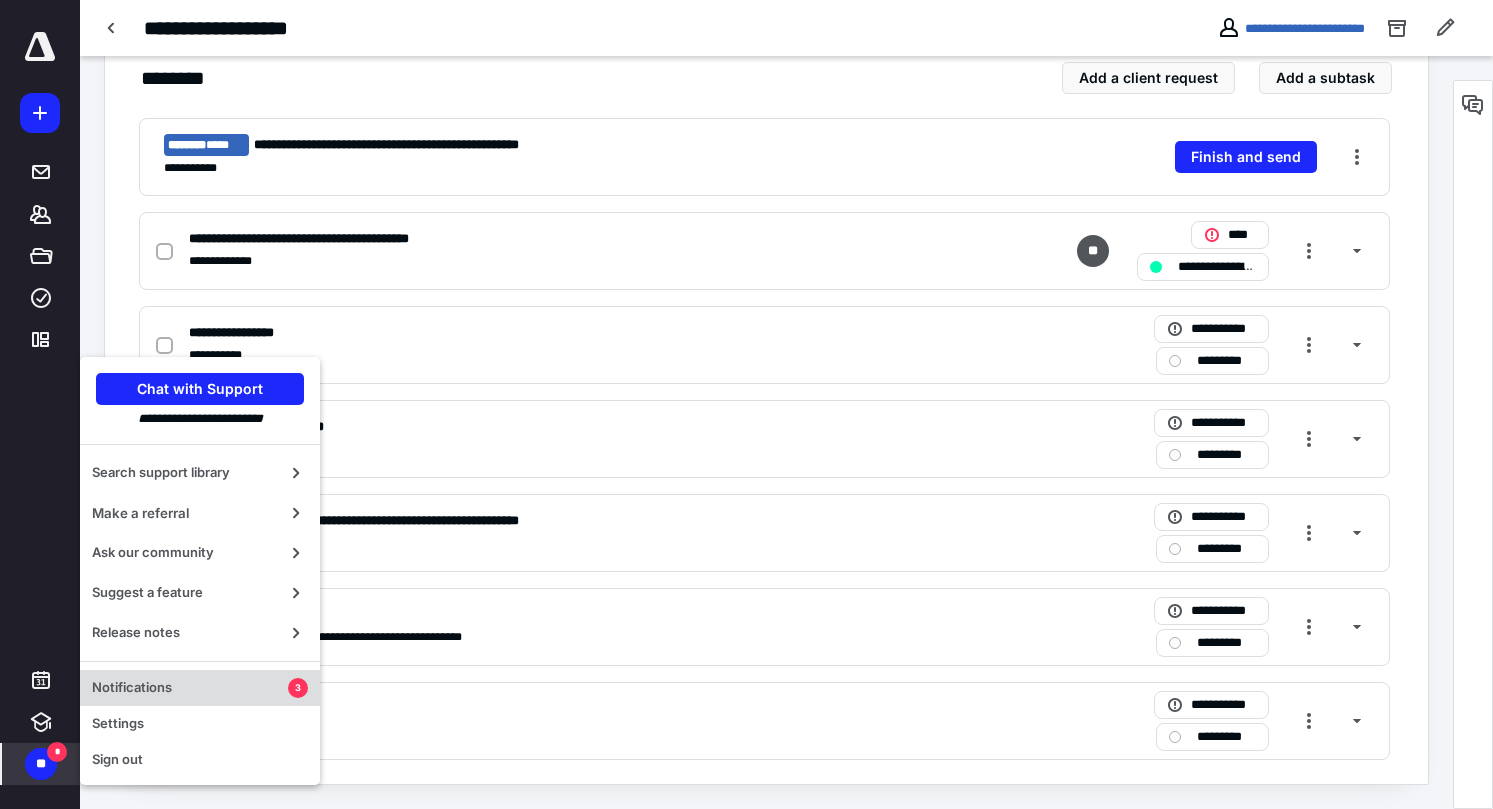 click on "Notifications 3" at bounding box center [200, 688] 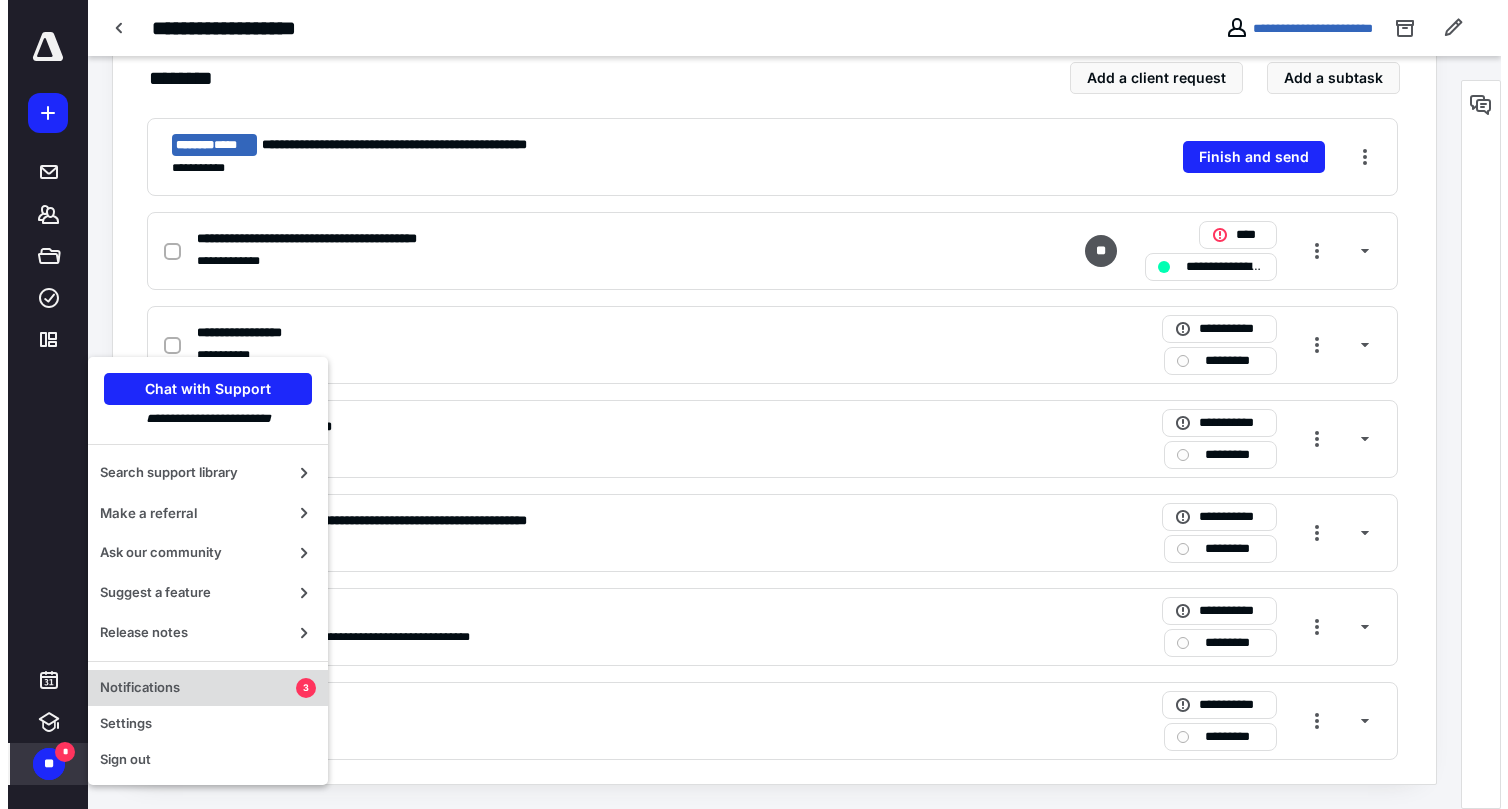 scroll, scrollTop: 0, scrollLeft: 0, axis: both 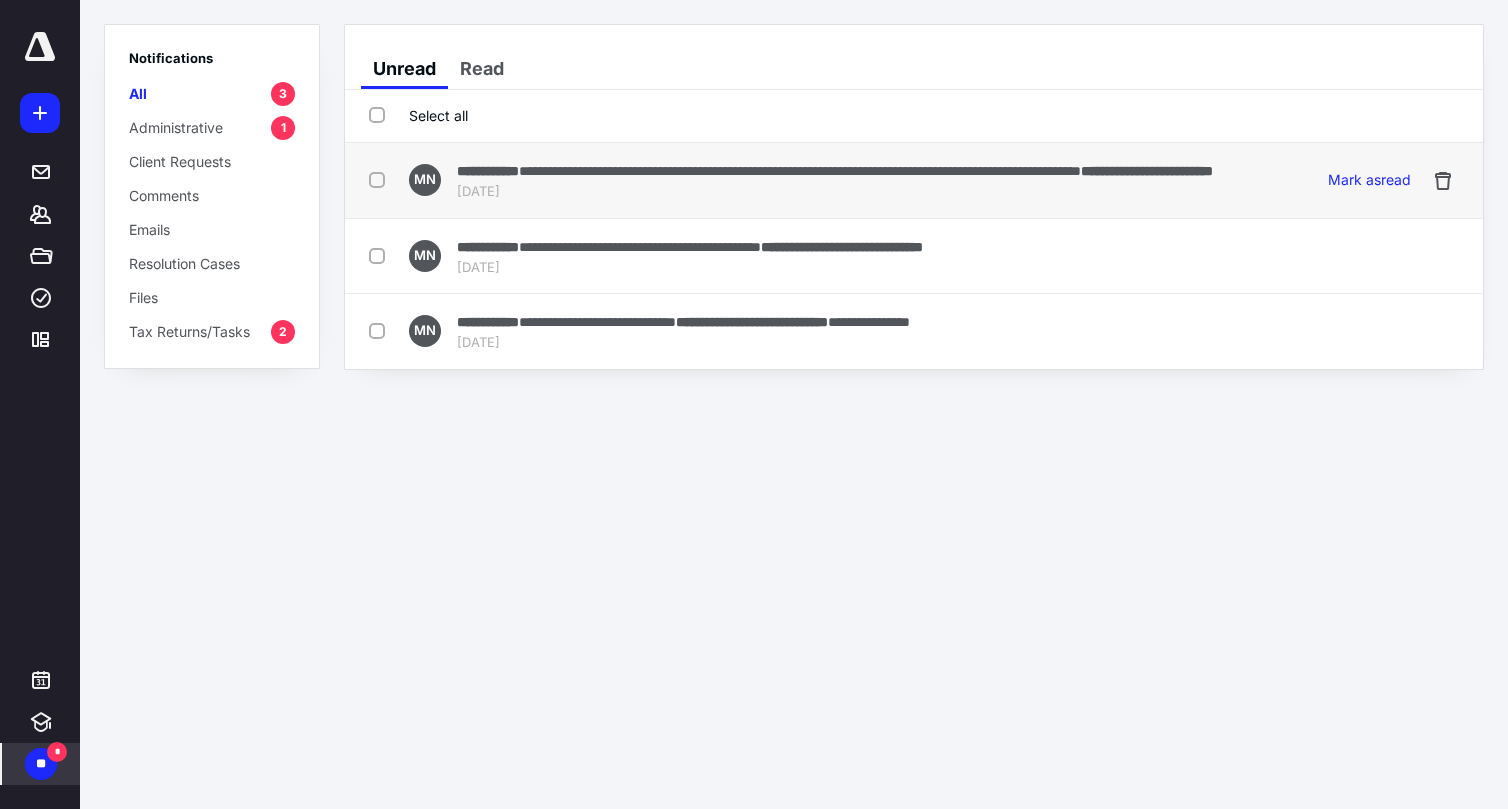click on "**********" at bounding box center [835, 170] 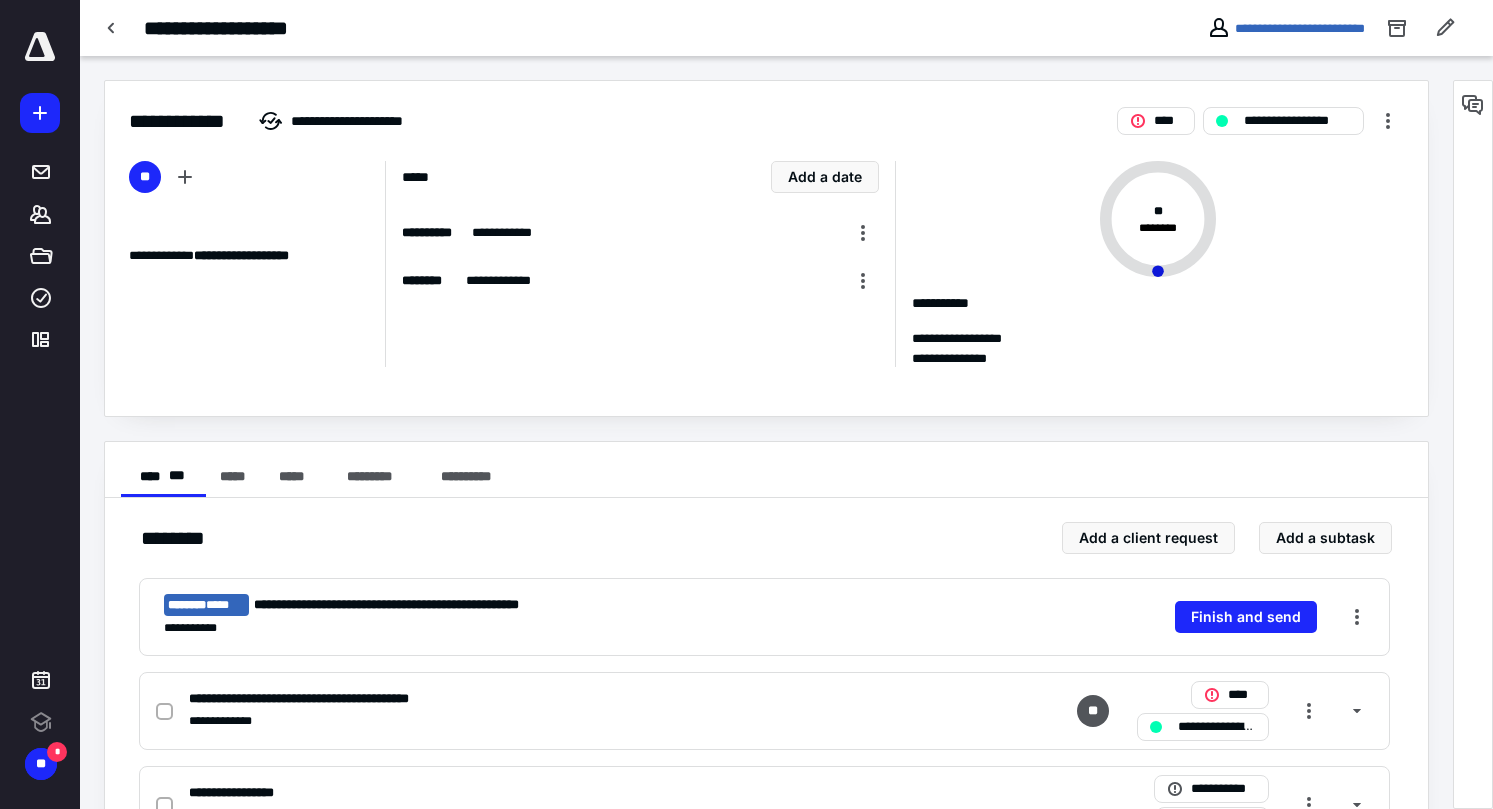 scroll, scrollTop: 0, scrollLeft: 0, axis: both 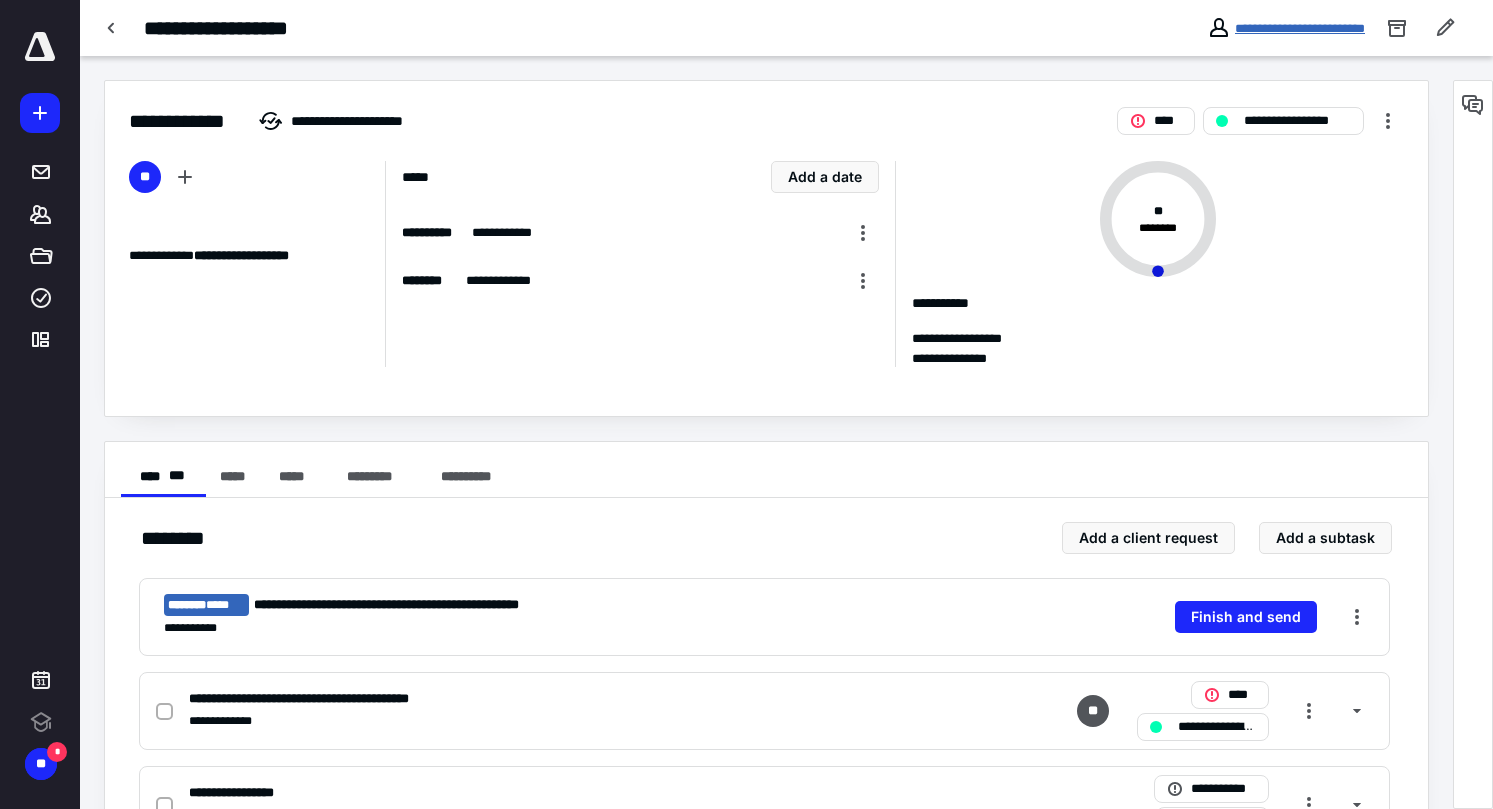 click on "**********" at bounding box center (1300, 28) 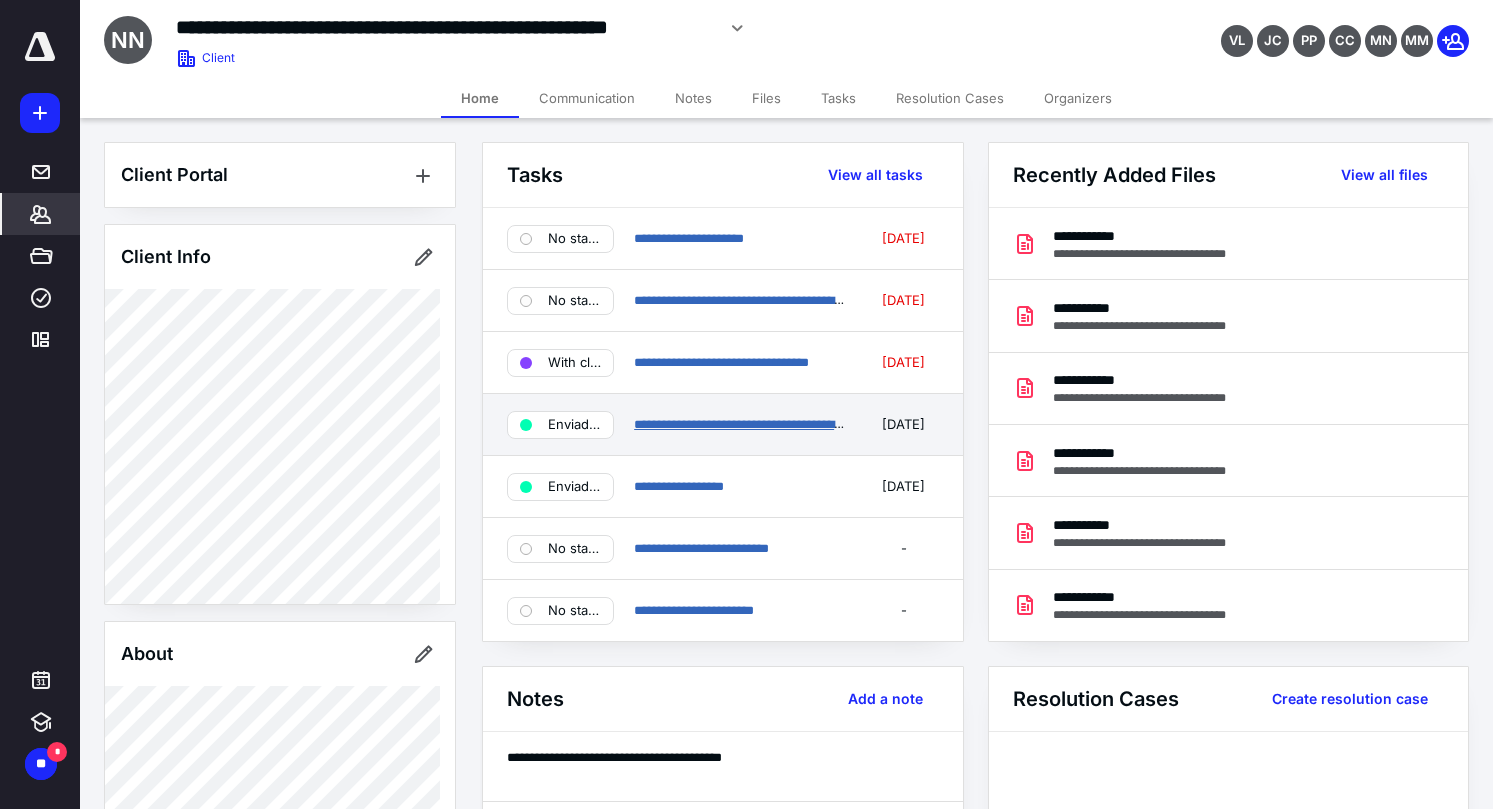 click on "**********" at bounding box center (744, 424) 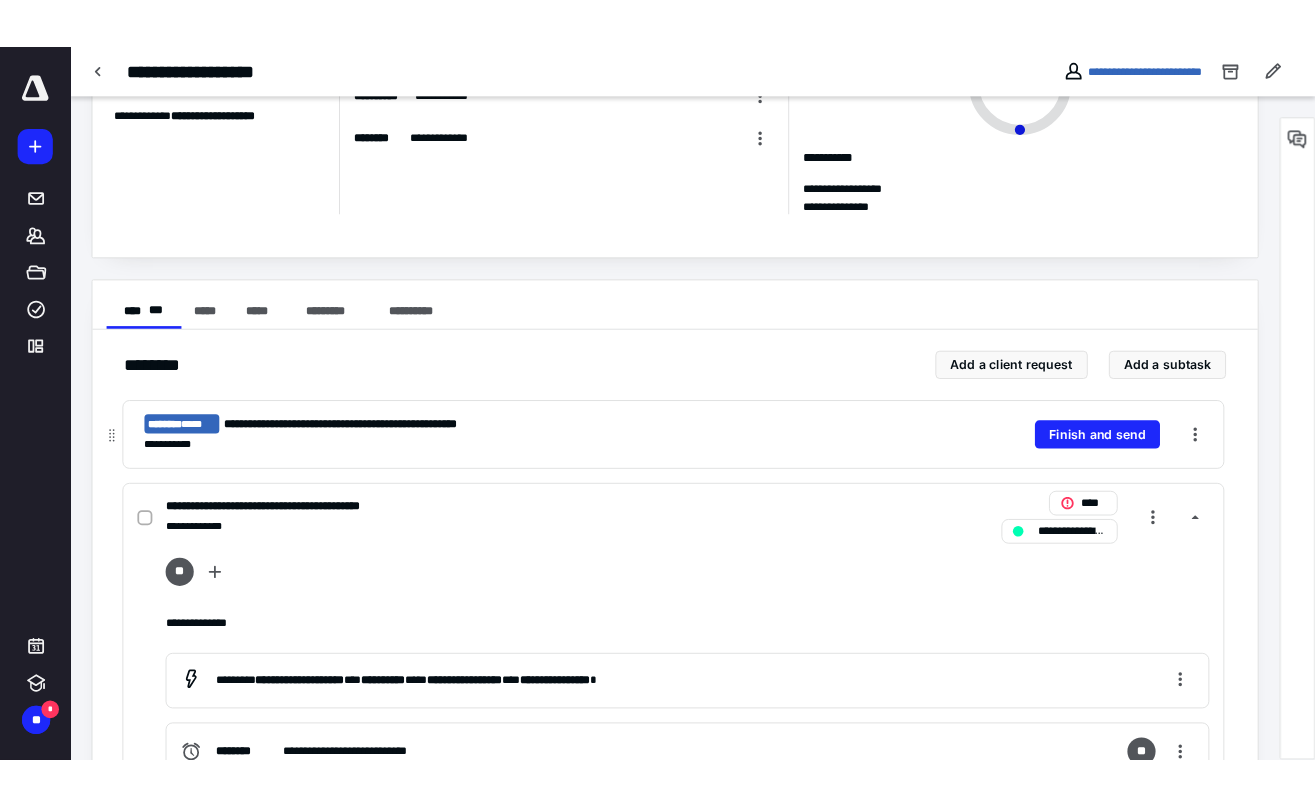 scroll, scrollTop: 0, scrollLeft: 0, axis: both 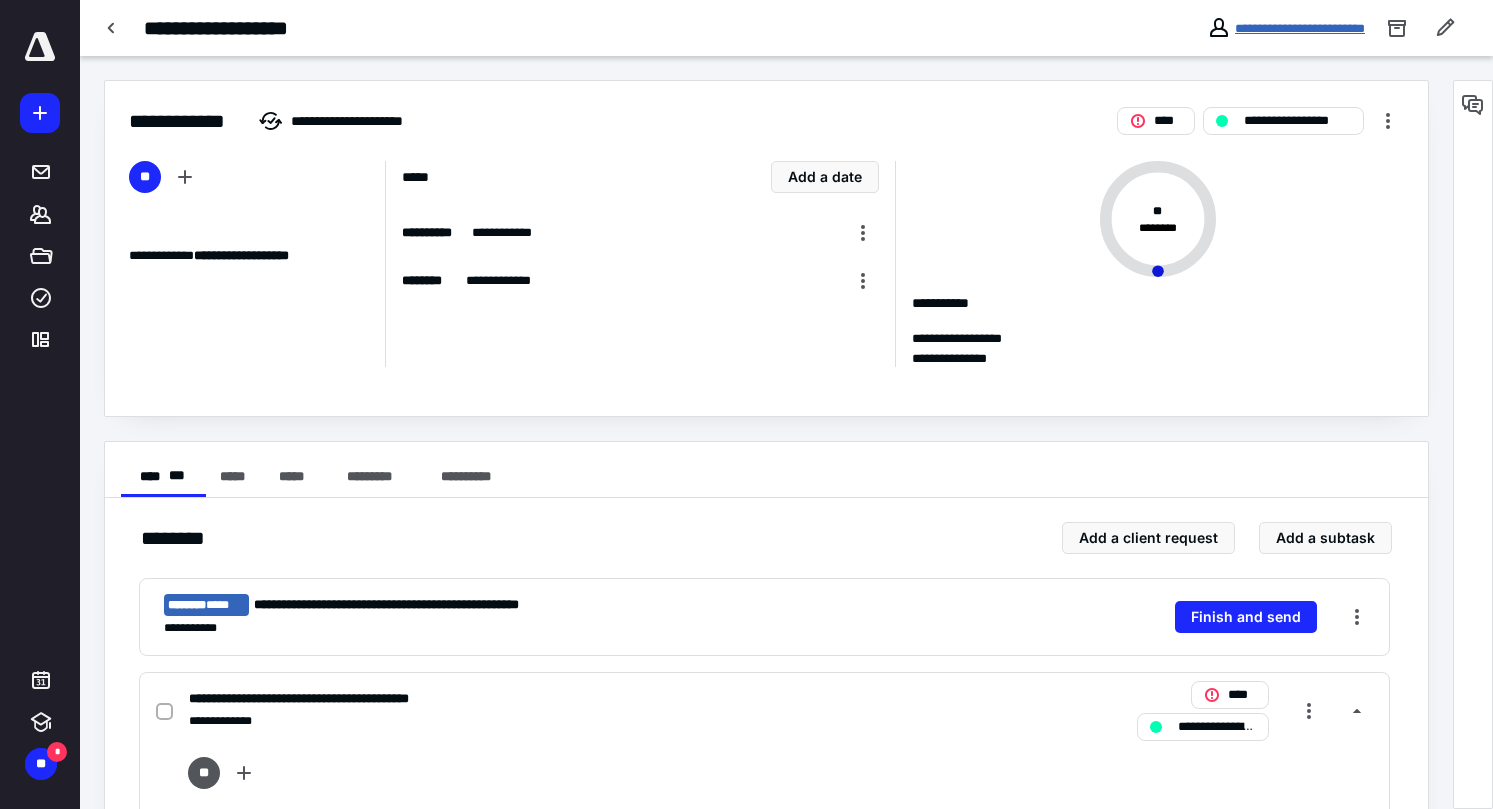 click on "**********" at bounding box center (1300, 28) 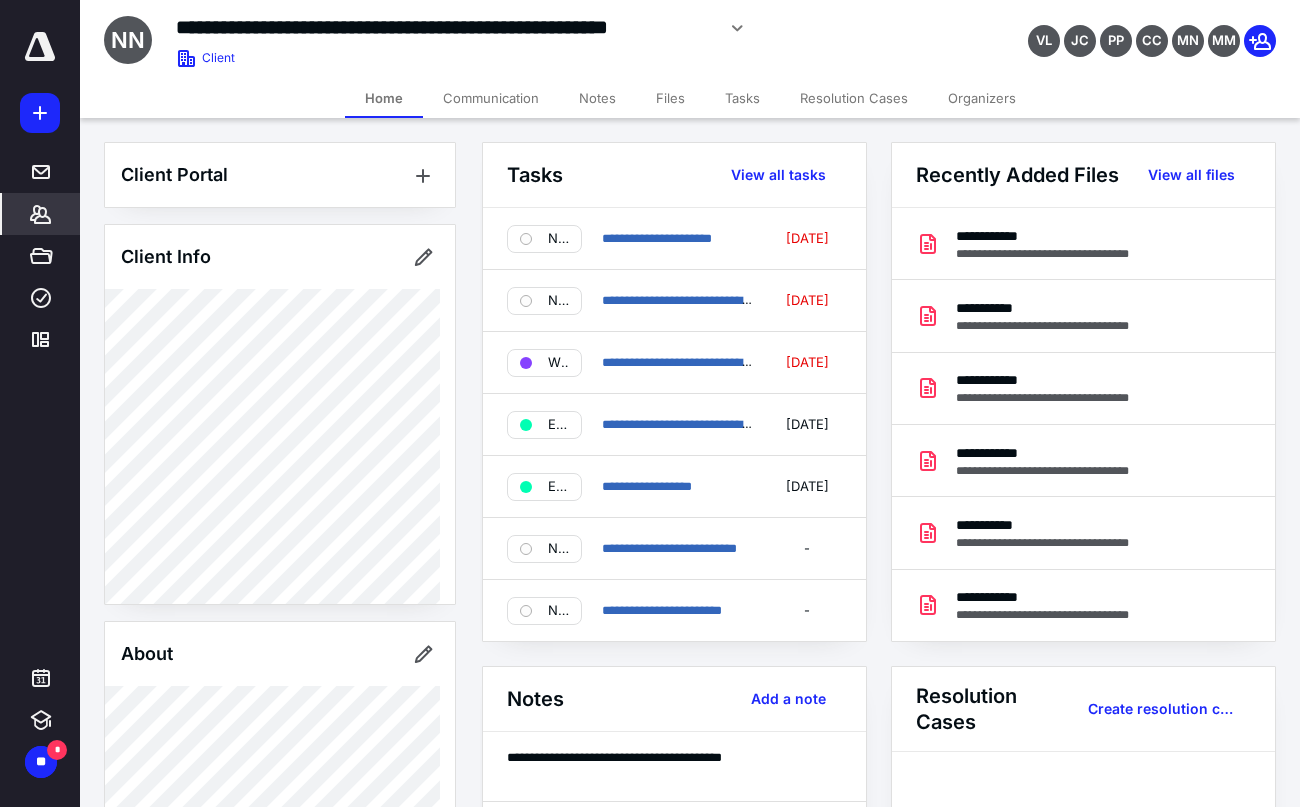click on "*******" at bounding box center (41, 214) 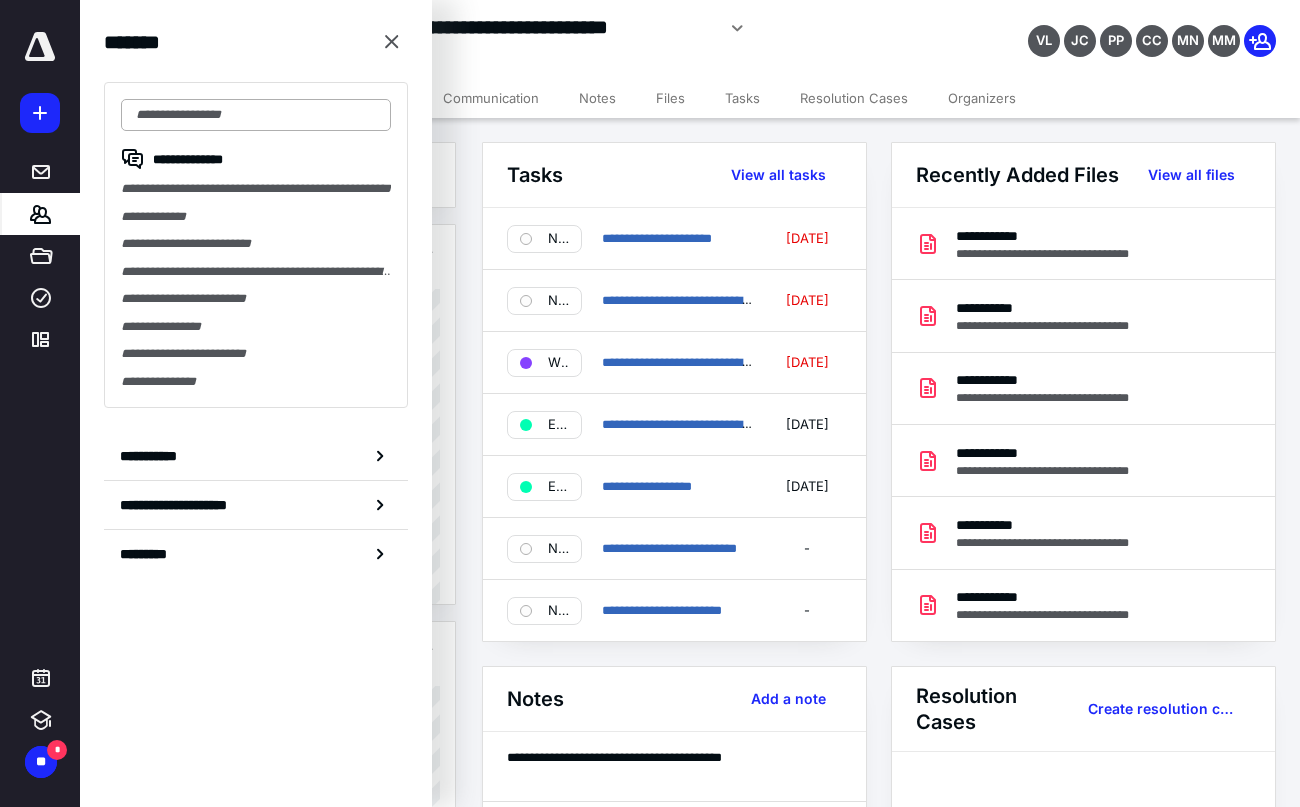 click at bounding box center (256, 115) 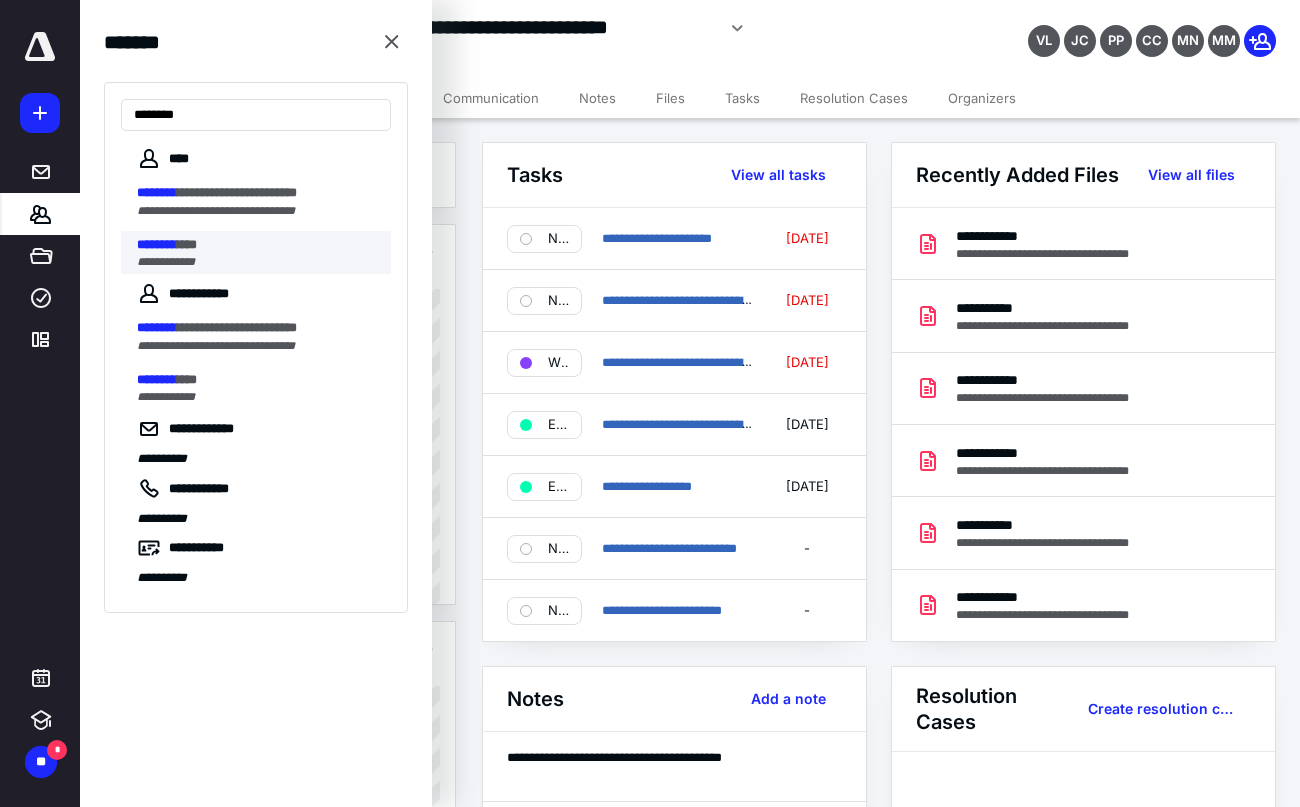 type on "********" 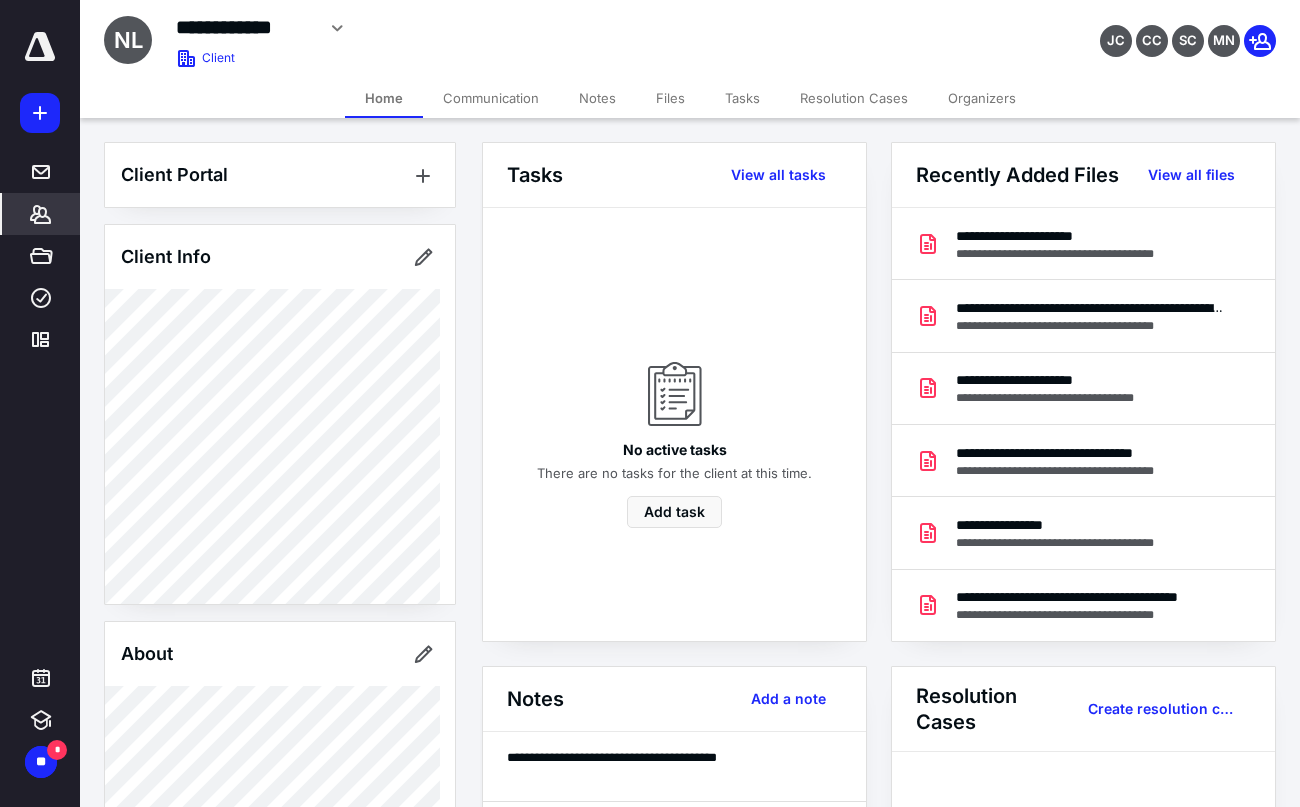 click on "Files" at bounding box center [670, 98] 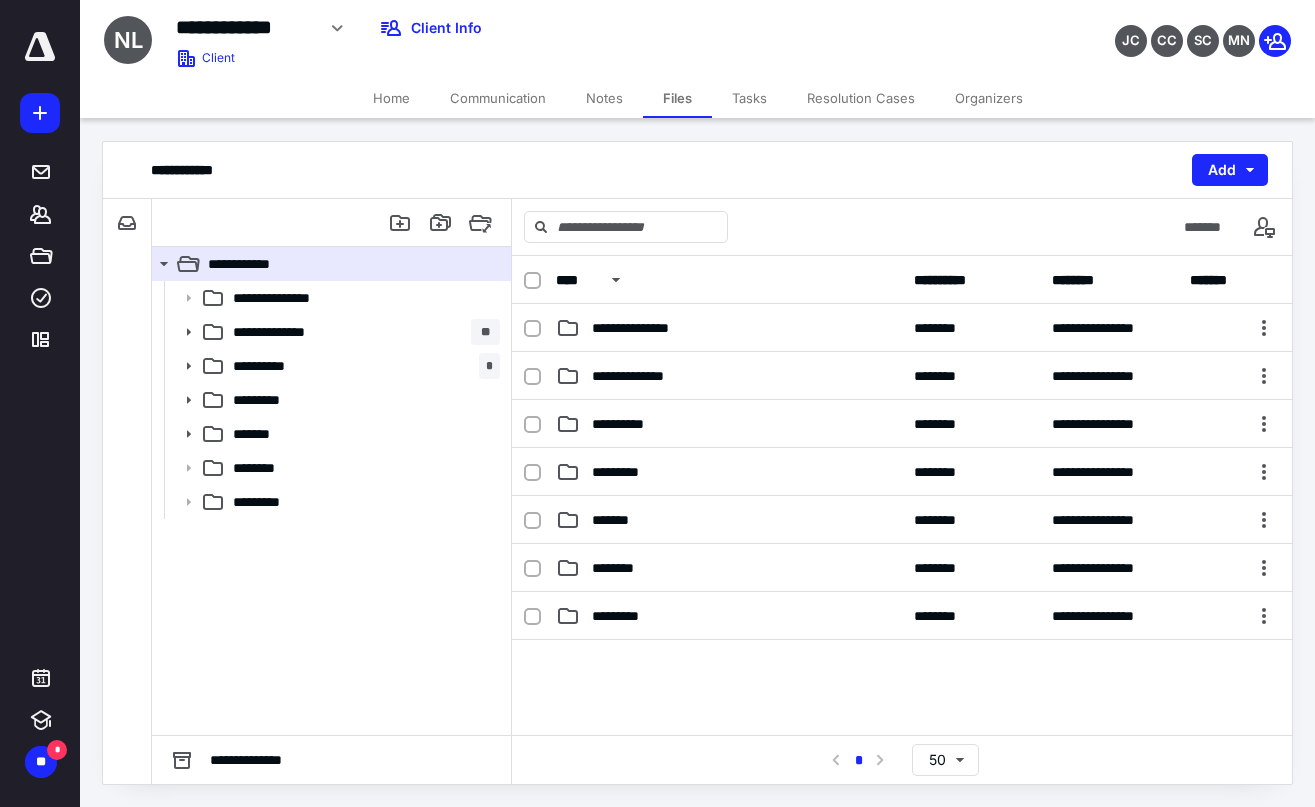 click on "**********" at bounding box center (648, 376) 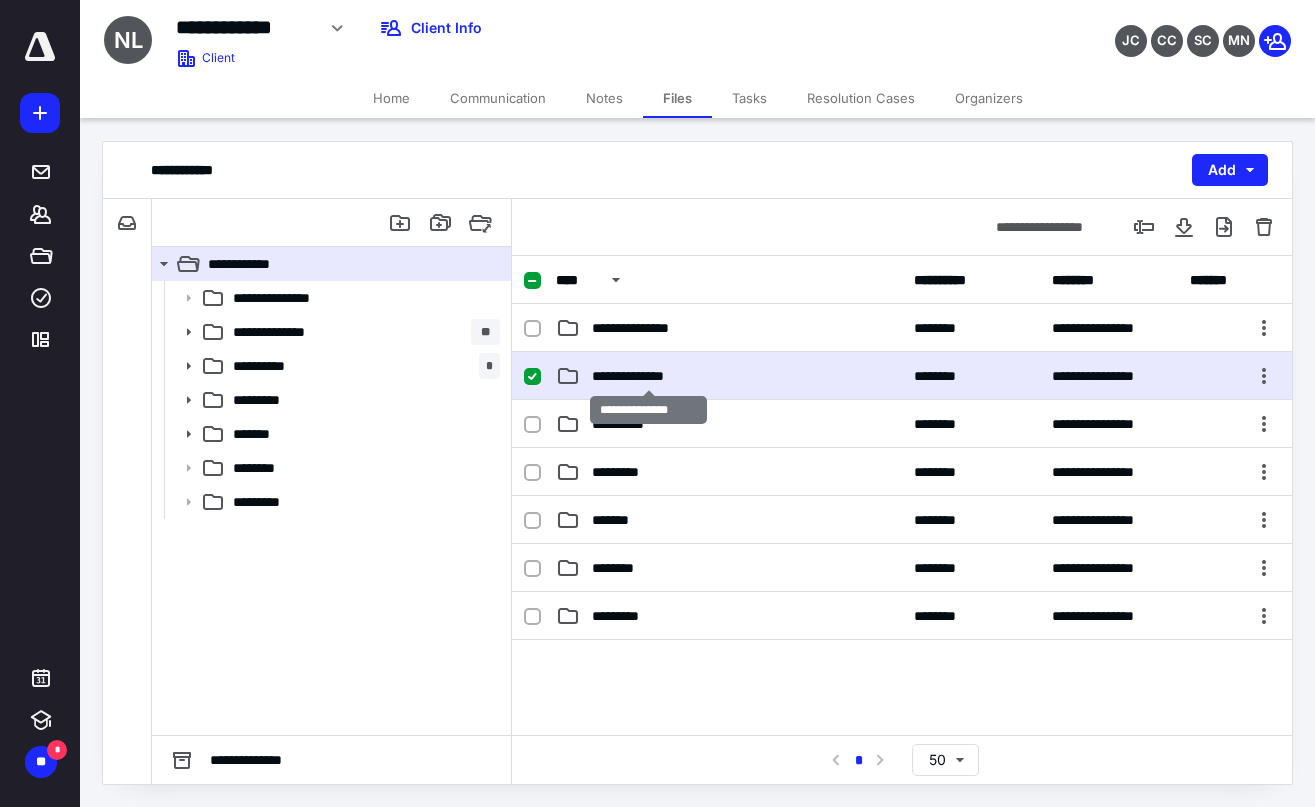 click on "**********" at bounding box center [648, 376] 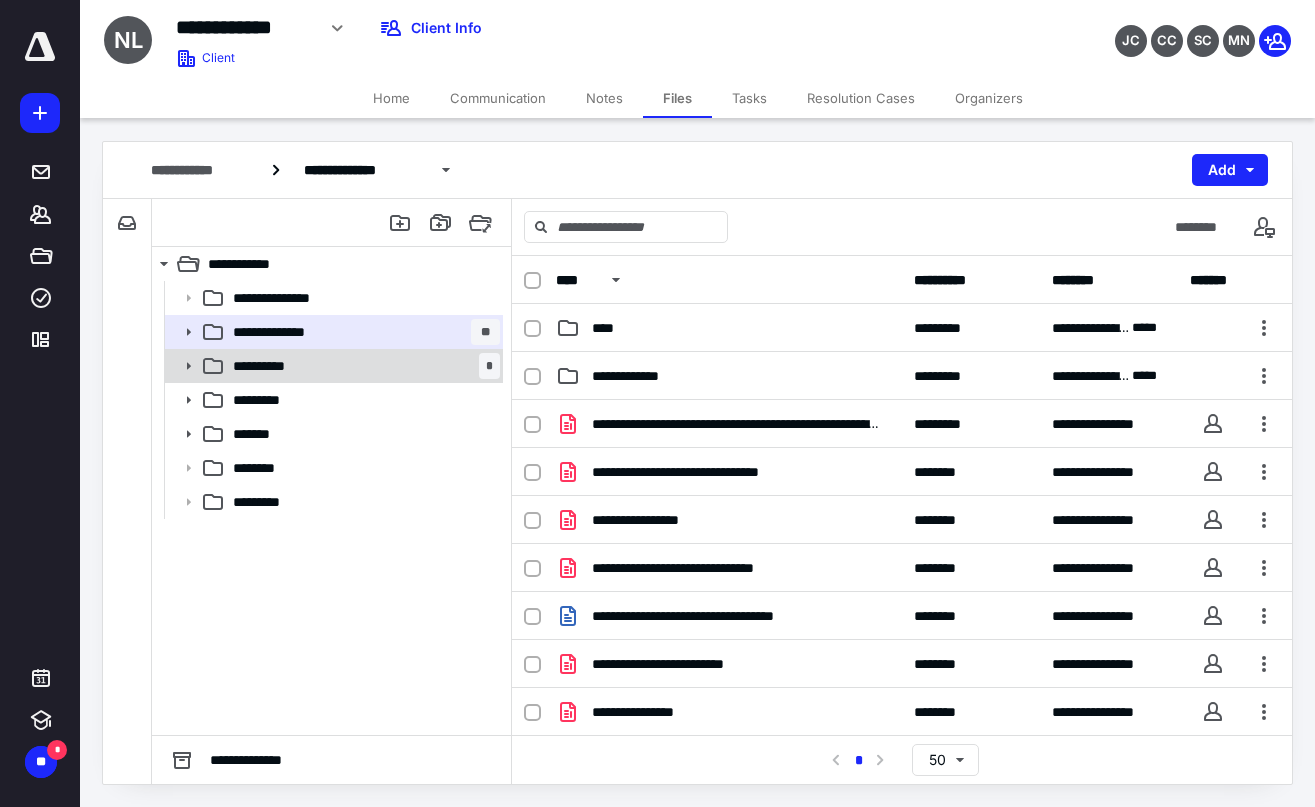 click on "**********" at bounding box center (362, 366) 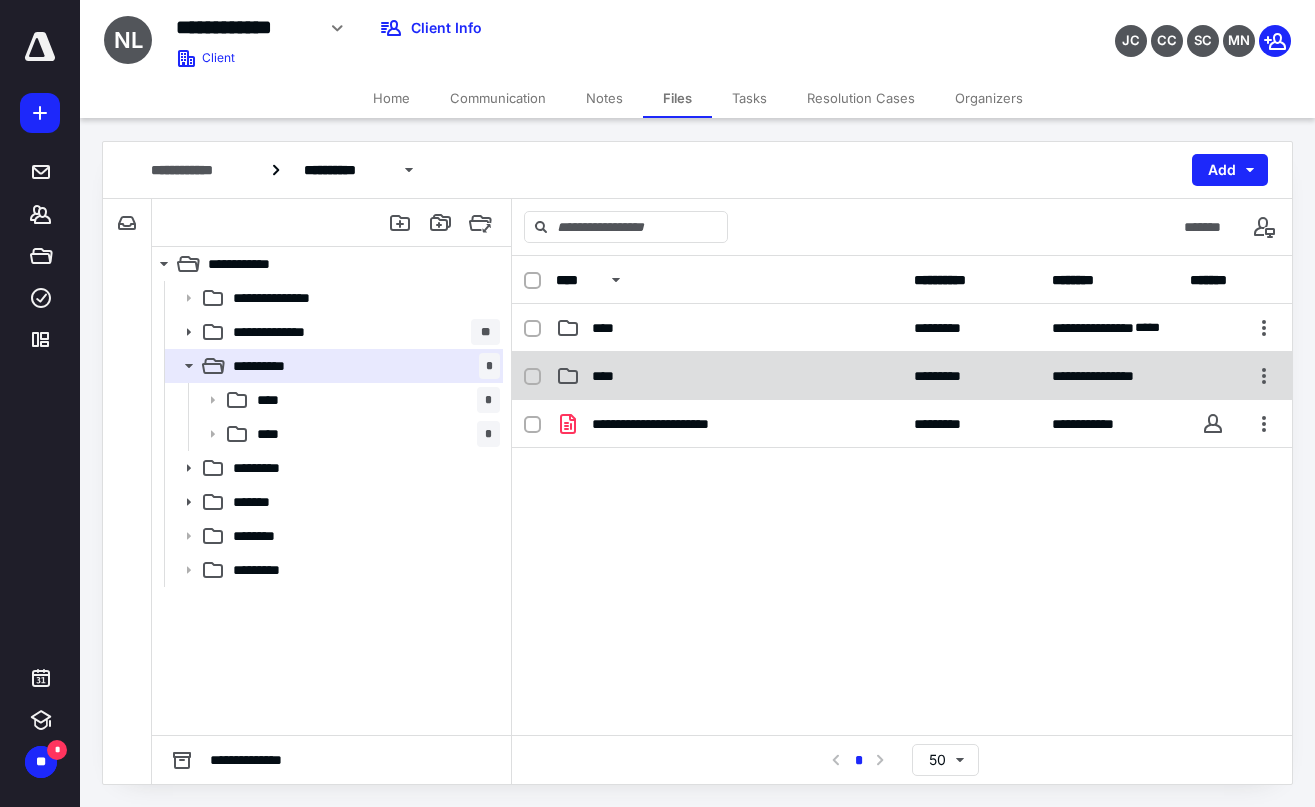 click on "****" at bounding box center [609, 376] 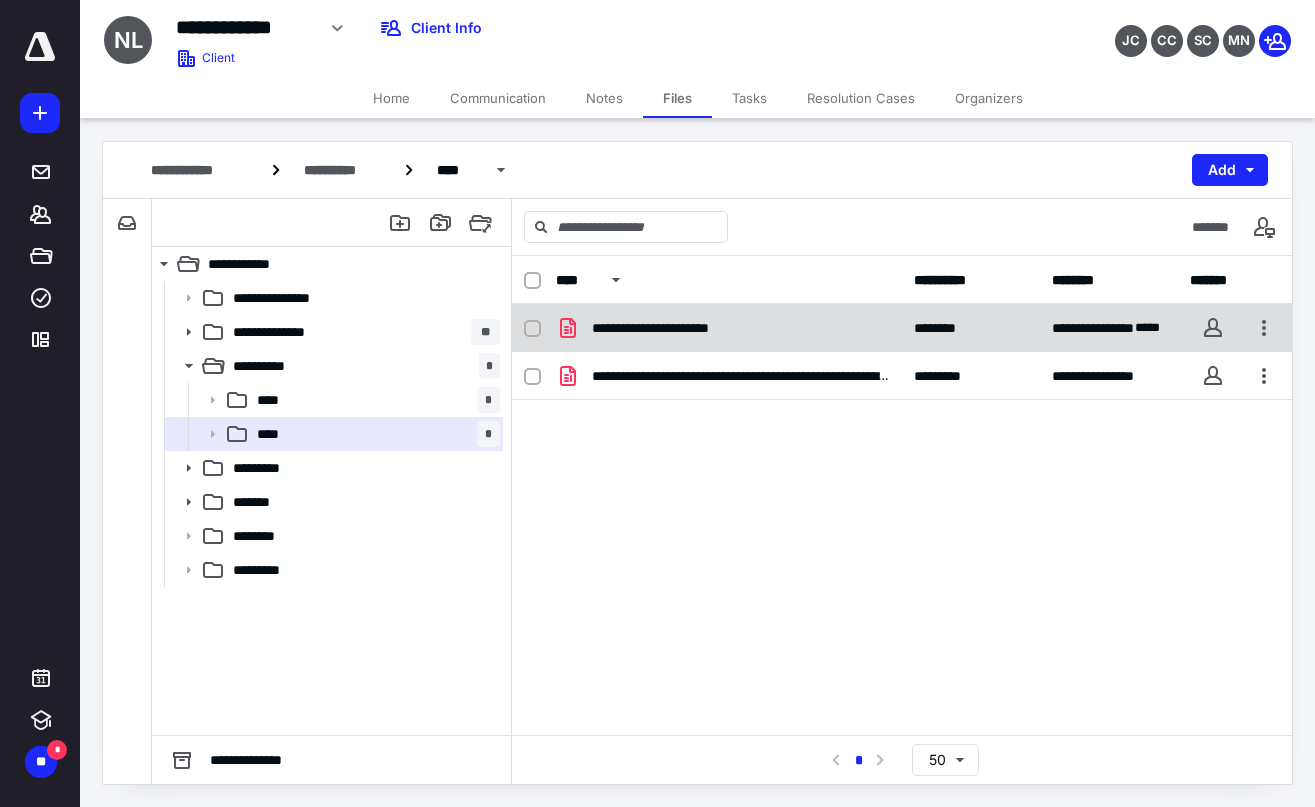click on "**********" at bounding box center [902, 328] 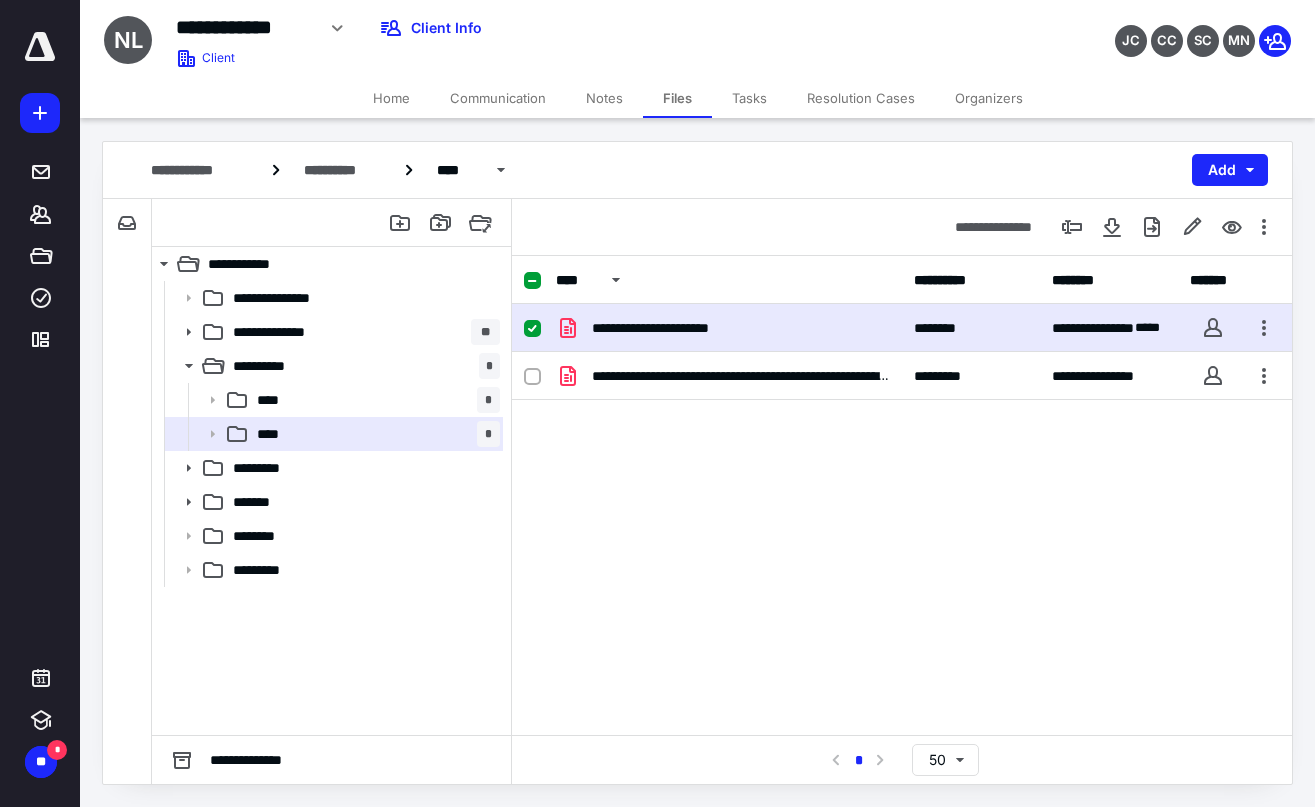 click on "**********" at bounding box center (902, 328) 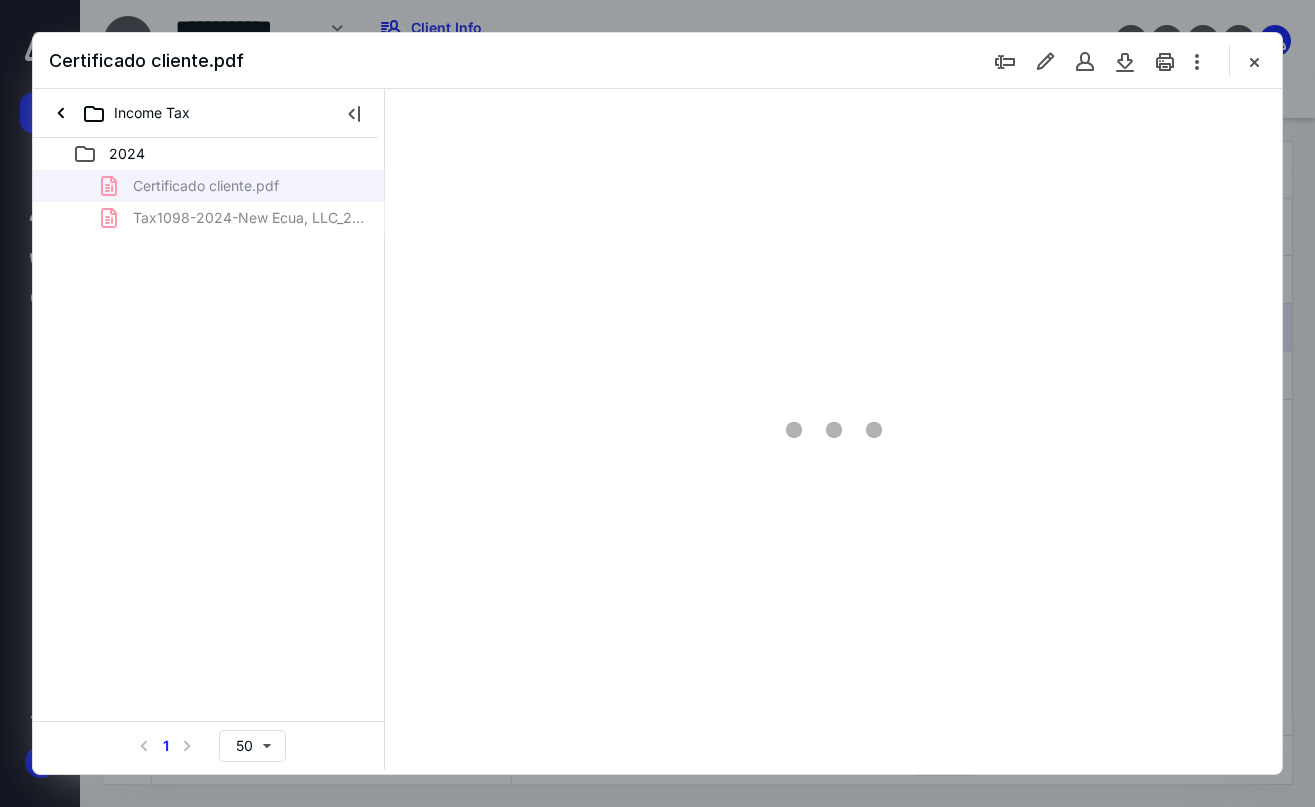 scroll, scrollTop: 0, scrollLeft: 0, axis: both 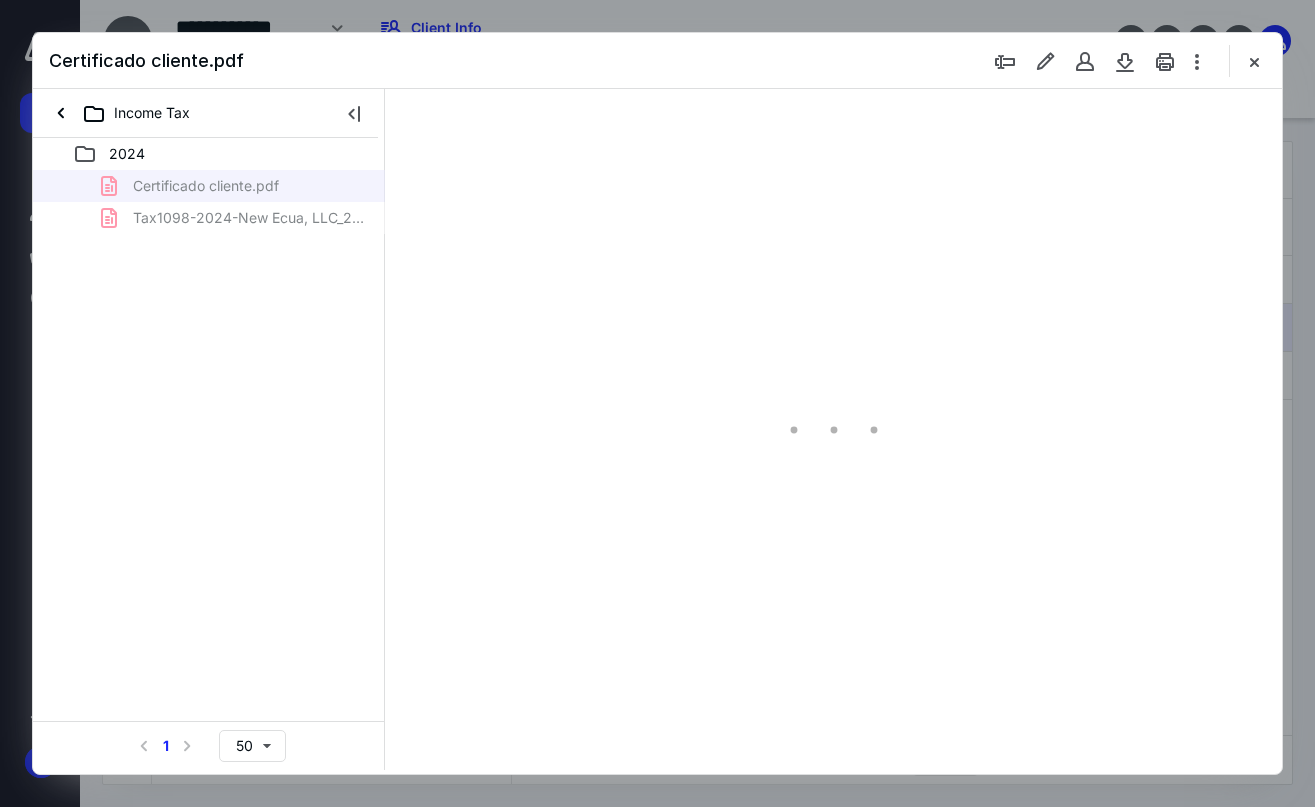 type on "73" 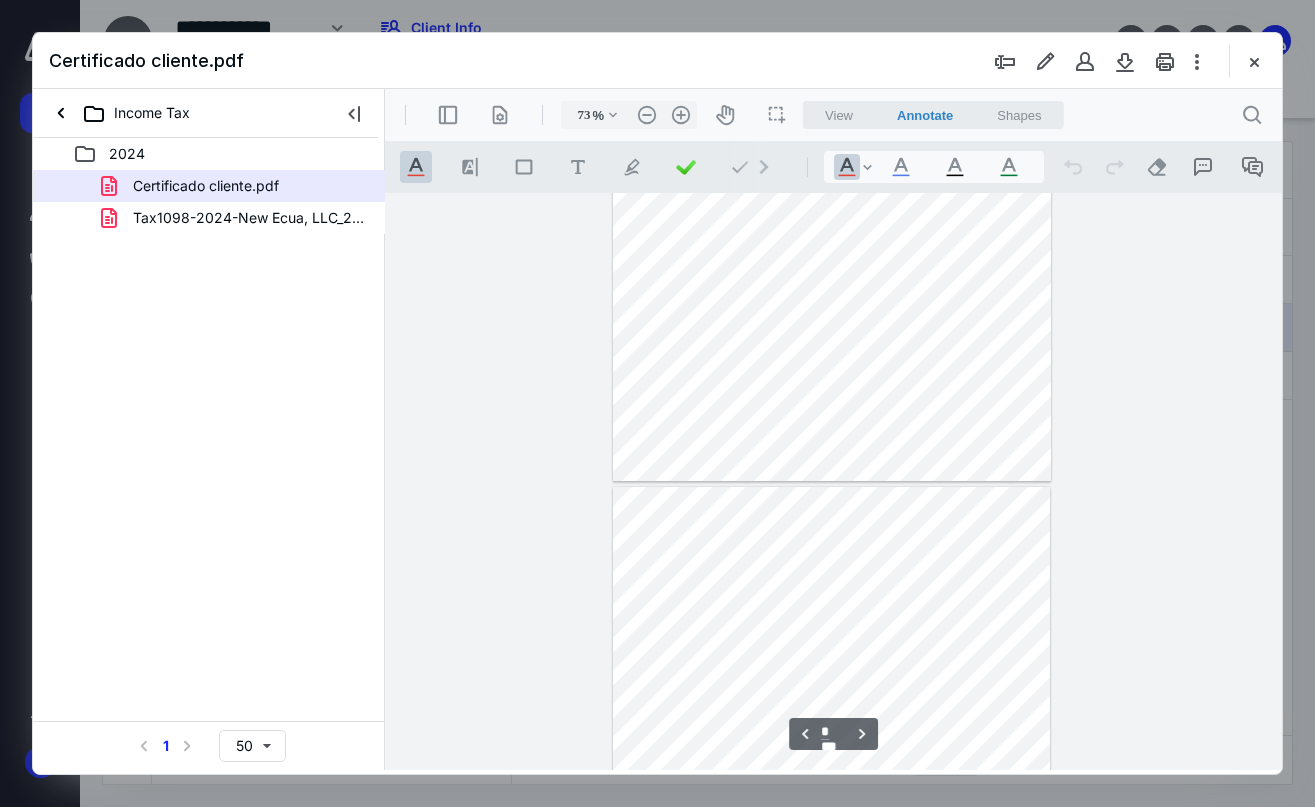 scroll, scrollTop: 1986, scrollLeft: 0, axis: vertical 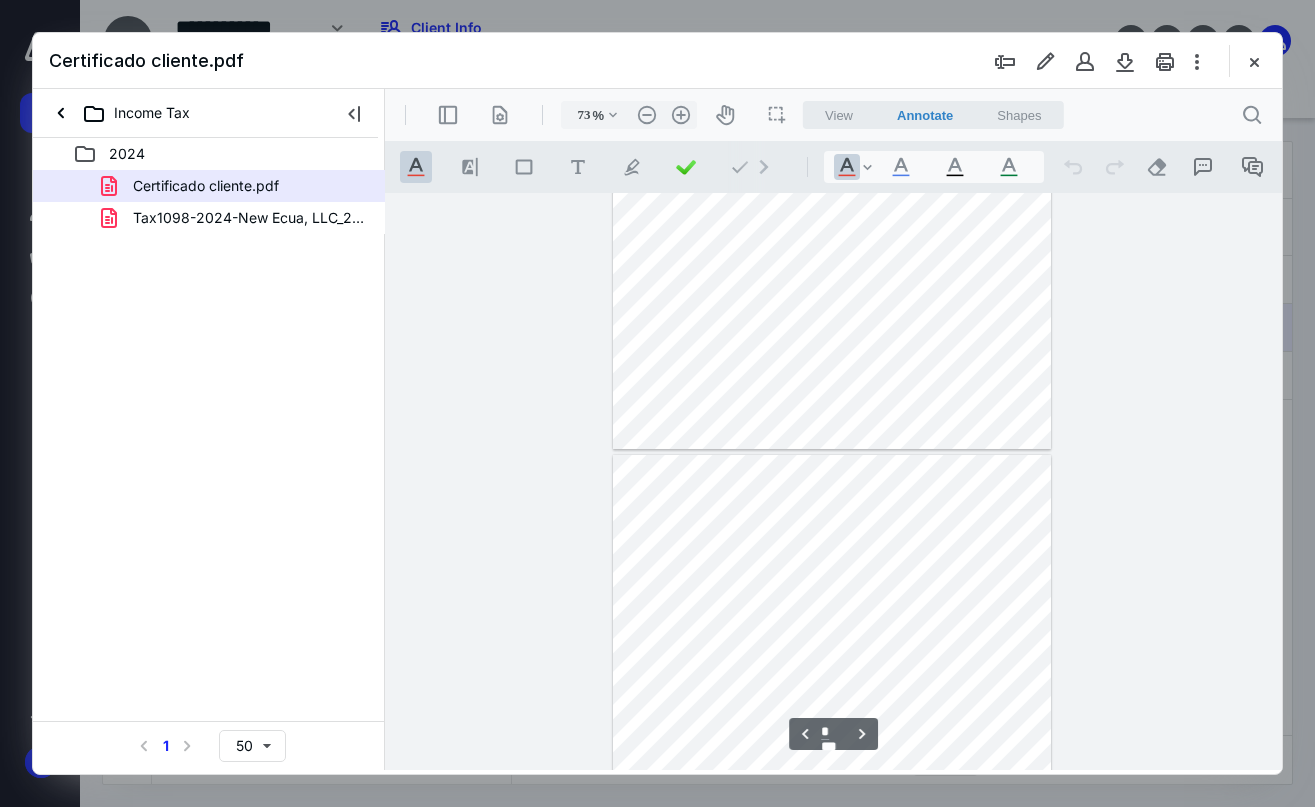 type on "*" 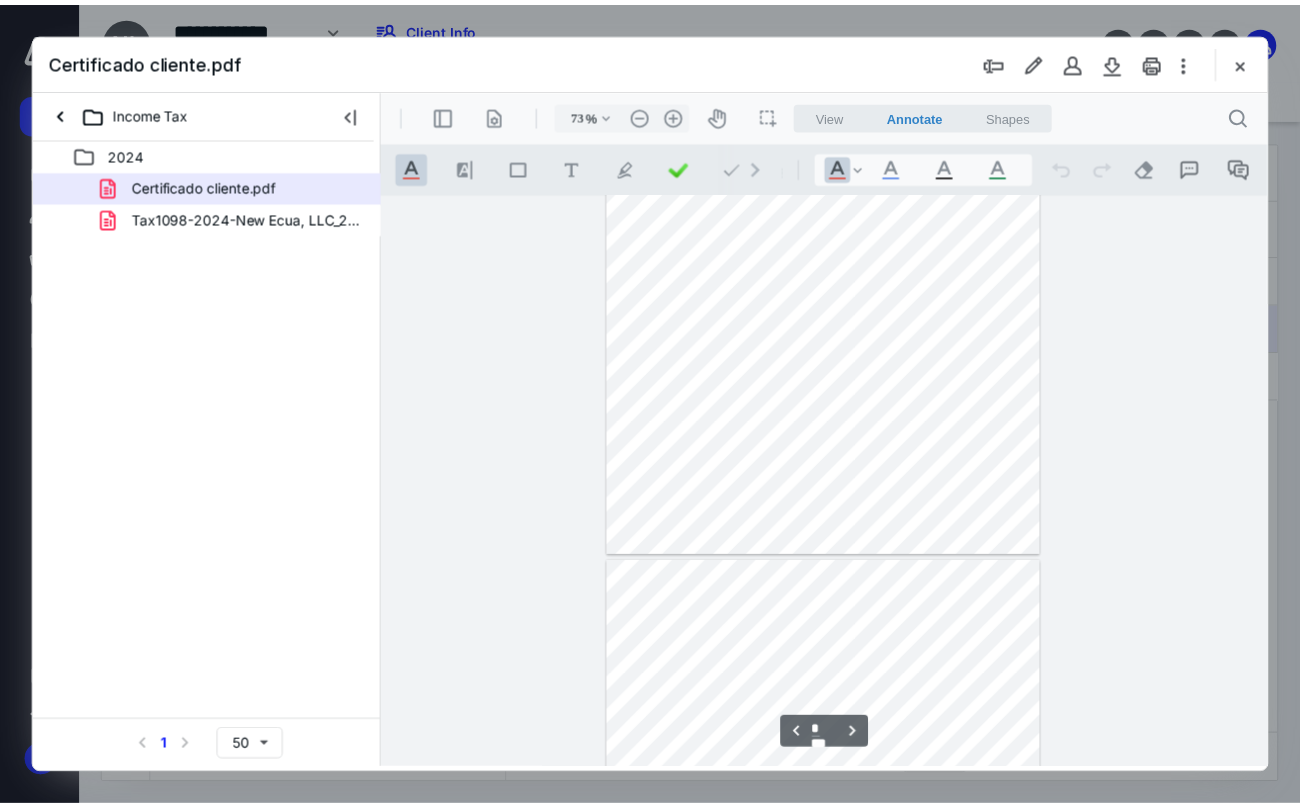 scroll, scrollTop: 786, scrollLeft: 0, axis: vertical 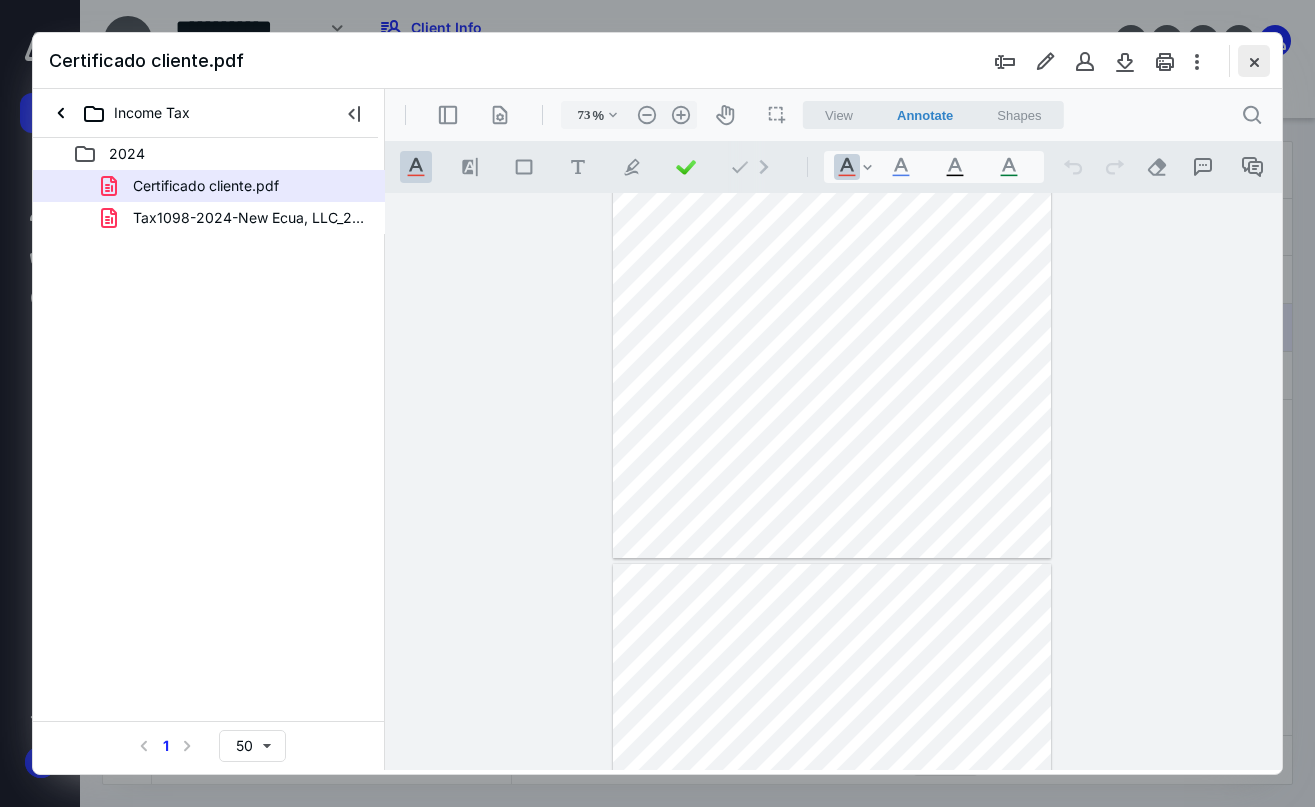 click at bounding box center [1254, 61] 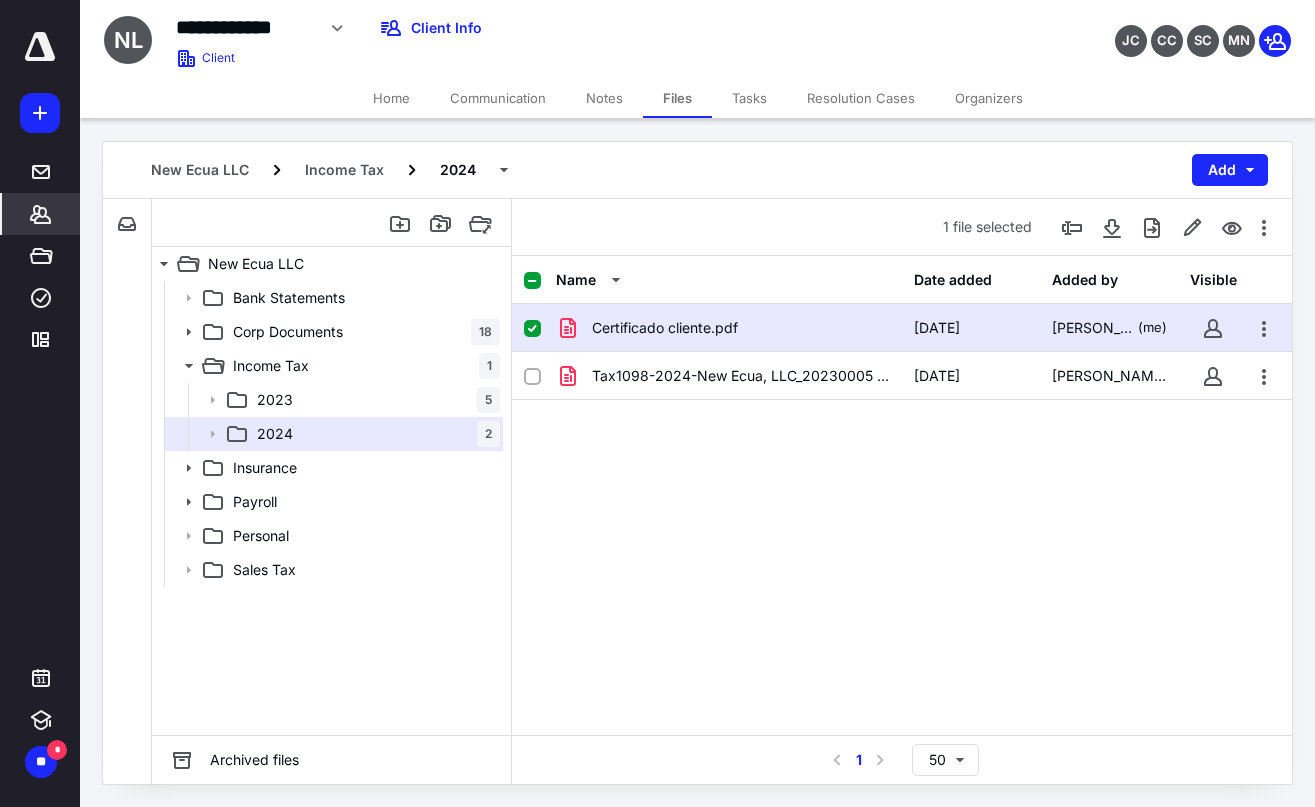 click 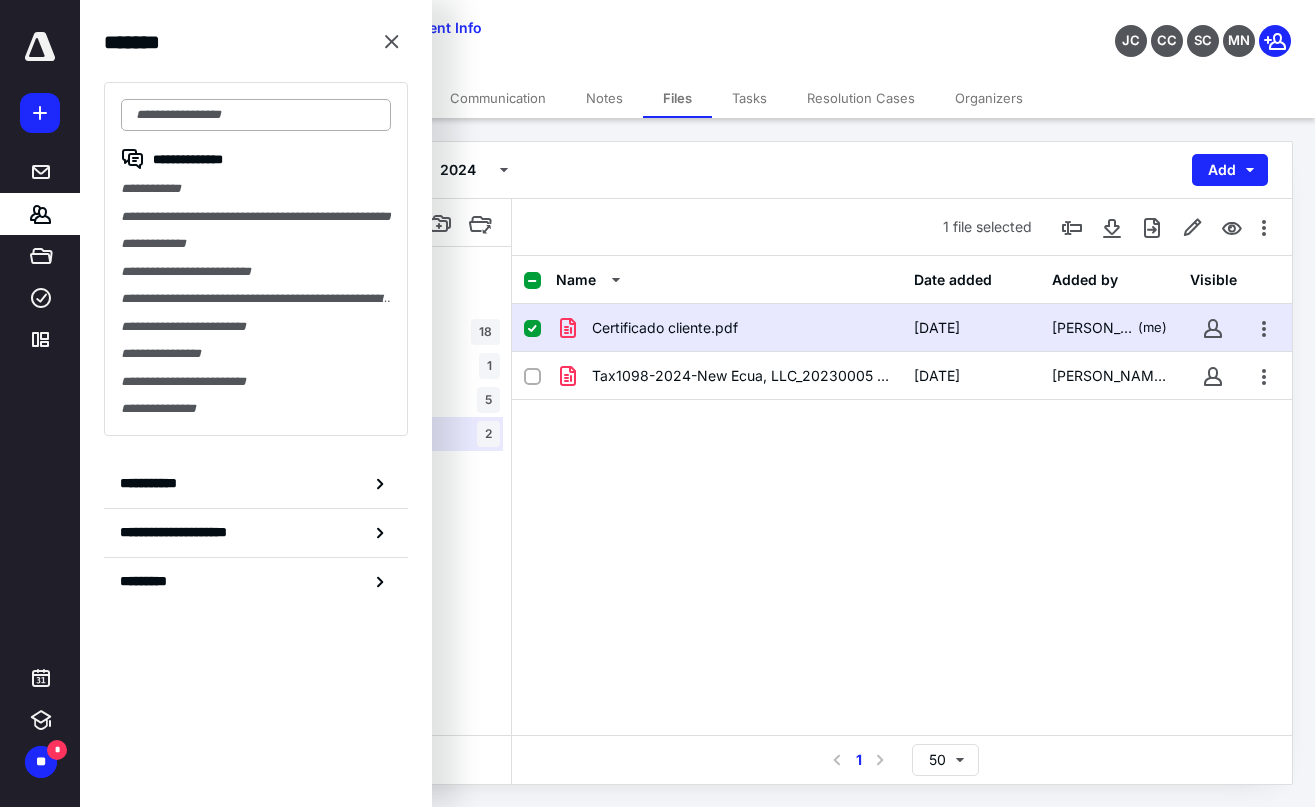 click at bounding box center (256, 115) 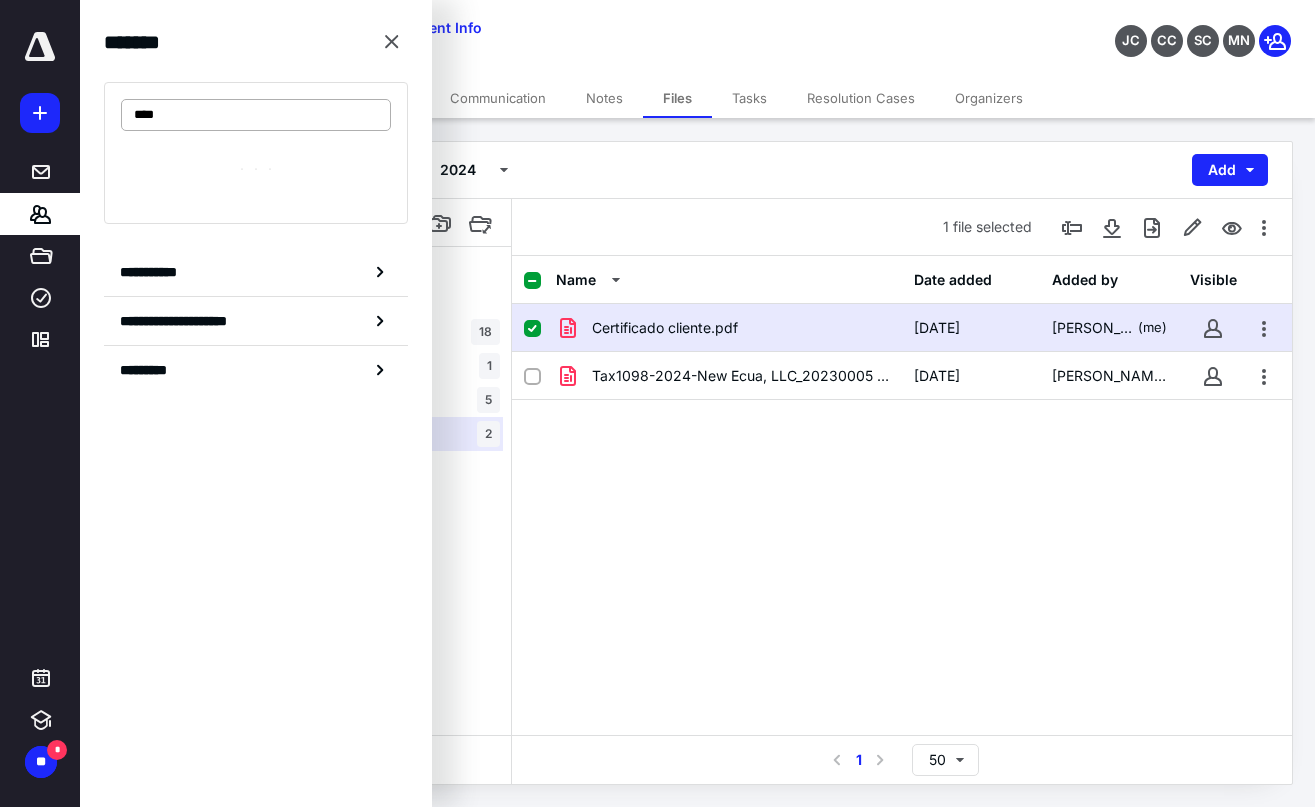 type on "*****" 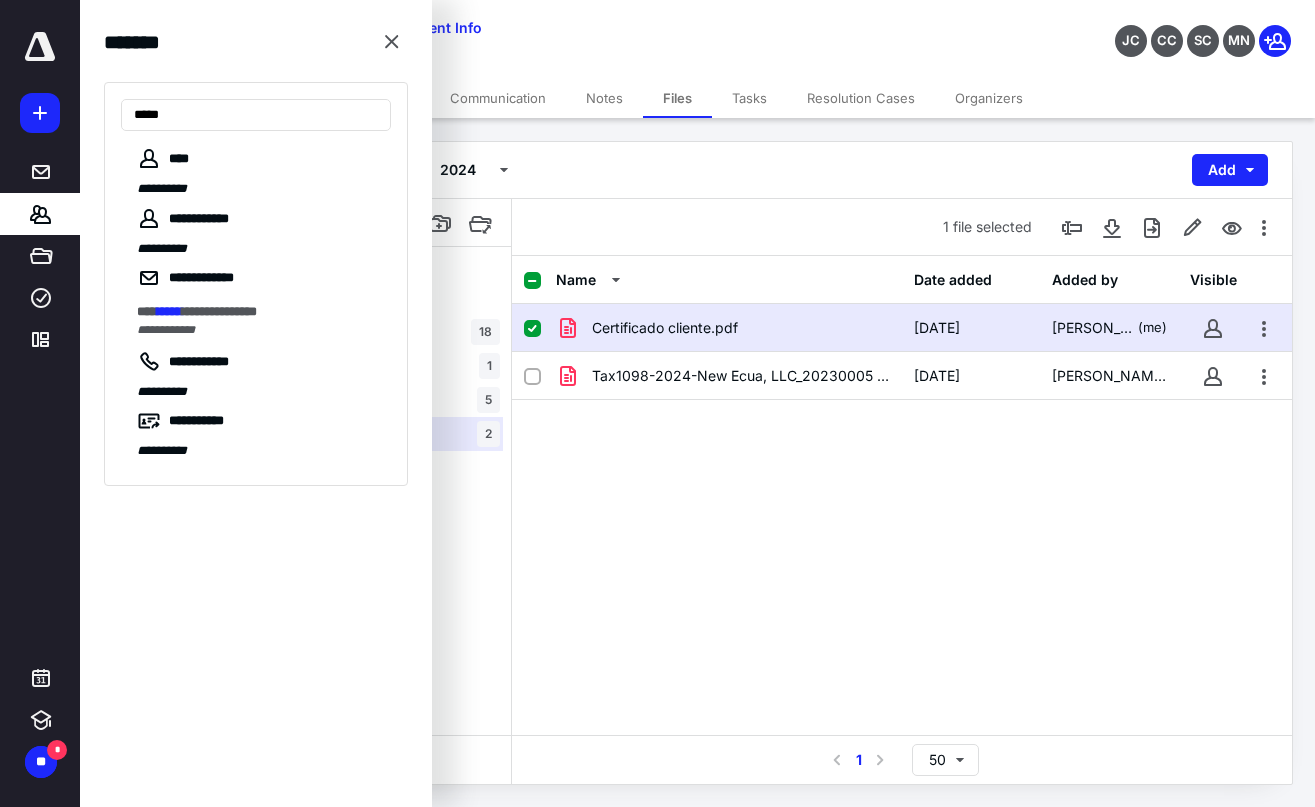 drag, startPoint x: 196, startPoint y: 108, endPoint x: 50, endPoint y: 112, distance: 146.05478 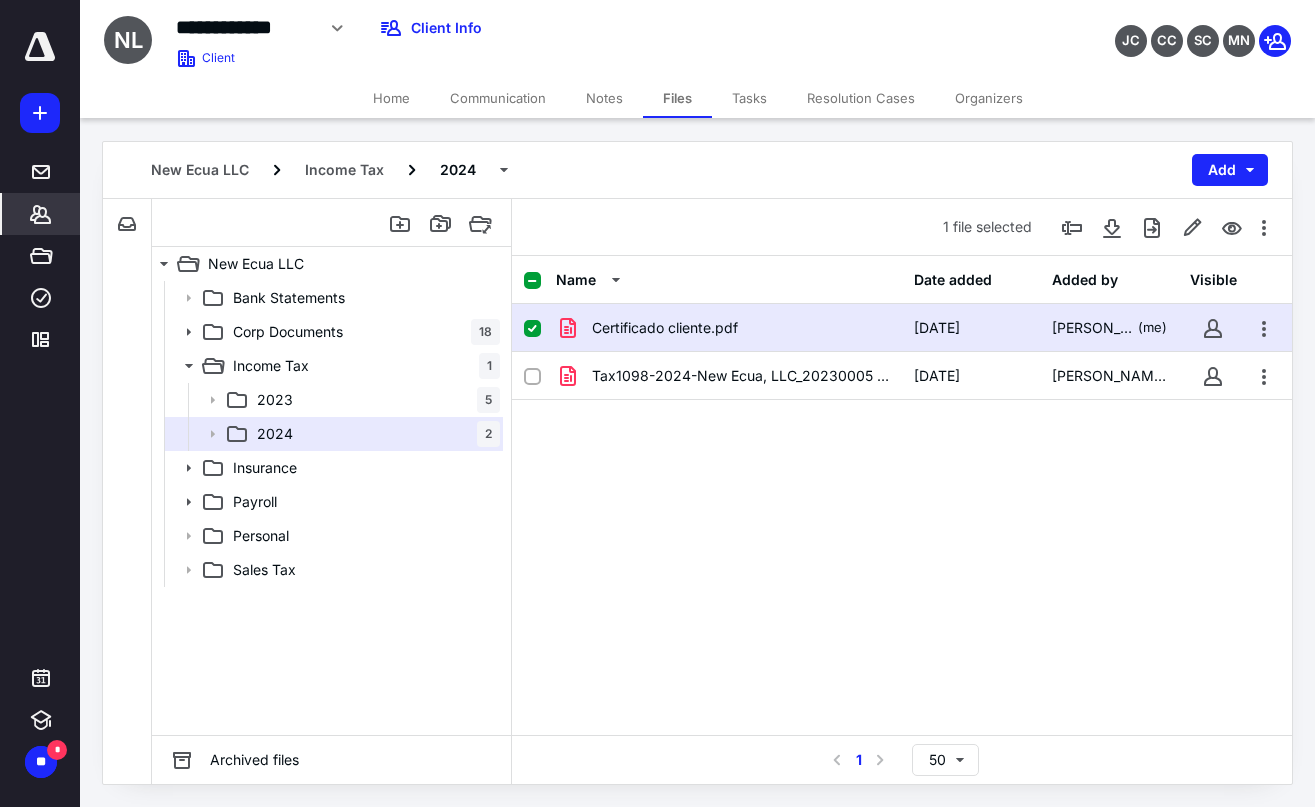 click 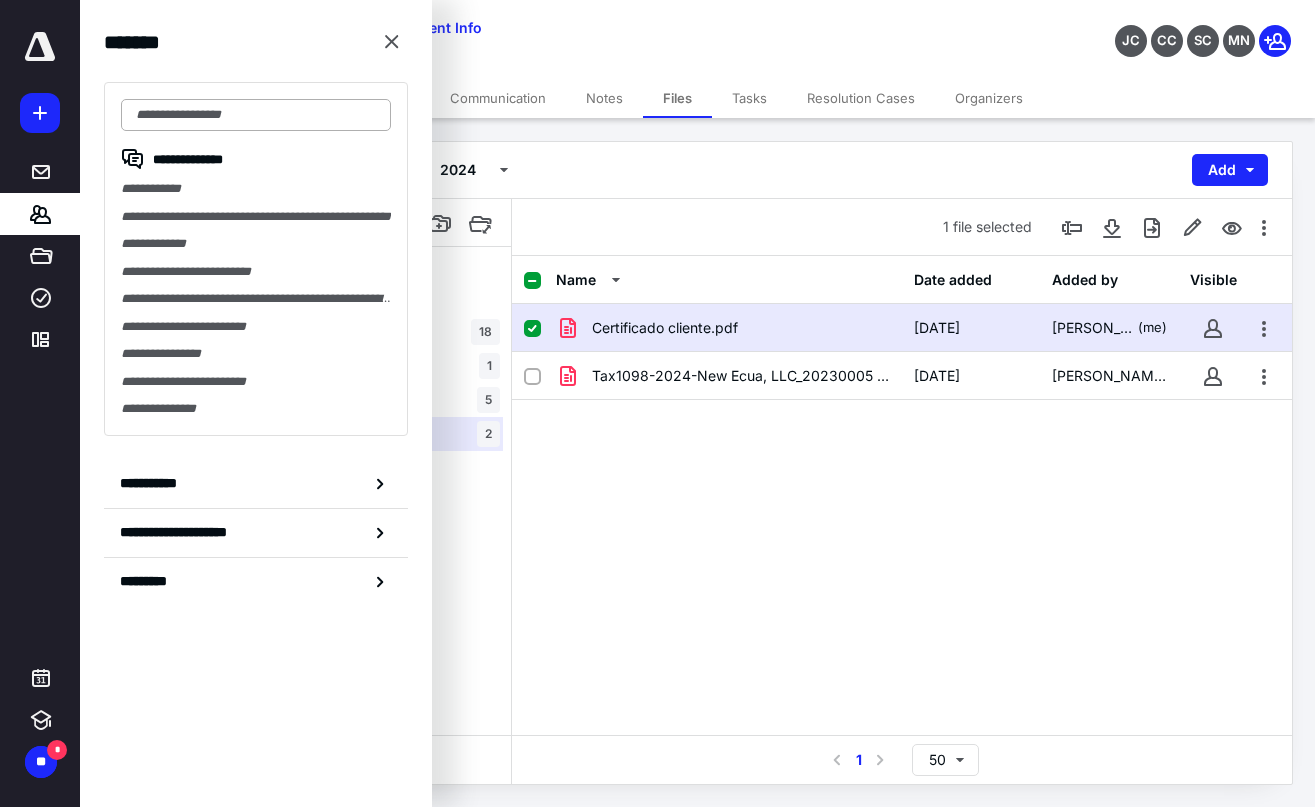 click at bounding box center (256, 115) 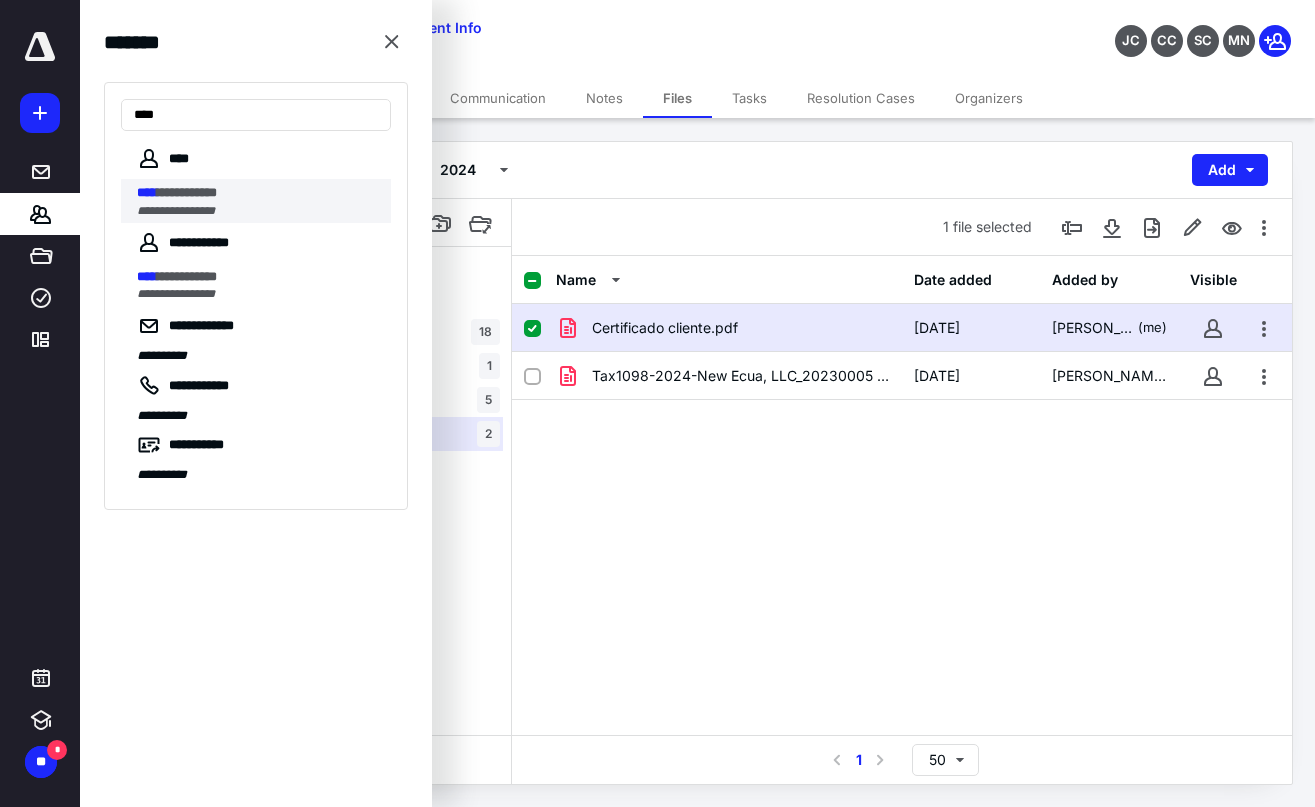 type on "****" 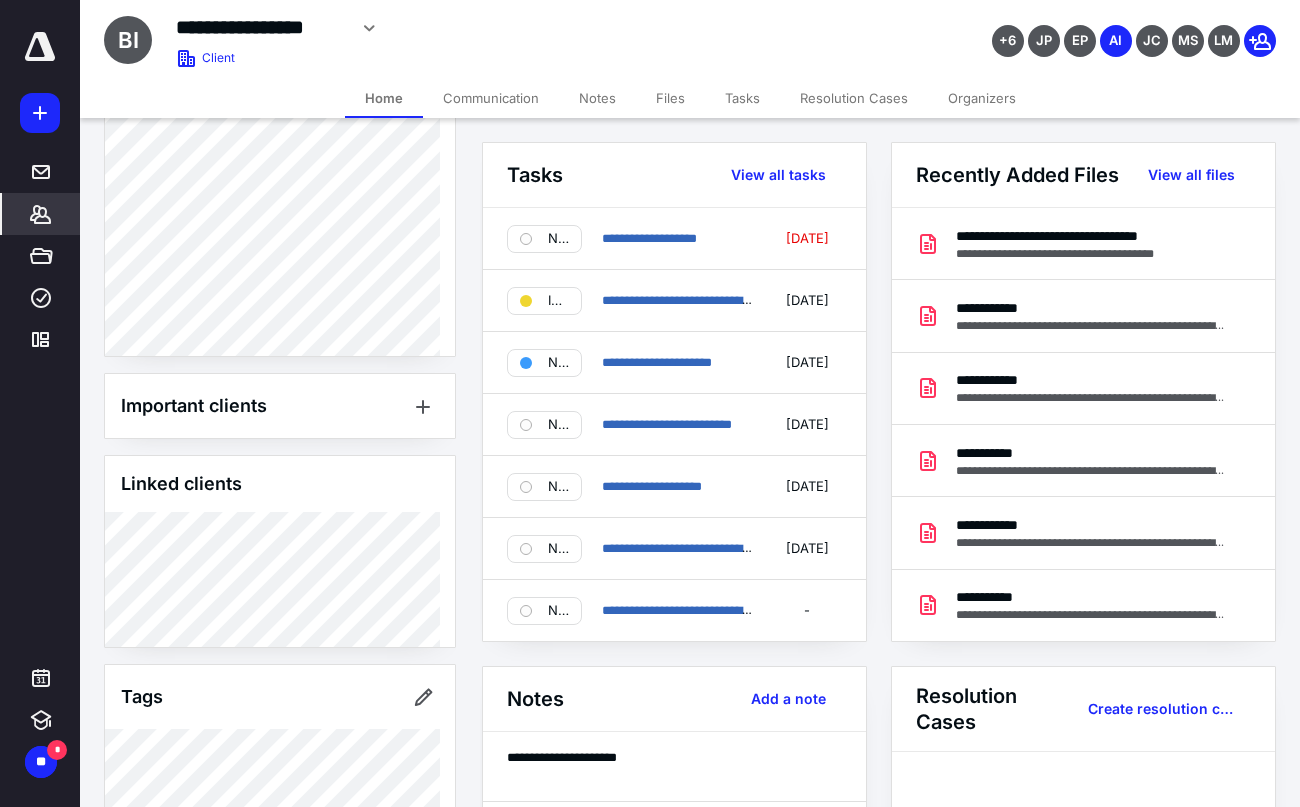 scroll, scrollTop: 1463, scrollLeft: 0, axis: vertical 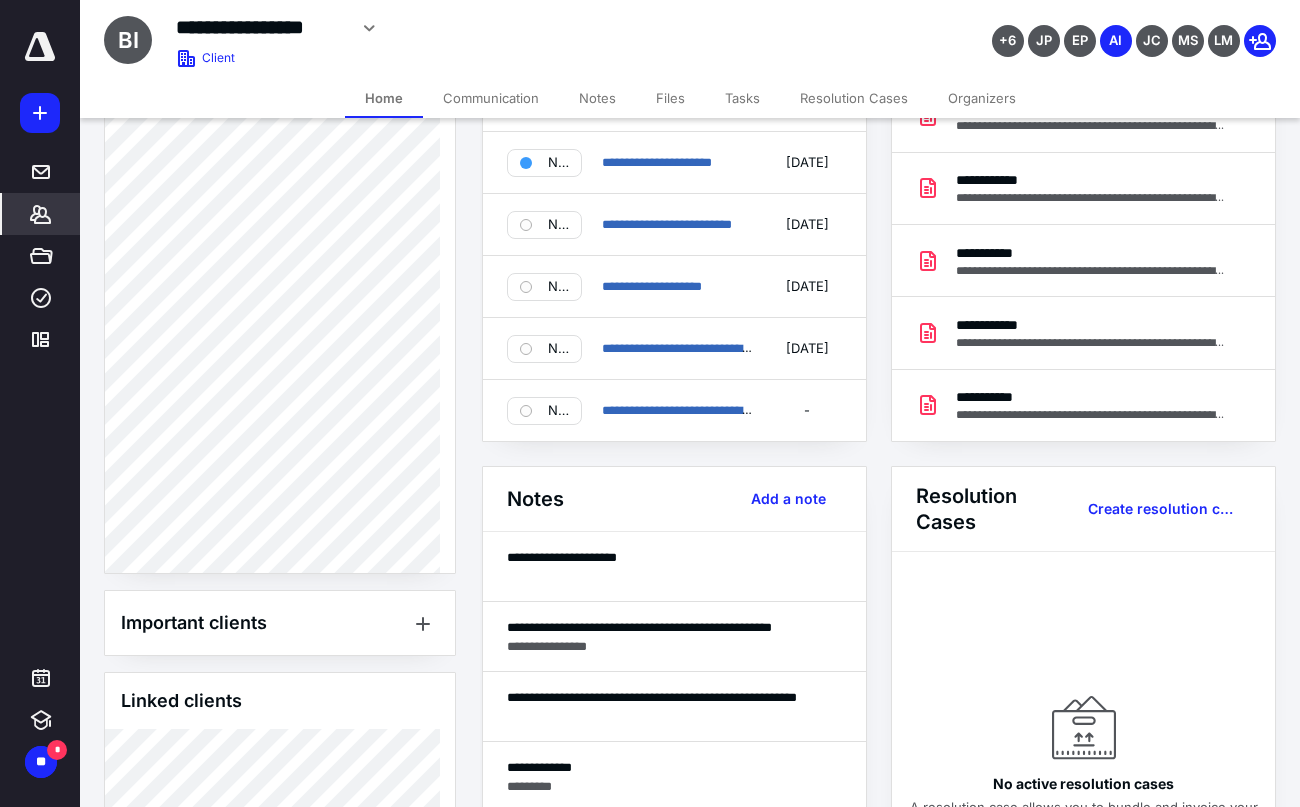 click on "Files" at bounding box center [670, 98] 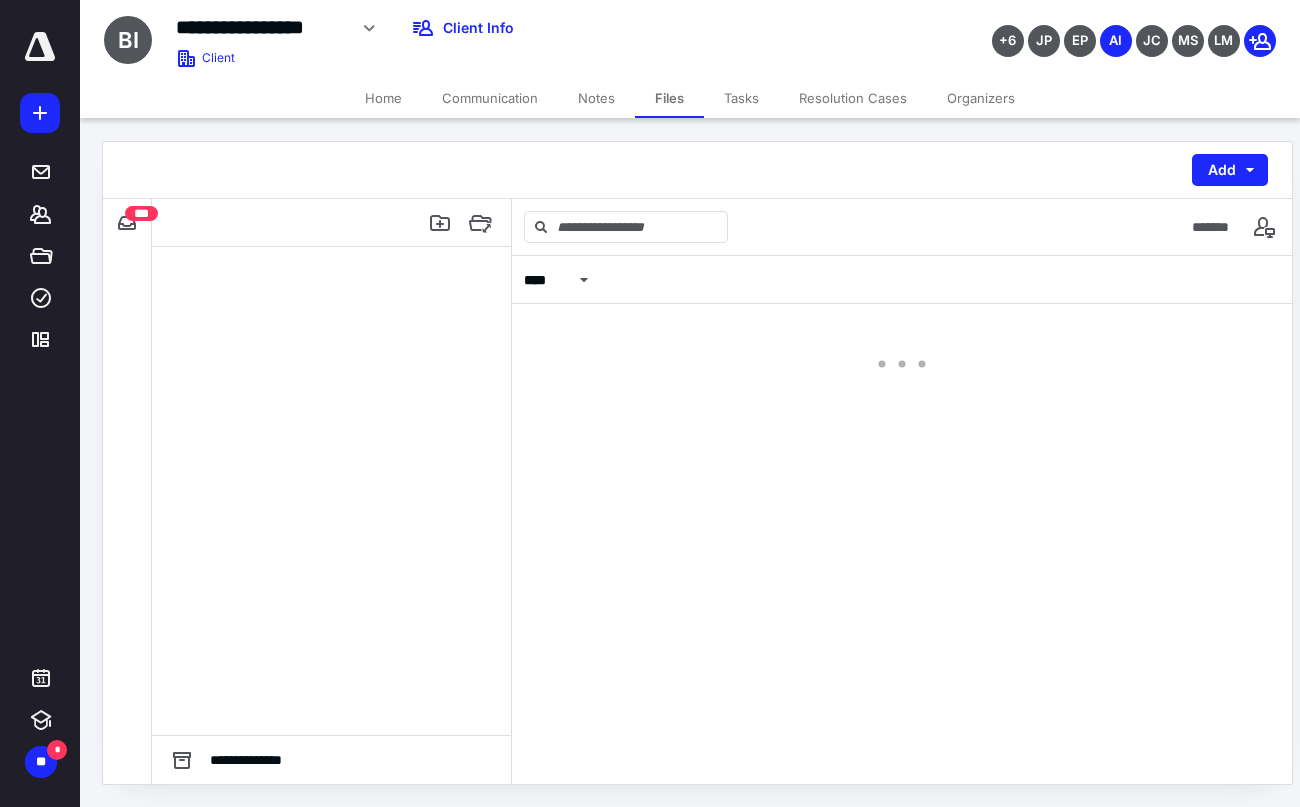 scroll, scrollTop: 0, scrollLeft: 0, axis: both 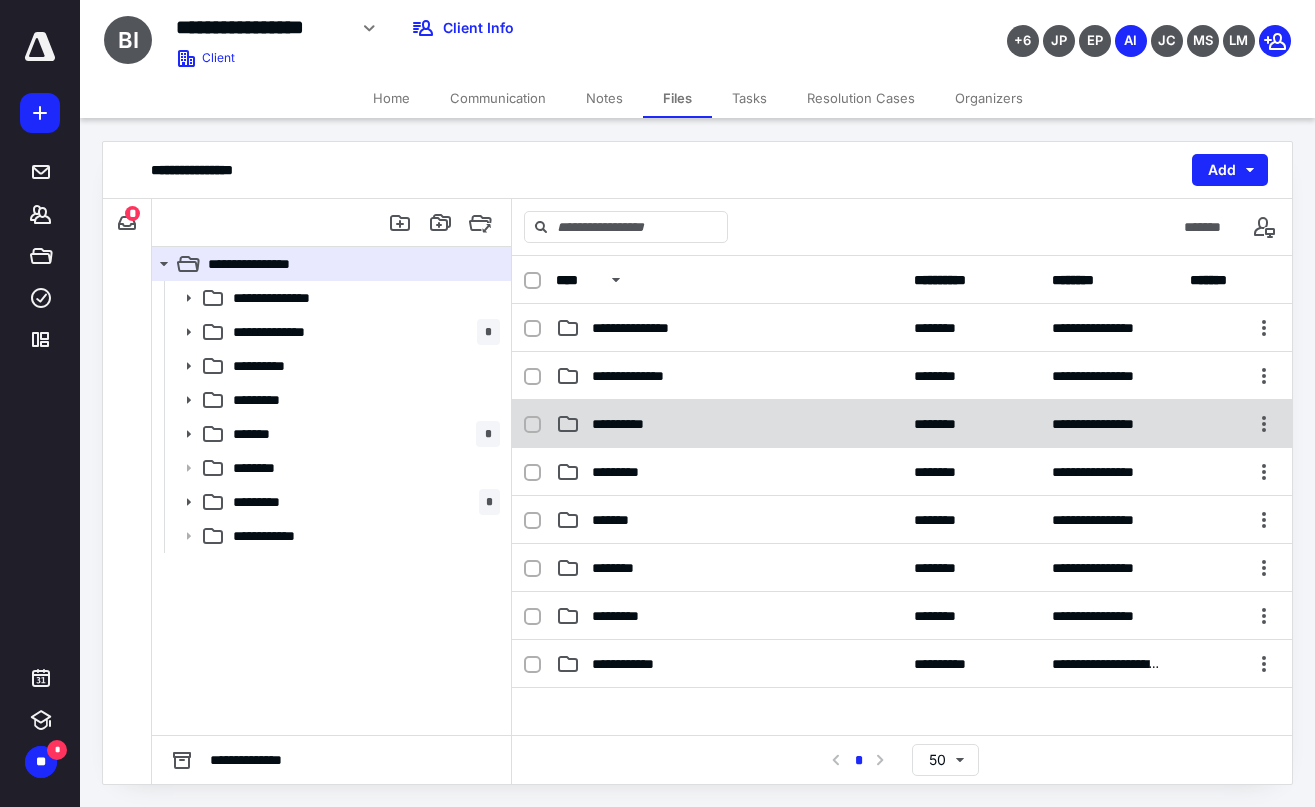 click on "**********" at bounding box center (729, 424) 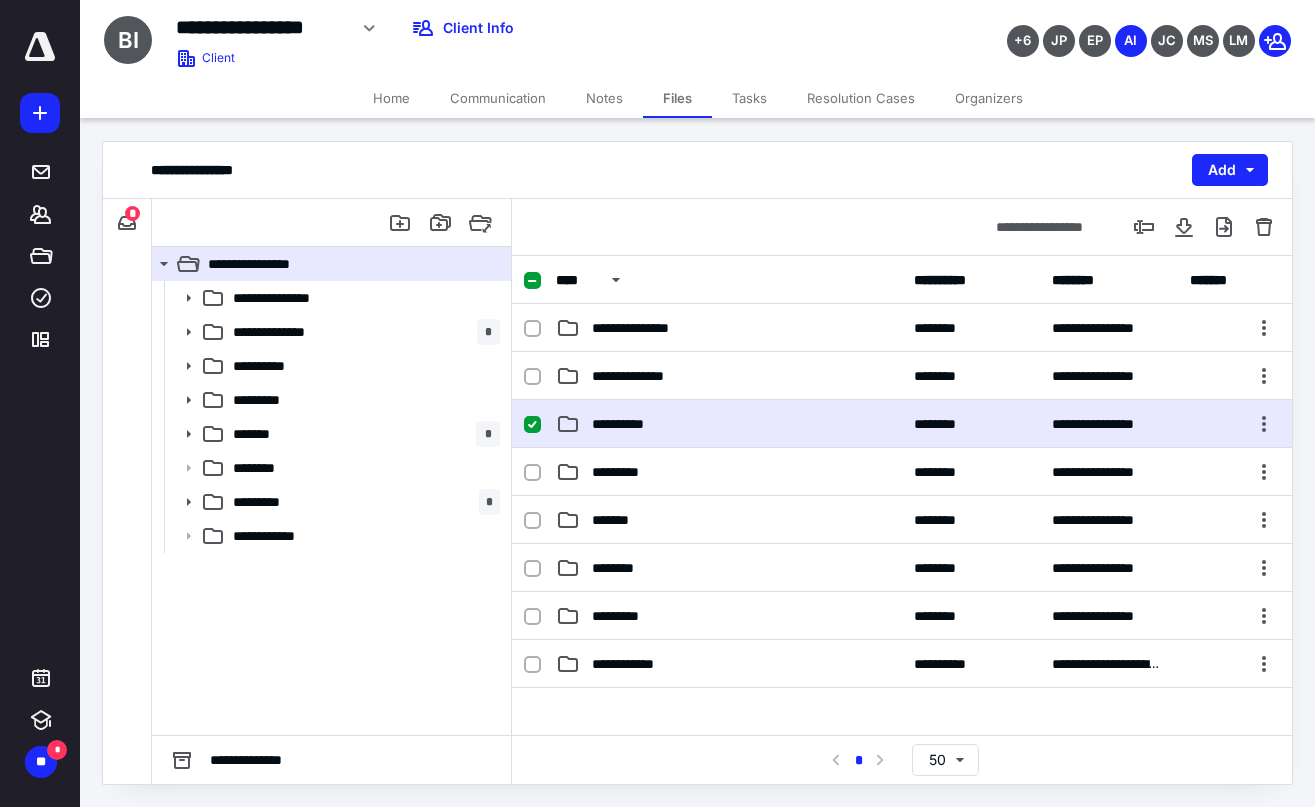 click on "**********" at bounding box center [729, 424] 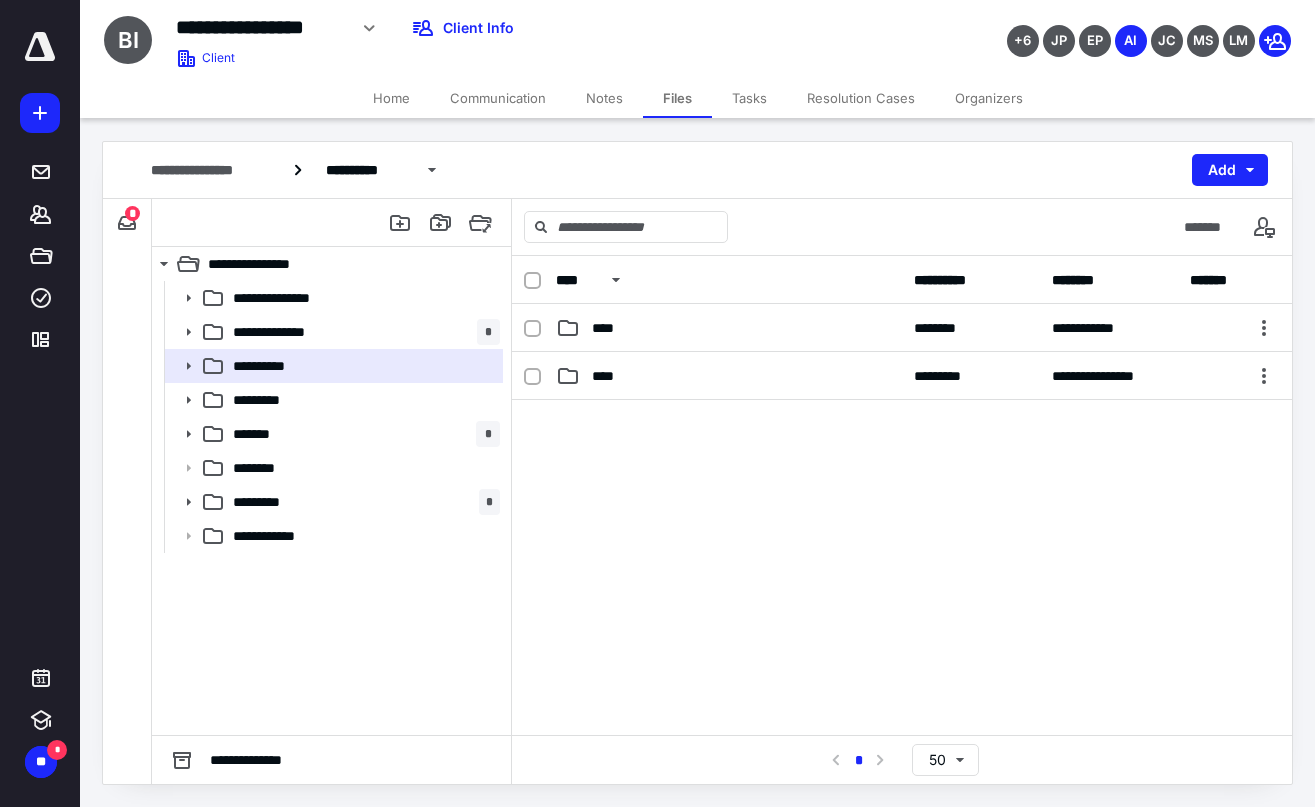 click on "Home" at bounding box center [391, 98] 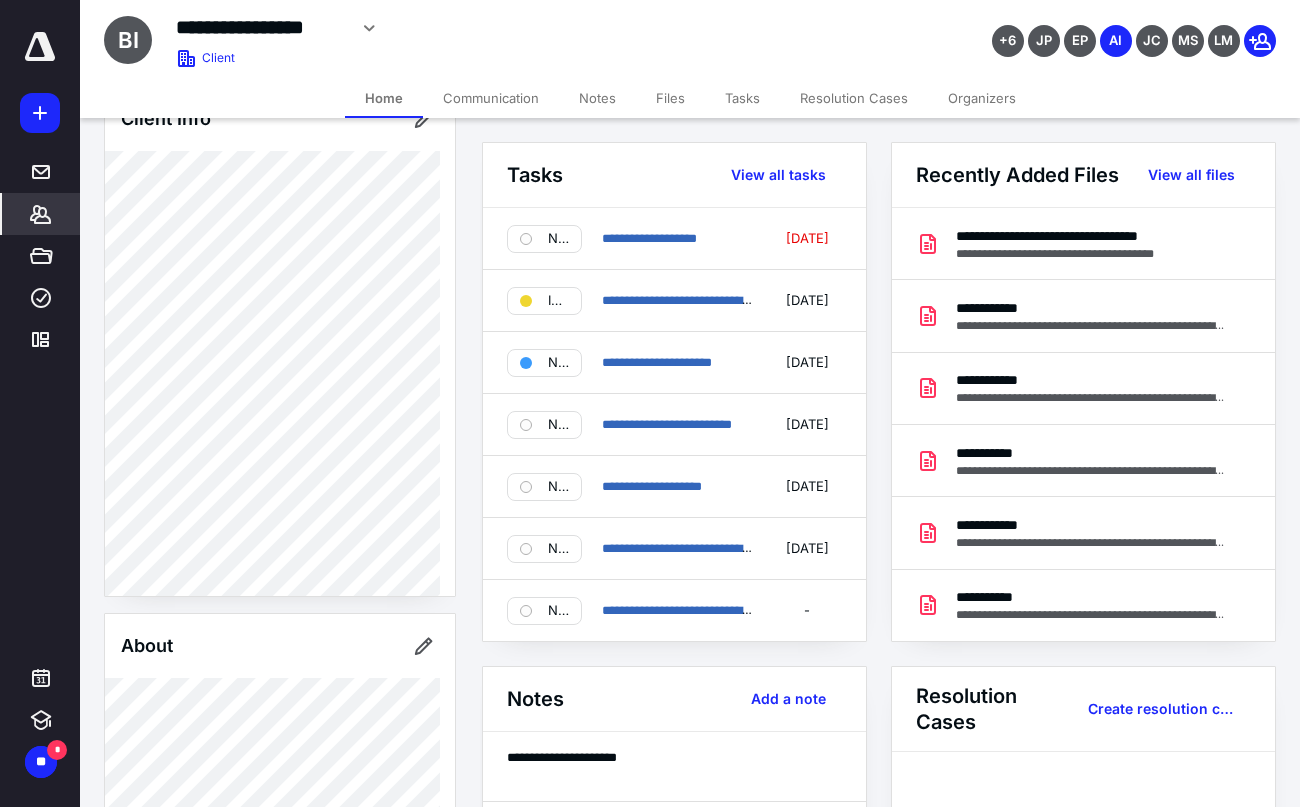 scroll, scrollTop: 200, scrollLeft: 0, axis: vertical 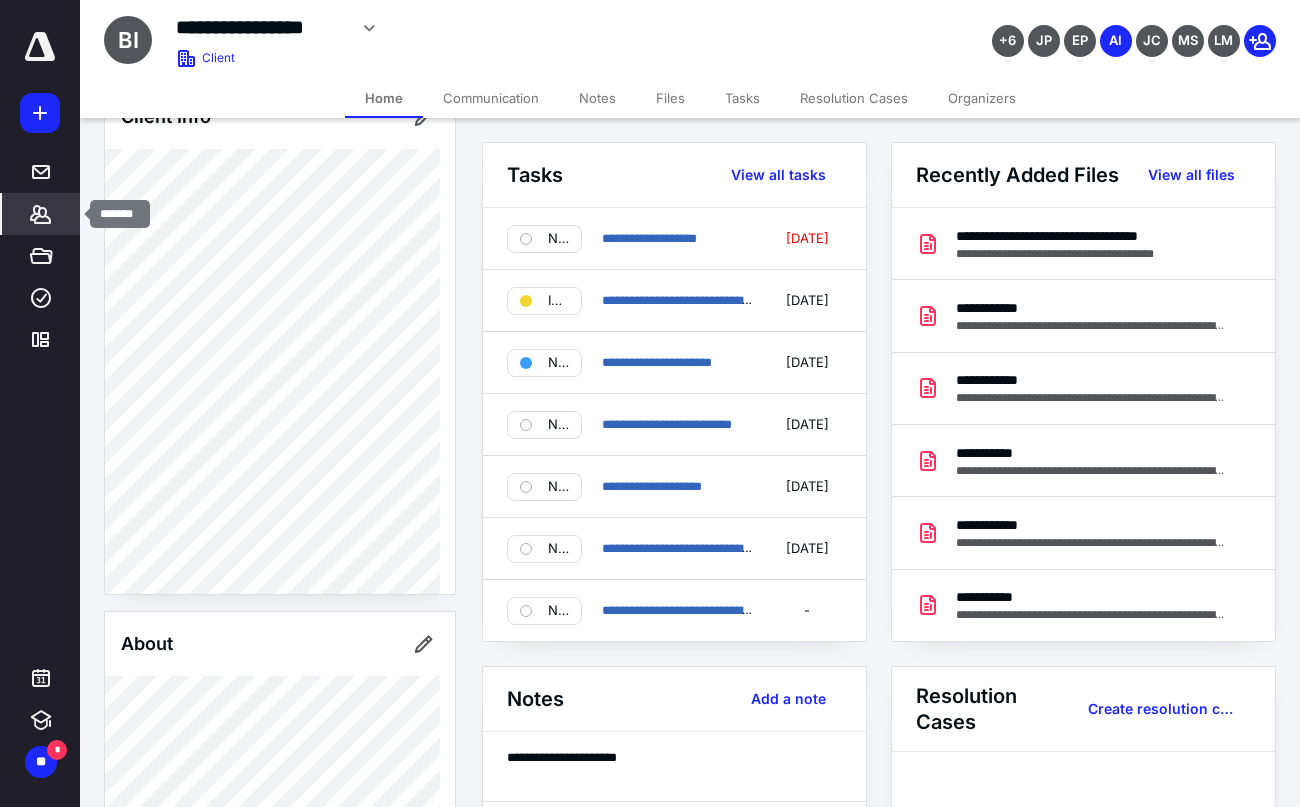 click 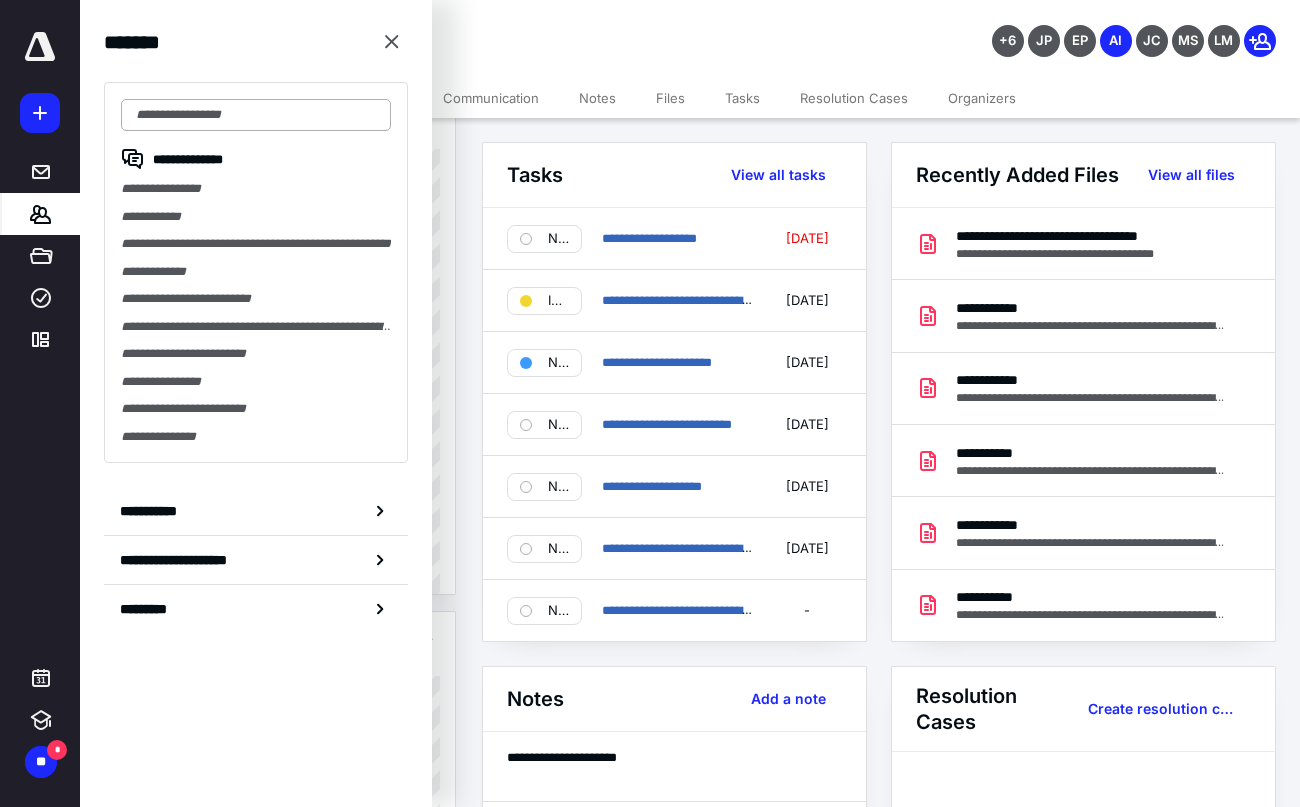 click at bounding box center [256, 115] 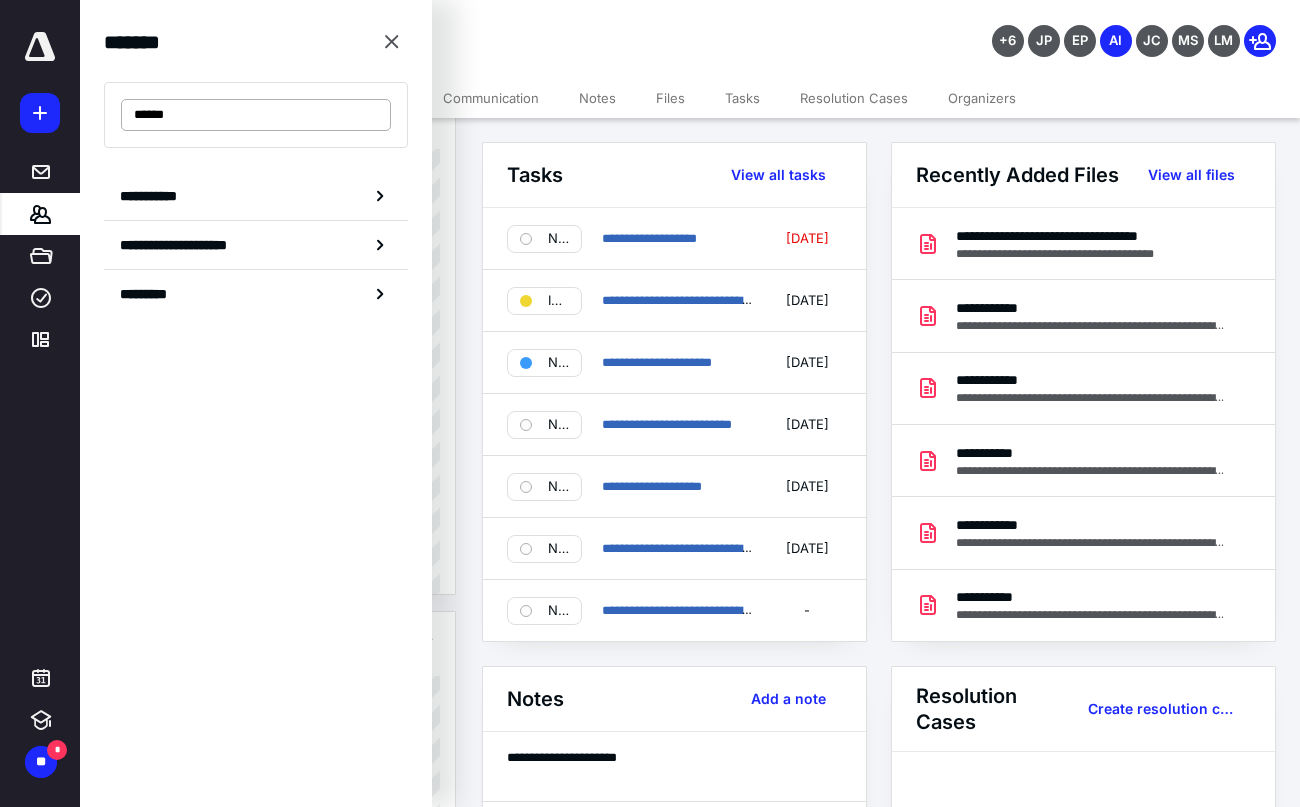type on "*******" 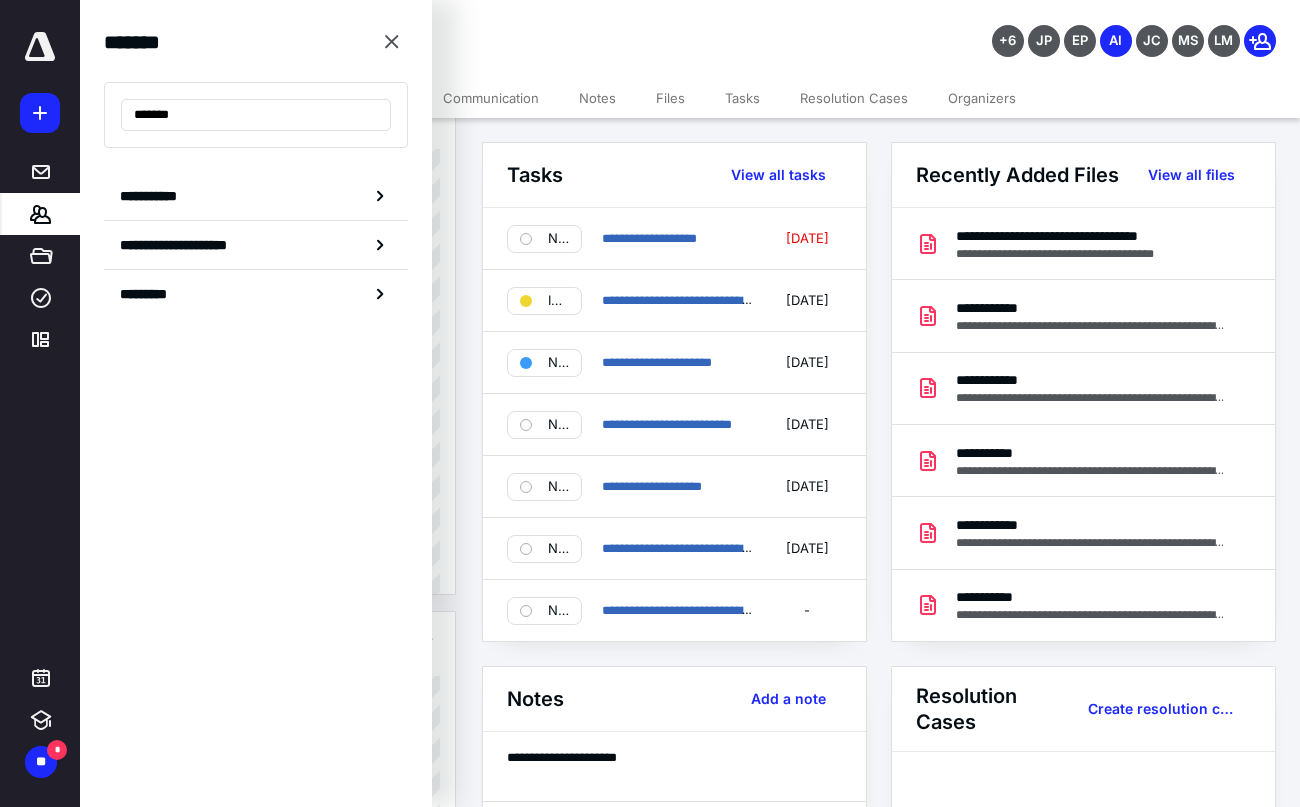 drag, startPoint x: 193, startPoint y: 117, endPoint x: -35, endPoint y: 119, distance: 228.00877 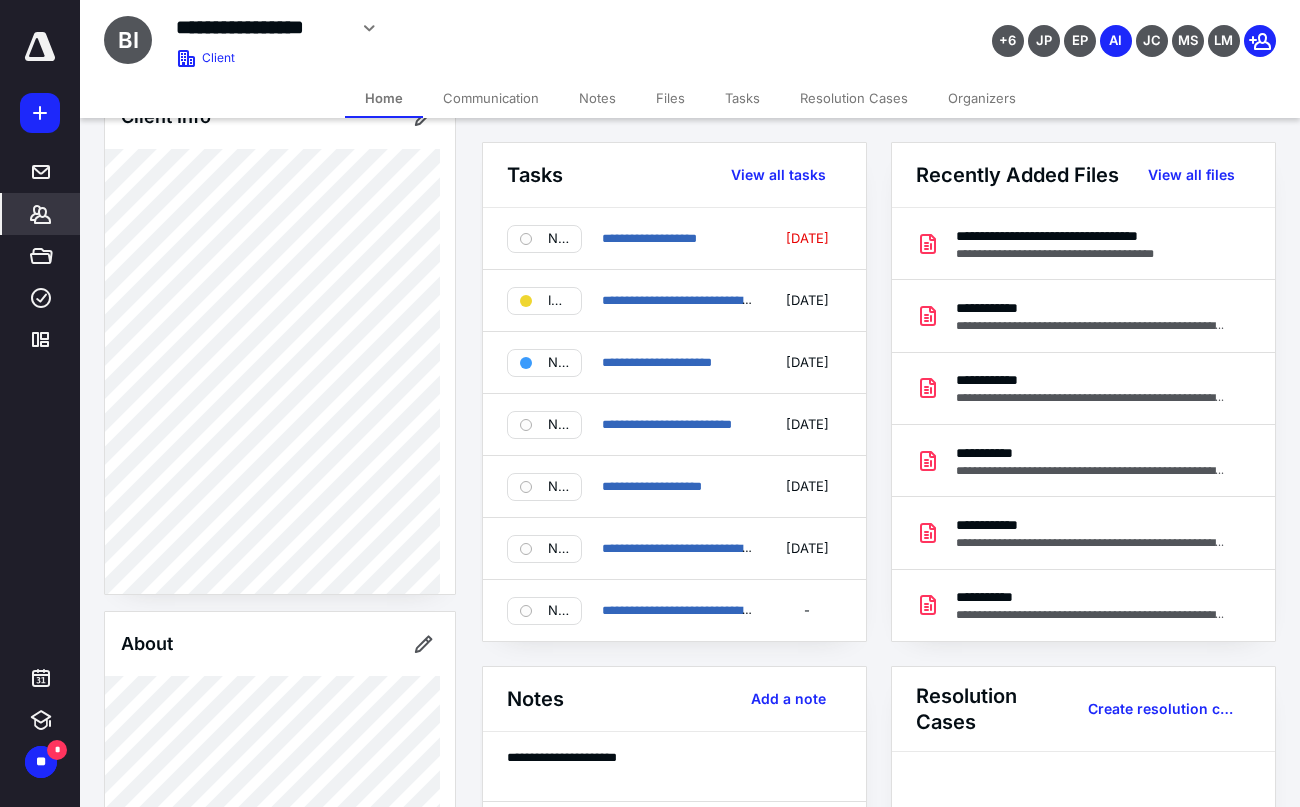 click 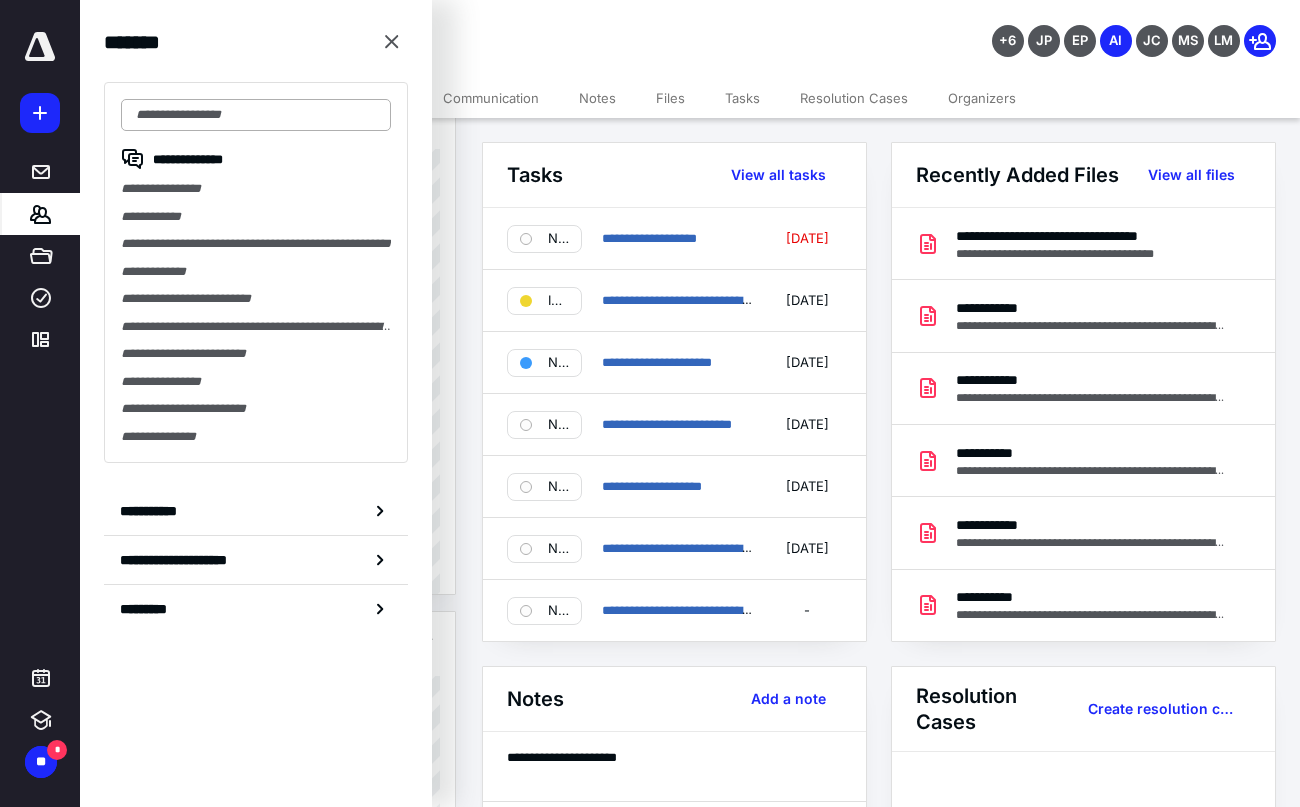 click at bounding box center (256, 115) 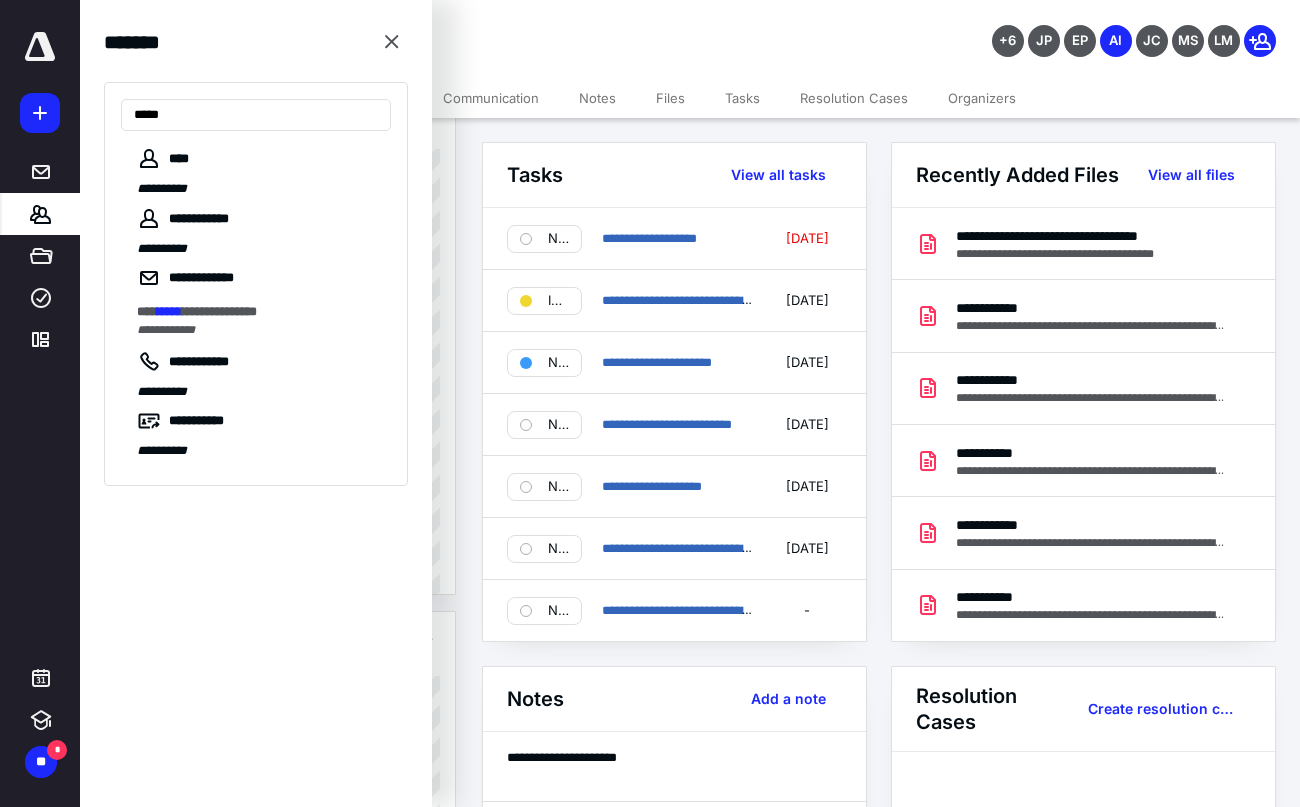 type on "*****" 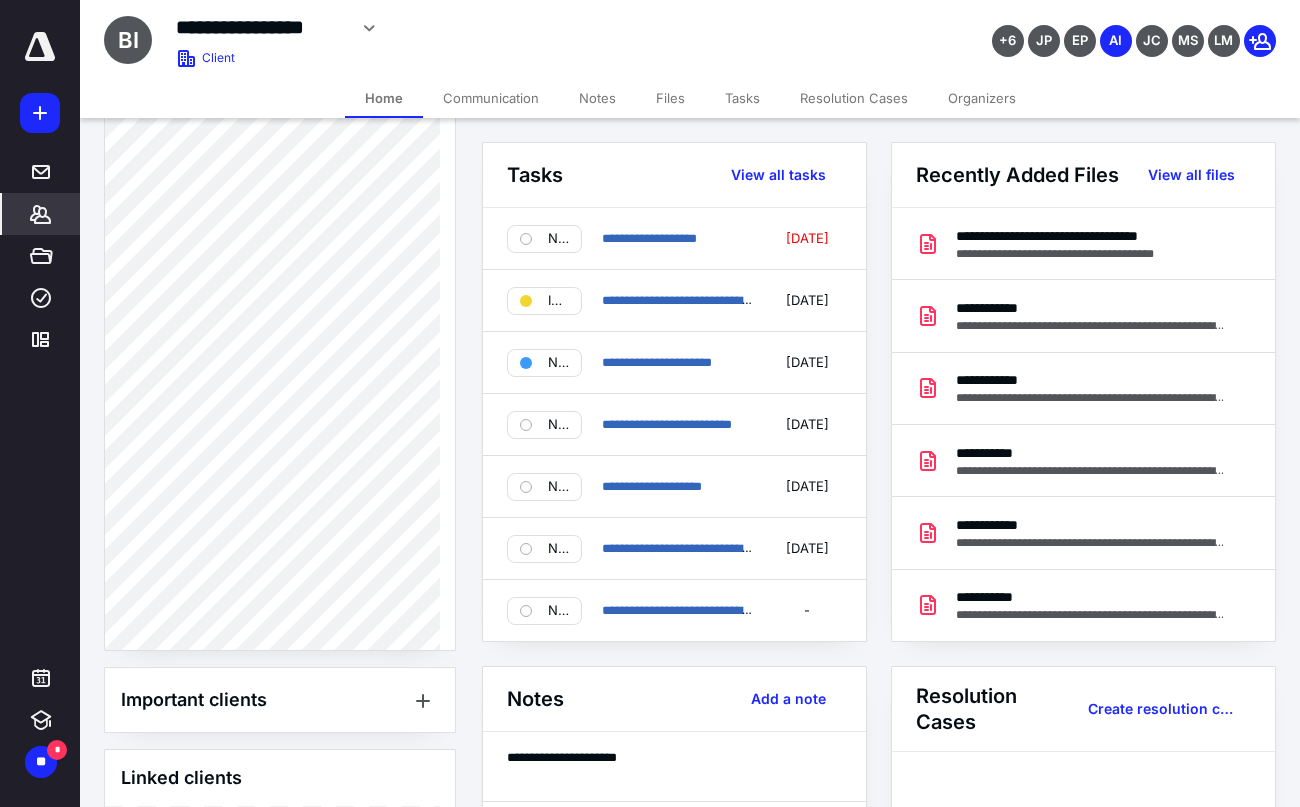 scroll, scrollTop: 1100, scrollLeft: 0, axis: vertical 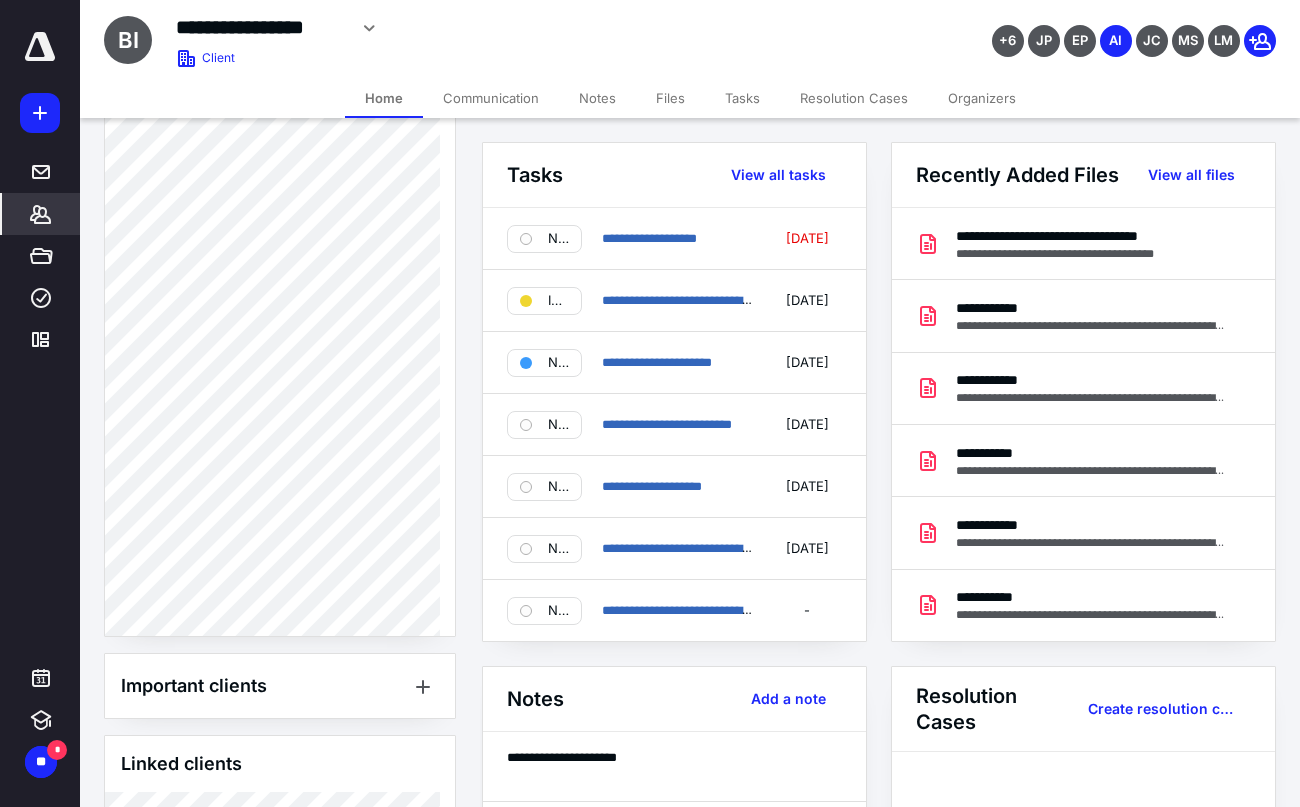 click 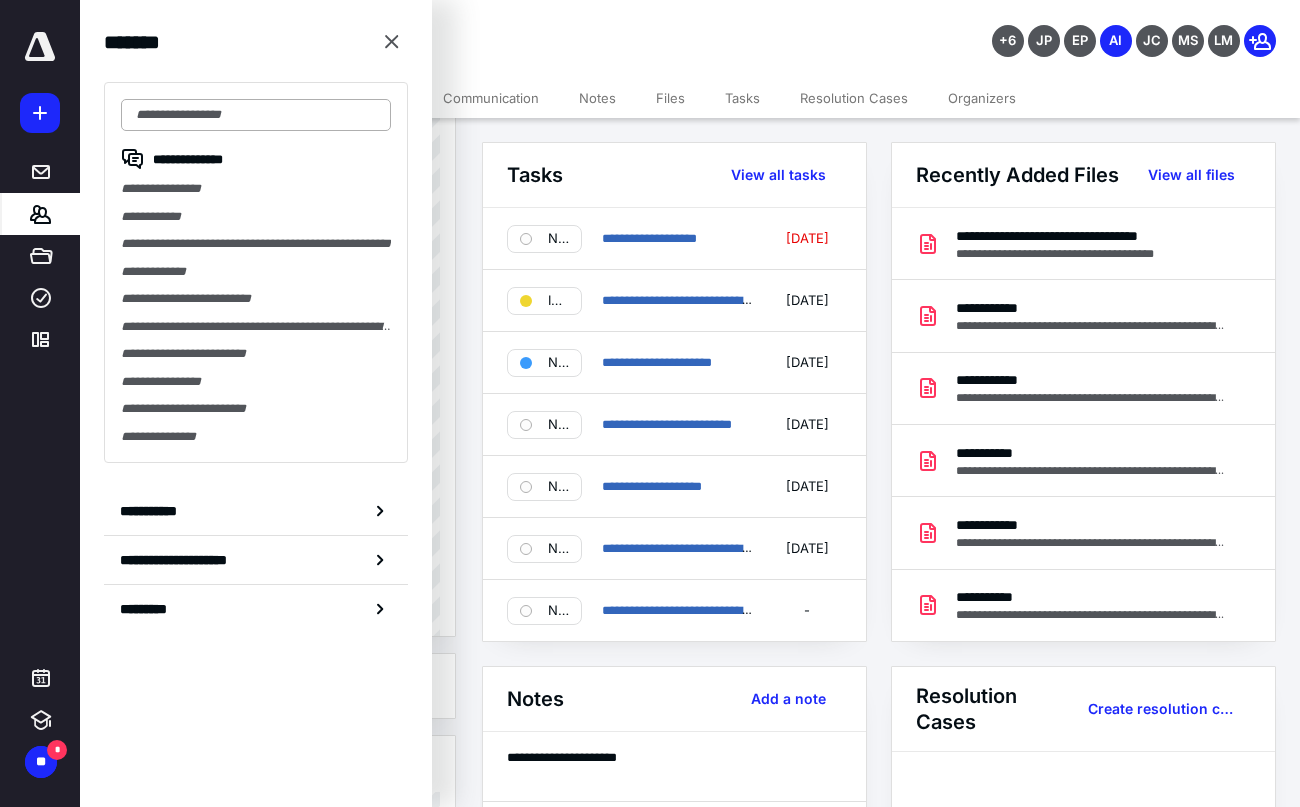 click at bounding box center (256, 115) 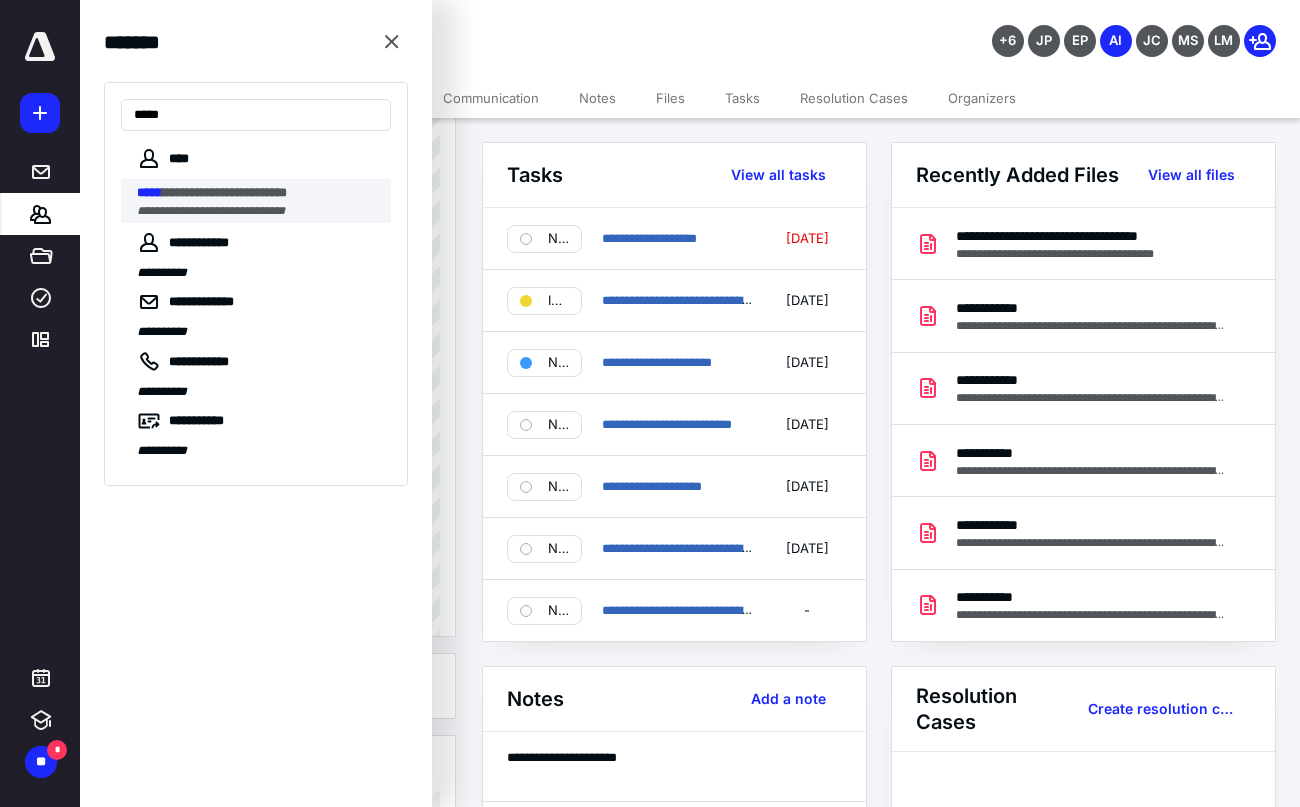 type on "*****" 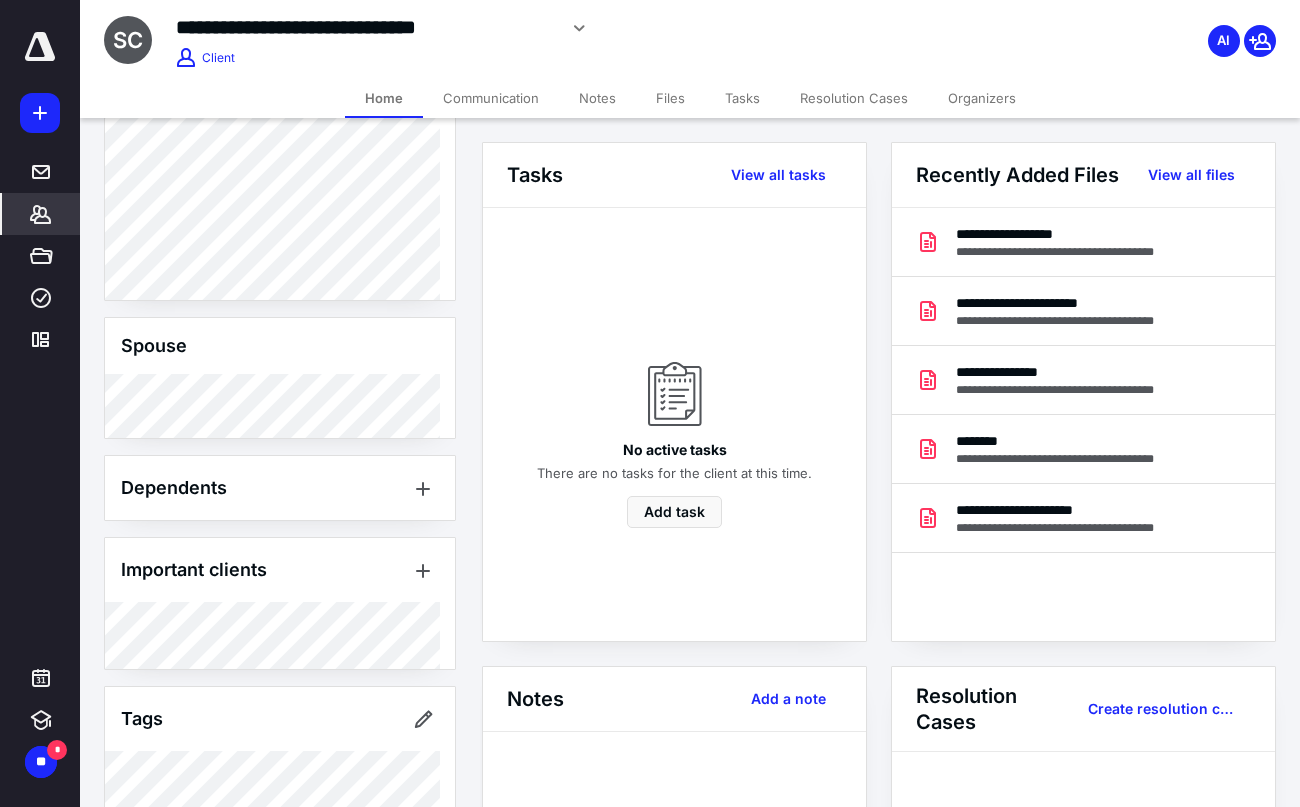 scroll, scrollTop: 732, scrollLeft: 0, axis: vertical 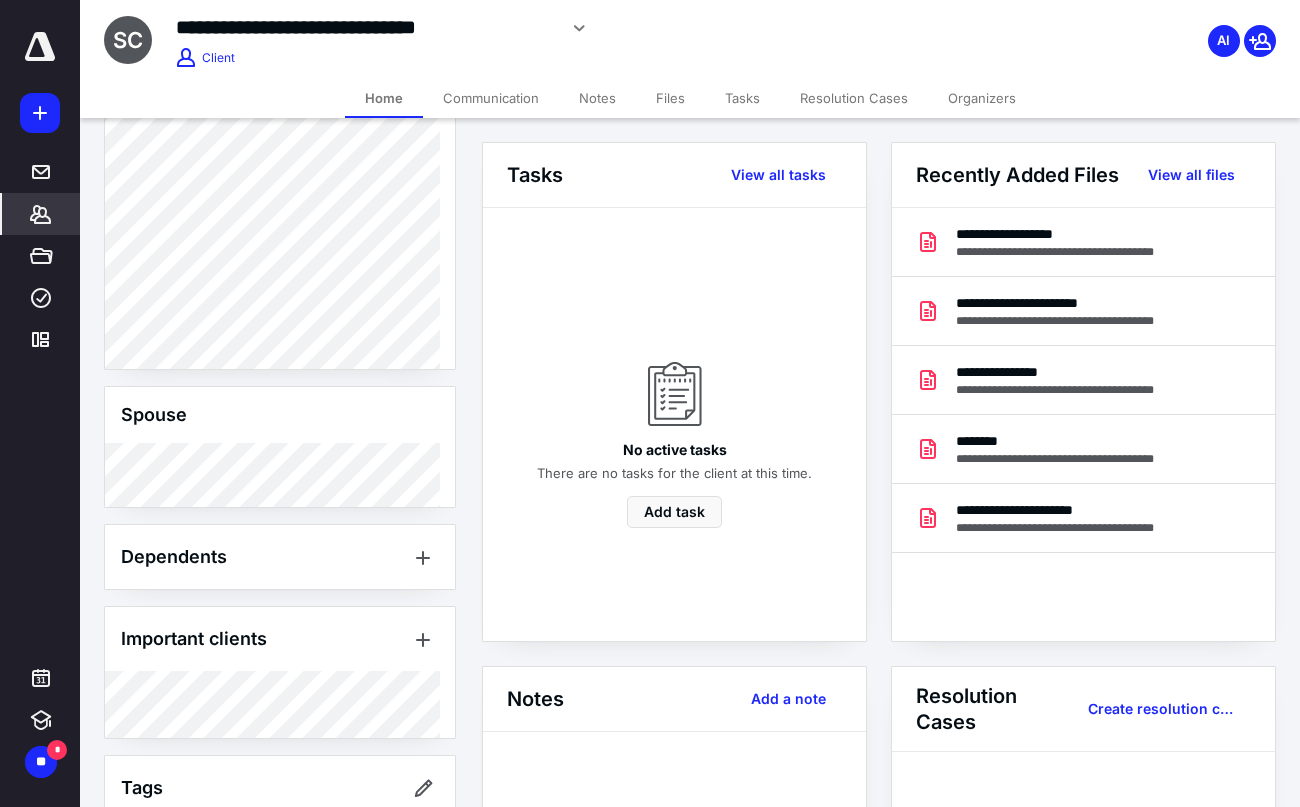 click on "Files" at bounding box center [670, 98] 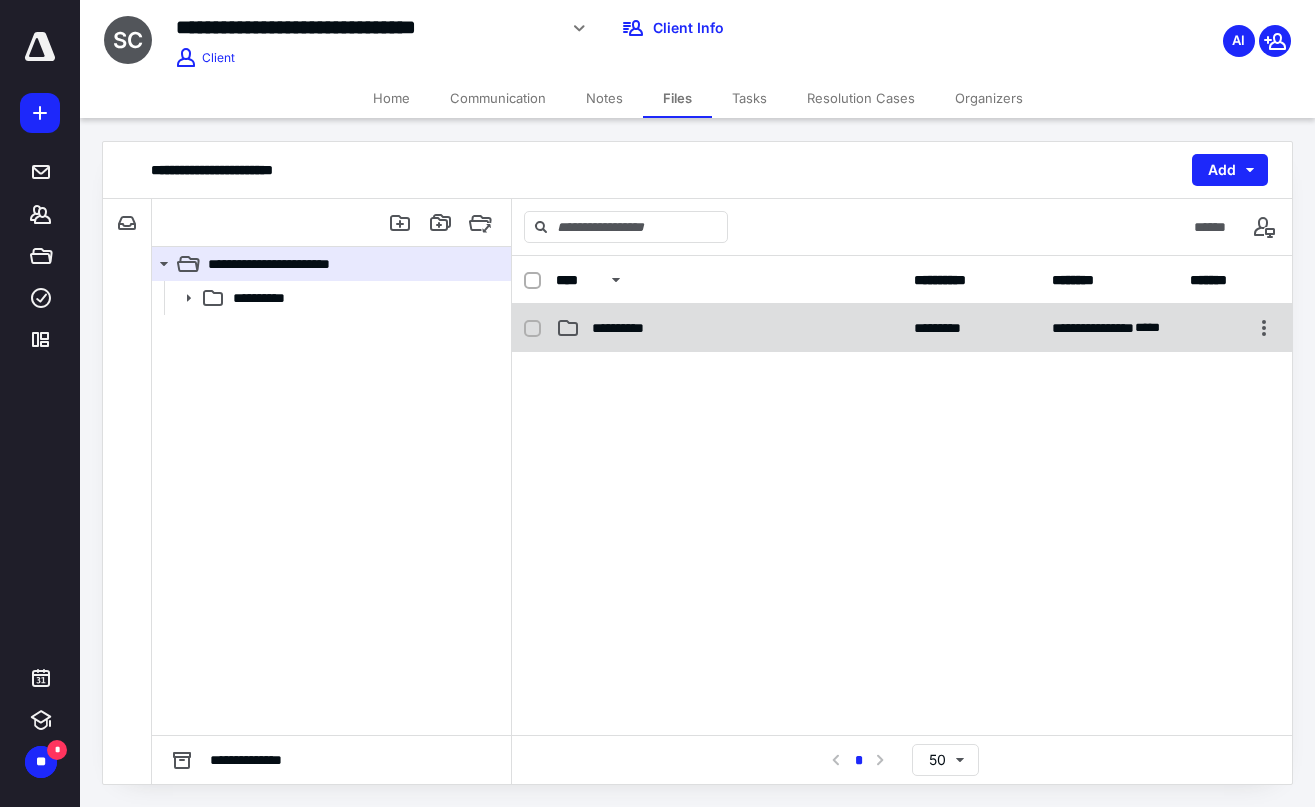 click on "**********" at bounding box center [729, 328] 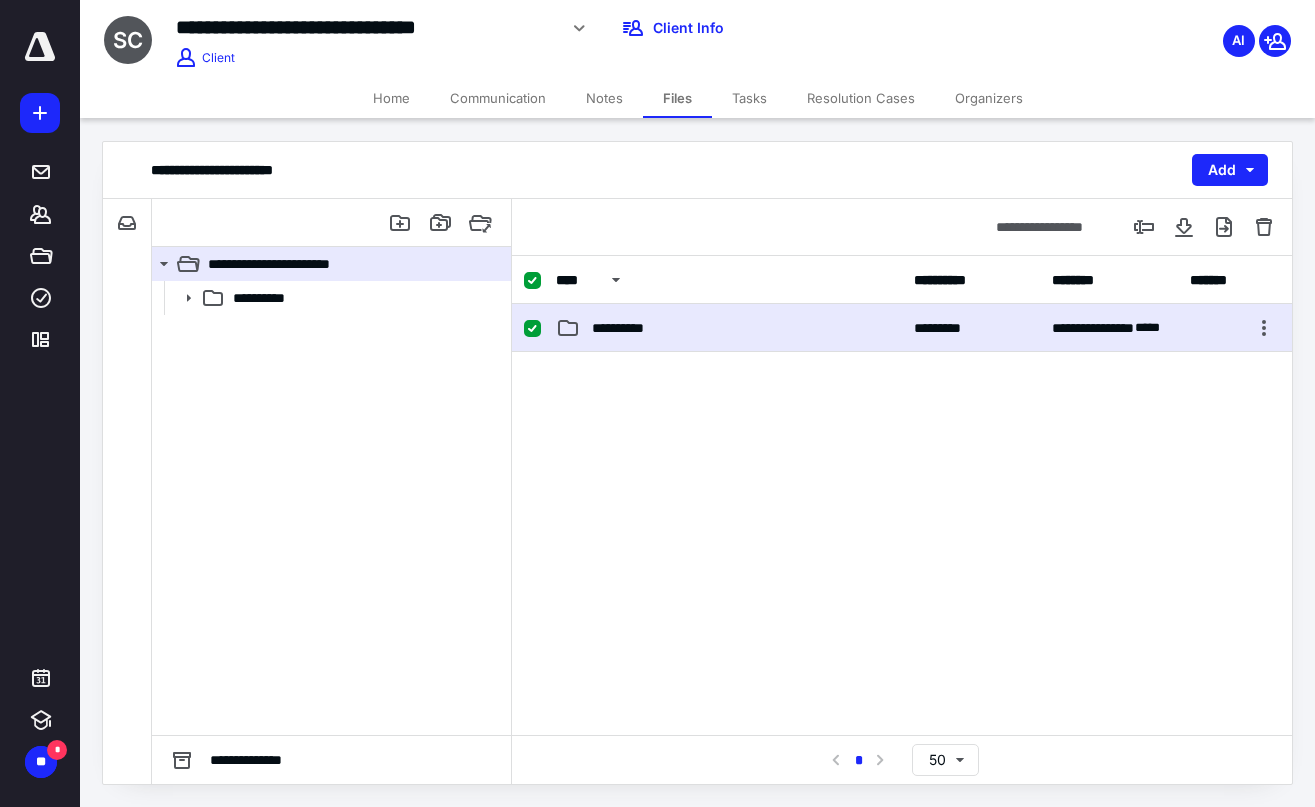 click on "**********" at bounding box center (729, 328) 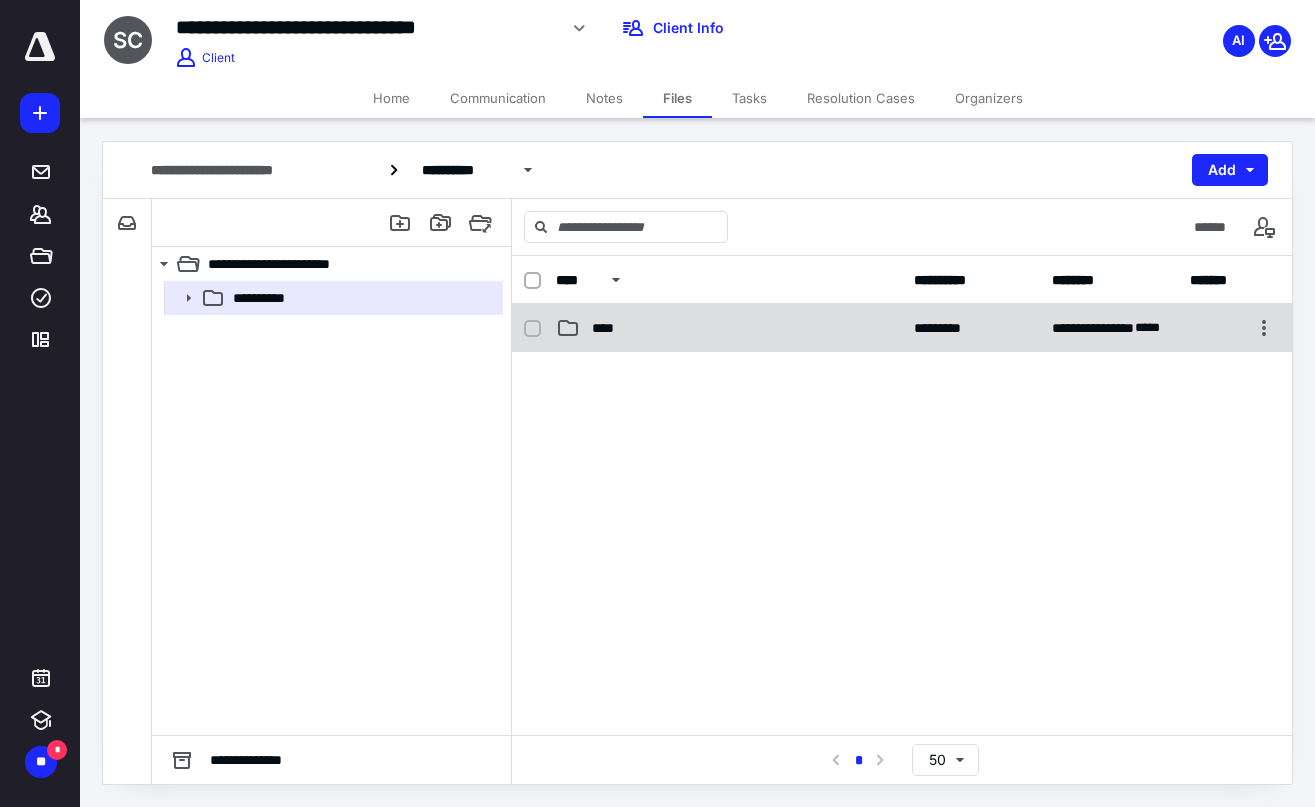 click on "****" at bounding box center [729, 328] 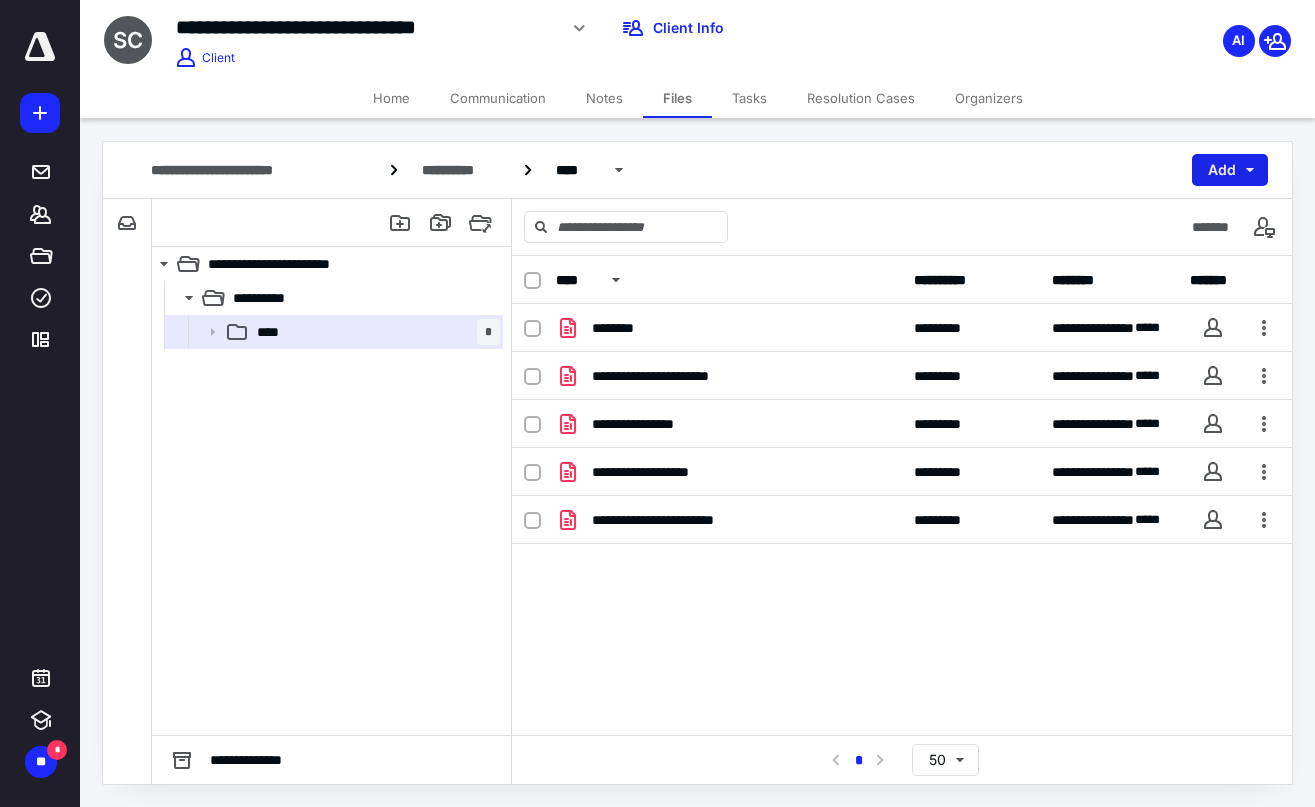 click on "Add" at bounding box center (1230, 170) 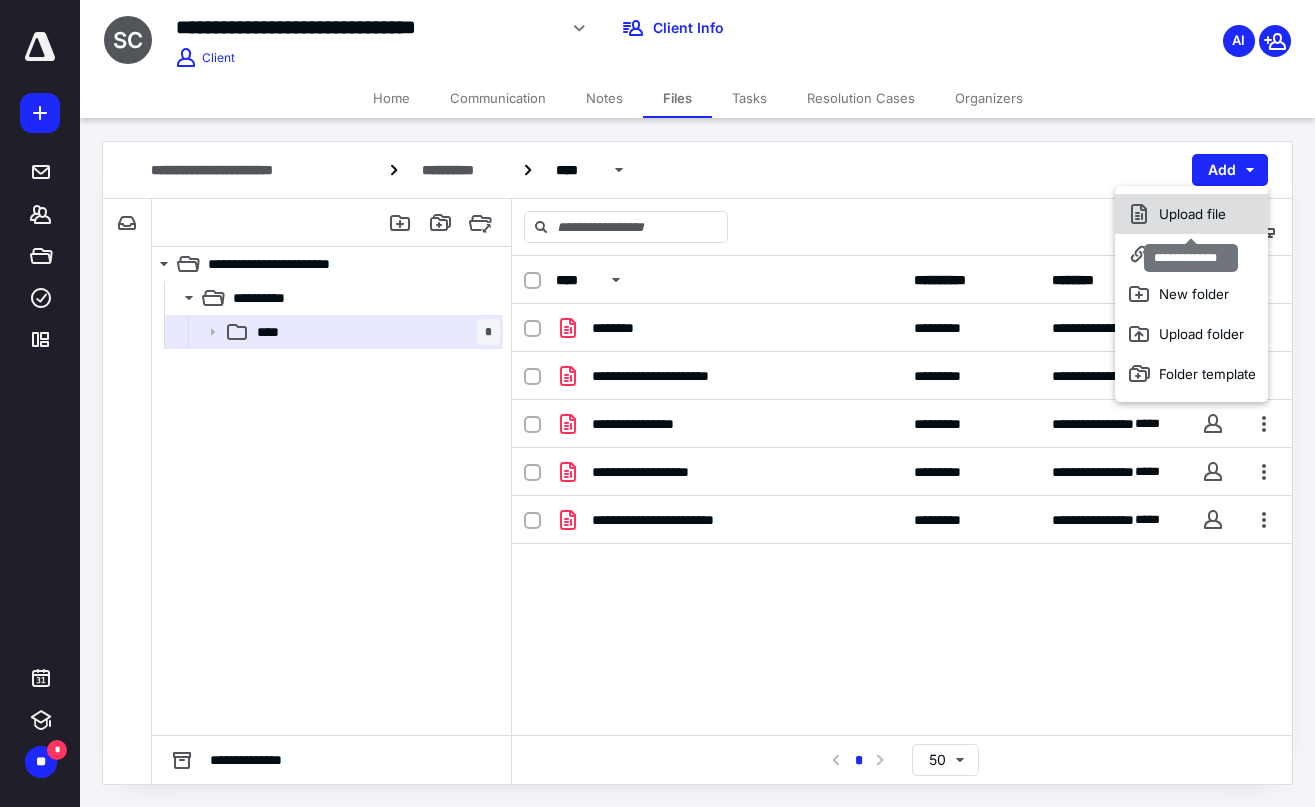 click on "Upload file" at bounding box center [1191, 214] 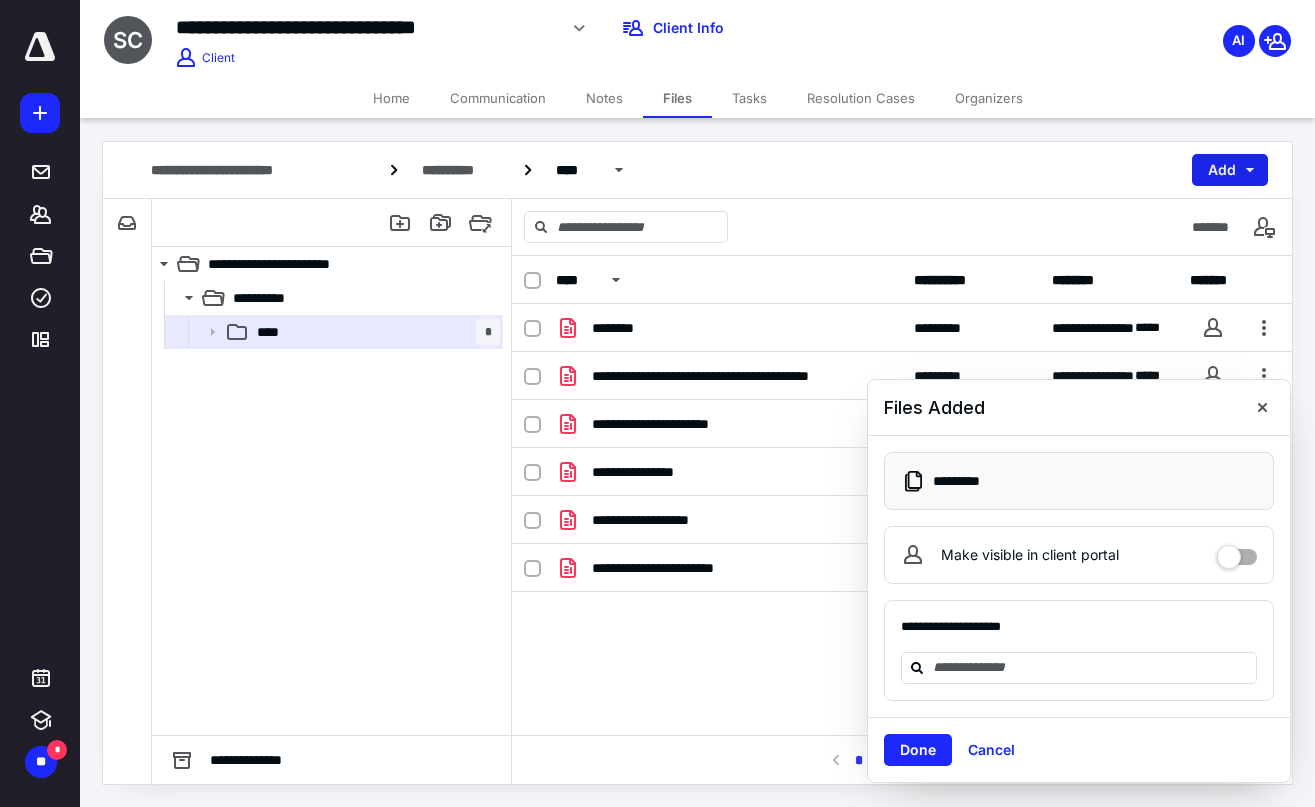 click on "Add" at bounding box center (1230, 170) 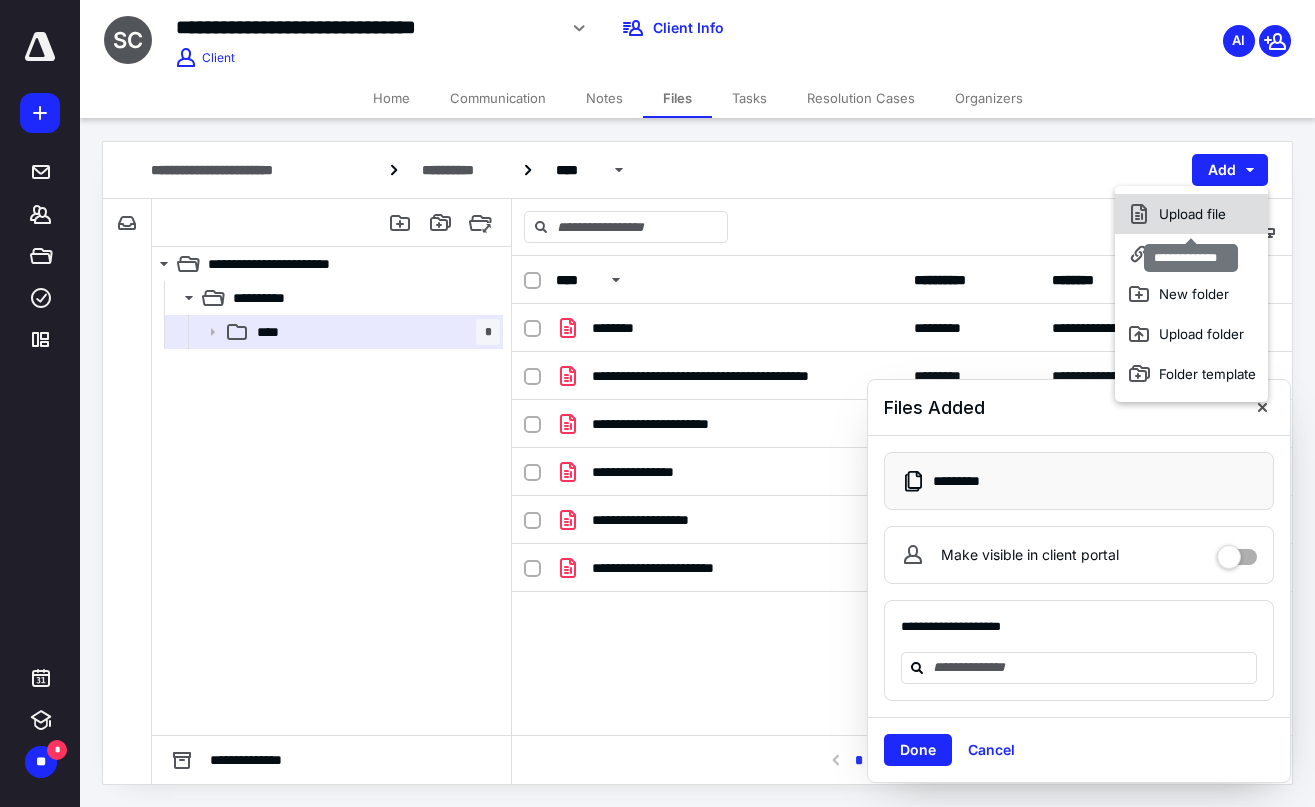 click on "Upload file" at bounding box center (1191, 214) 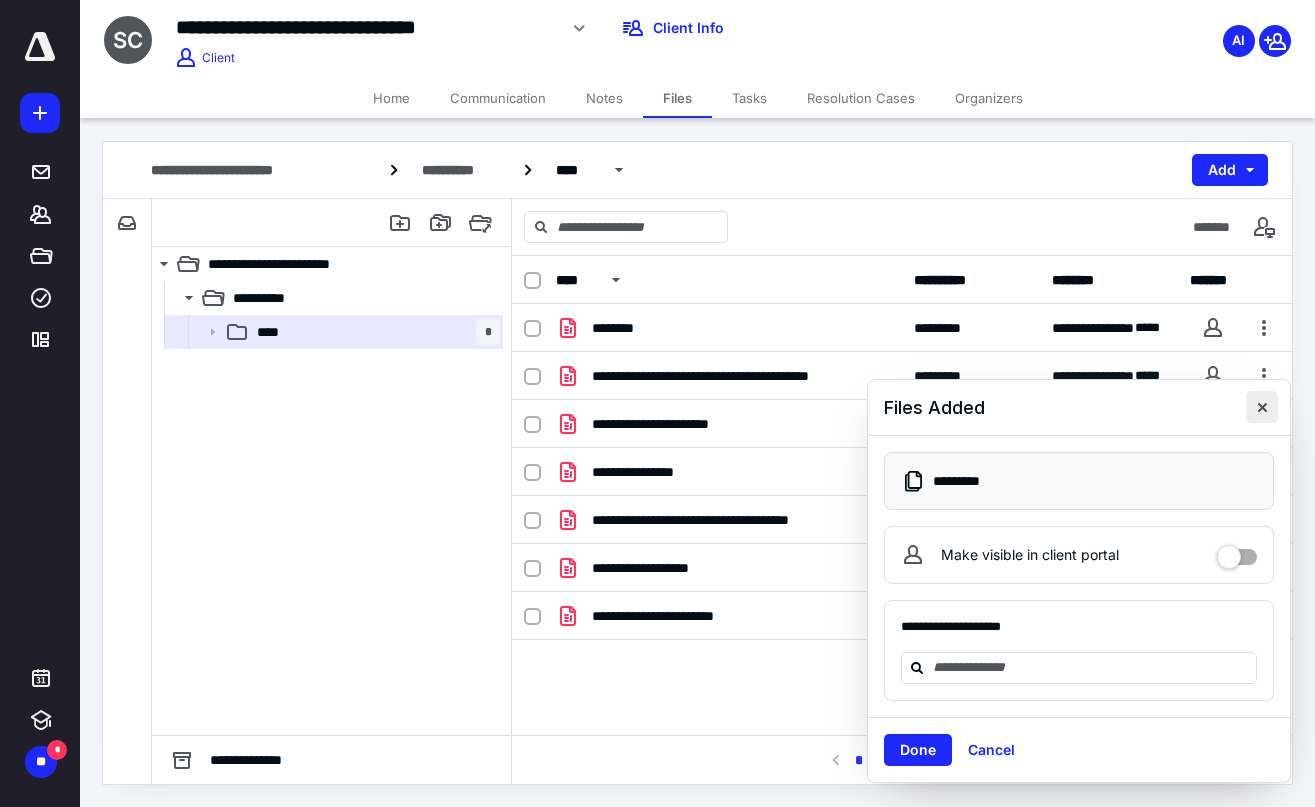 click at bounding box center (1262, 407) 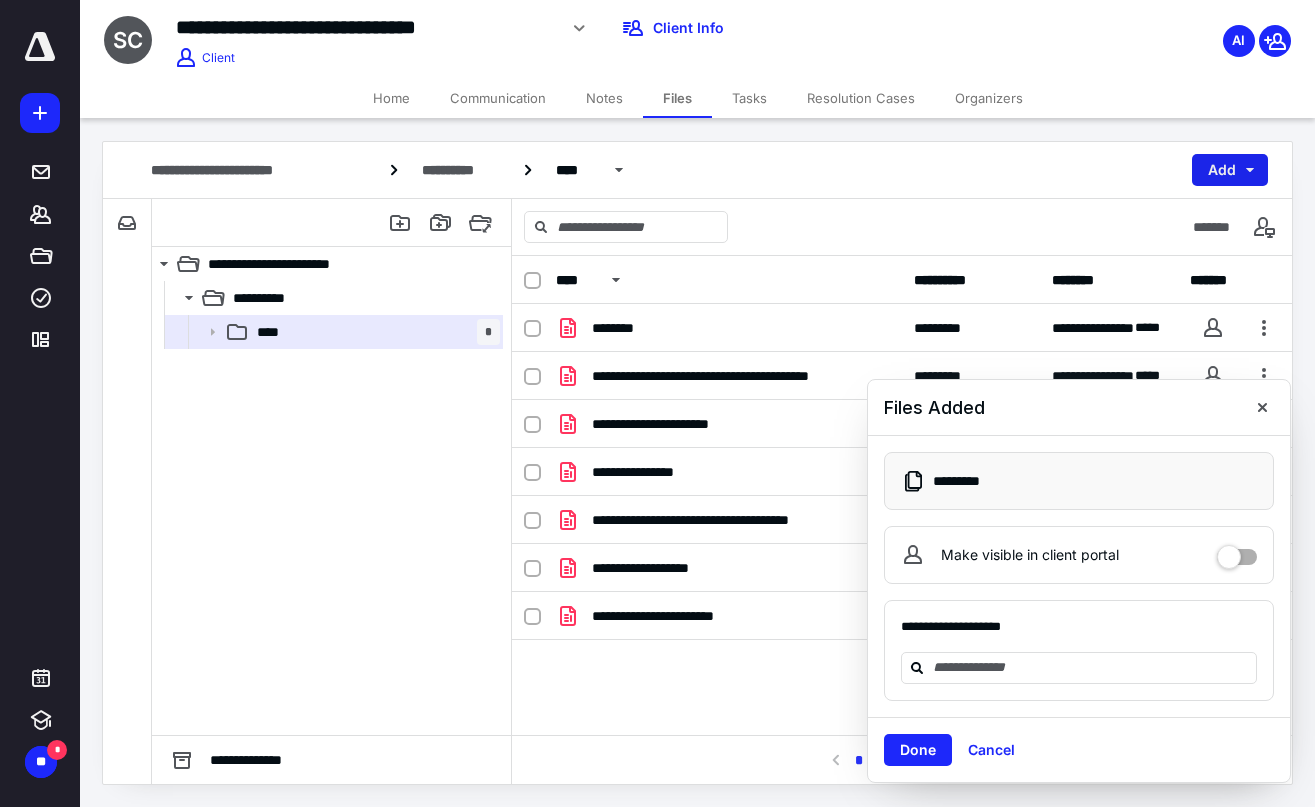 click on "Add" at bounding box center (1230, 170) 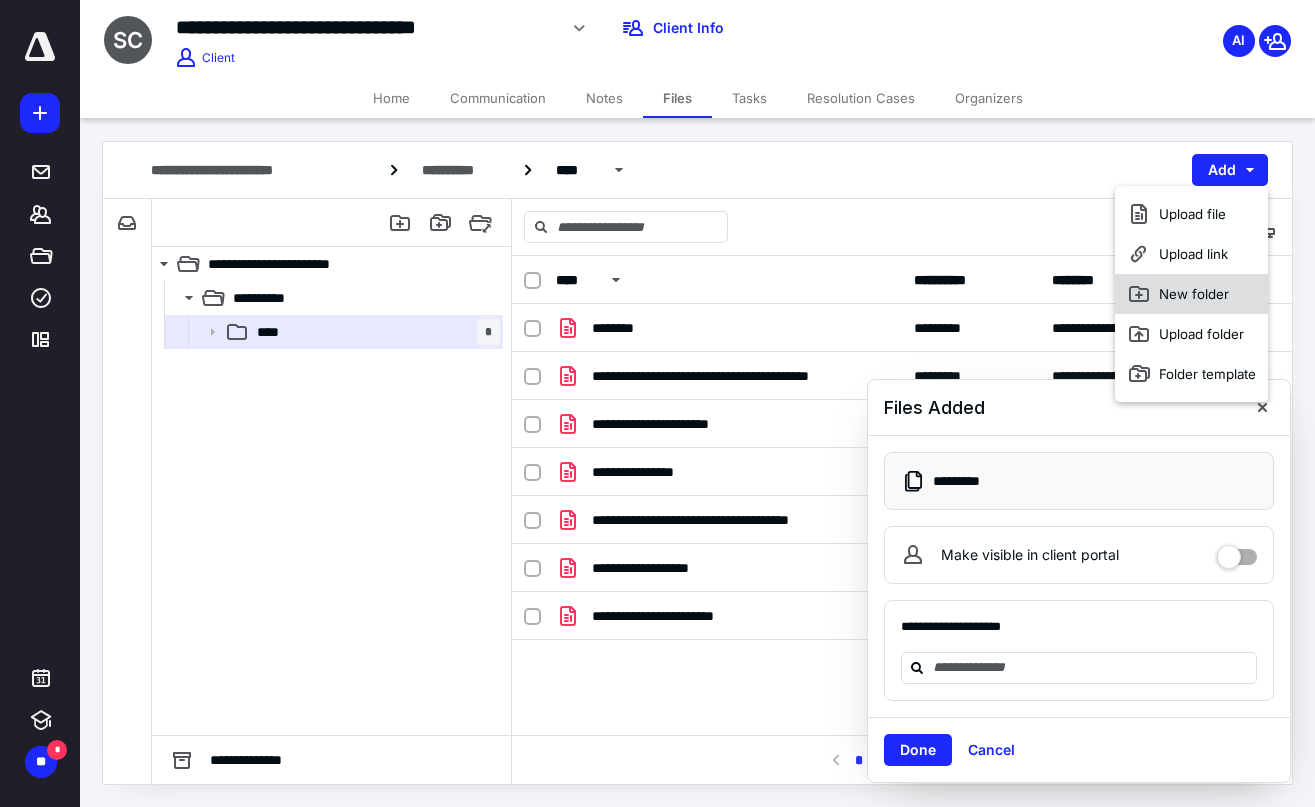 click on "New folder" at bounding box center [1191, 294] 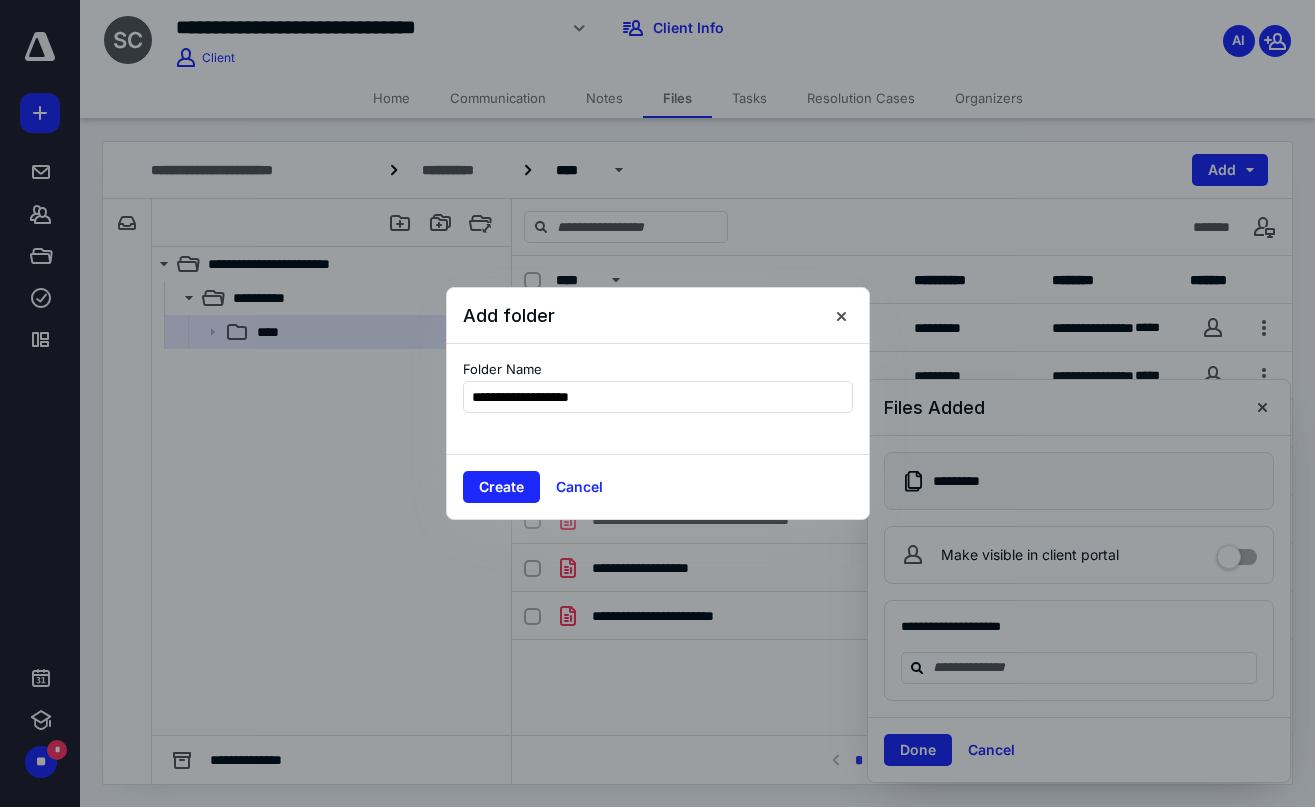 type on "**********" 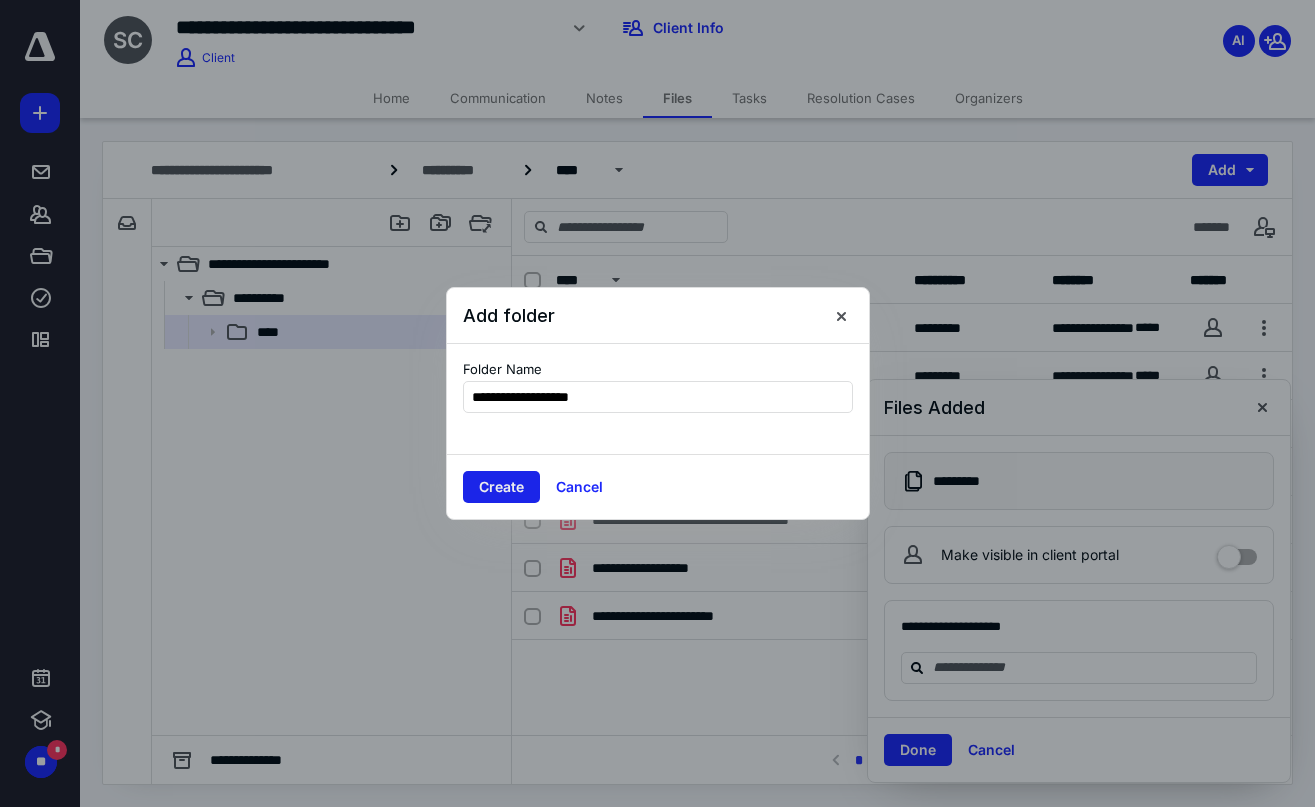 click on "Create" at bounding box center [501, 487] 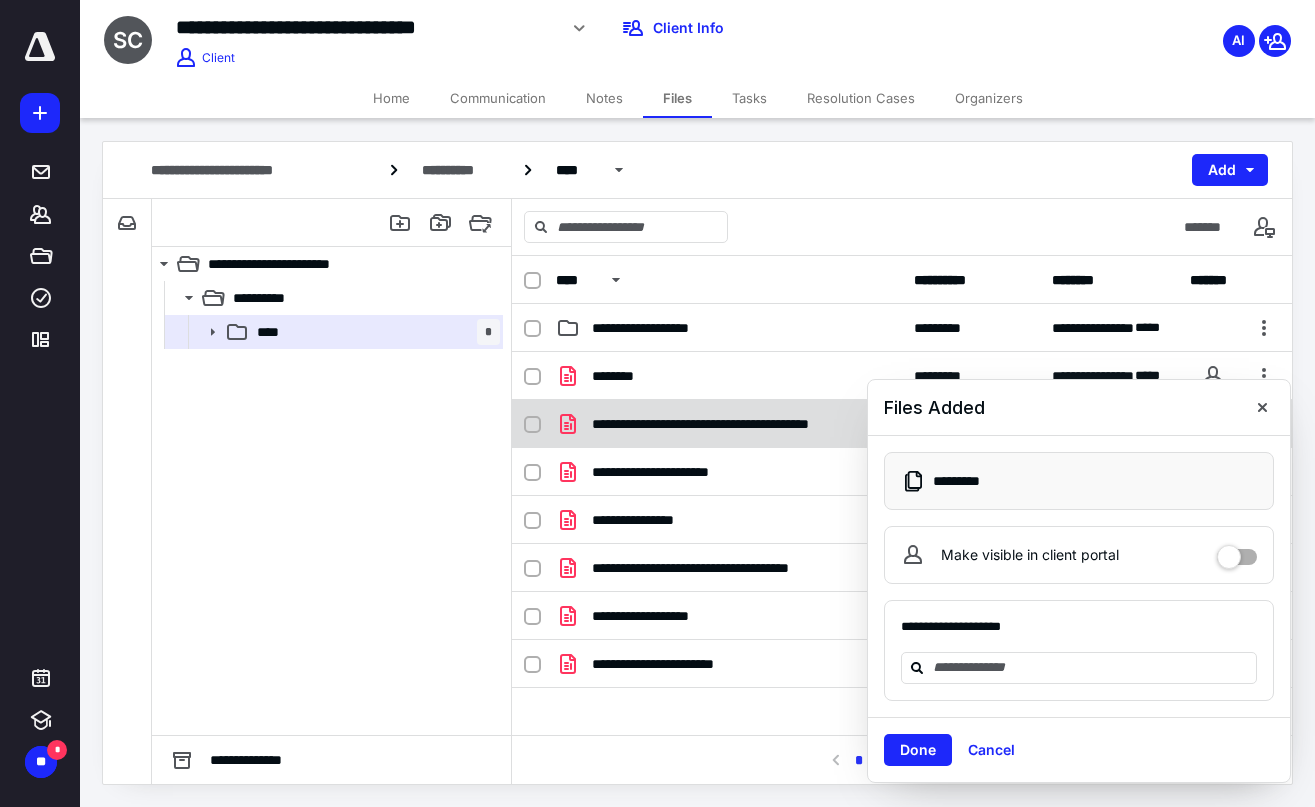 click at bounding box center (1262, 407) 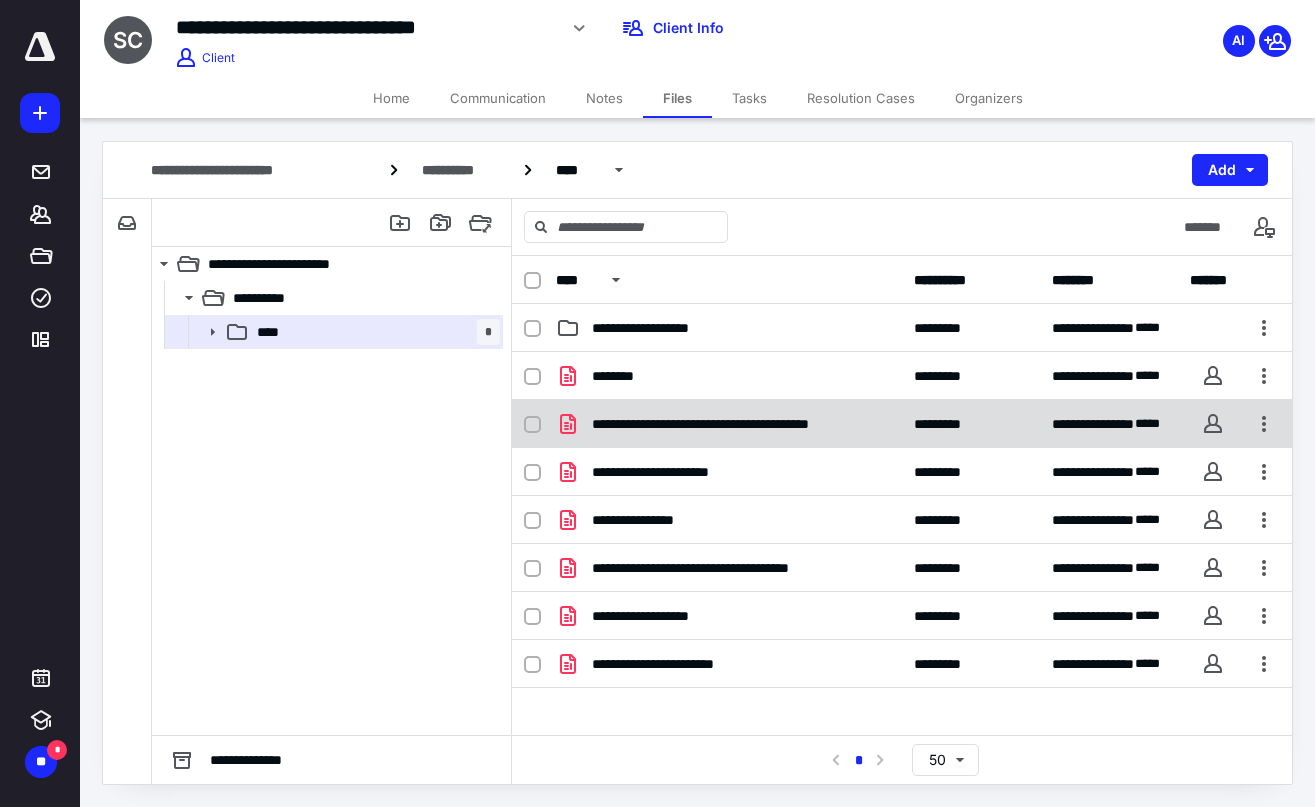 click 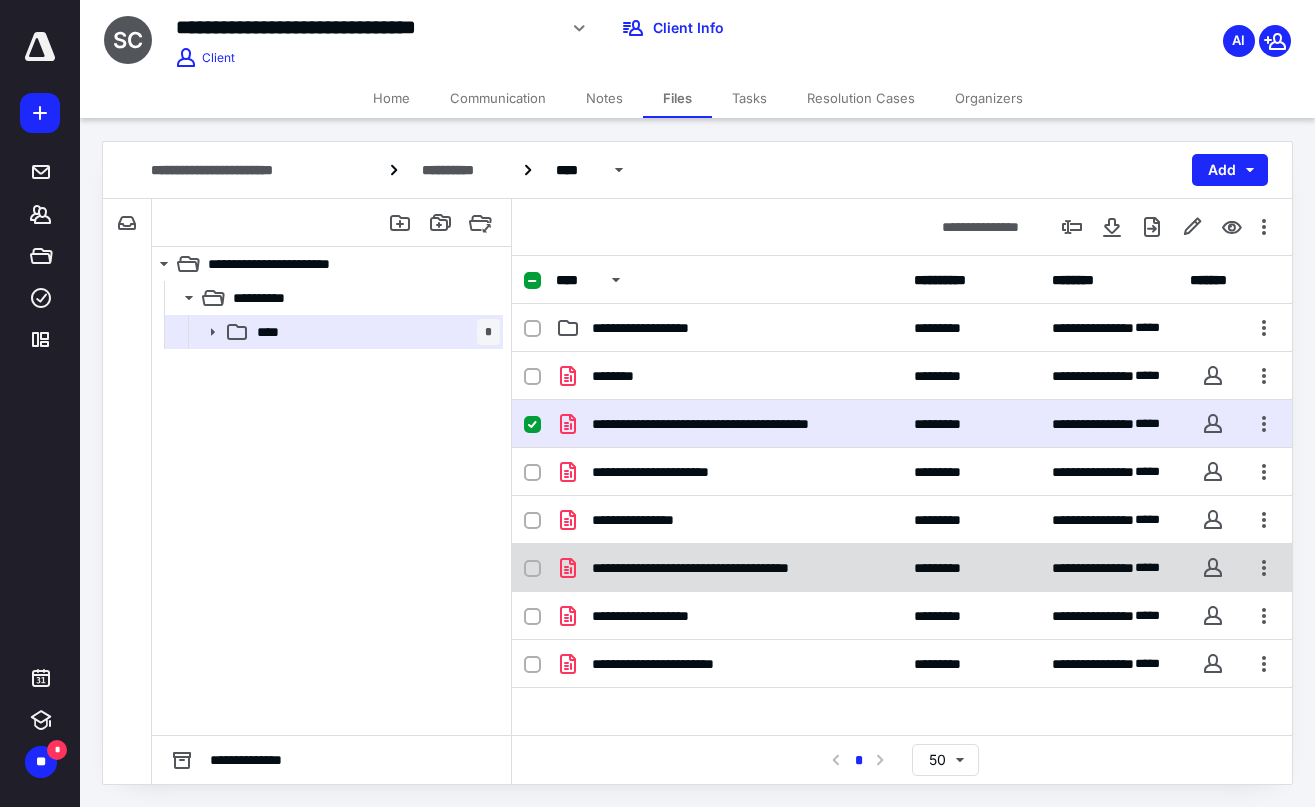 click 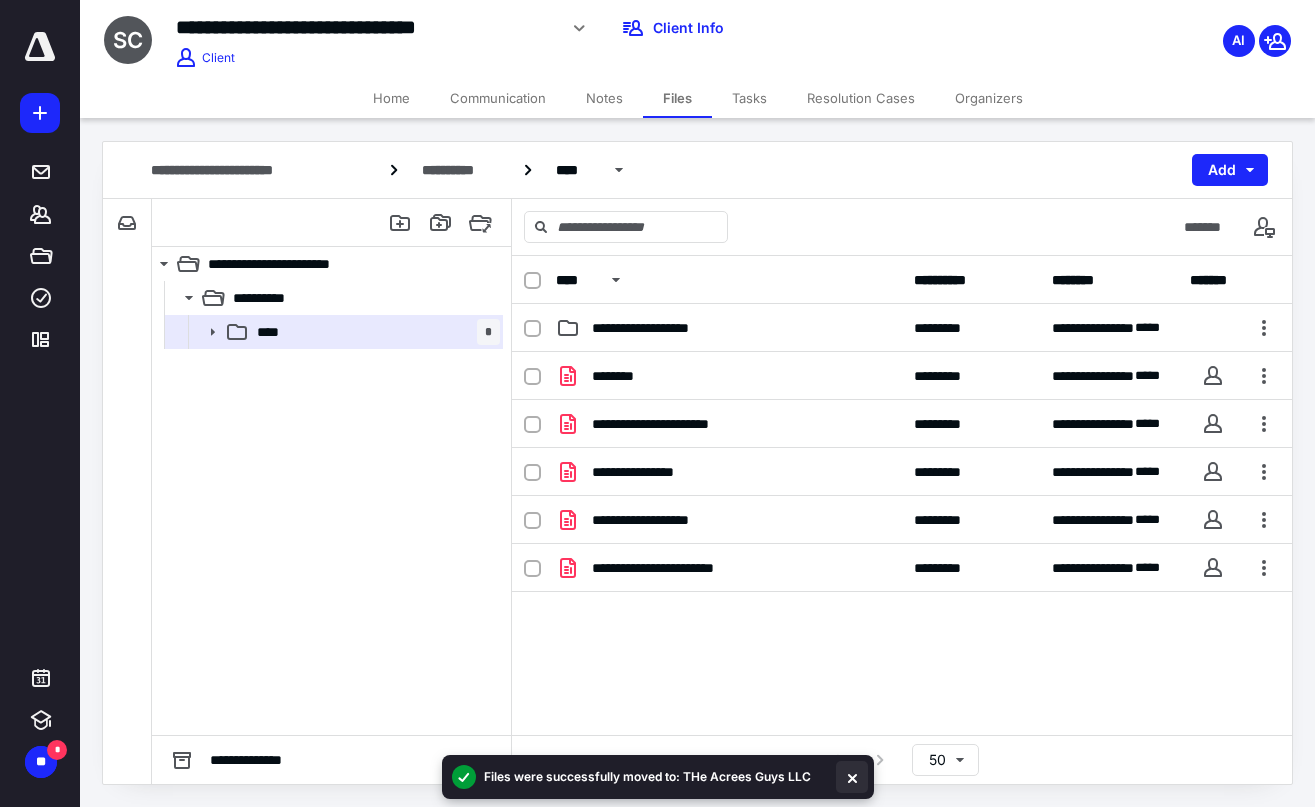 click at bounding box center [852, 777] 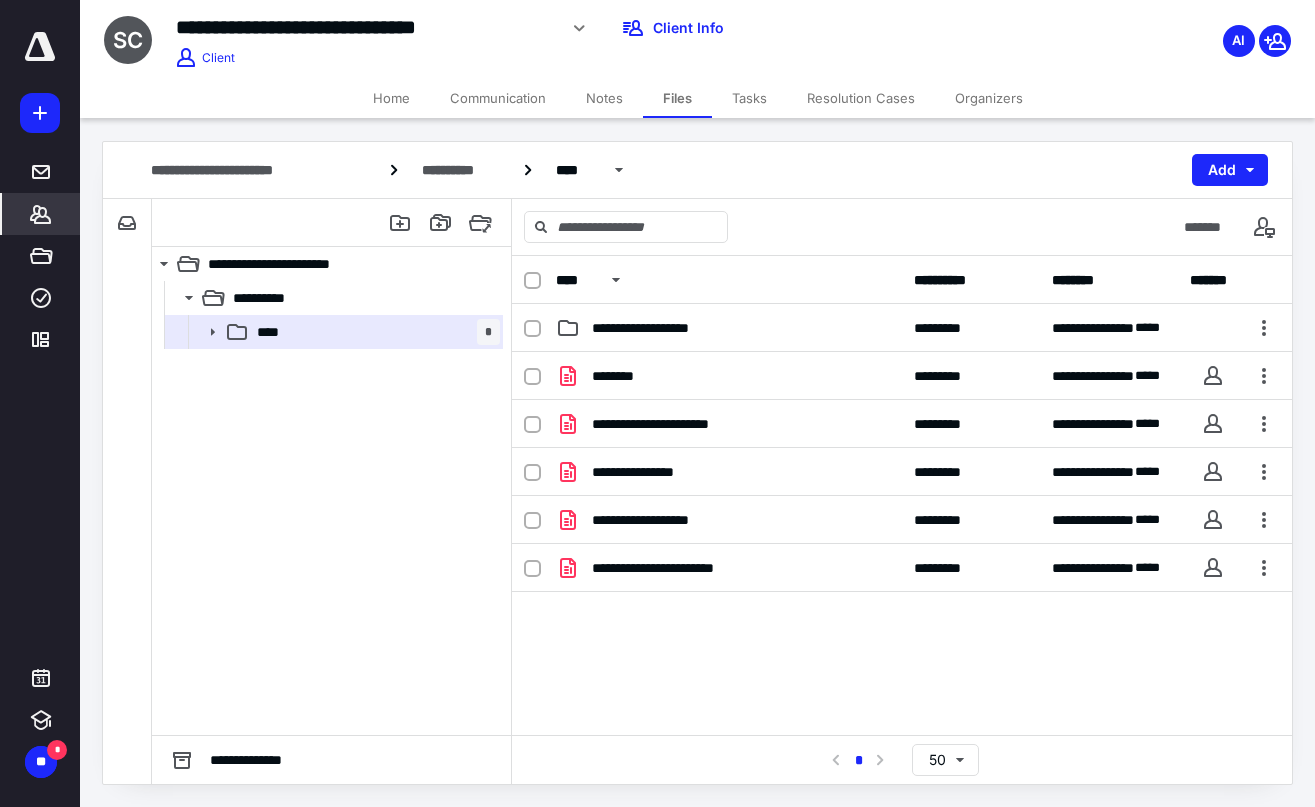 click 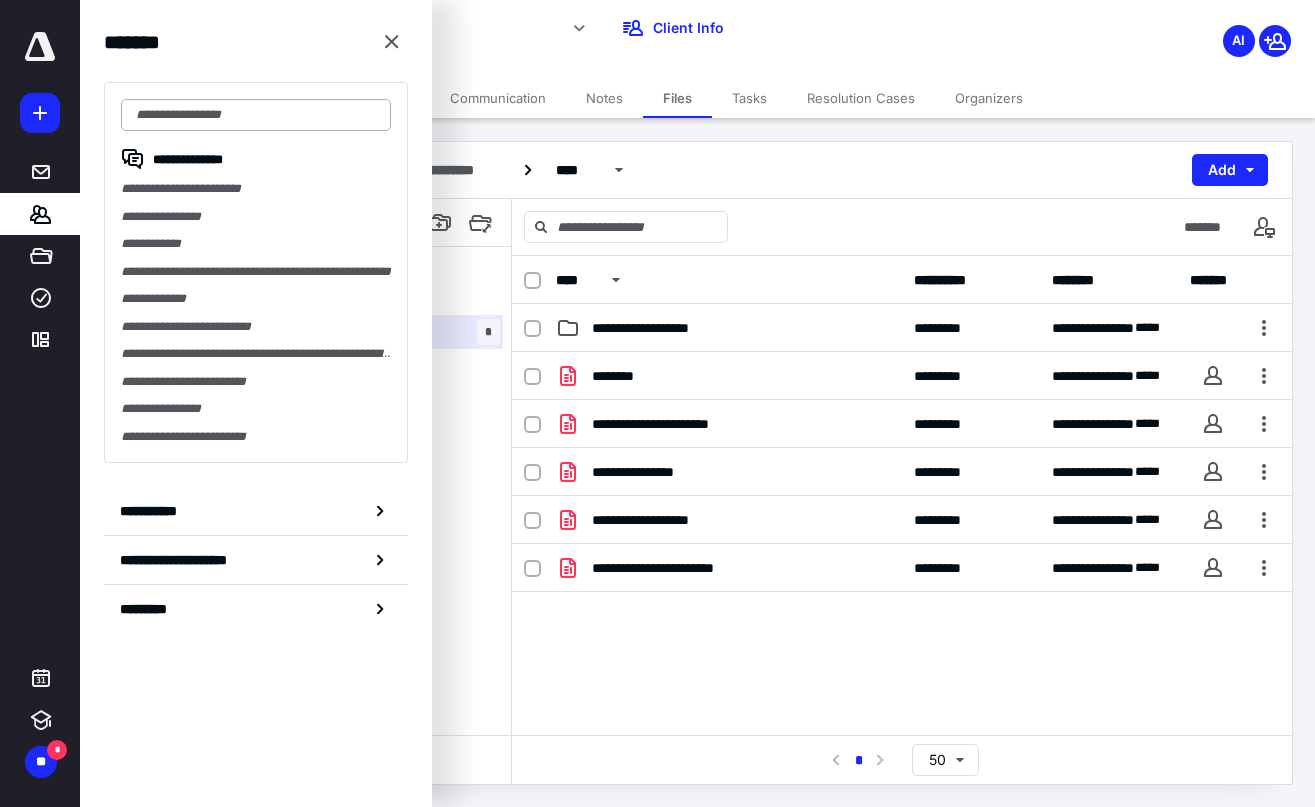 click at bounding box center [256, 115] 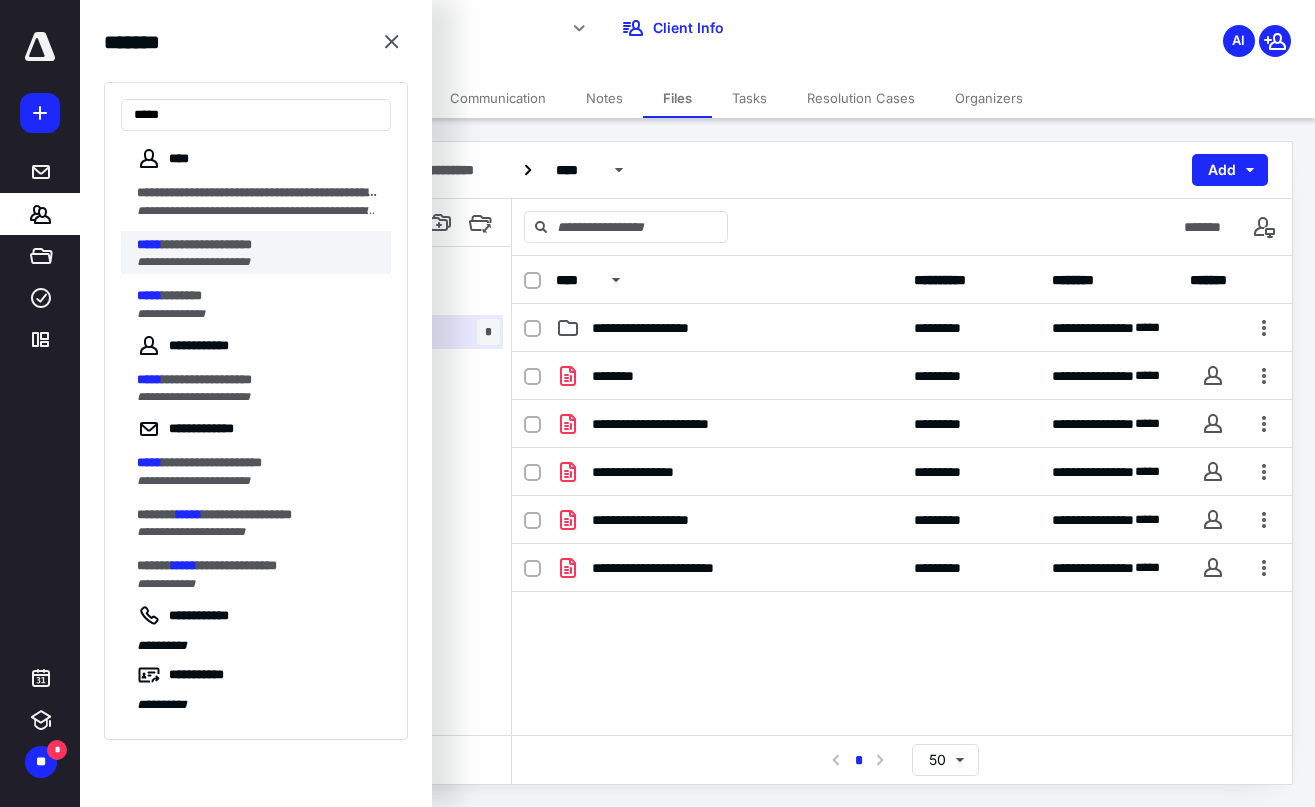 type on "*****" 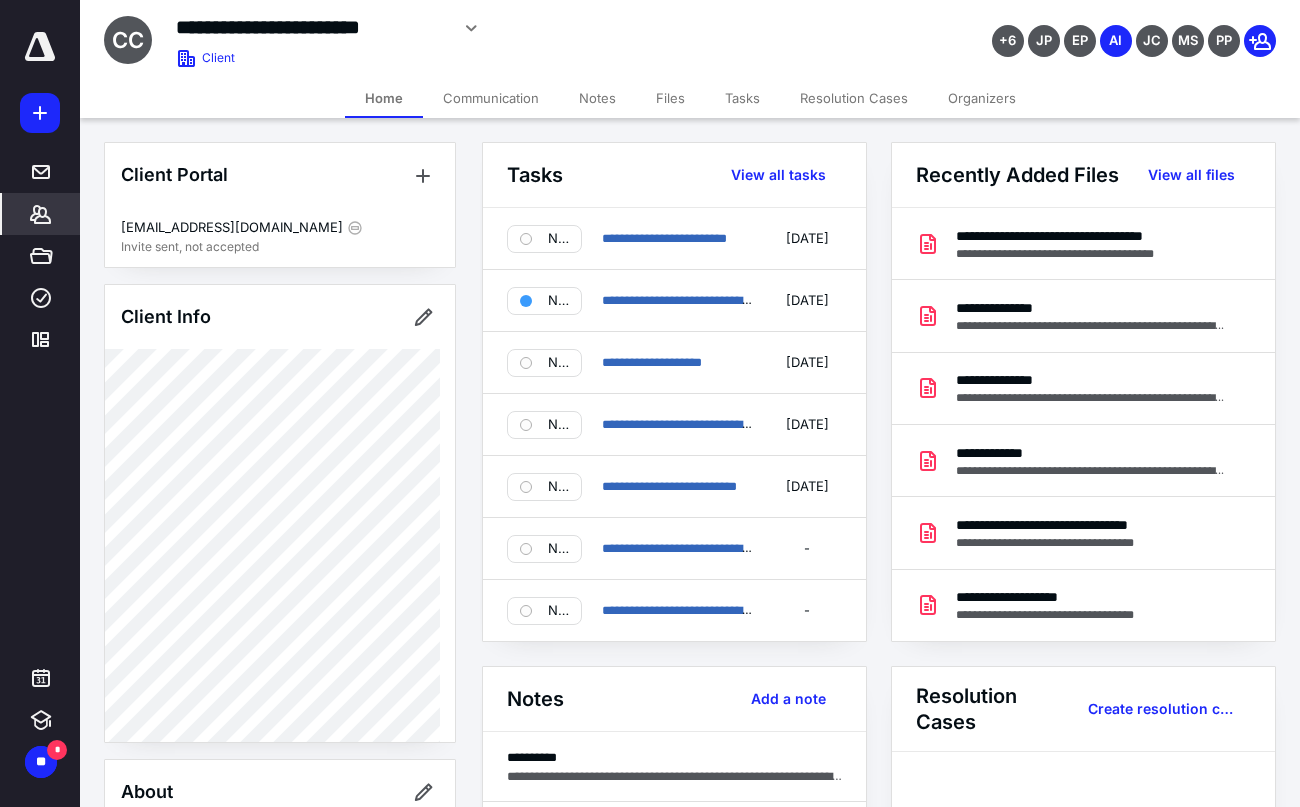 click on "Tasks" at bounding box center (742, 98) 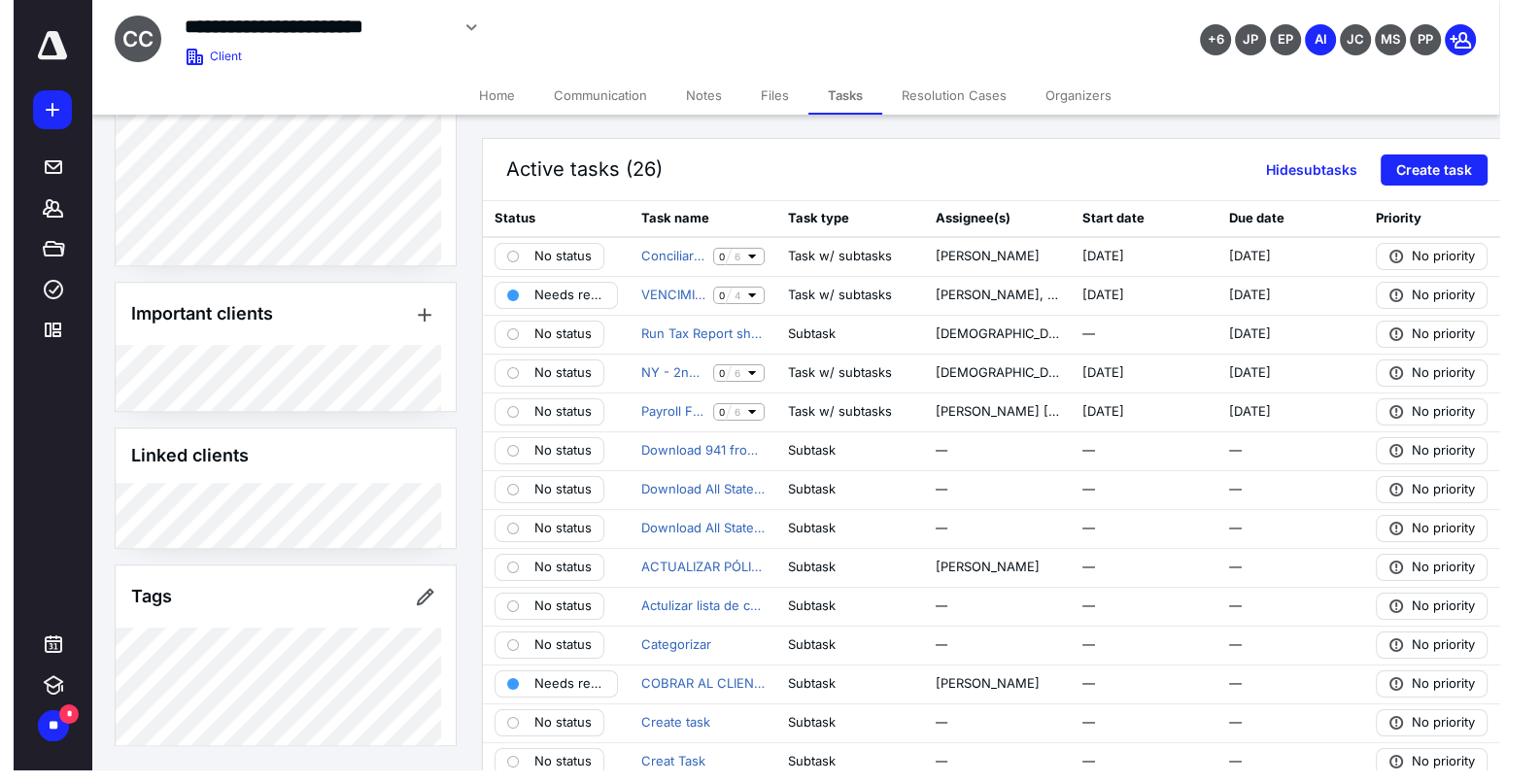 scroll, scrollTop: 1406, scrollLeft: 0, axis: vertical 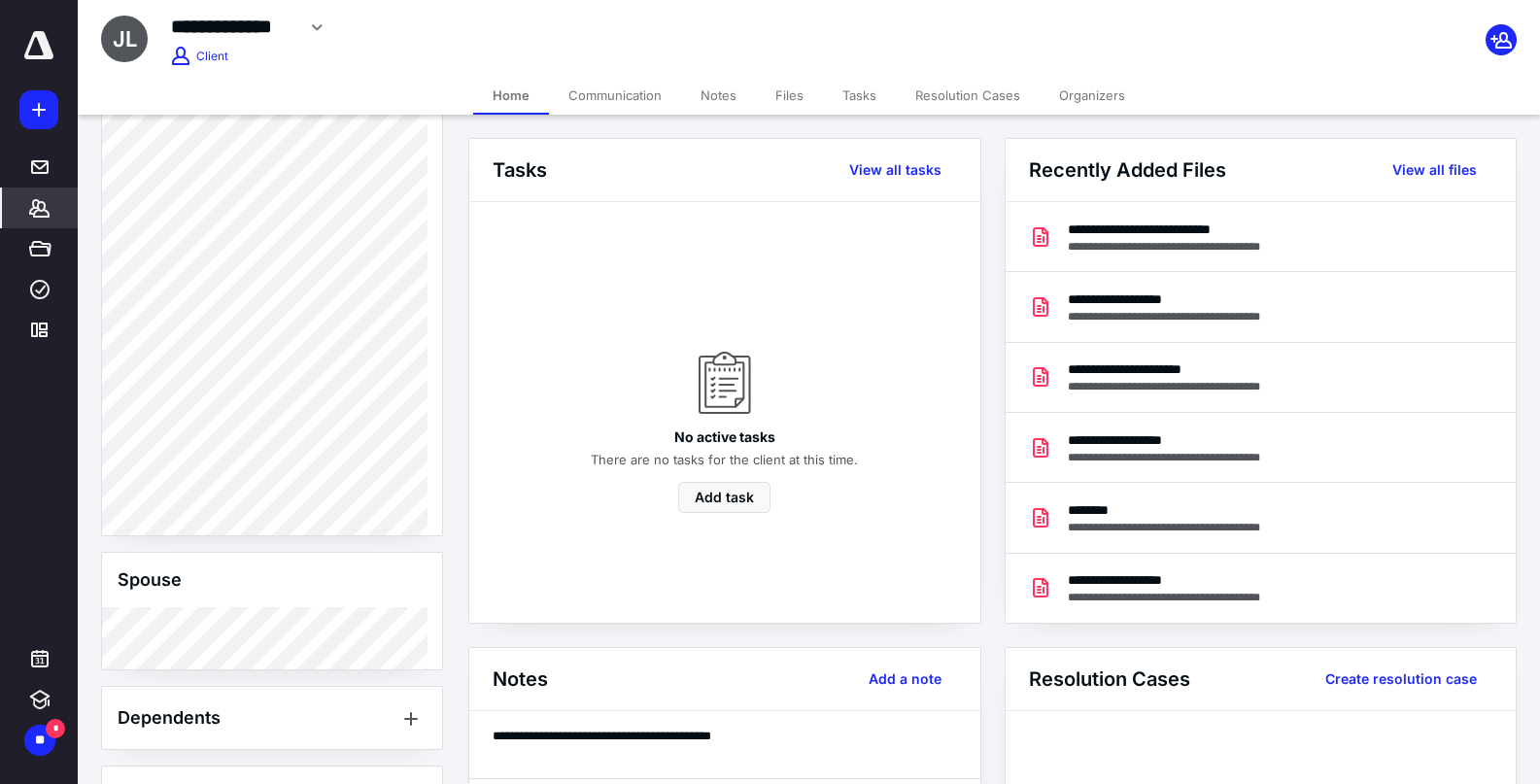 click on "Tasks" at bounding box center (859, 95) 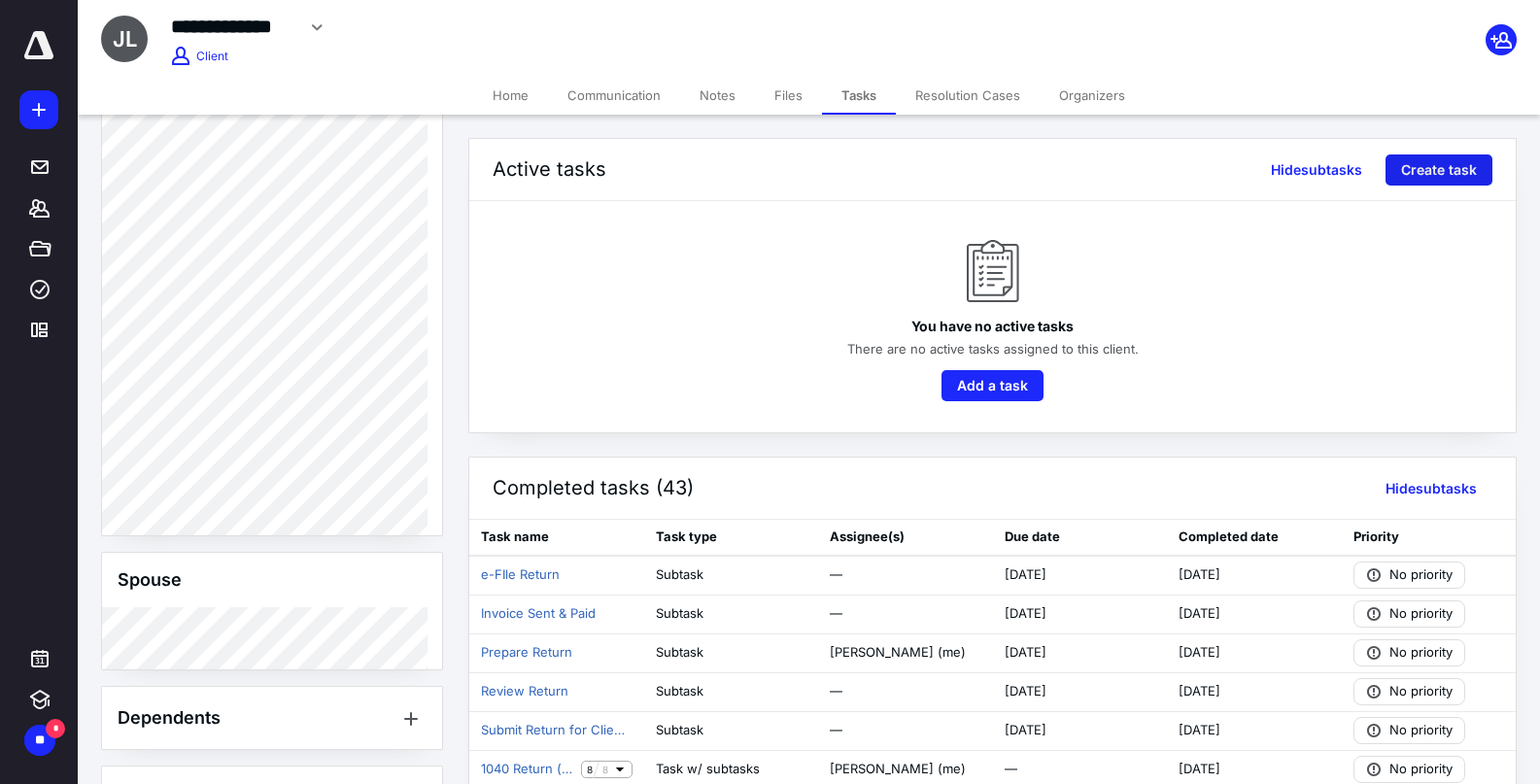 click on "Create task" at bounding box center [1439, 170] 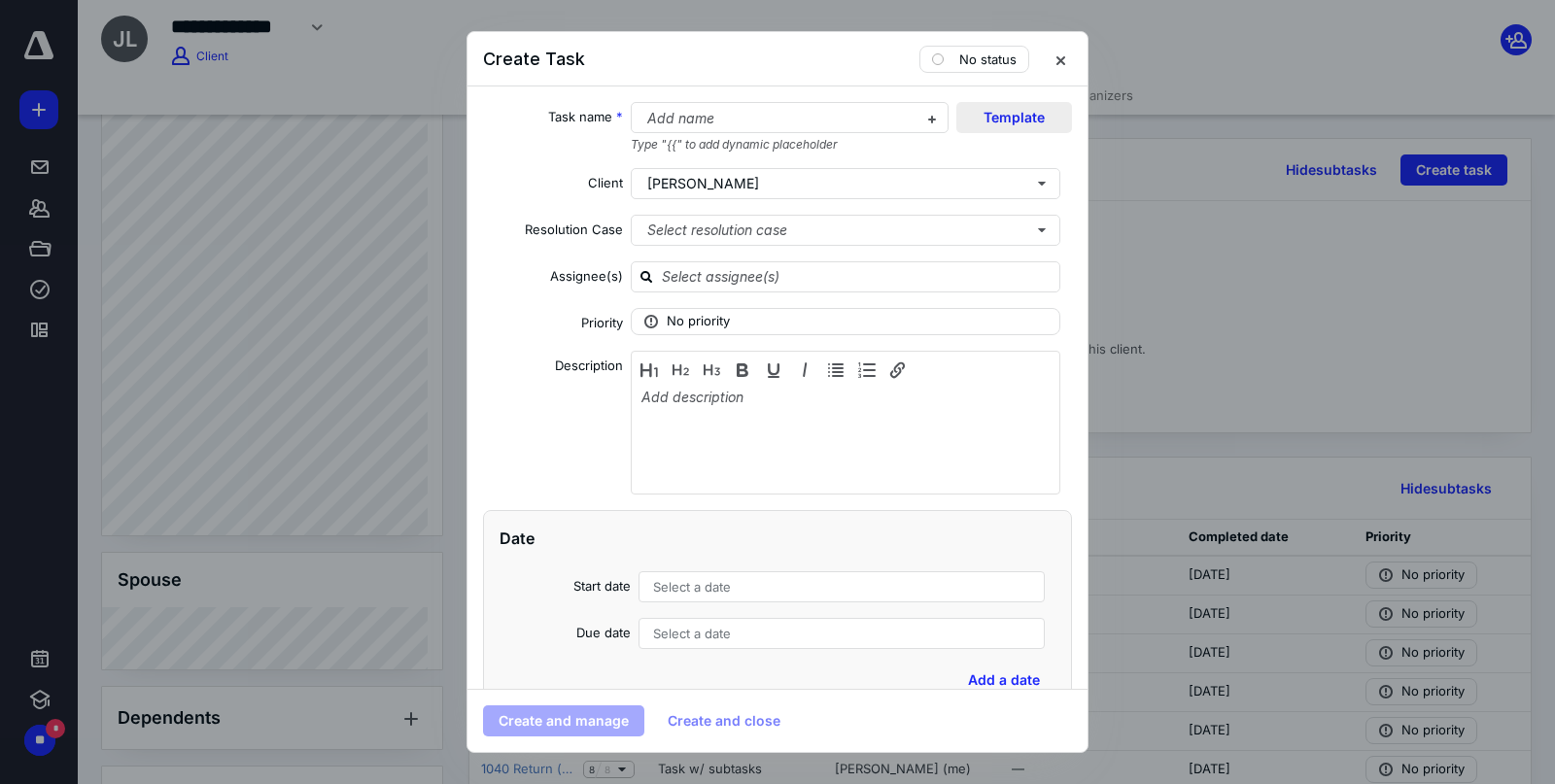 click on "Template" at bounding box center (1014, 118) 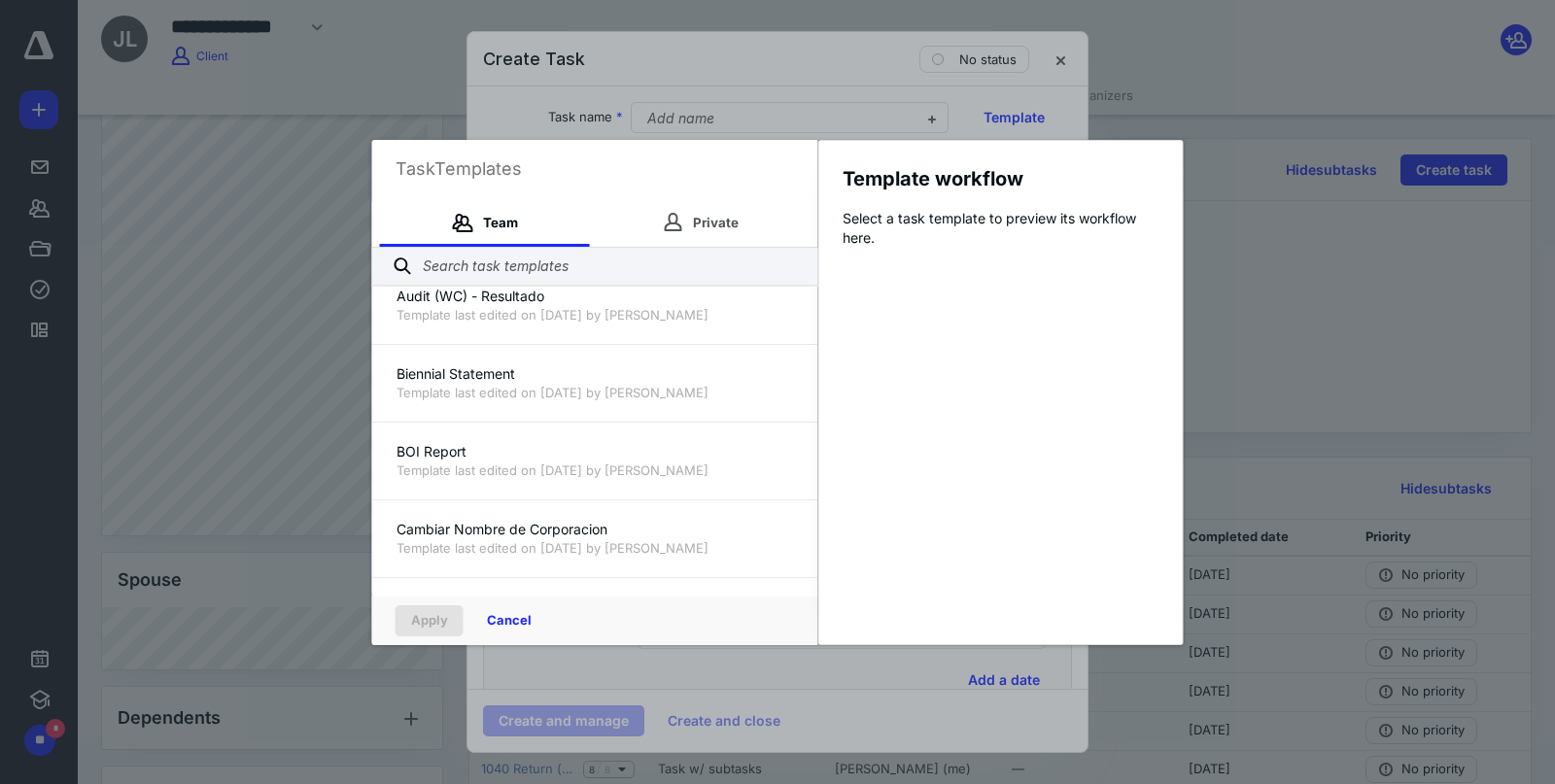 scroll, scrollTop: 583, scrollLeft: 0, axis: vertical 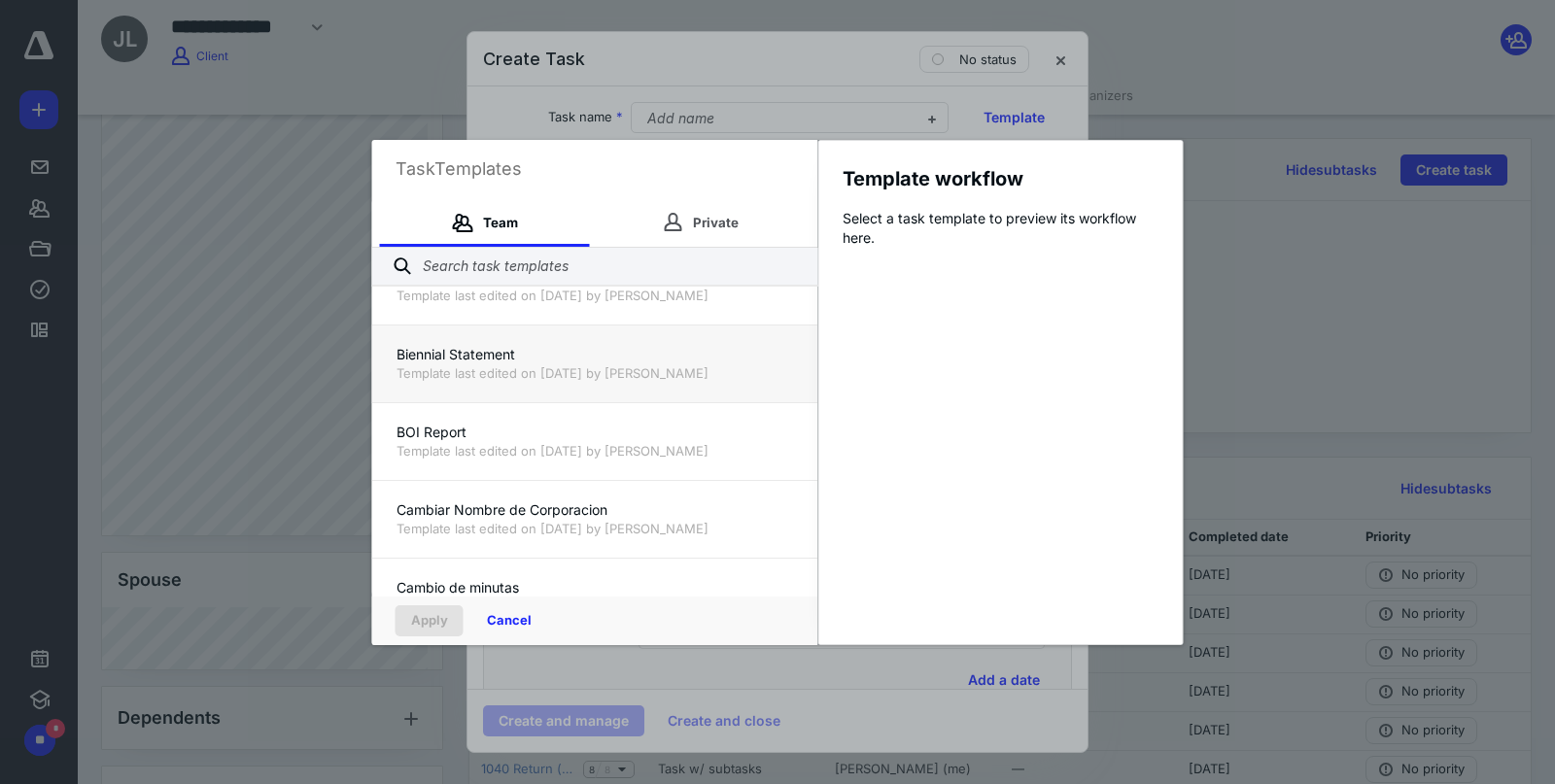 click on "Template last edited on 7/18/2024 by Madel Norona" at bounding box center (595, 373) 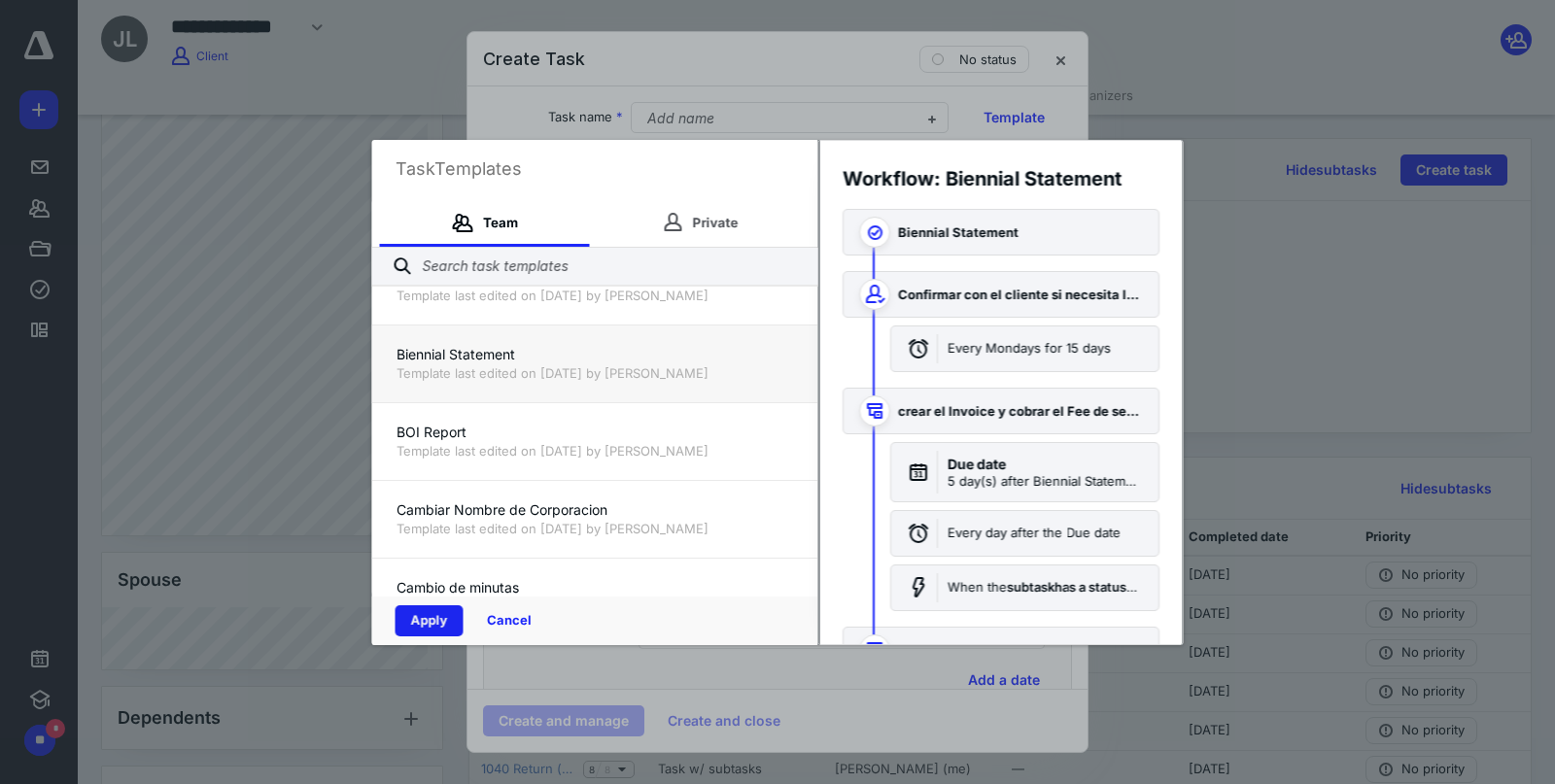 click on "Apply" at bounding box center (430, 621) 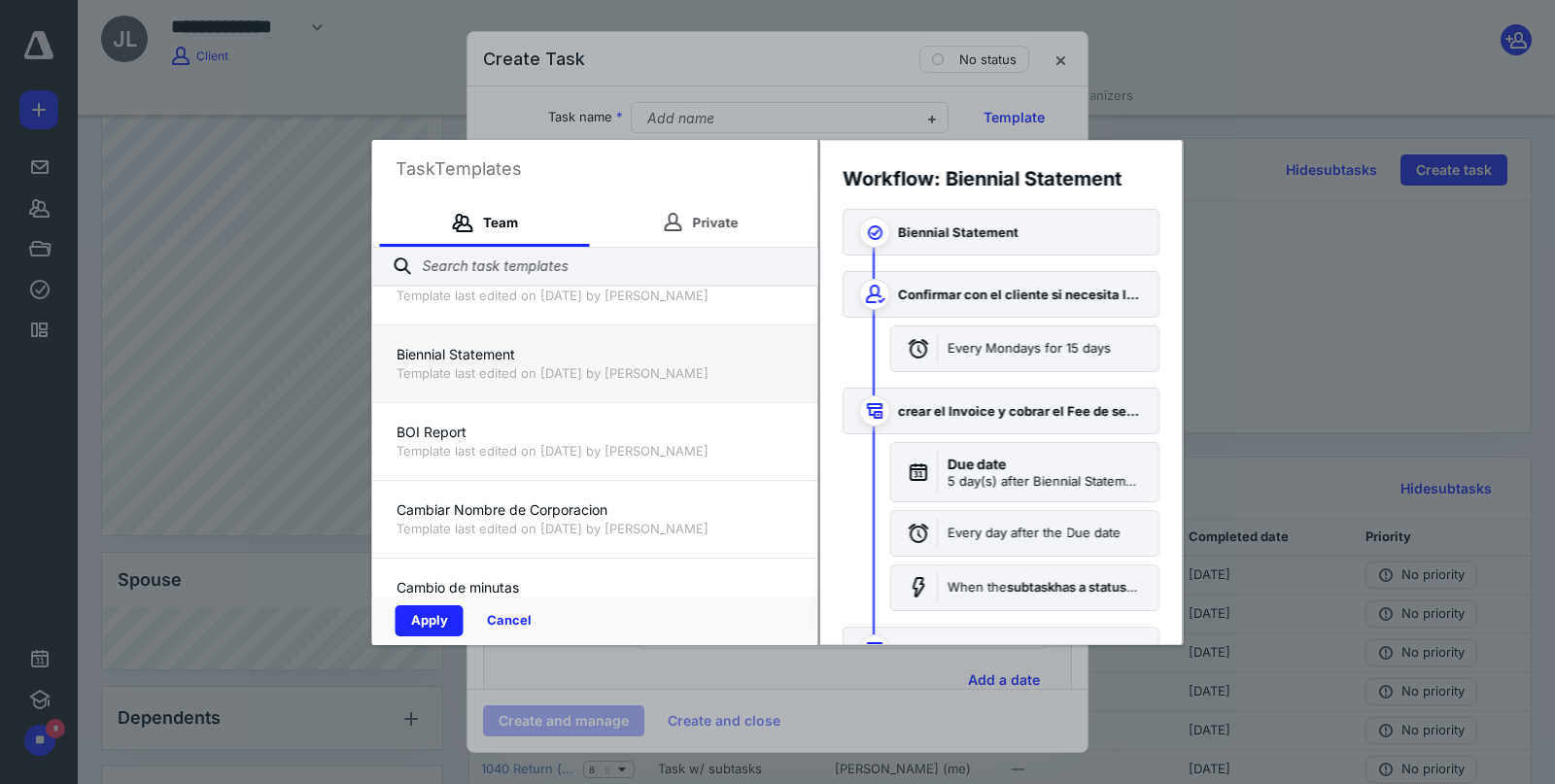 checkbox on "true" 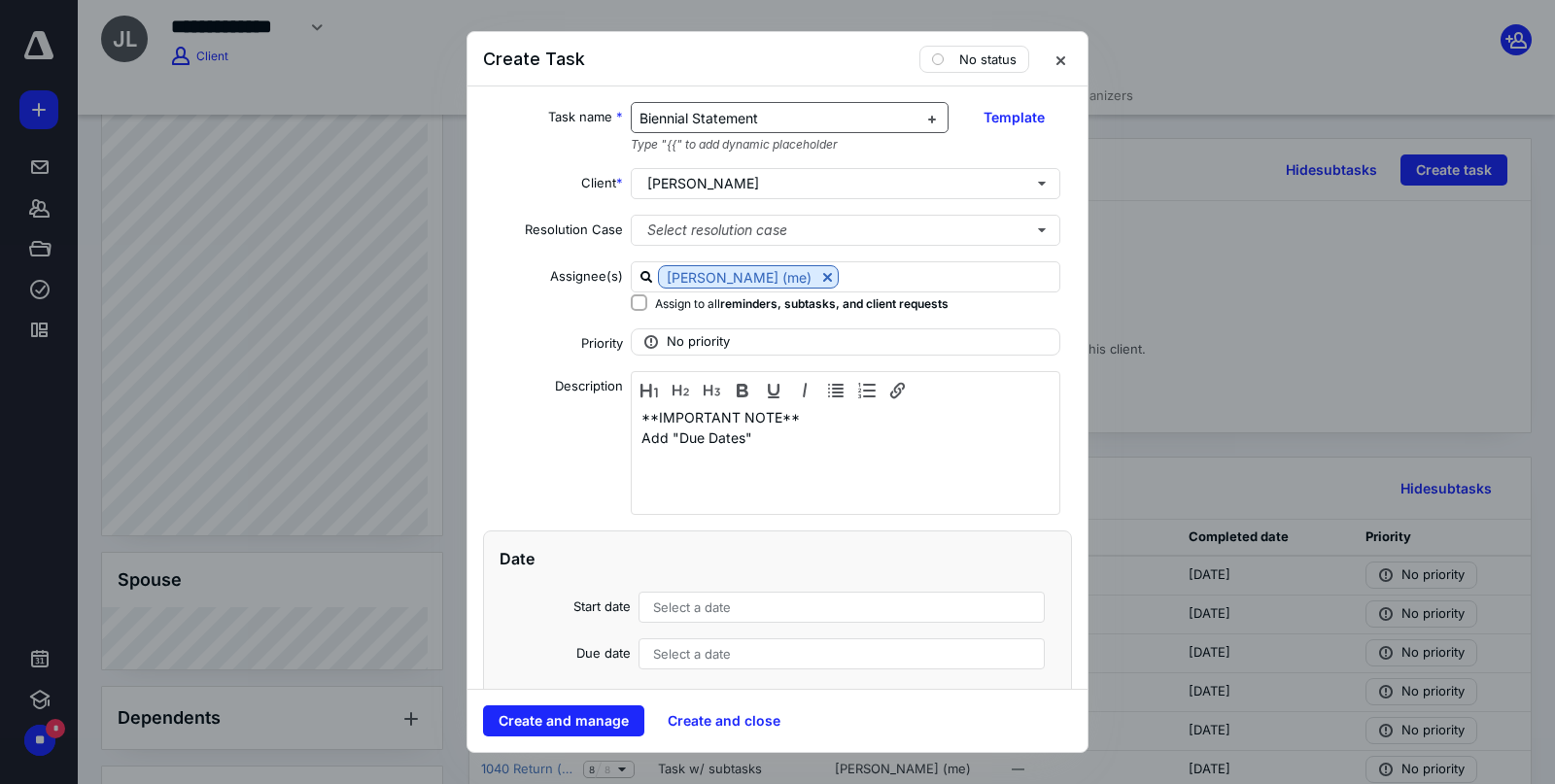 click on "Biennial Statement" at bounding box center [778, 119] 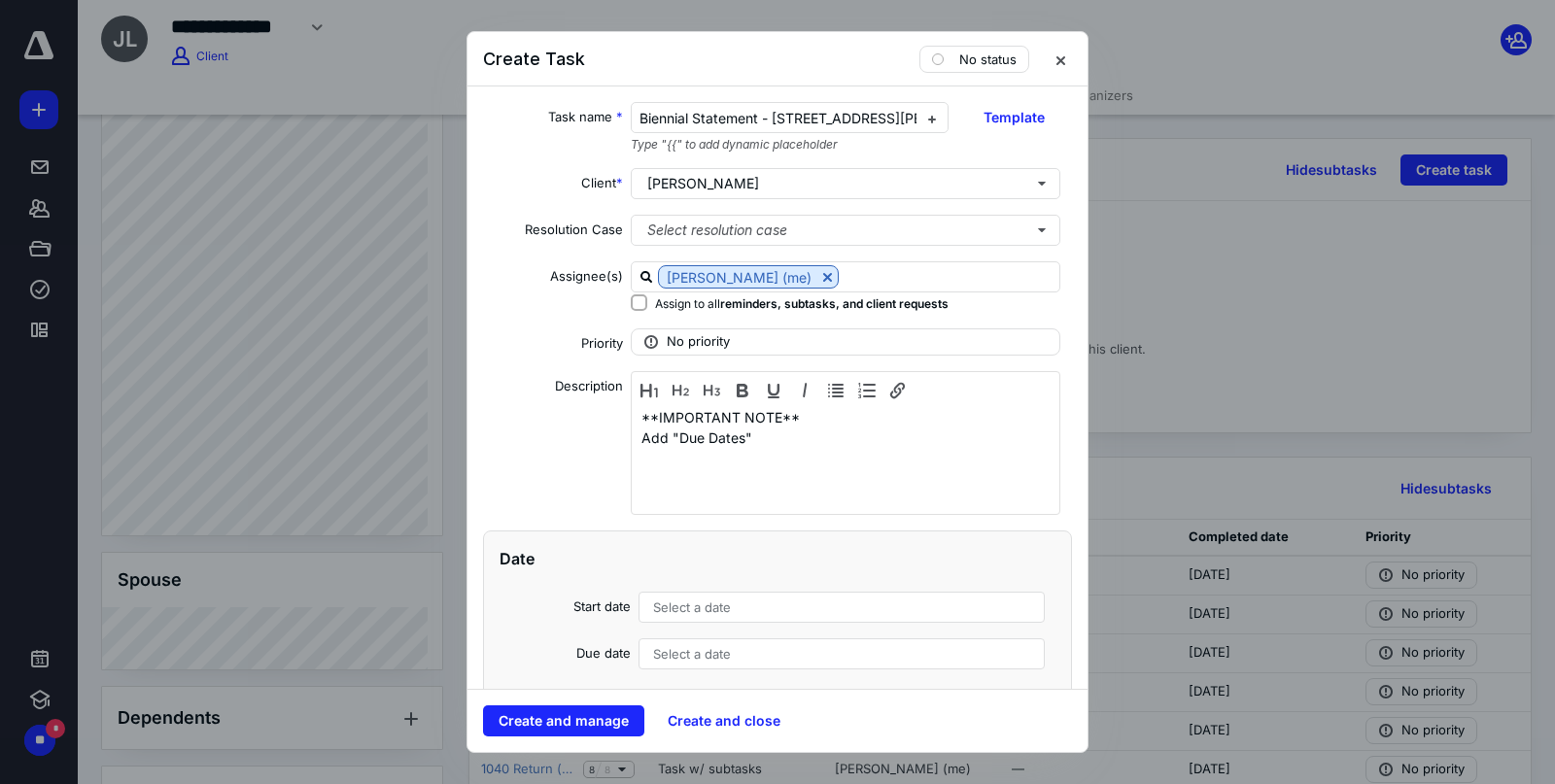 click on "Select a date" at bounding box center [842, 607] 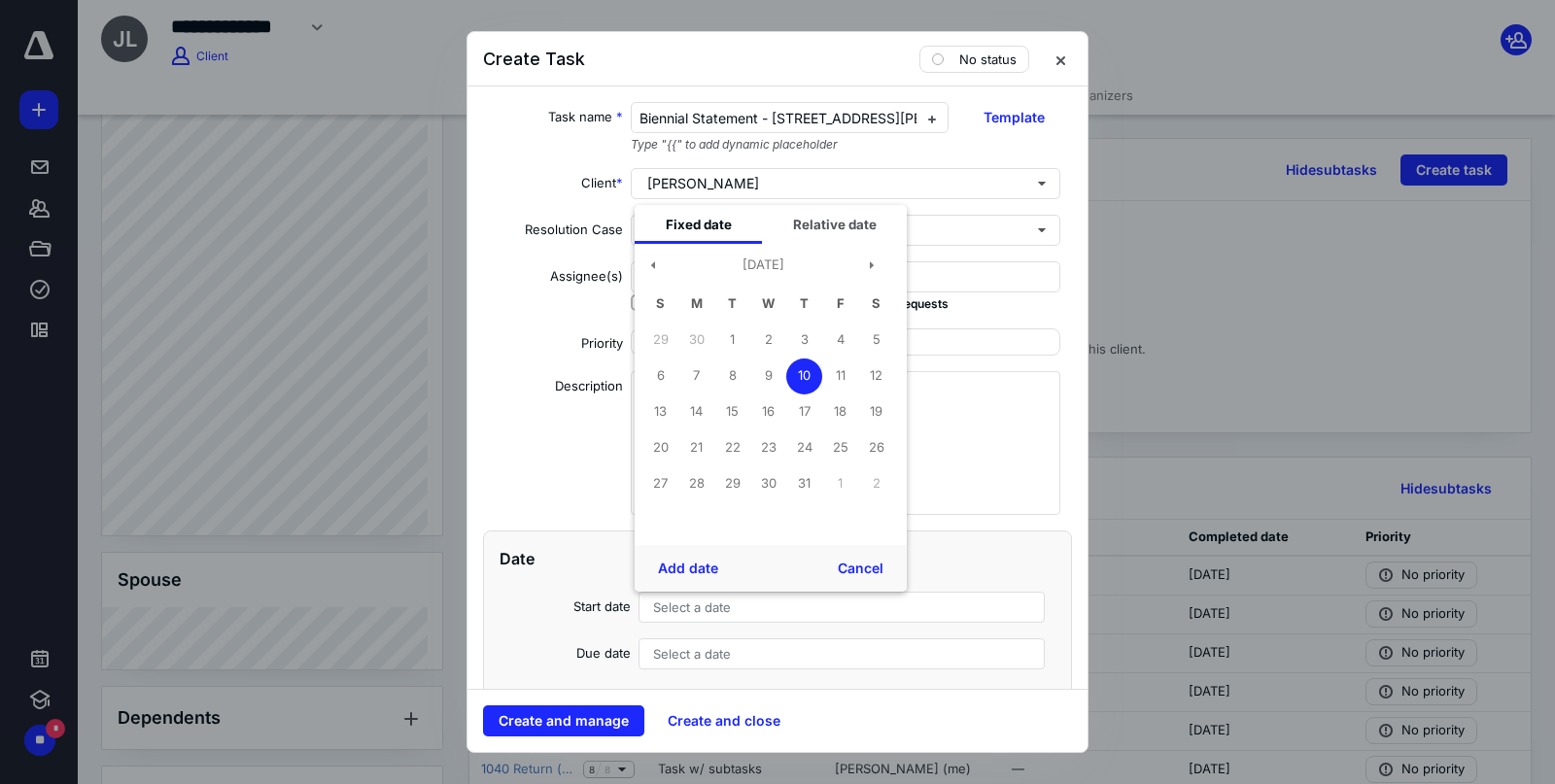 click on "10" at bounding box center [804, 376] 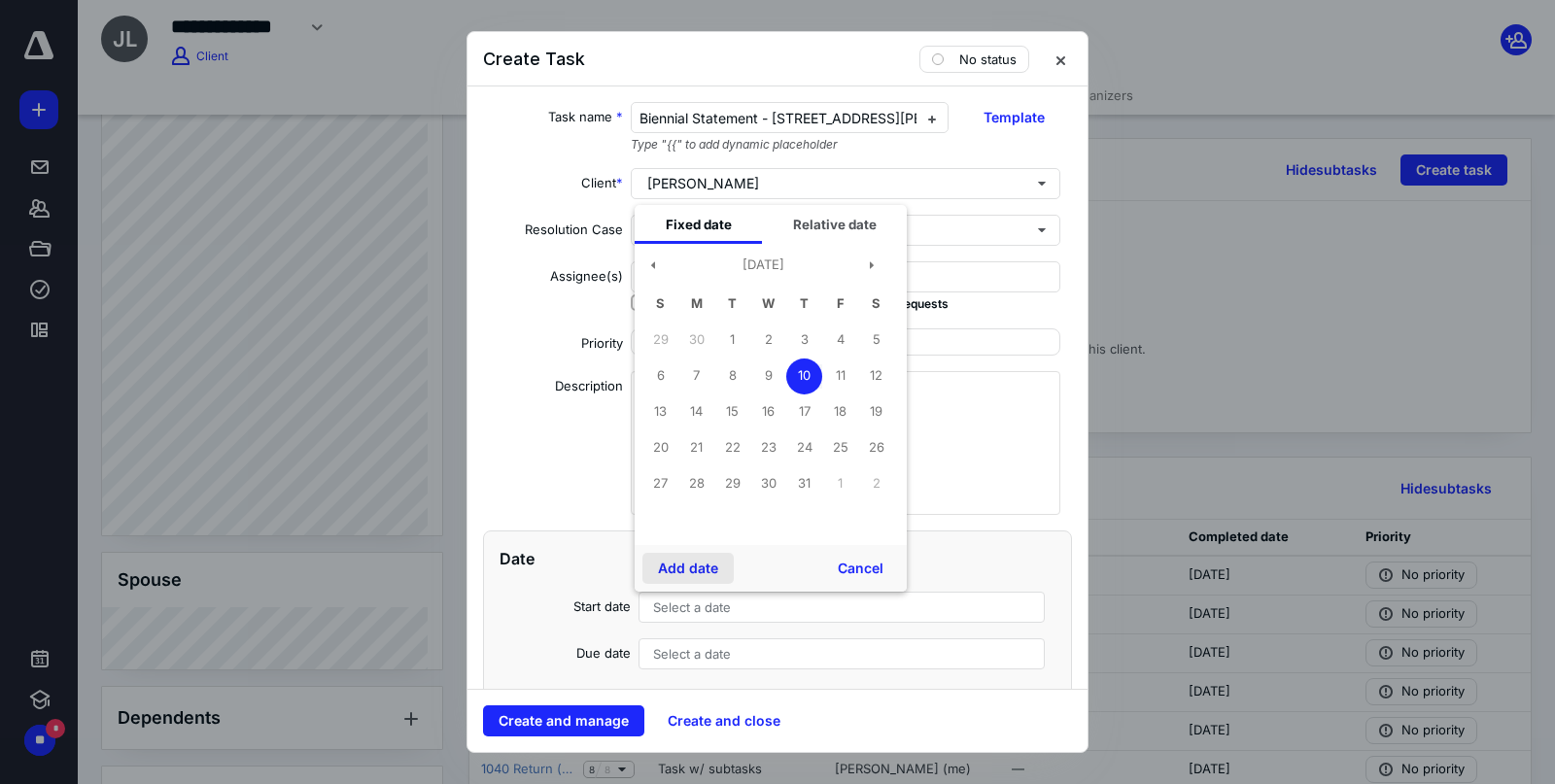 click on "Add date" at bounding box center [688, 568] 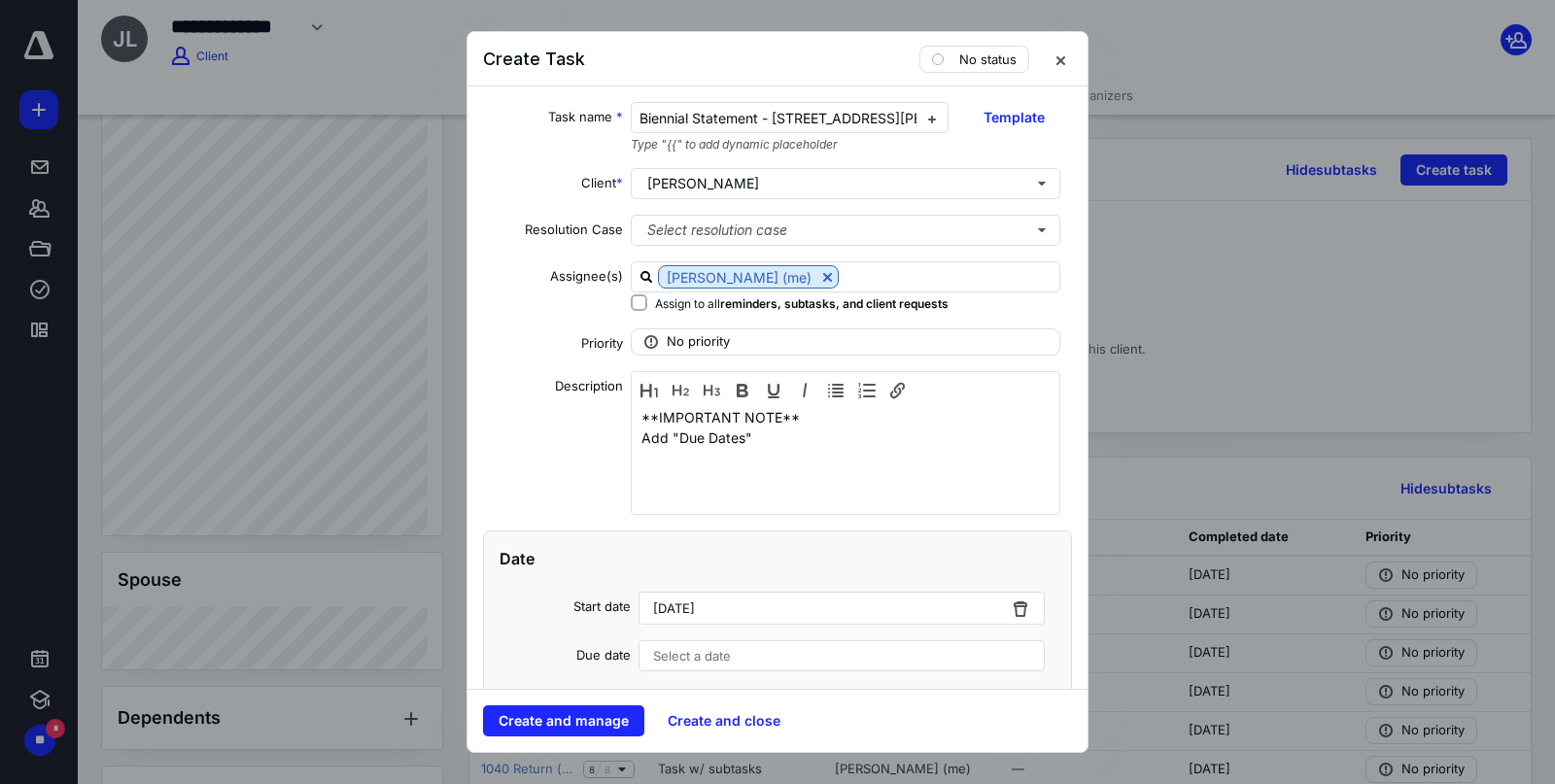 click on "Select a date" at bounding box center [692, 656] 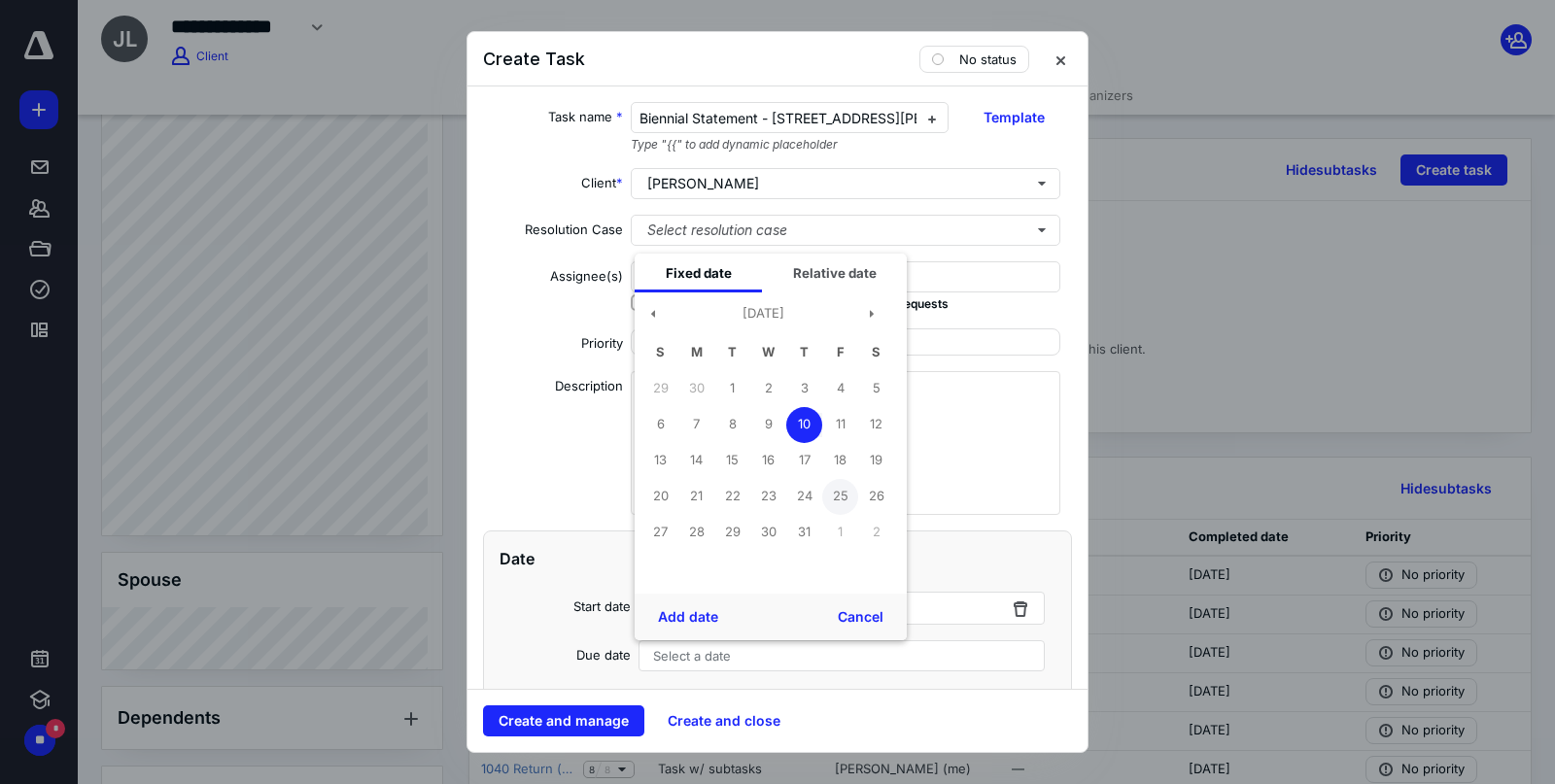click on "25" at bounding box center (840, 496) 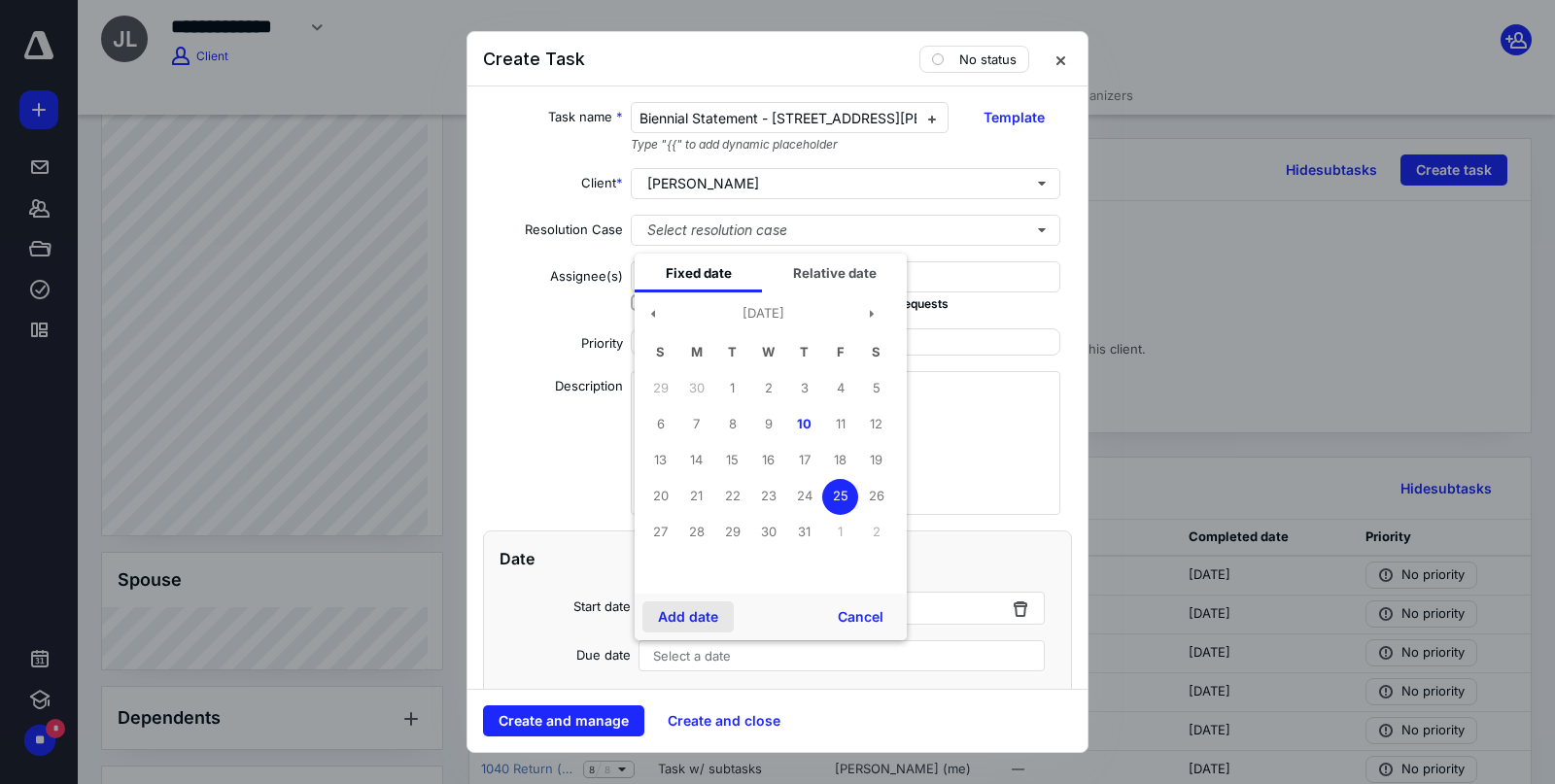 click on "Add date" at bounding box center (688, 617) 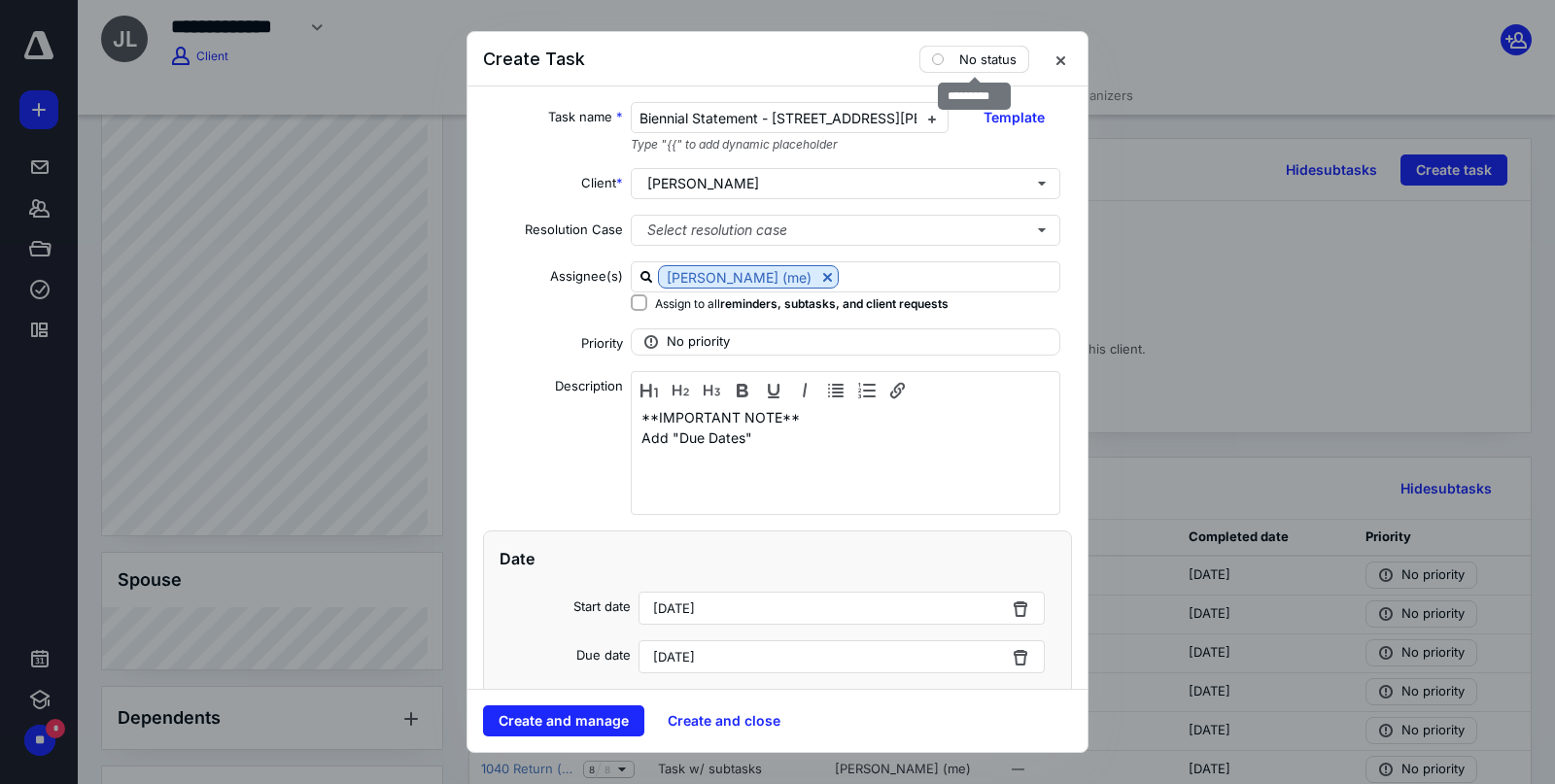 click on "No status" at bounding box center (987, 59) 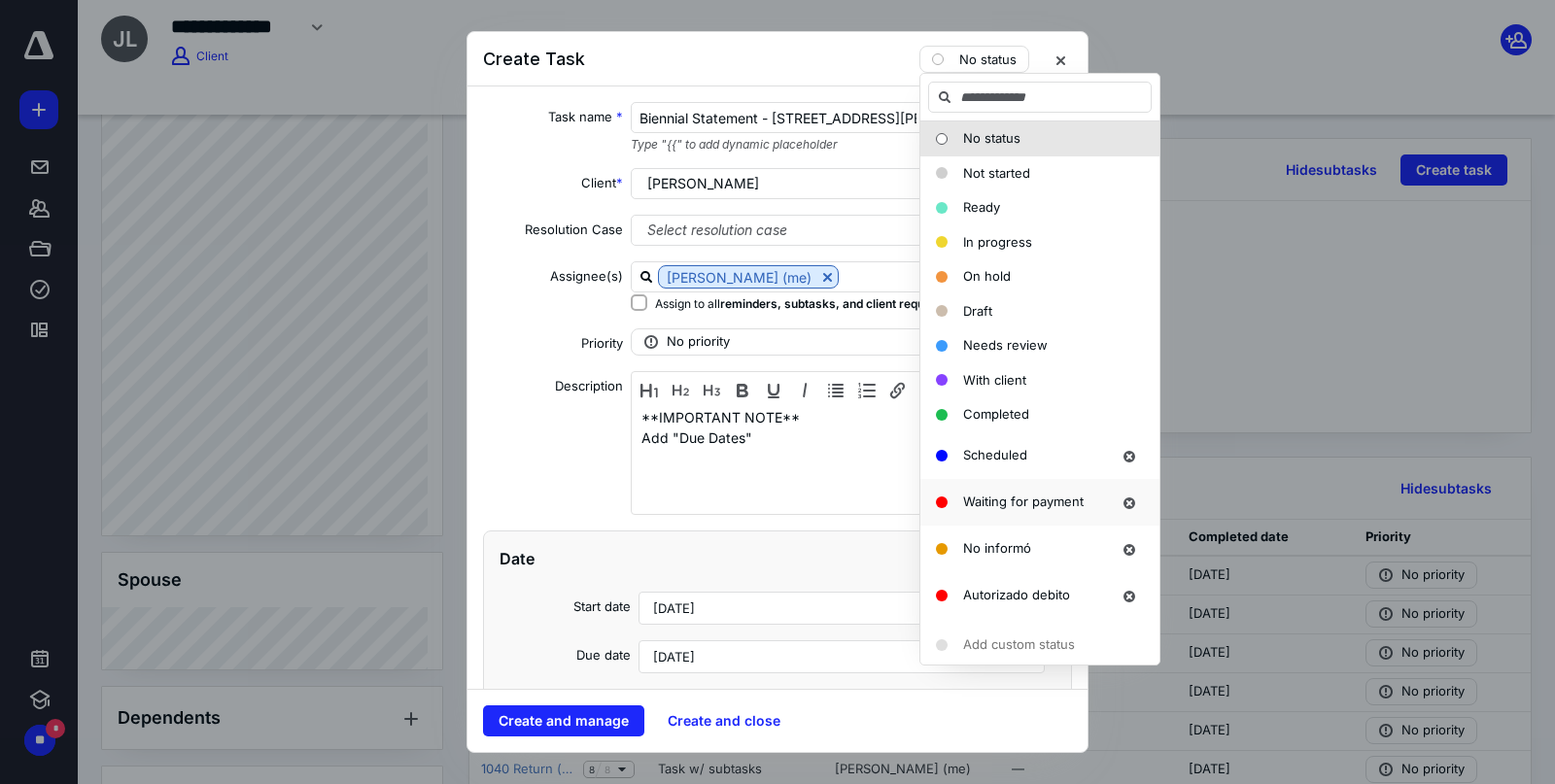 click on "Waiting for payment" at bounding box center (1023, 501) 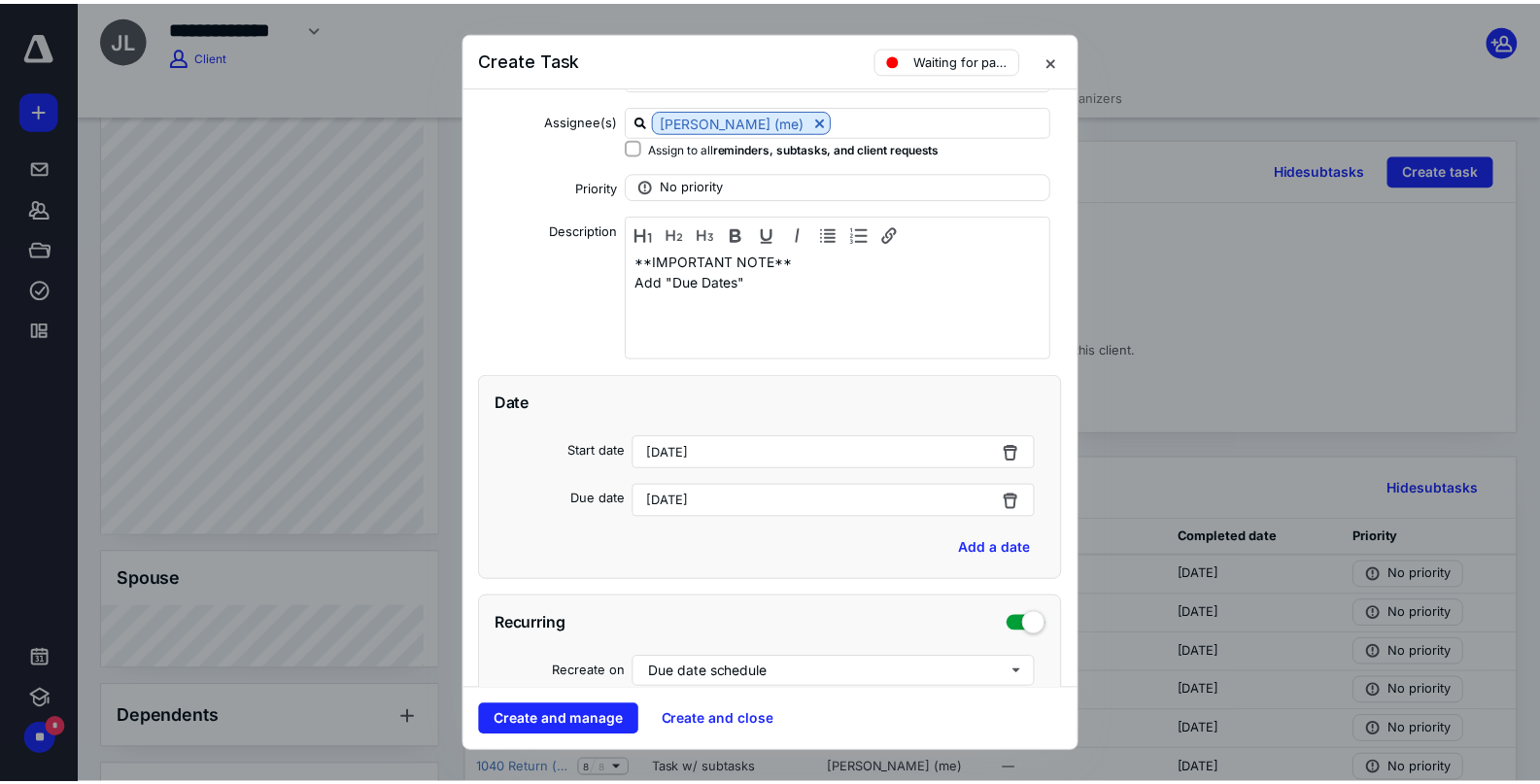 scroll, scrollTop: 194, scrollLeft: 0, axis: vertical 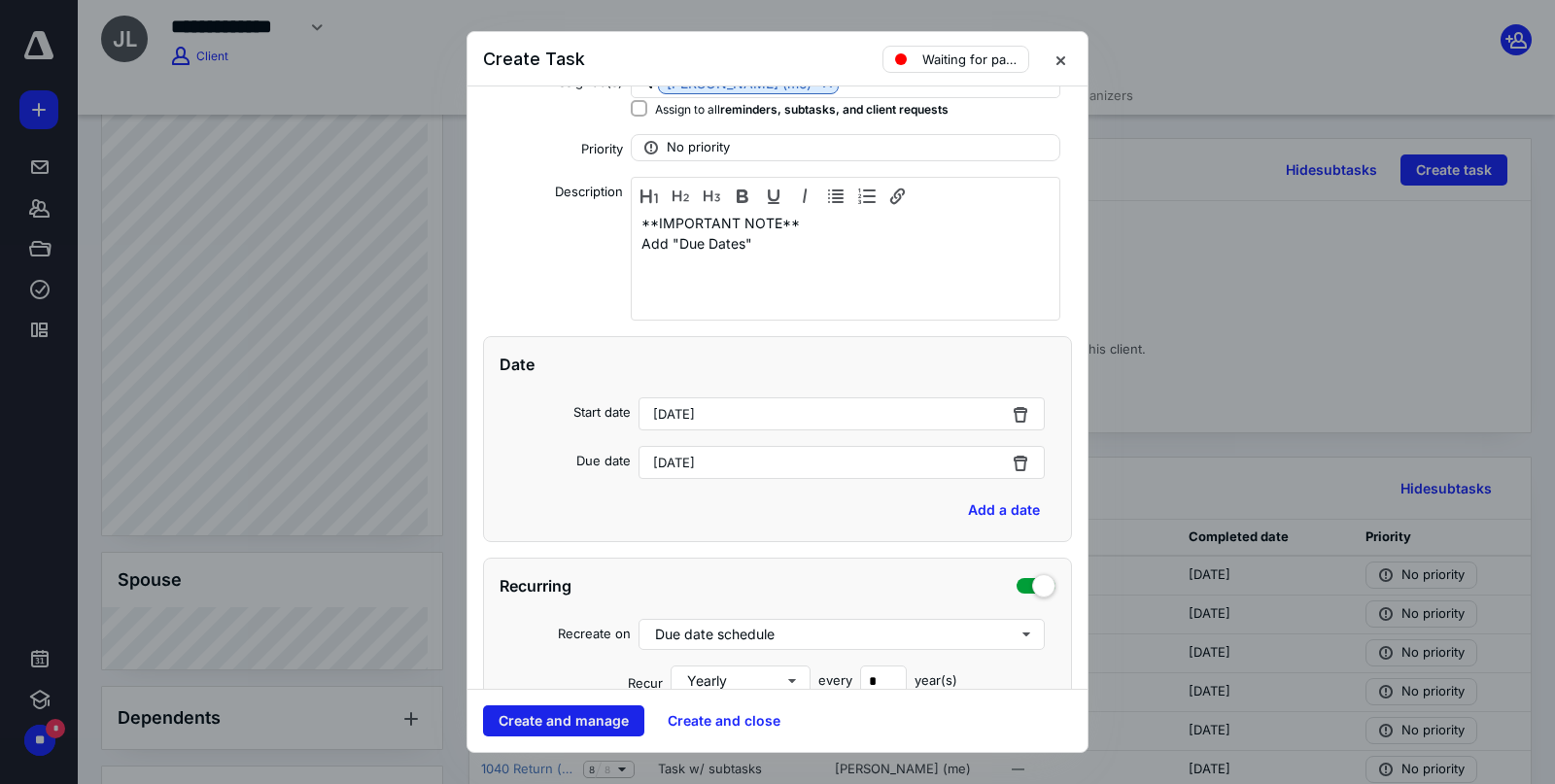 click on "Create and manage" at bounding box center (564, 721) 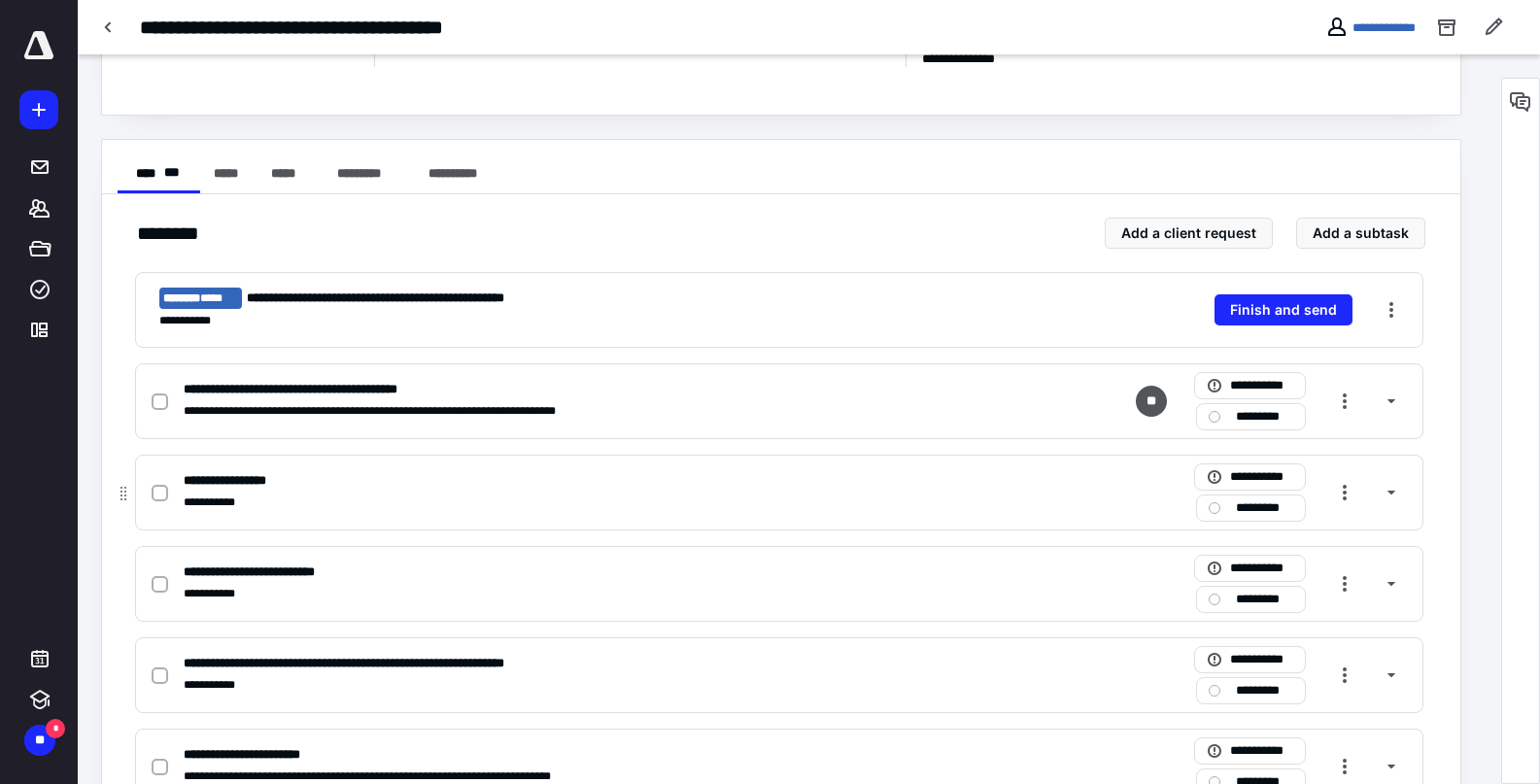 scroll, scrollTop: 291, scrollLeft: 0, axis: vertical 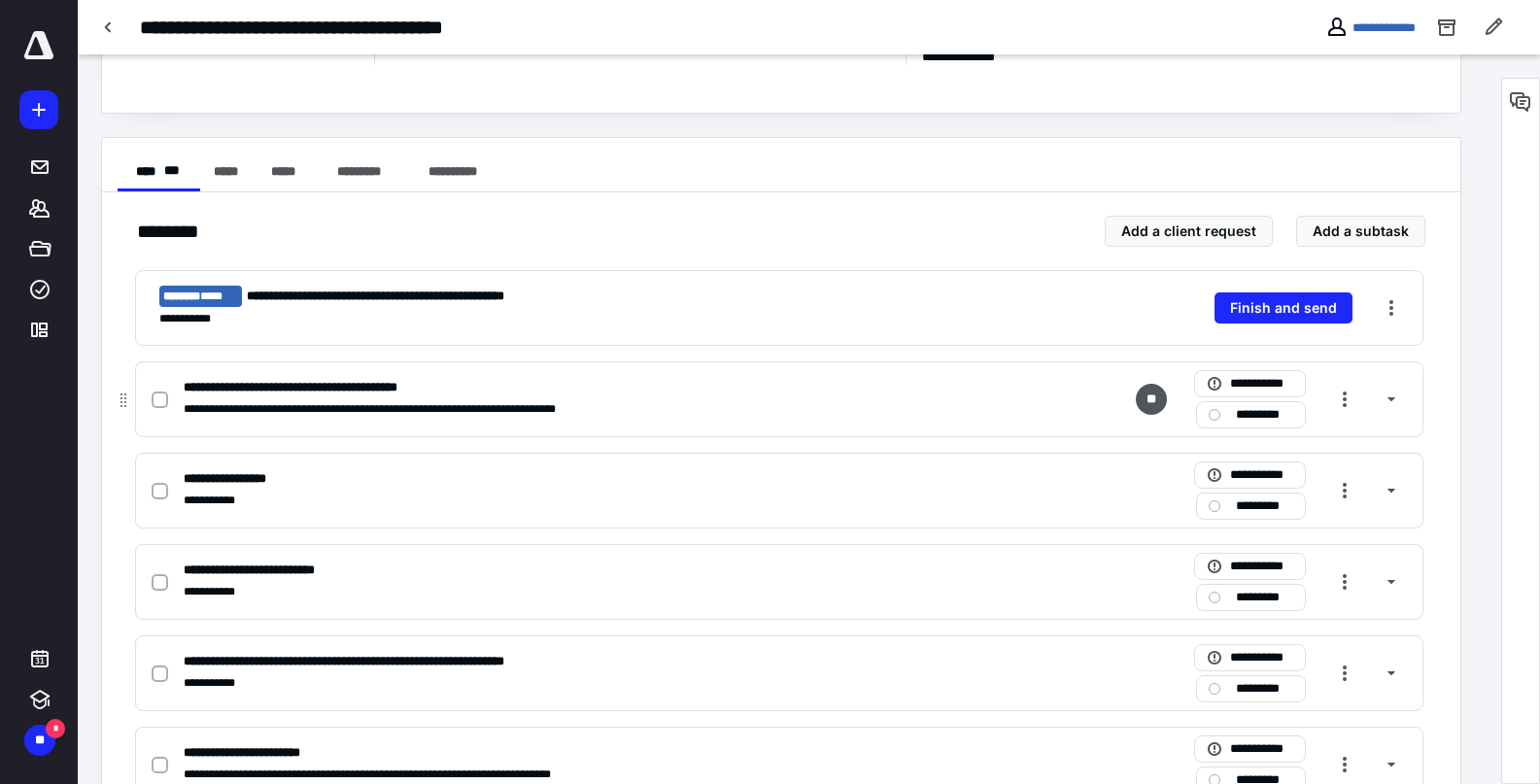 click on "**********" at bounding box center [524, 409] 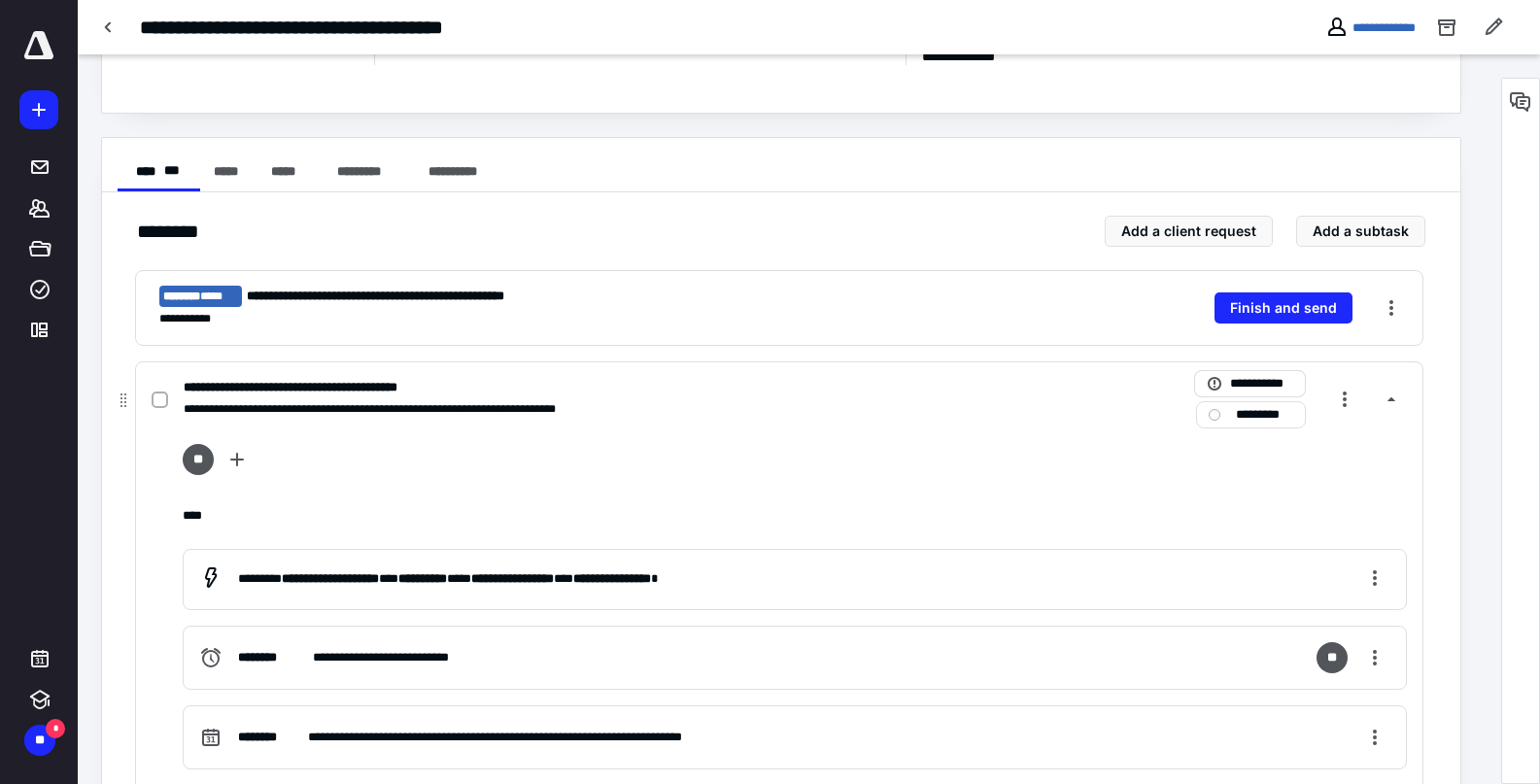 click on "**********" at bounding box center [1261, 384] 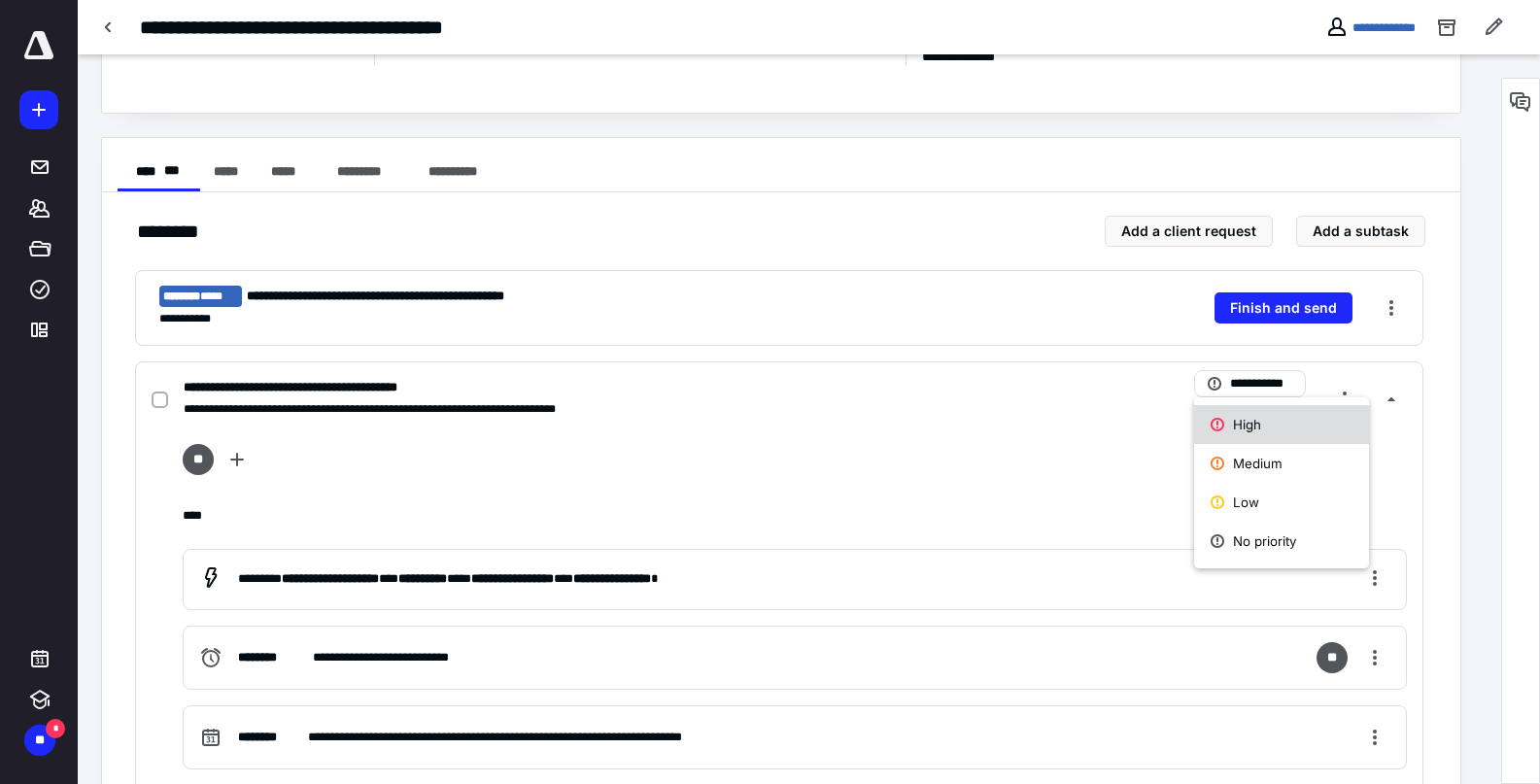 click on "High" at bounding box center (1282, 425) 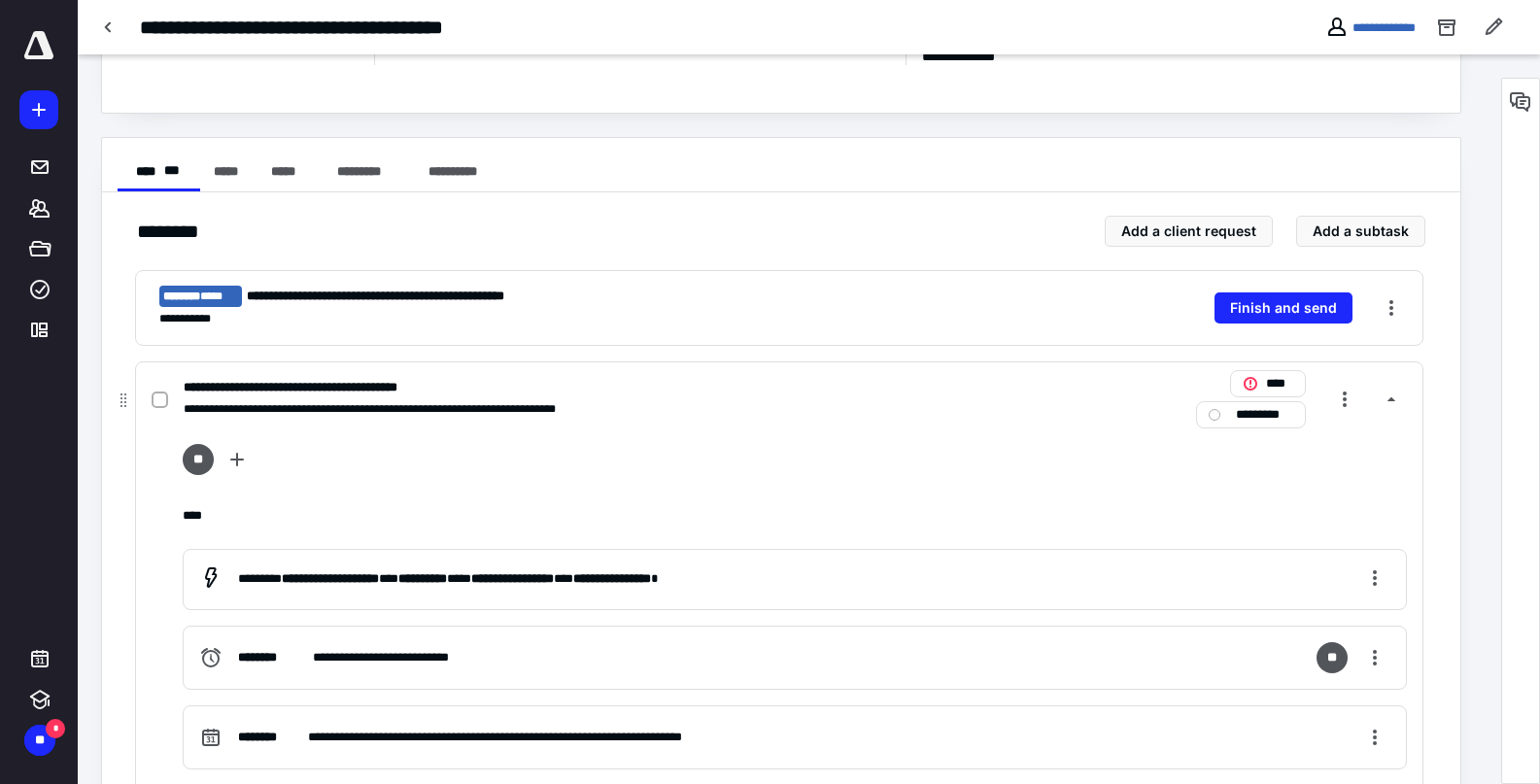 click on "*********" at bounding box center (1264, 415) 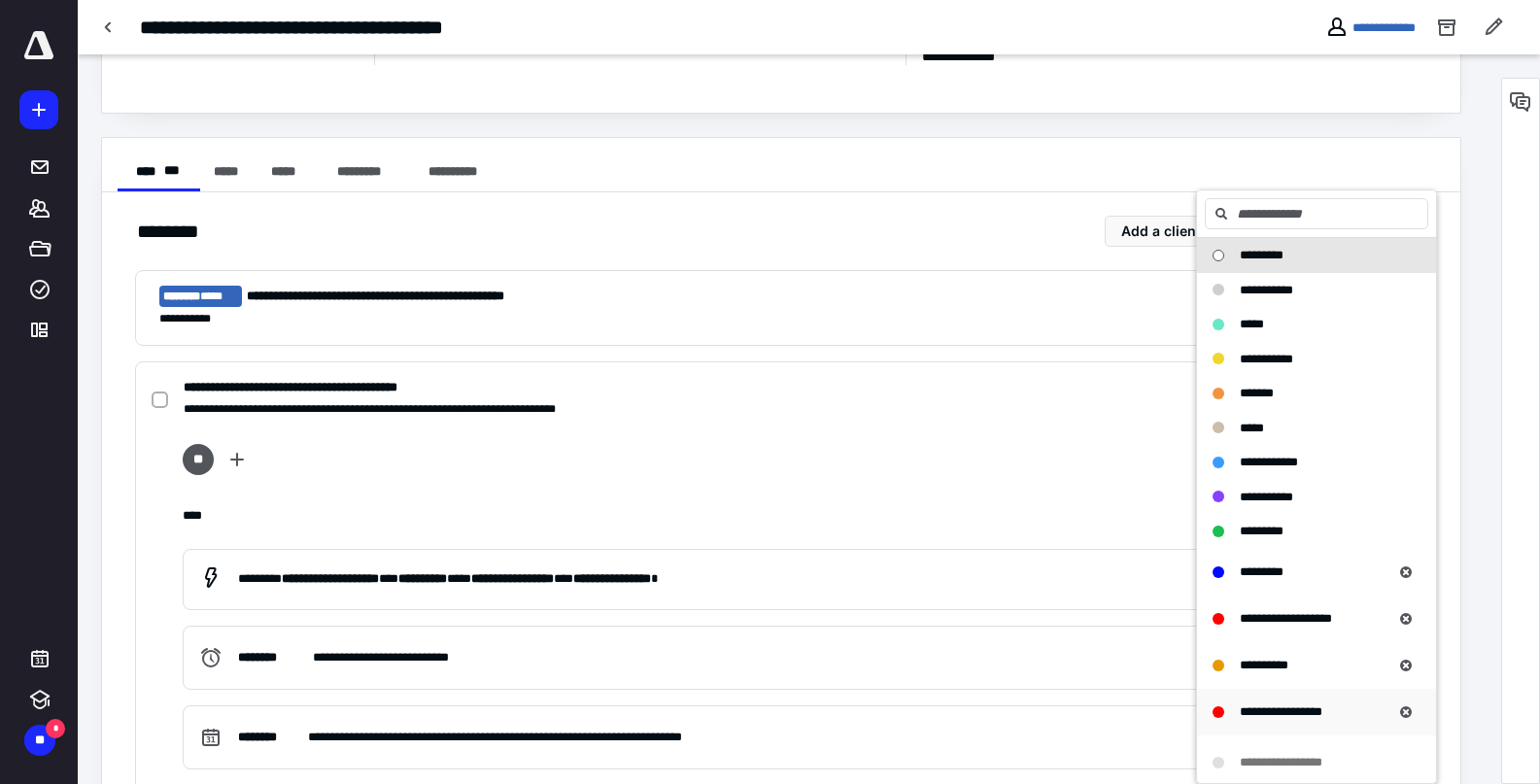 click on "**********" at bounding box center [1281, 712] 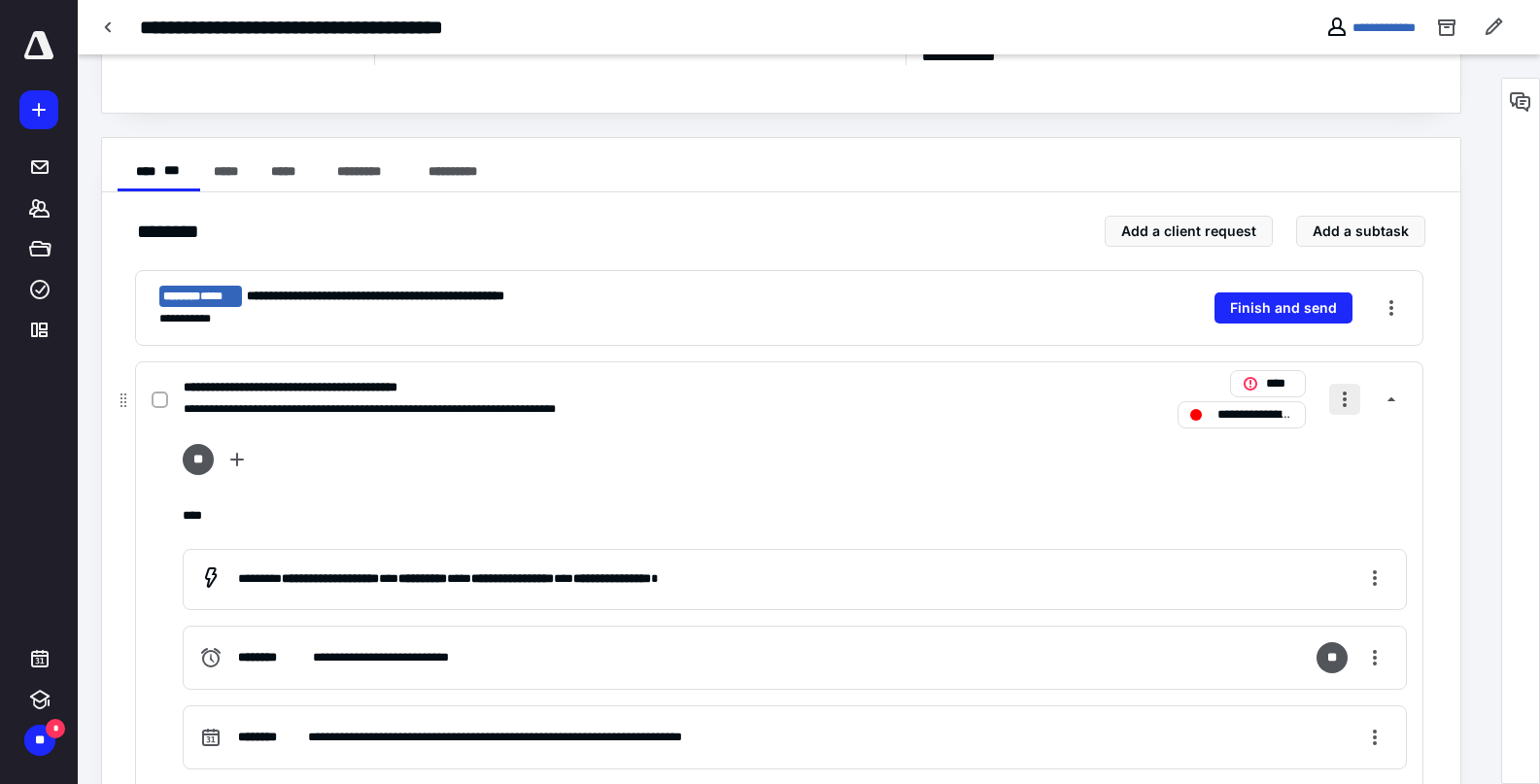 click at bounding box center [1345, 399] 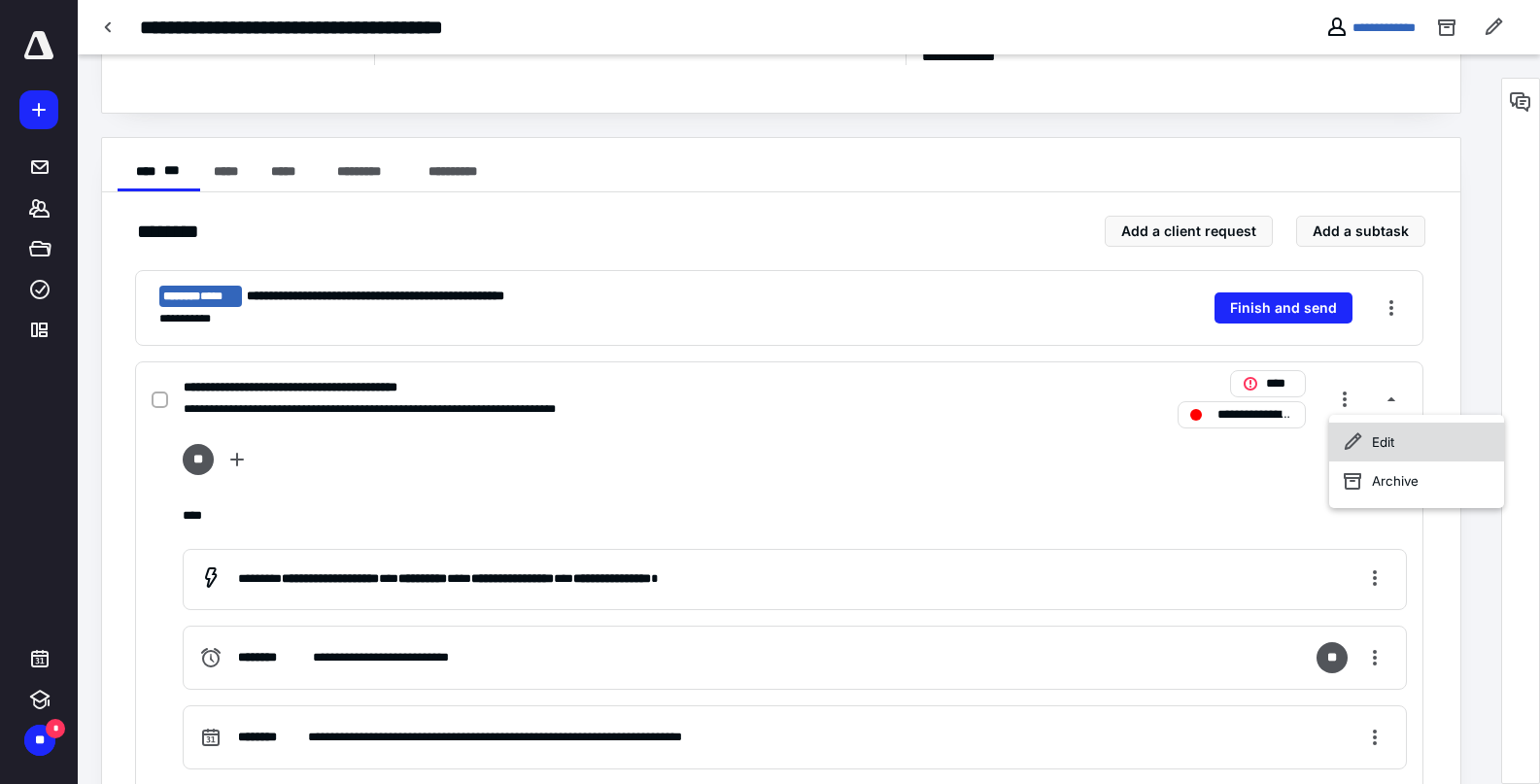click on "Edit" at bounding box center [1417, 442] 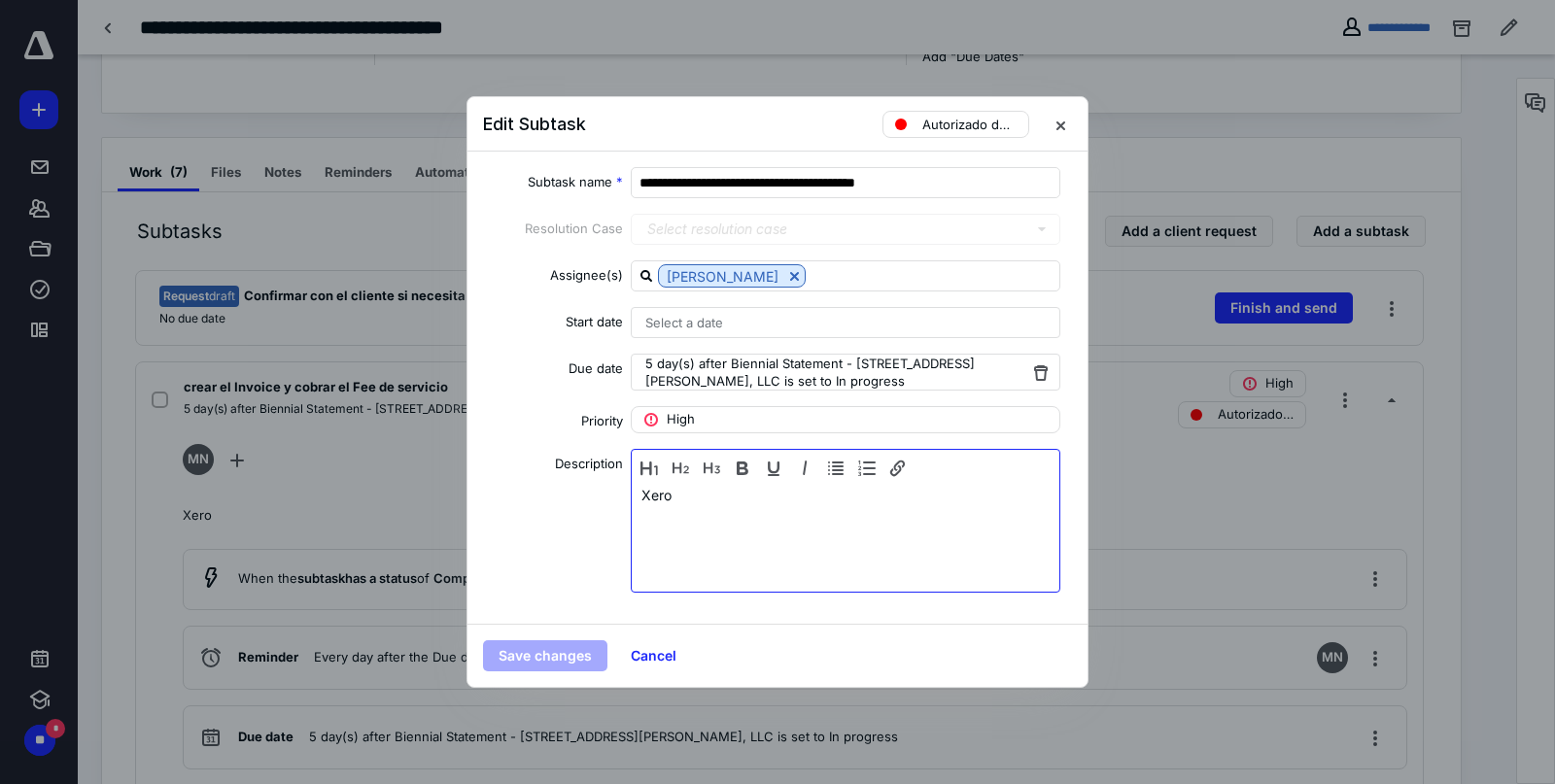 drag, startPoint x: 717, startPoint y: 493, endPoint x: 618, endPoint y: 512, distance: 100.80675 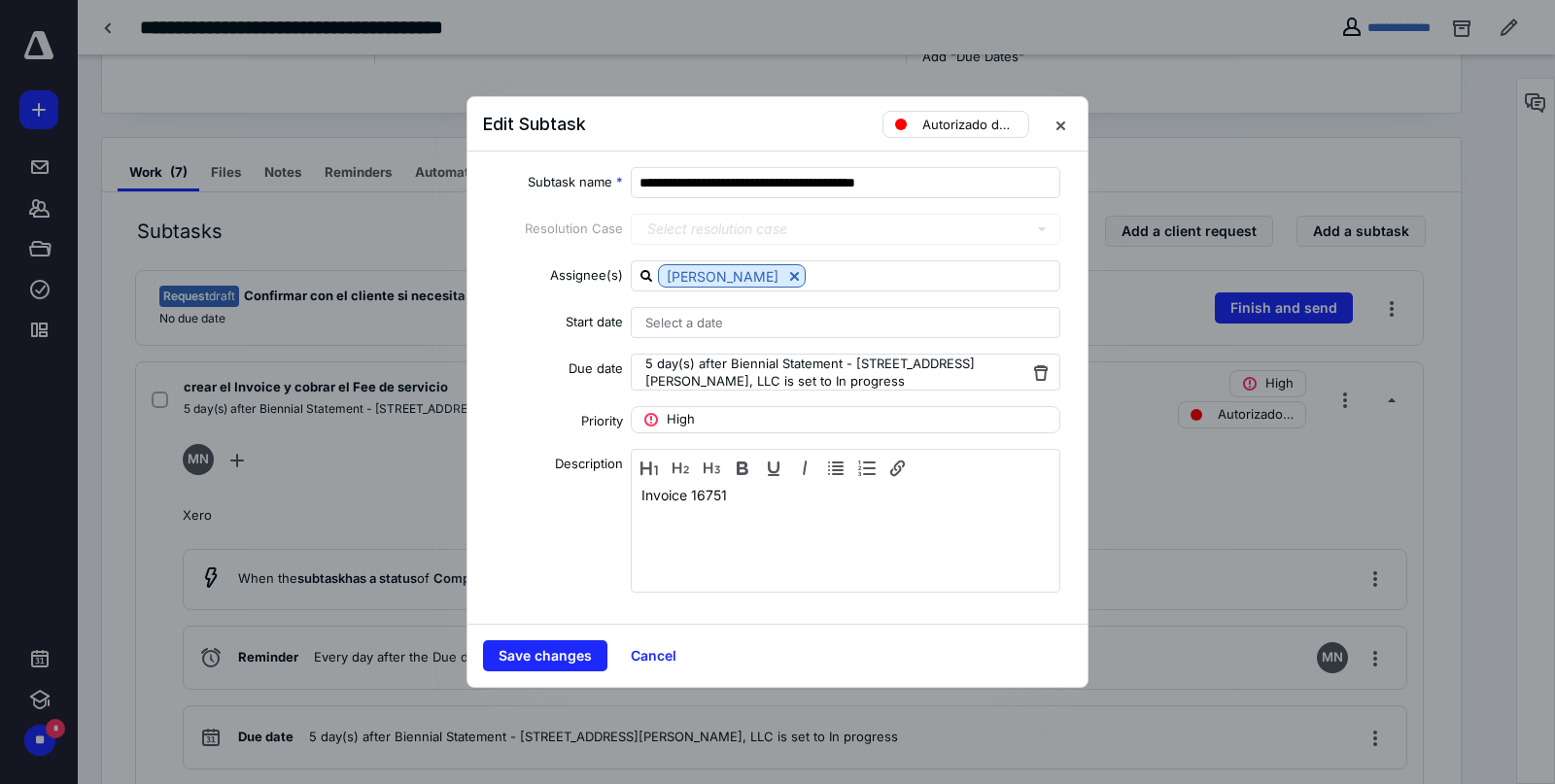 click on "Select a date" at bounding box center (684, 323) 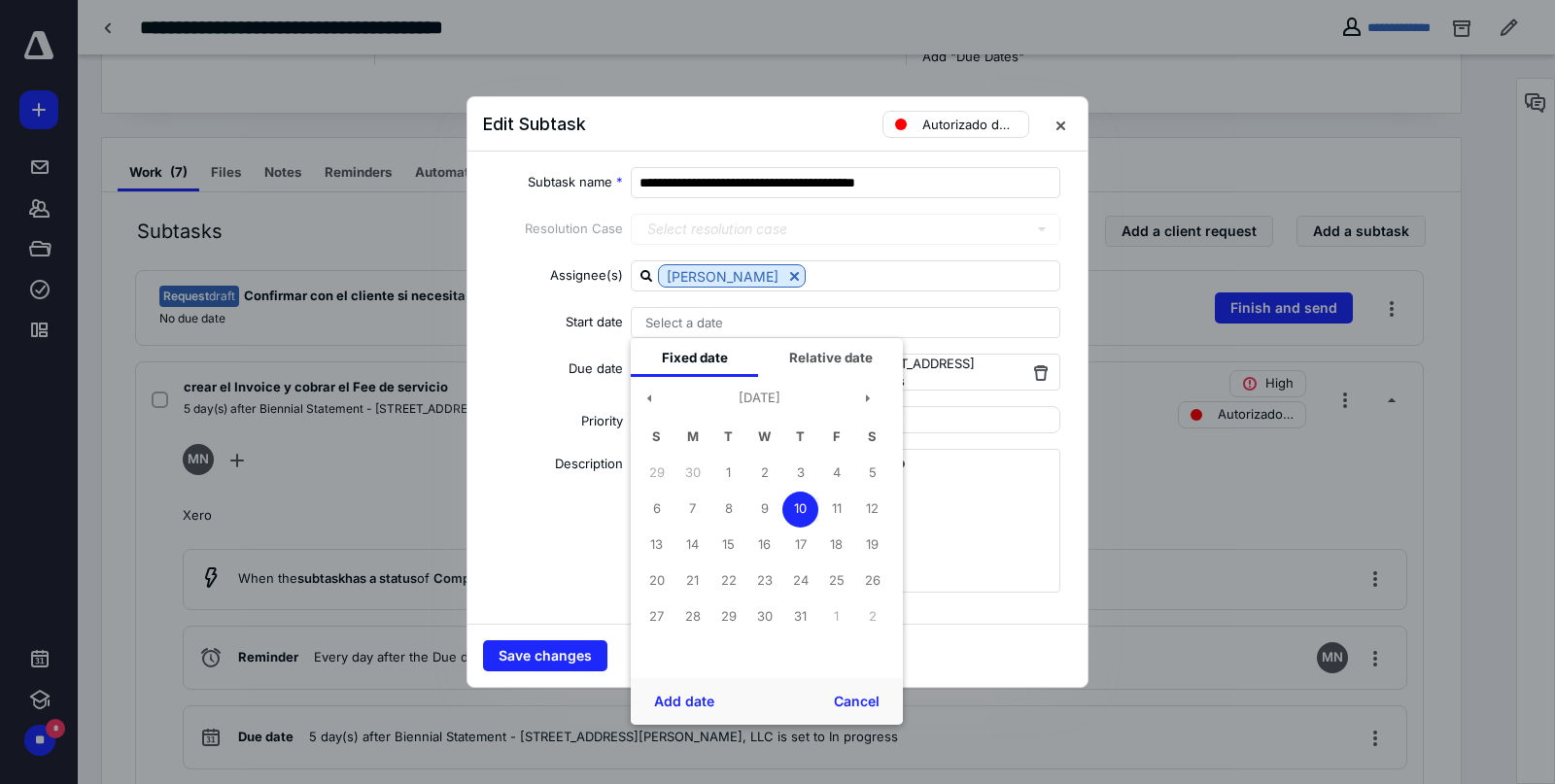 click on "10" at bounding box center (800, 509) 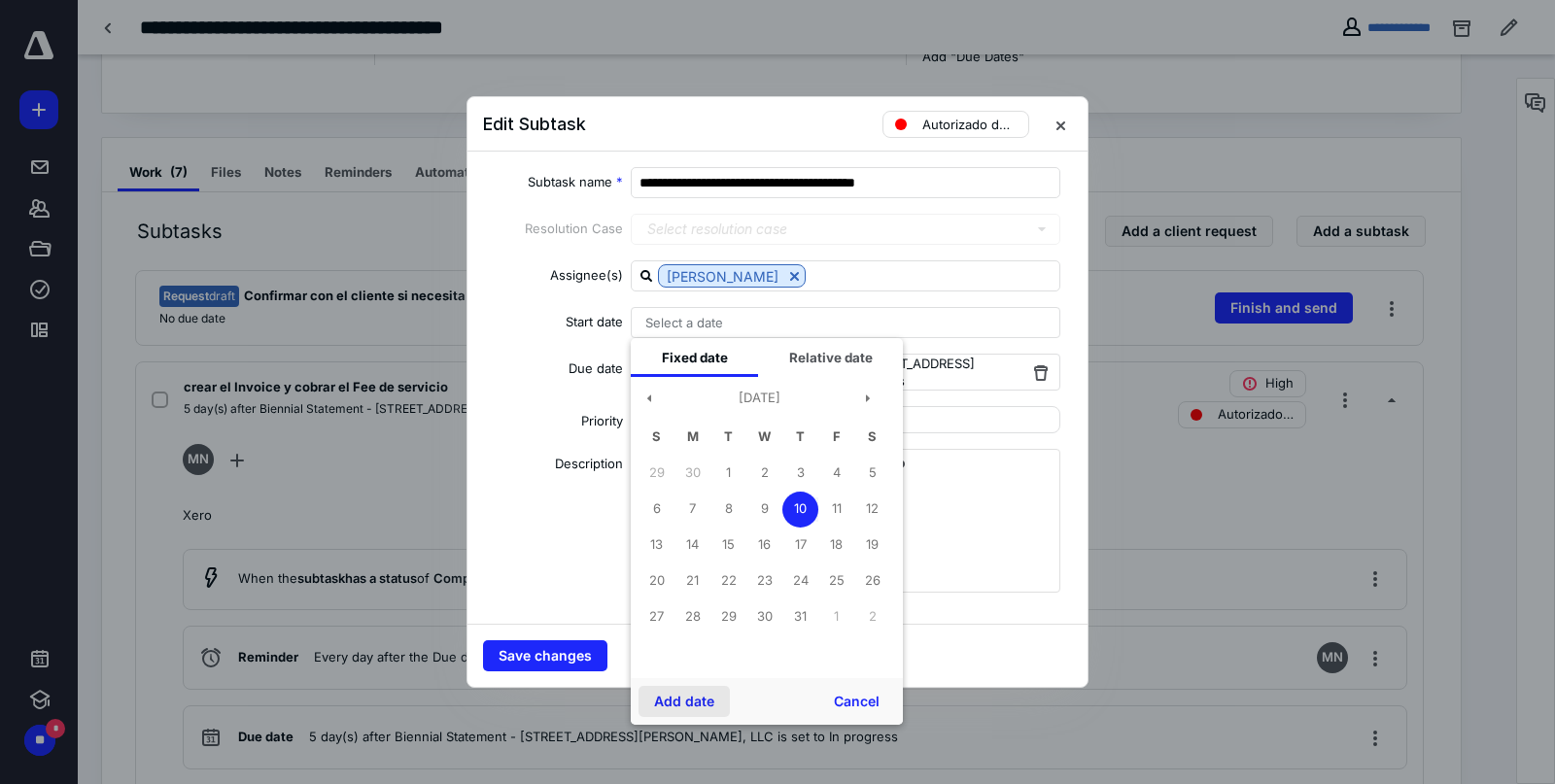 click on "Add date" at bounding box center (684, 701) 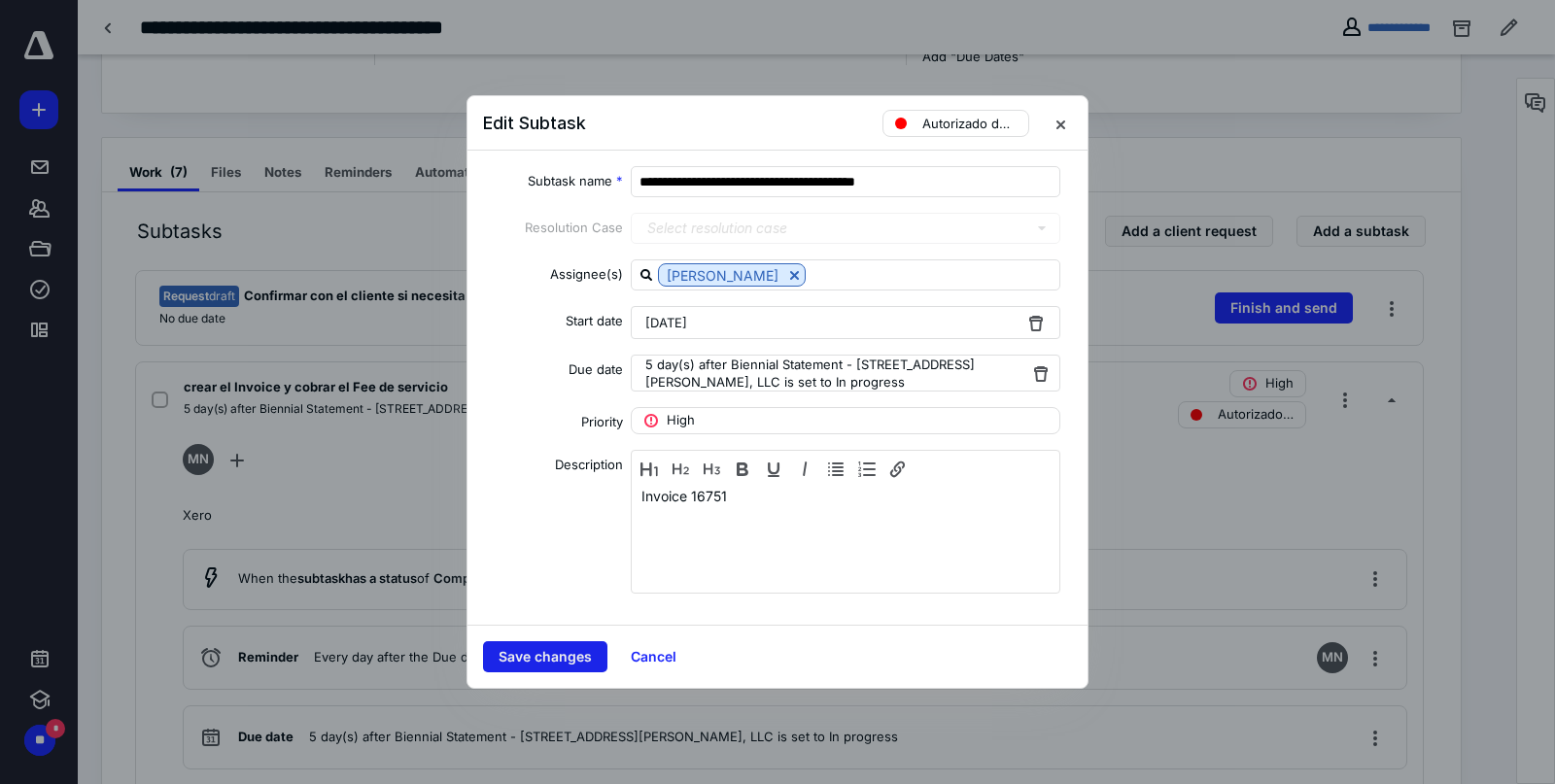 click on "Save changes" at bounding box center [545, 657] 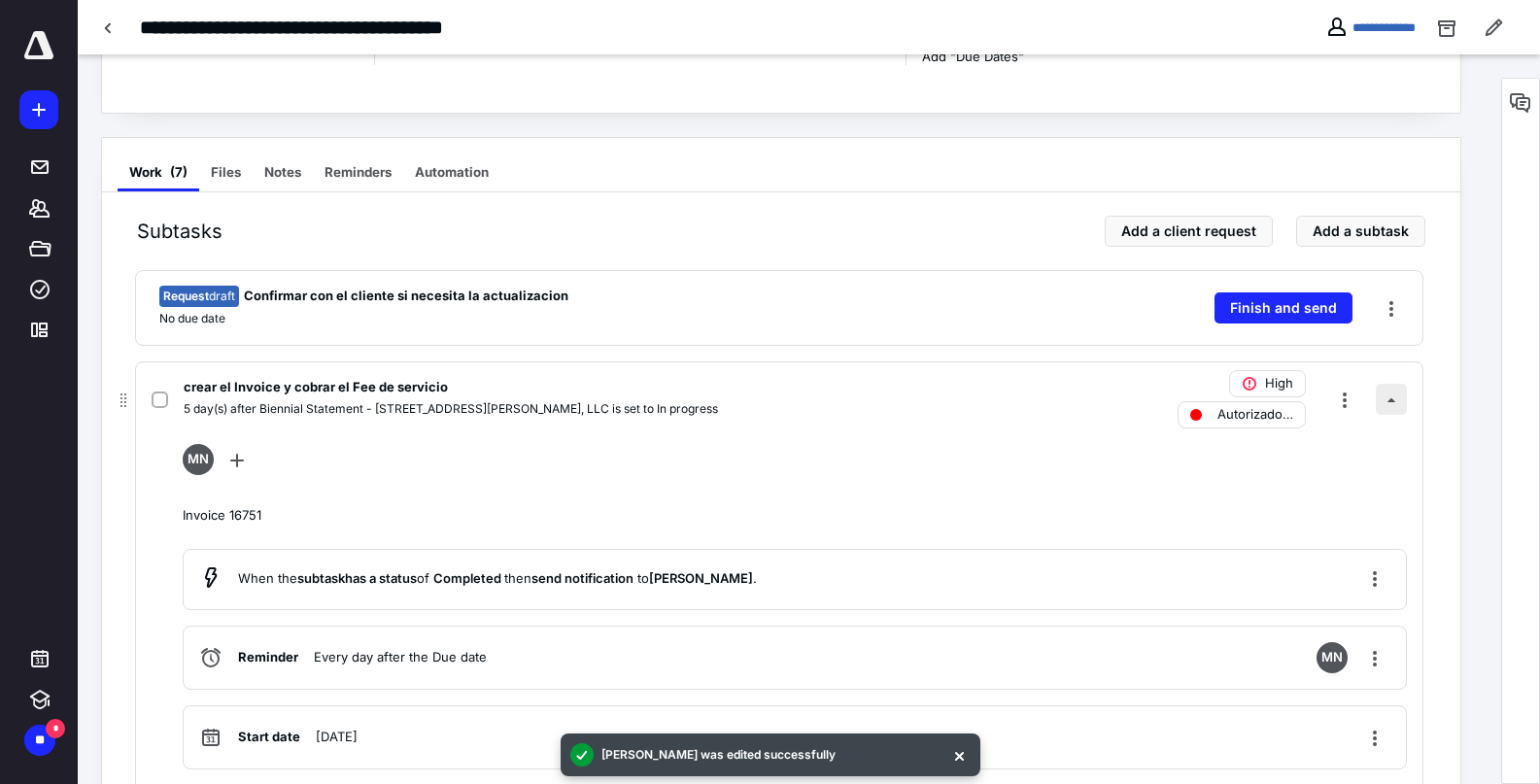 click at bounding box center [1391, 399] 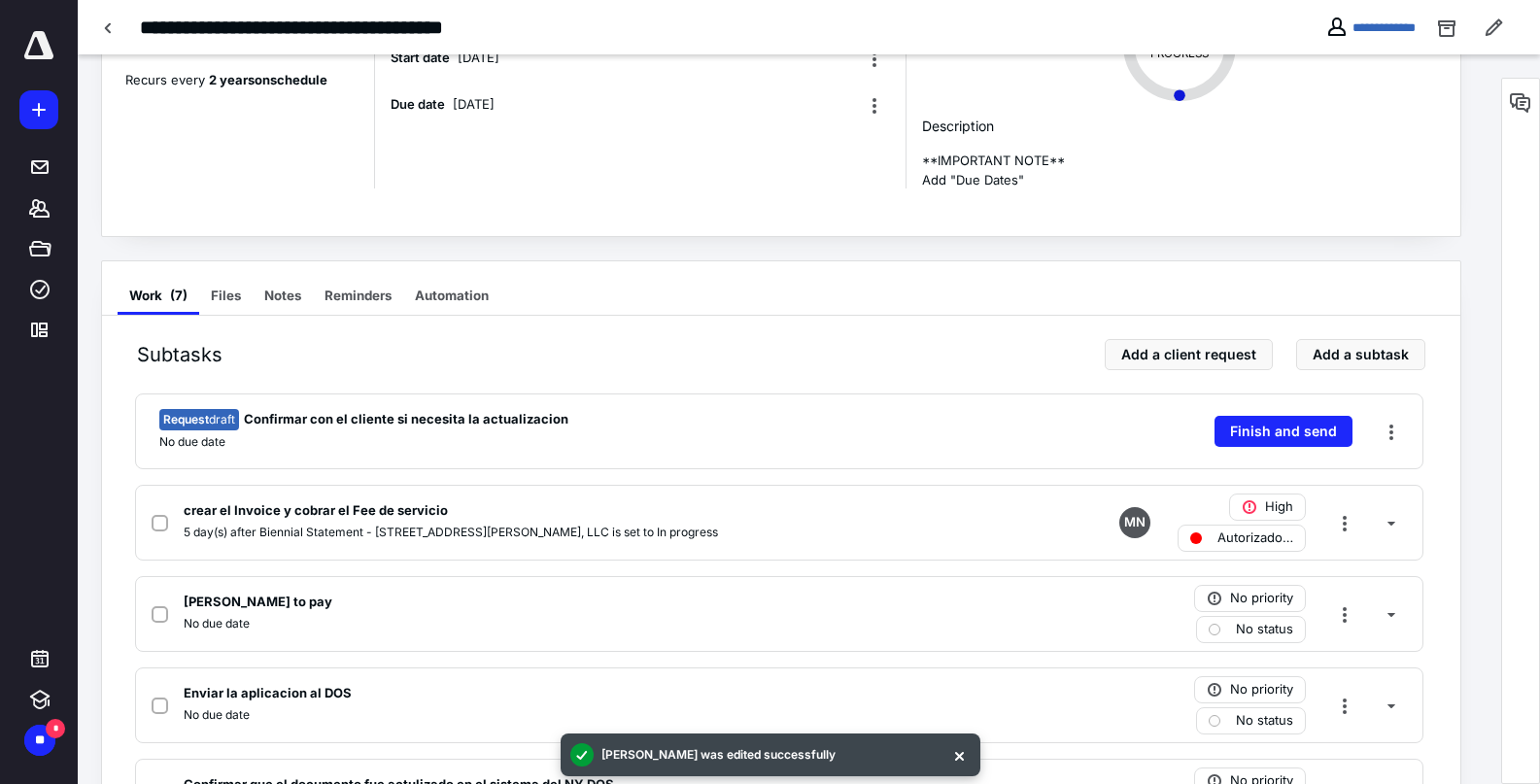 scroll, scrollTop: 0, scrollLeft: 0, axis: both 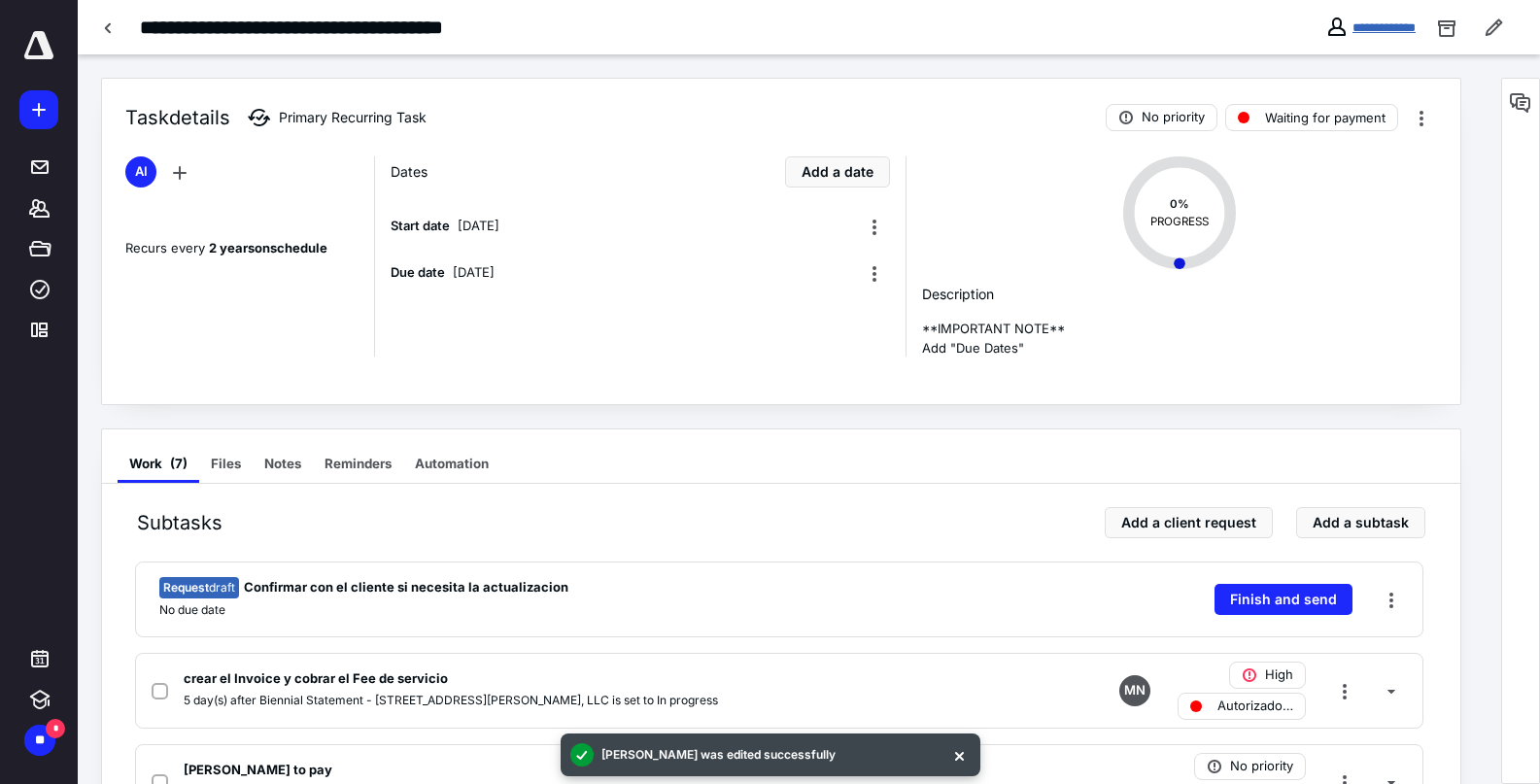 click on "**********" at bounding box center [1384, 27] 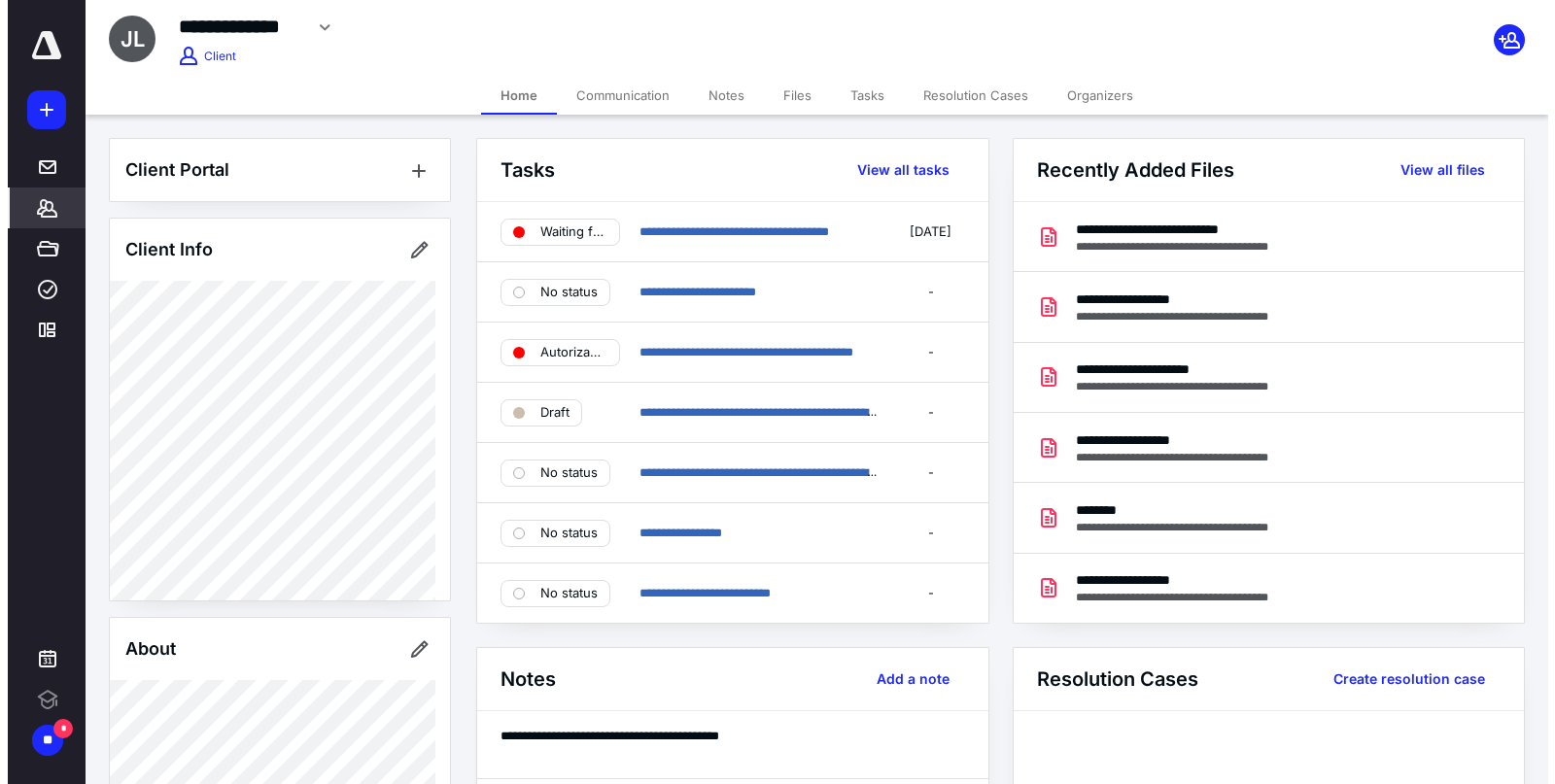 scroll, scrollTop: 0, scrollLeft: 0, axis: both 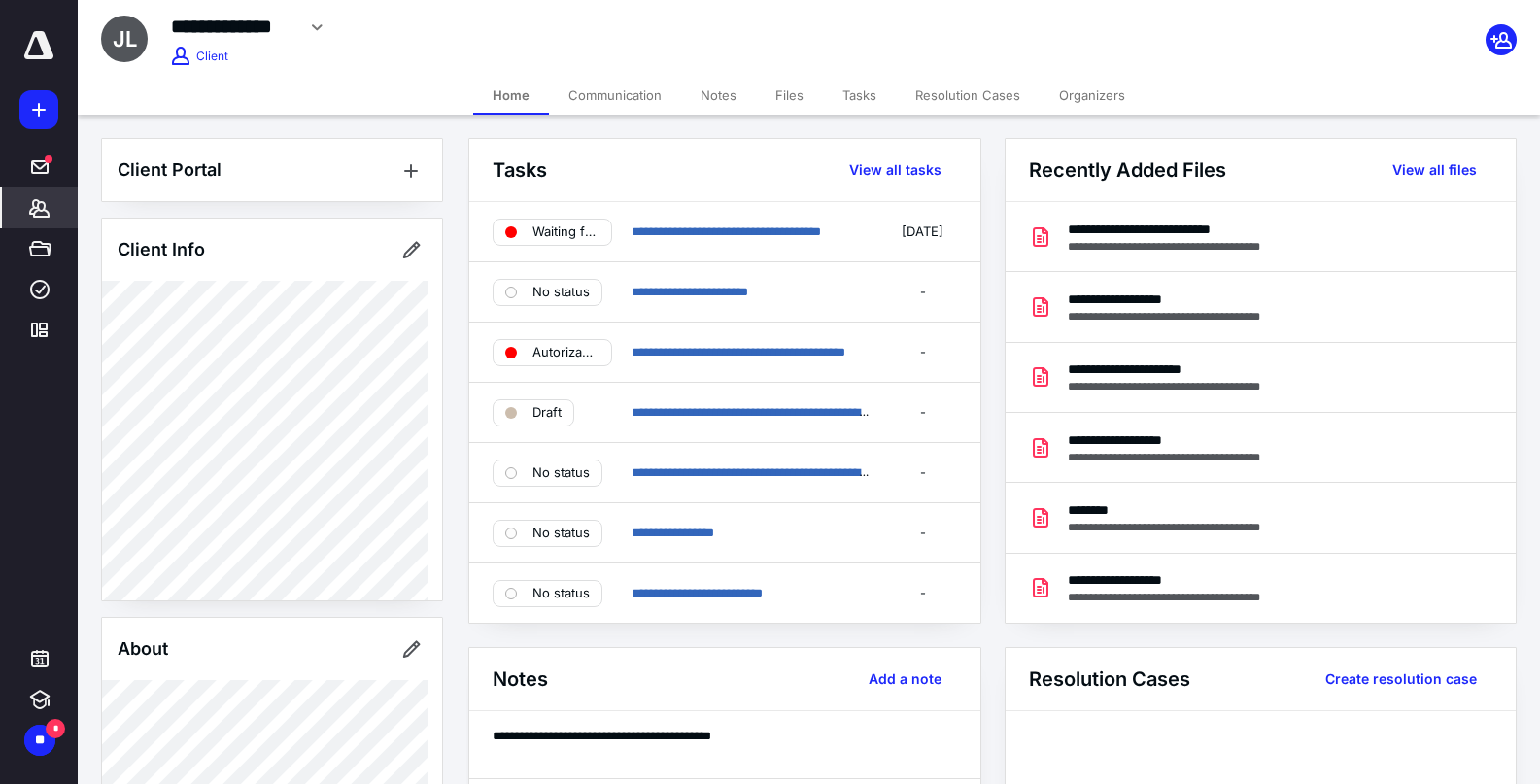 click 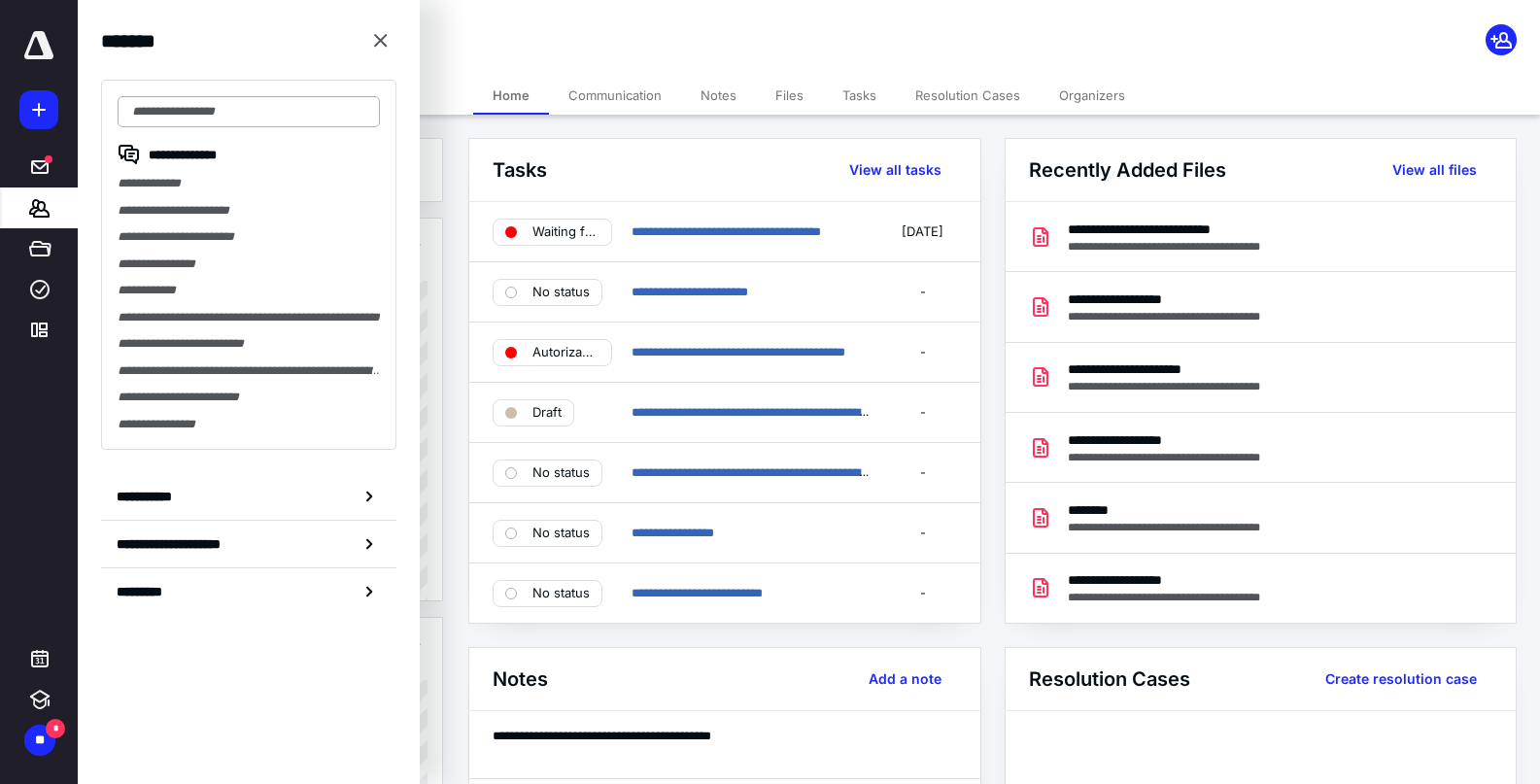 click at bounding box center [249, 112] 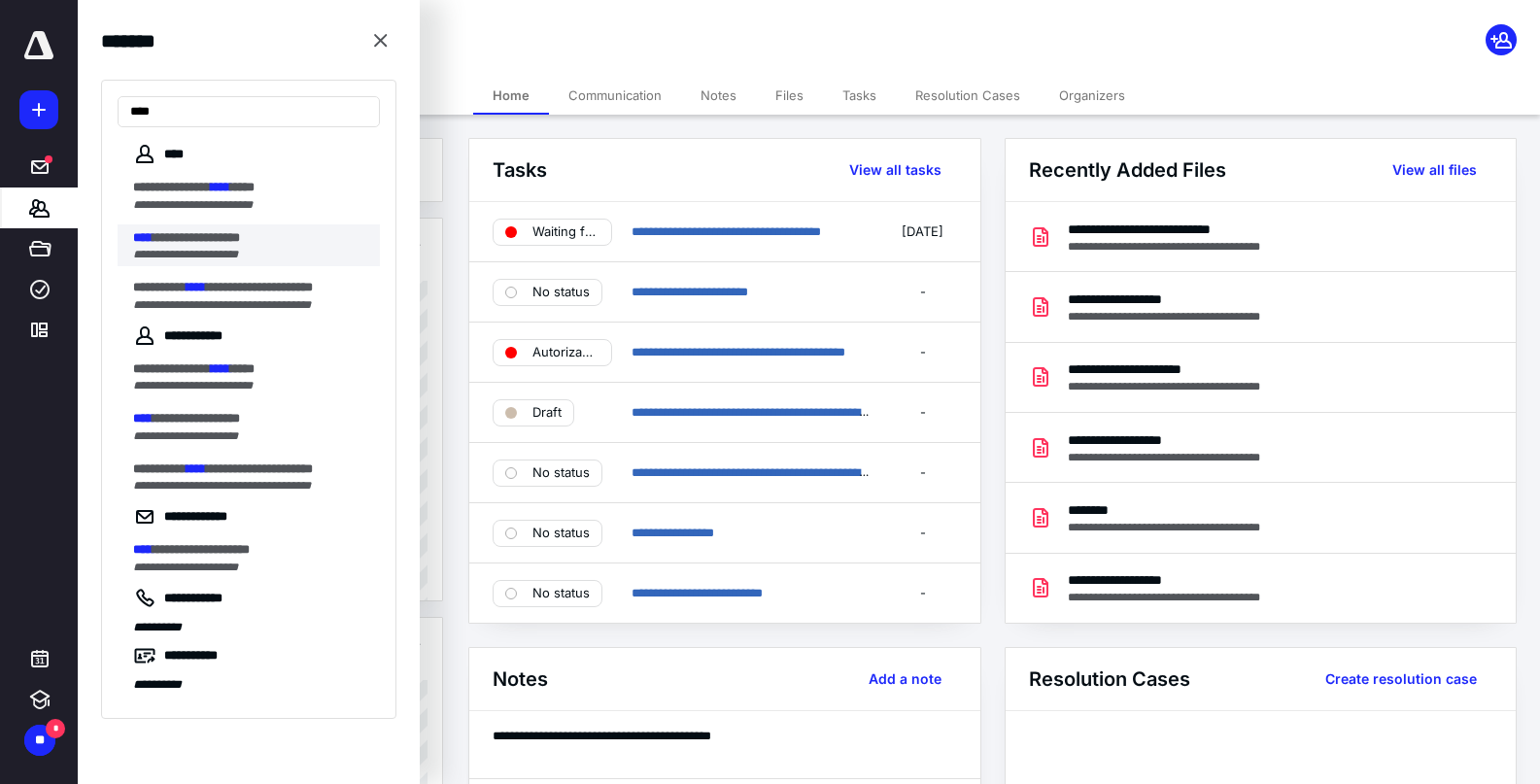 type on "****" 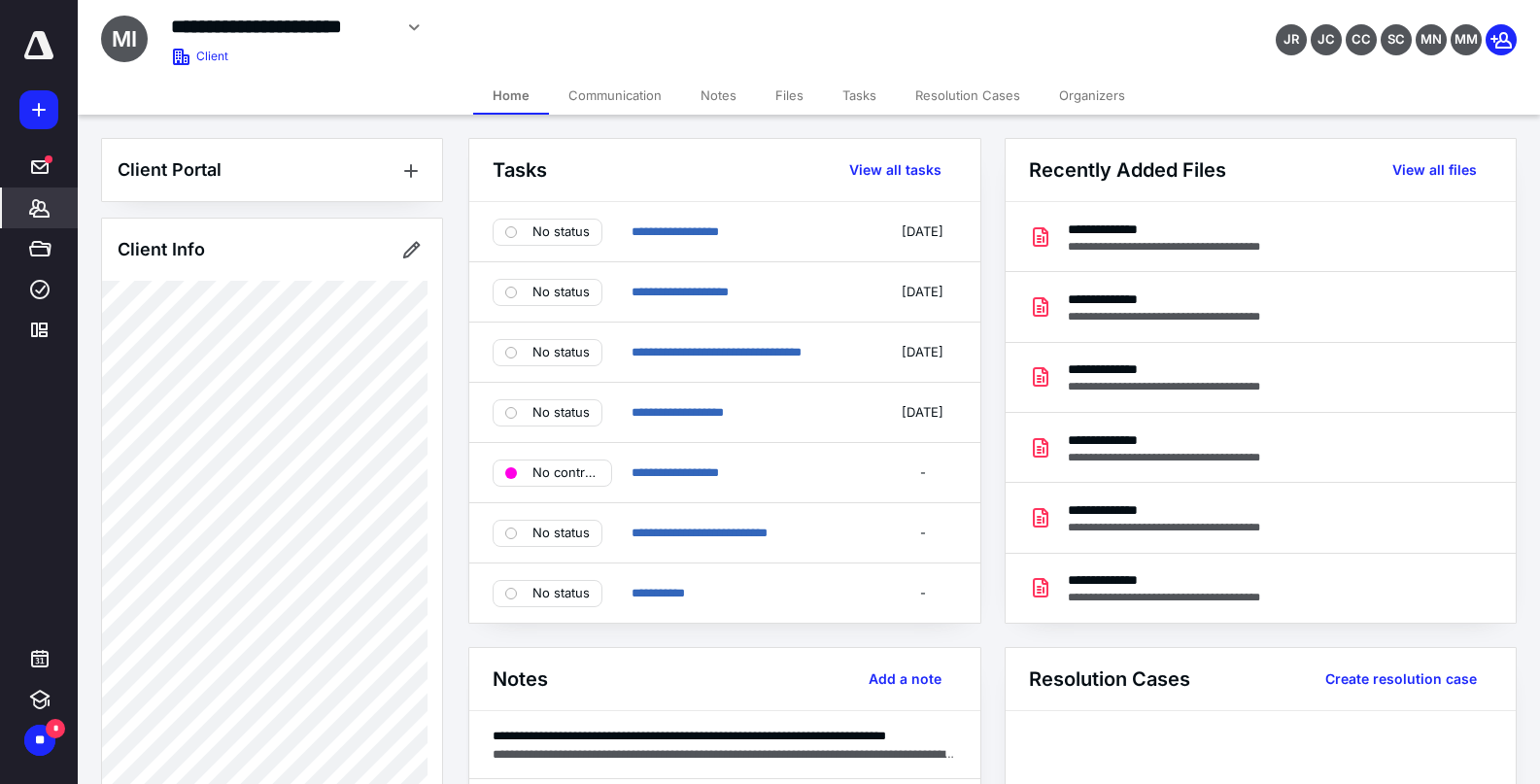 click on "Files" at bounding box center [789, 95] 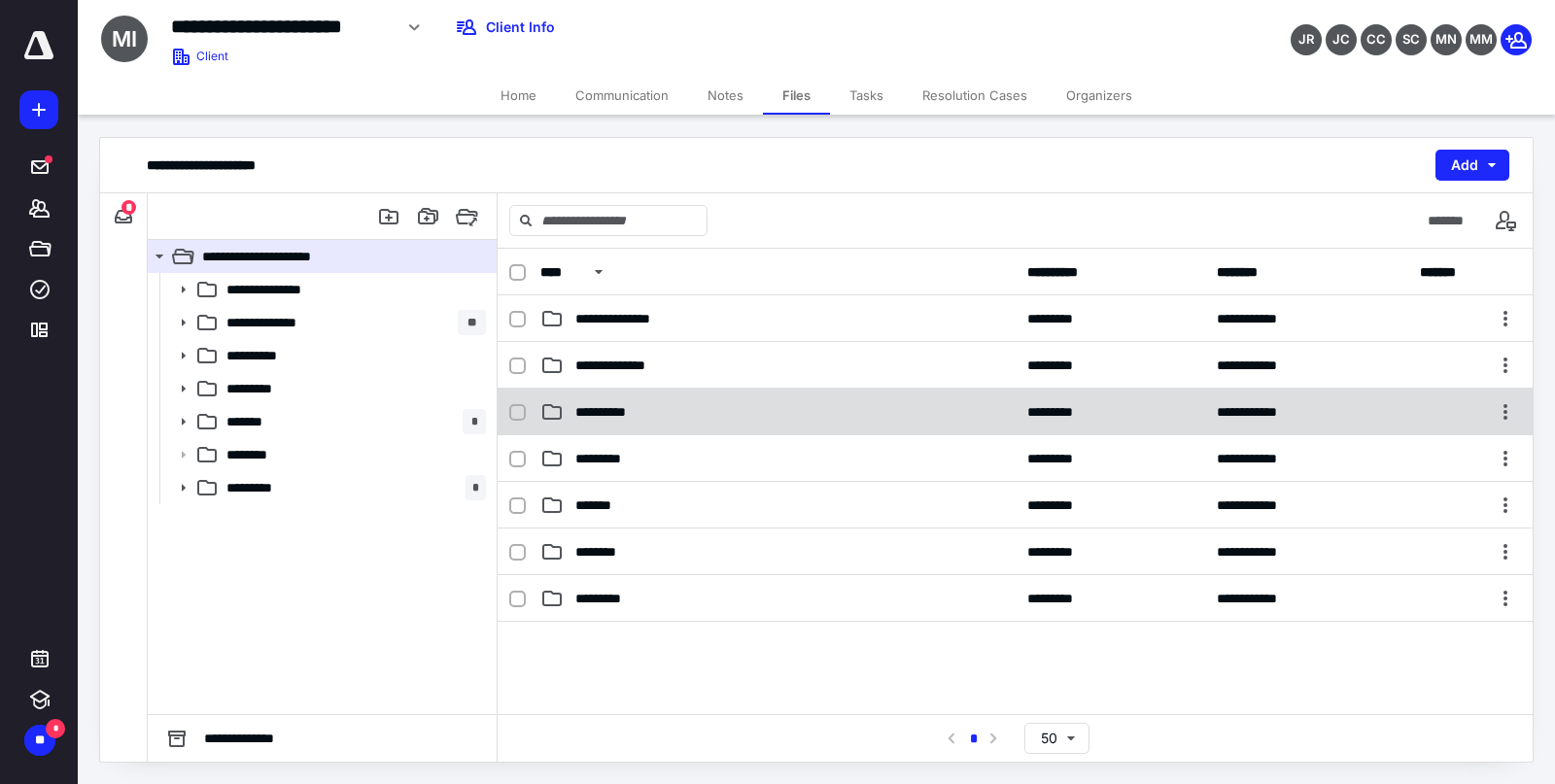 click on "**********" at bounding box center (1015, 412) 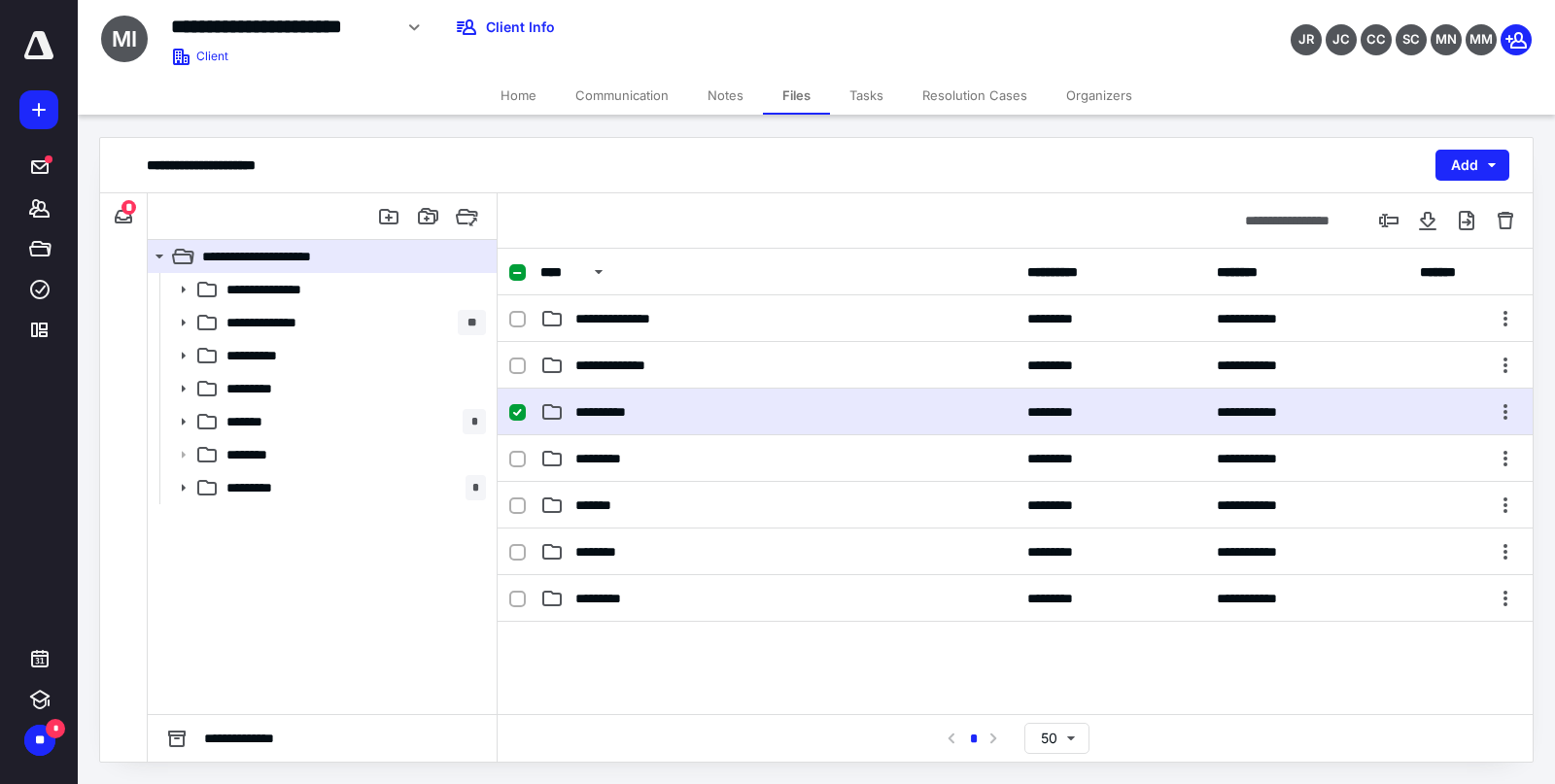 click on "**********" at bounding box center (1015, 412) 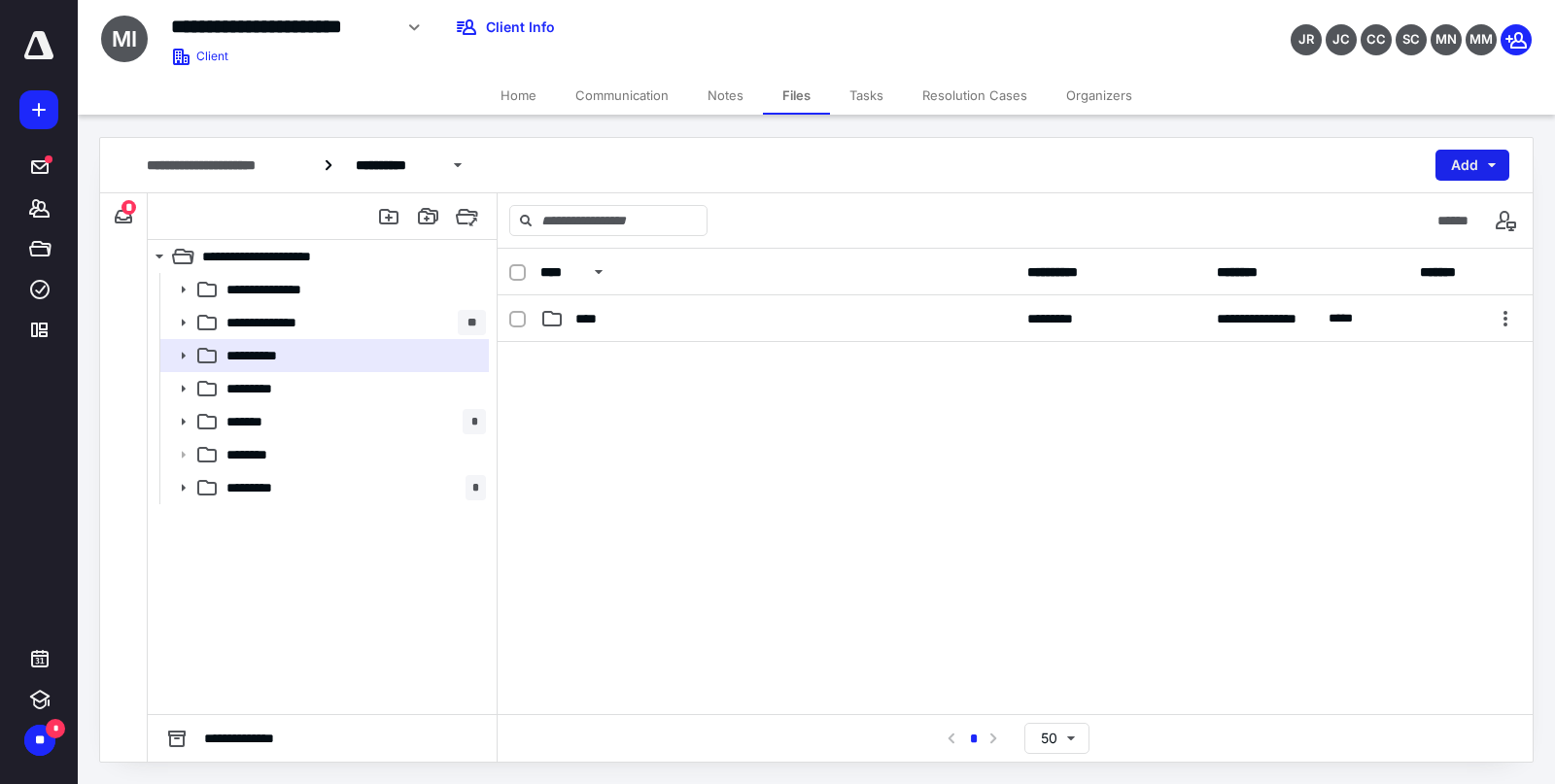 click on "Add" at bounding box center [1472, 165] 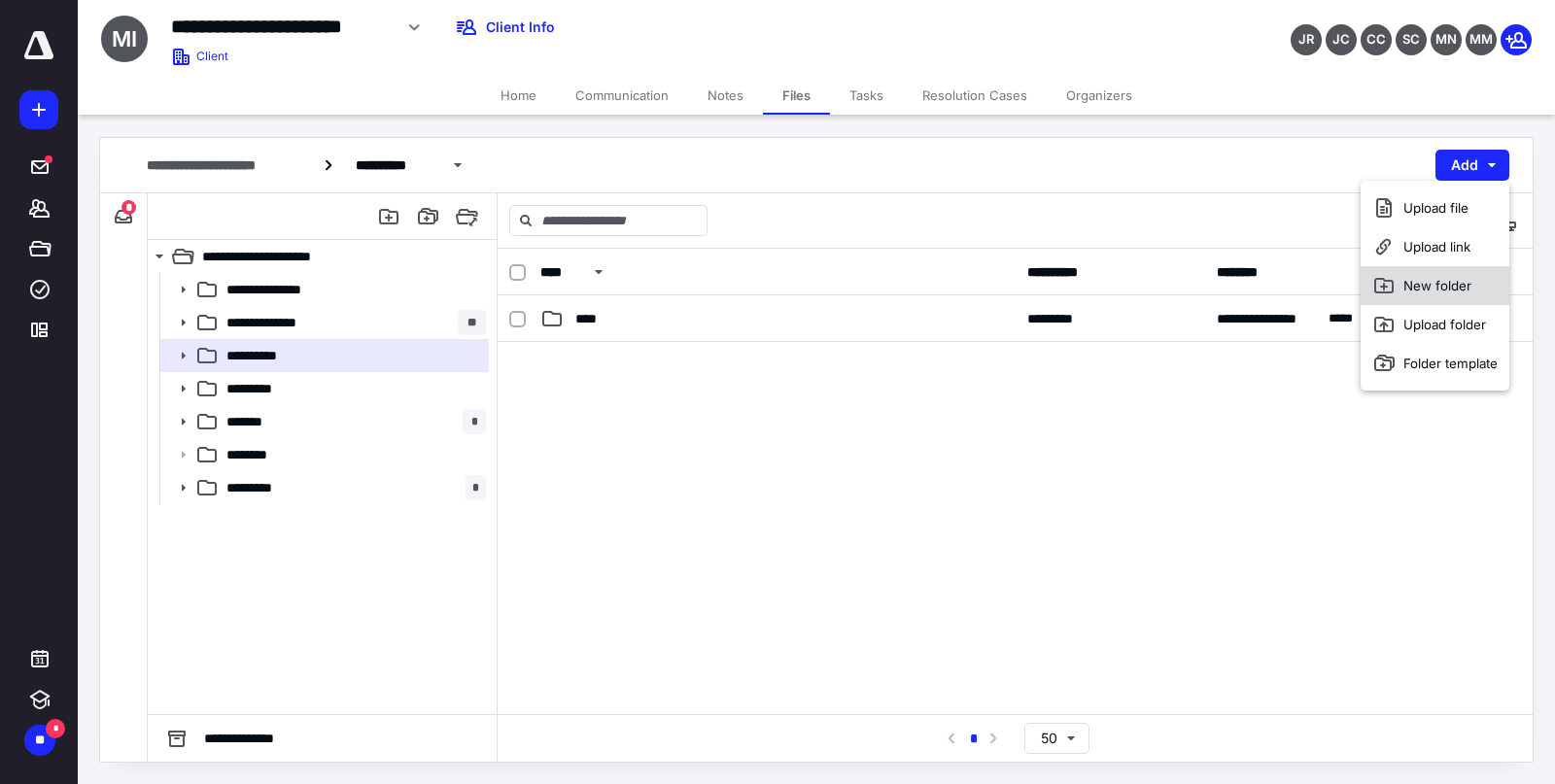 click on "New folder" at bounding box center [1434, 286] 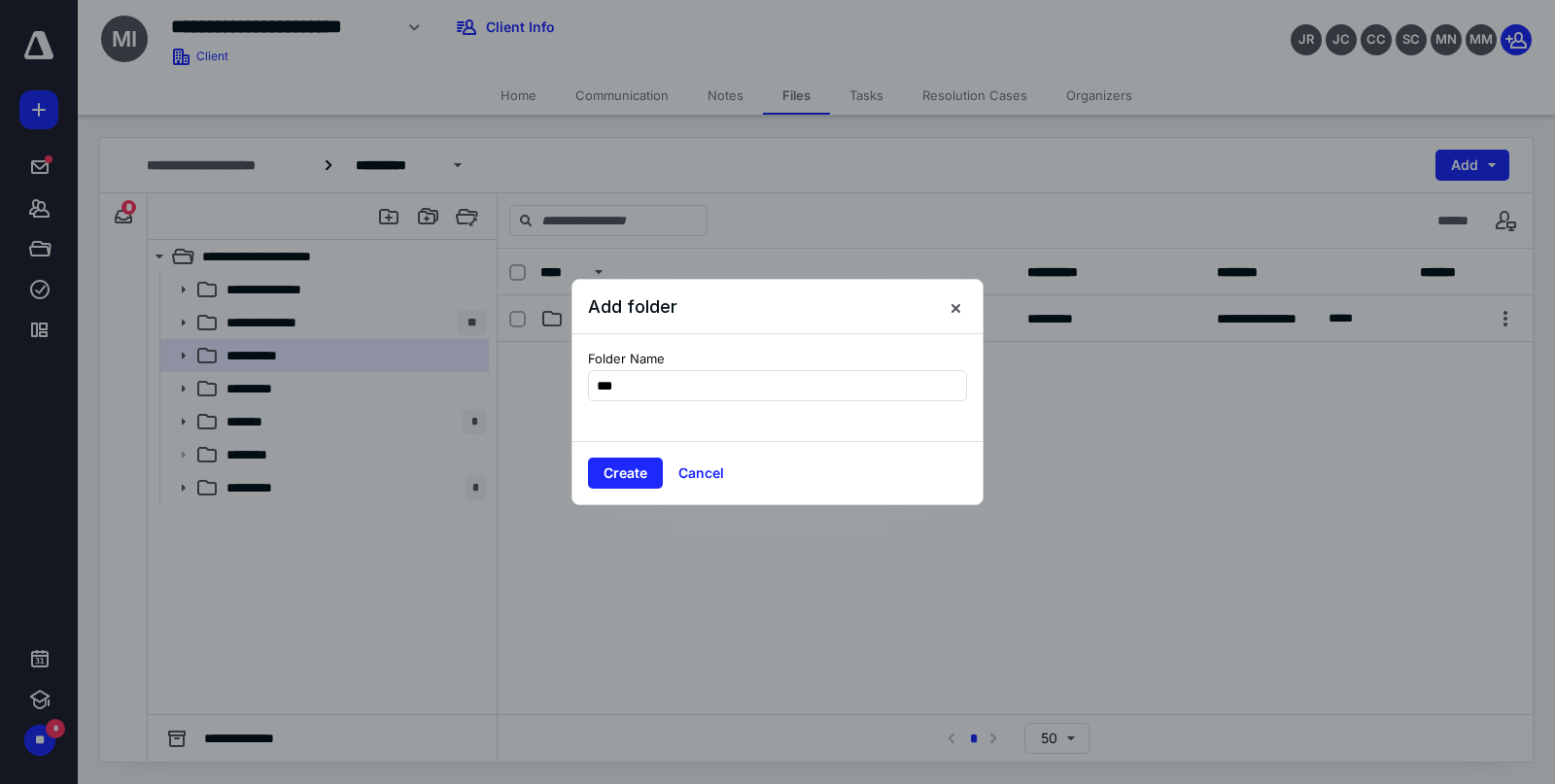 type on "****" 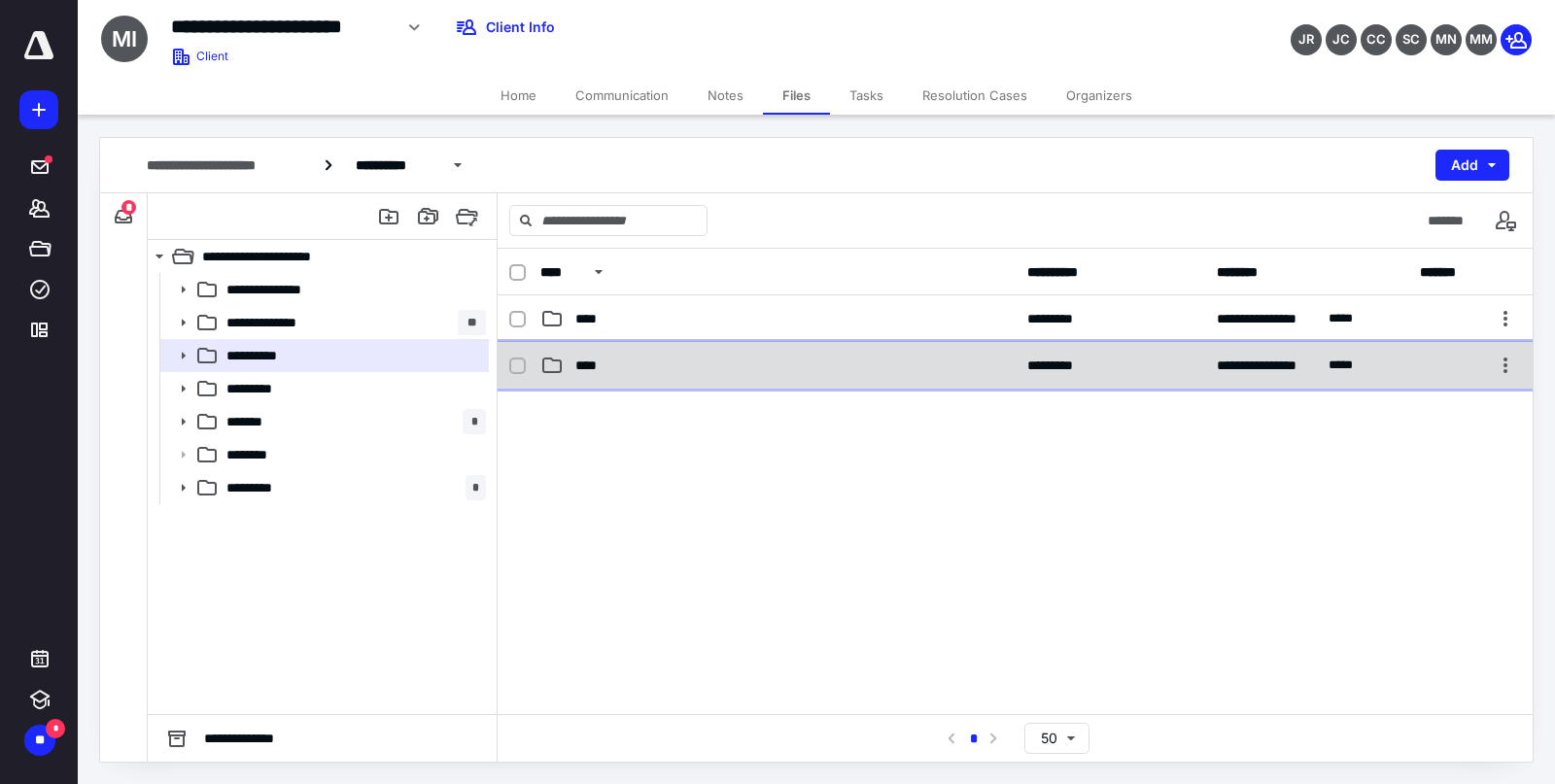 click on "****" at bounding box center (778, 365) 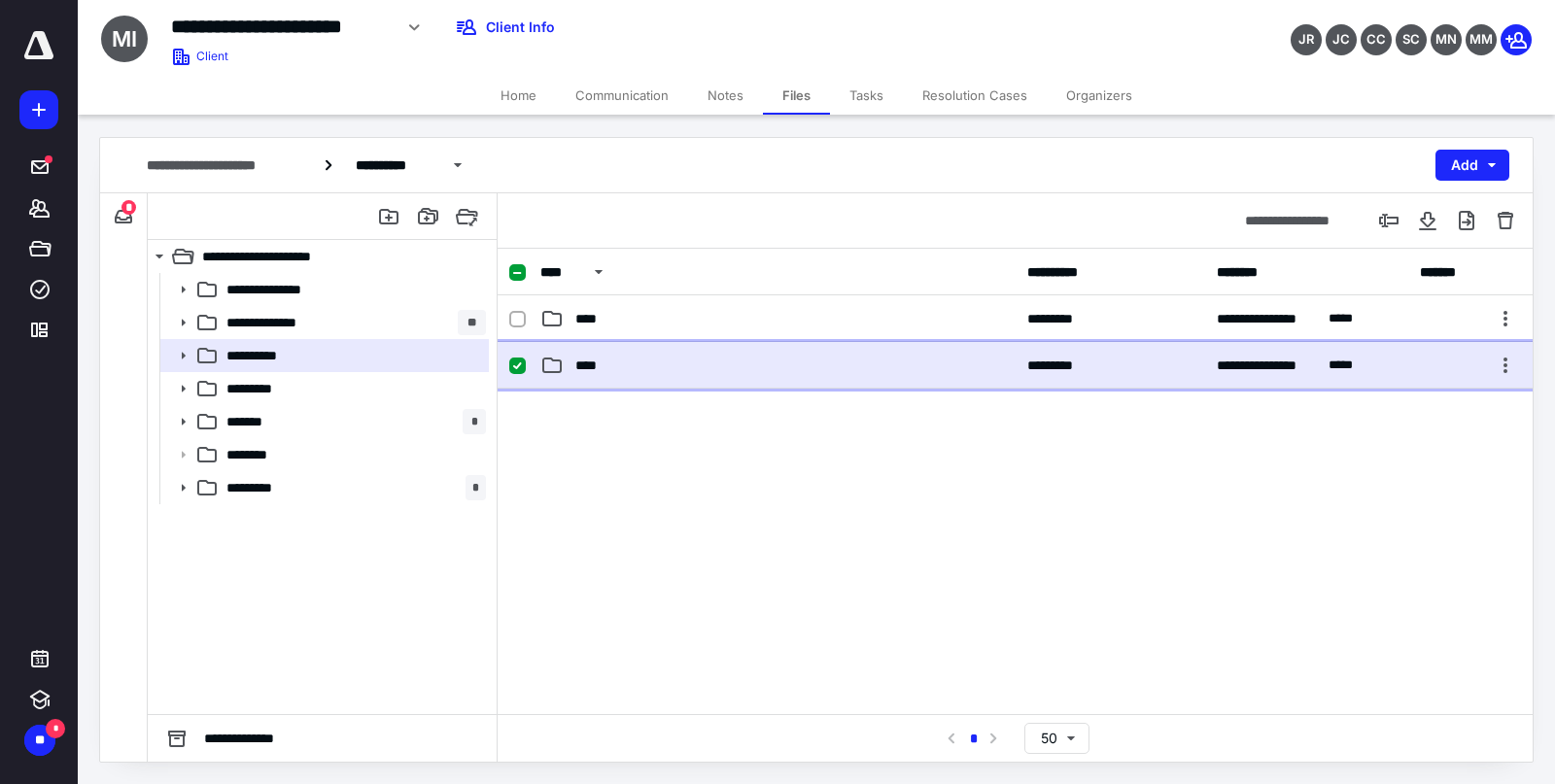 click on "****" at bounding box center (778, 365) 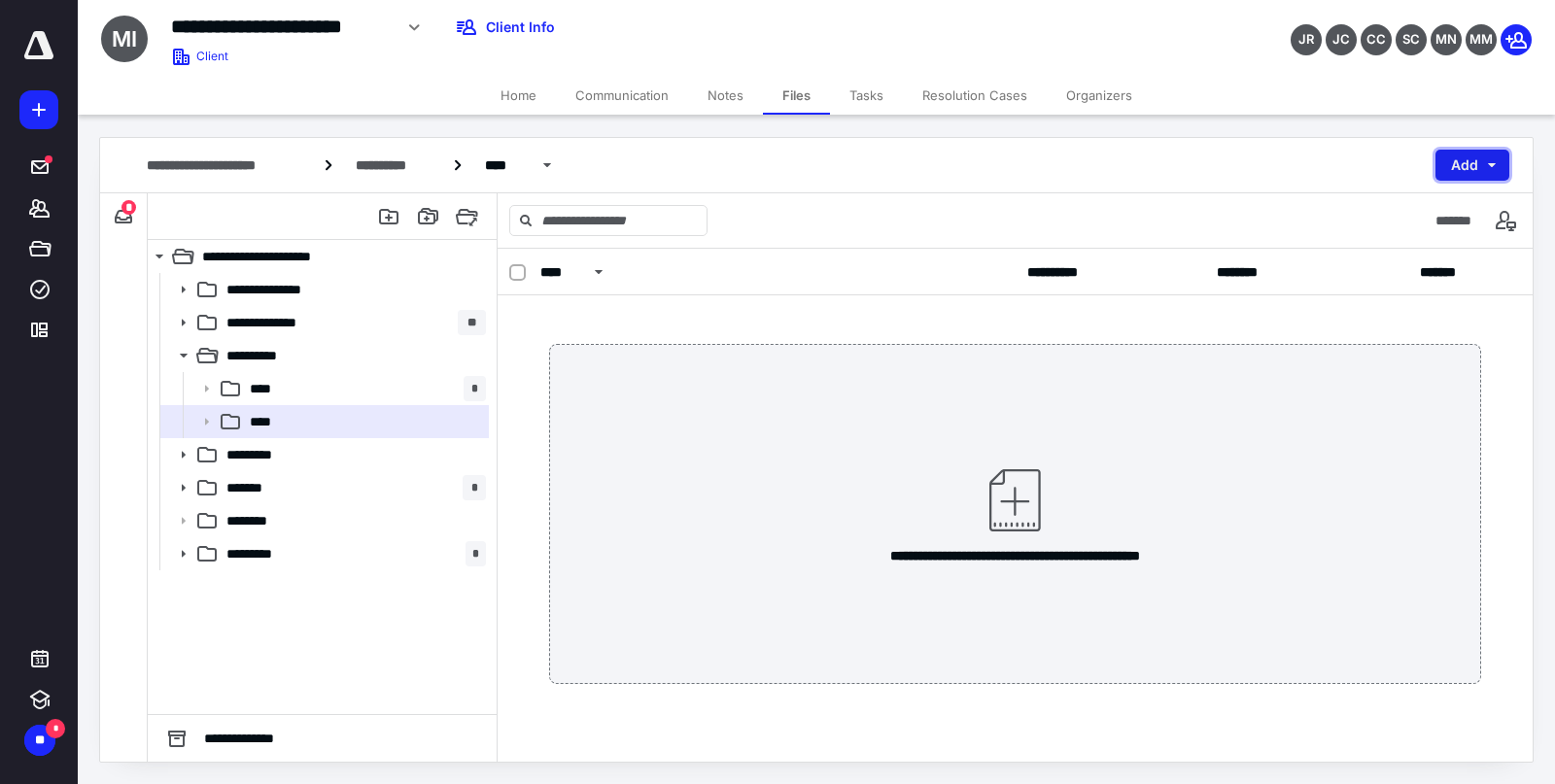 click on "Add" at bounding box center (1472, 165) 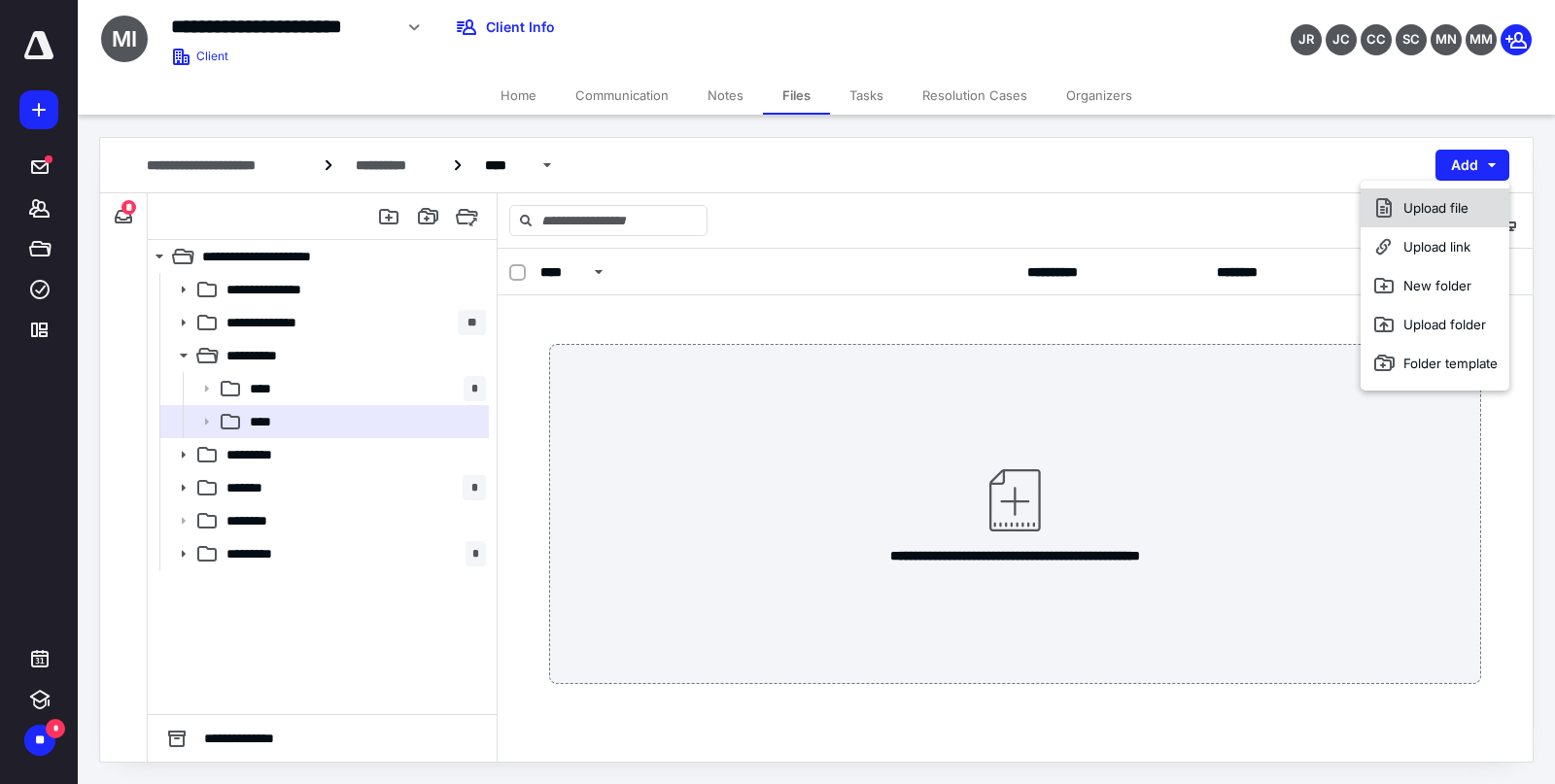 click on "Upload file" at bounding box center (1434, 208) 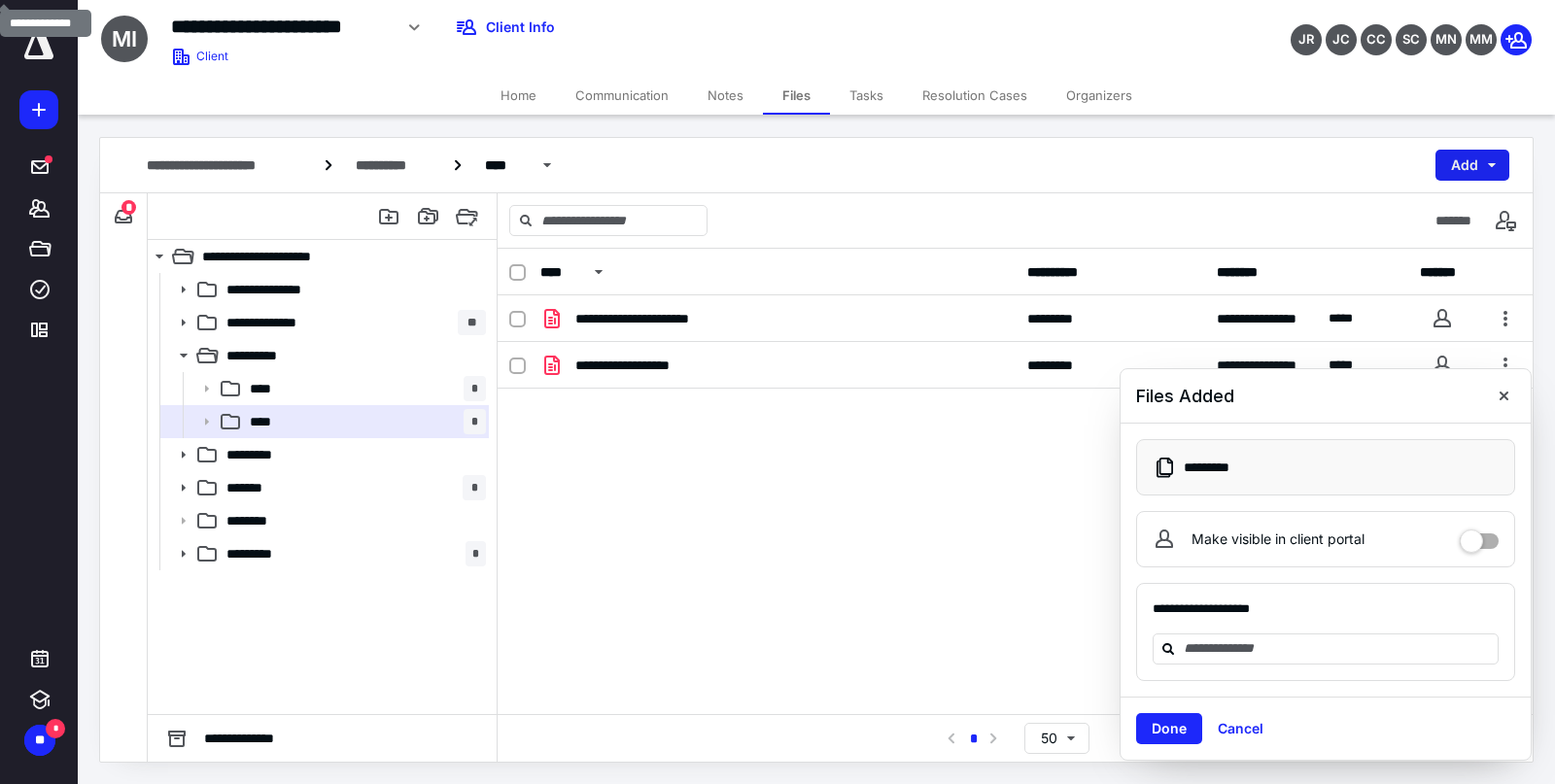 click on "Add" at bounding box center (1472, 165) 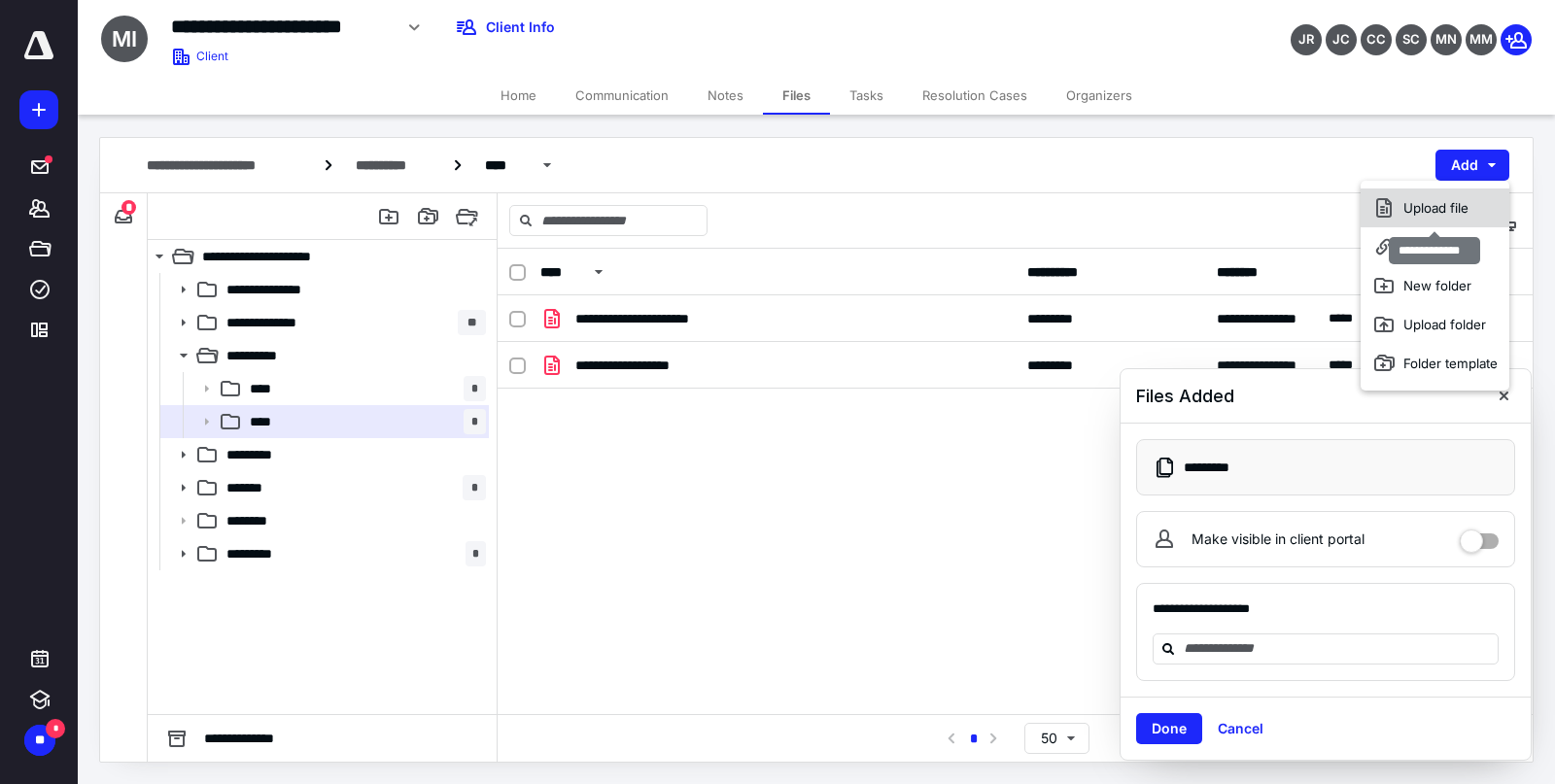 click on "Upload file" at bounding box center [1434, 208] 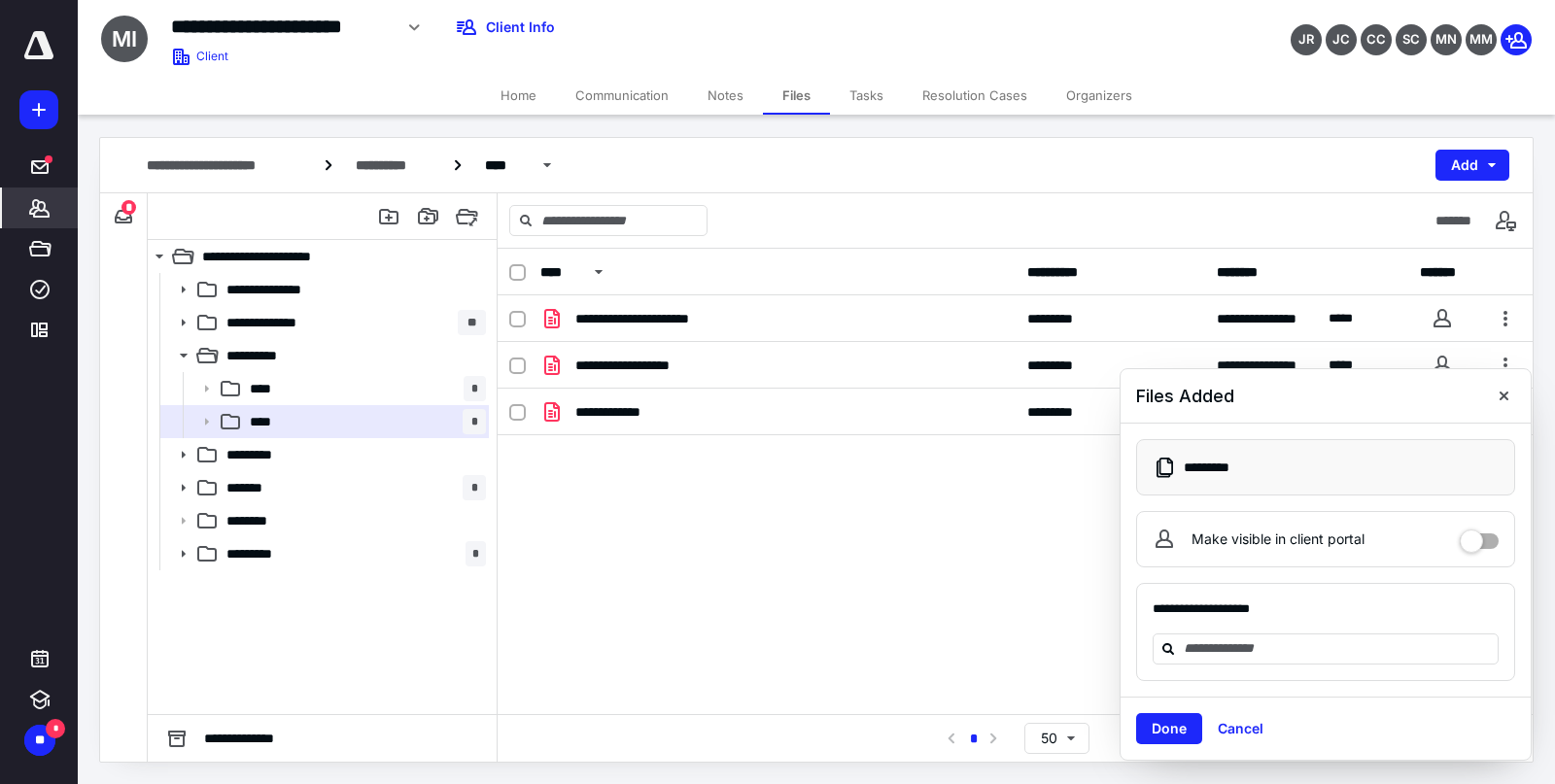 click 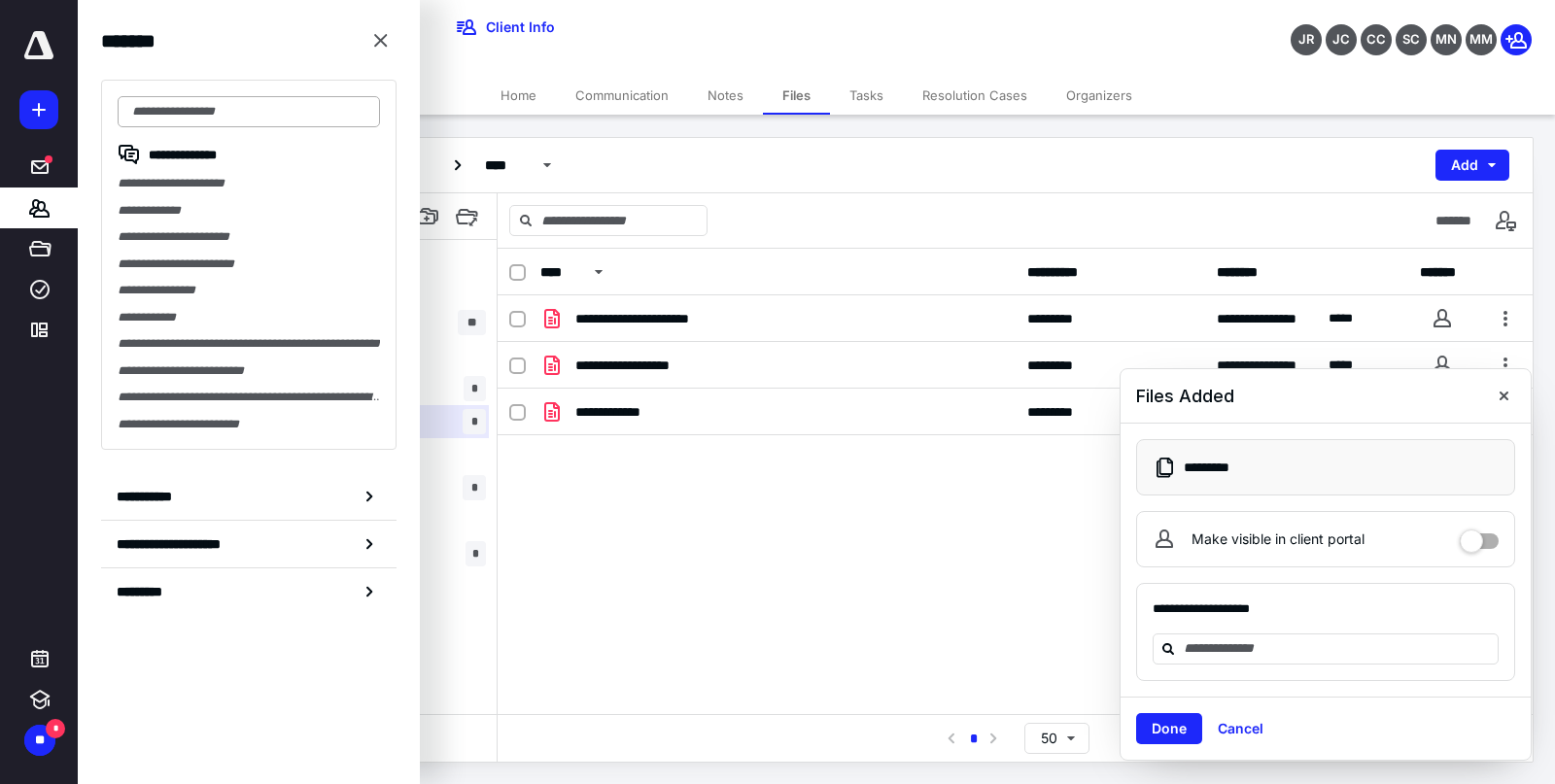 click at bounding box center [249, 112] 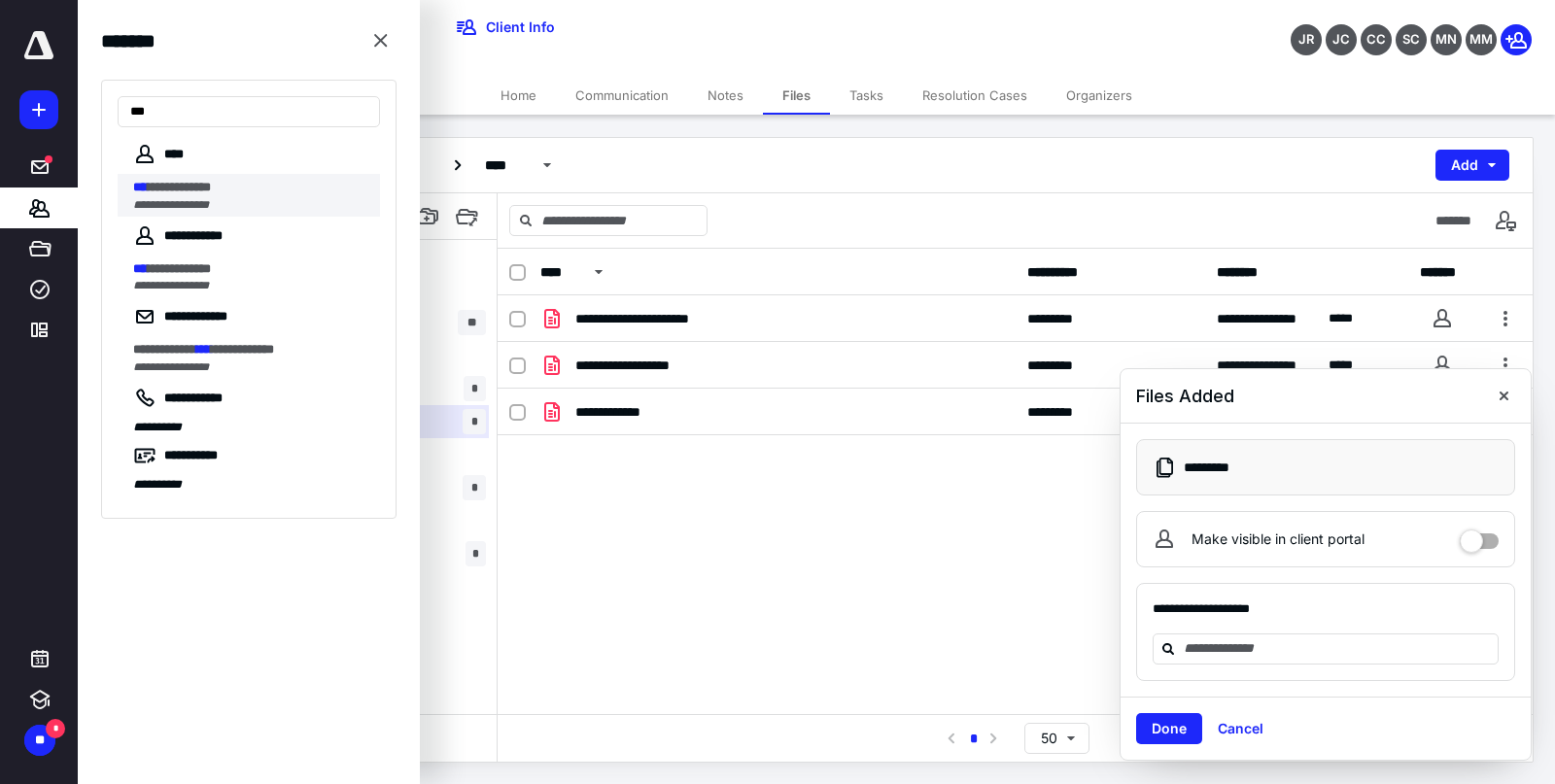 type on "***" 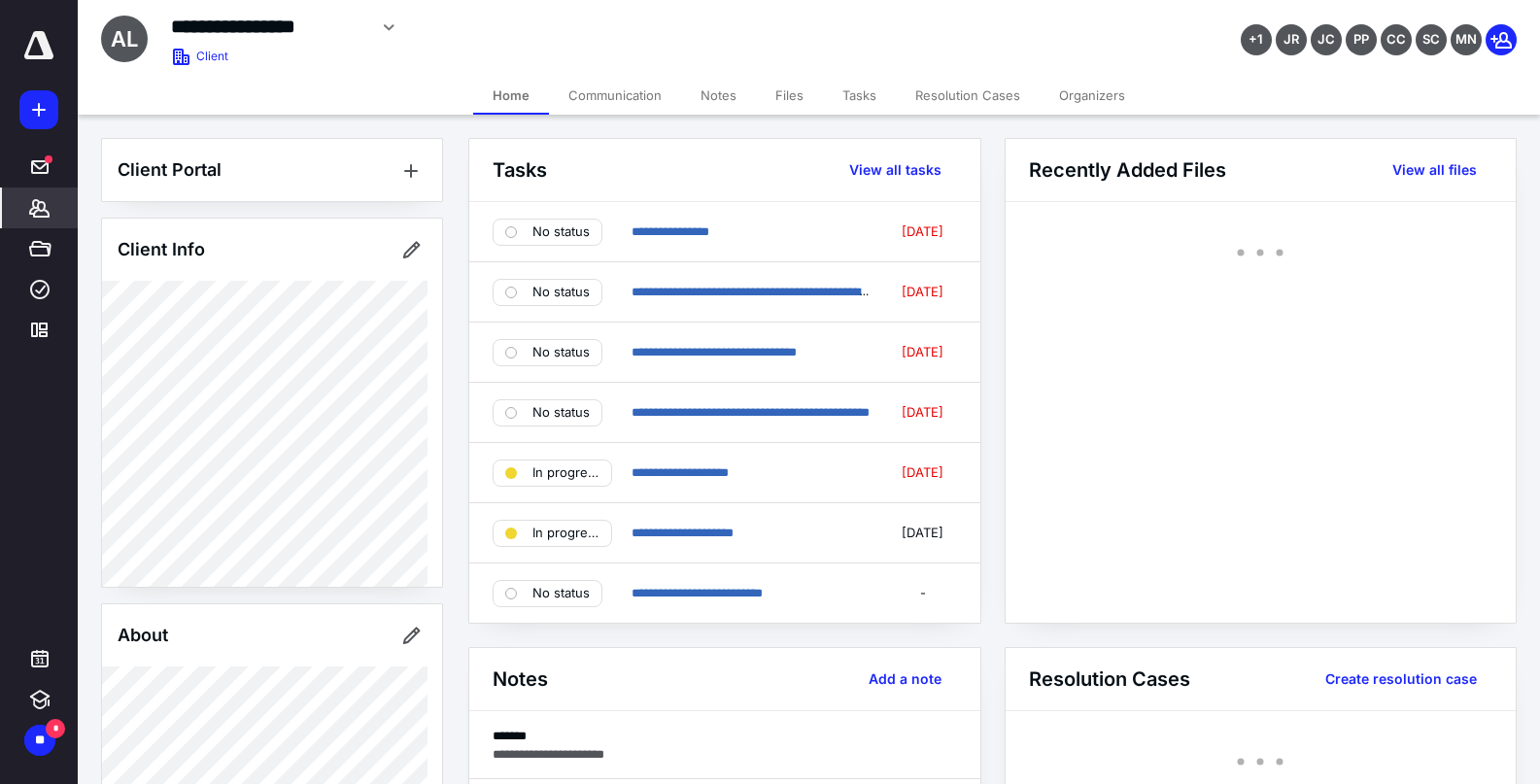 click on "Files" at bounding box center (789, 95) 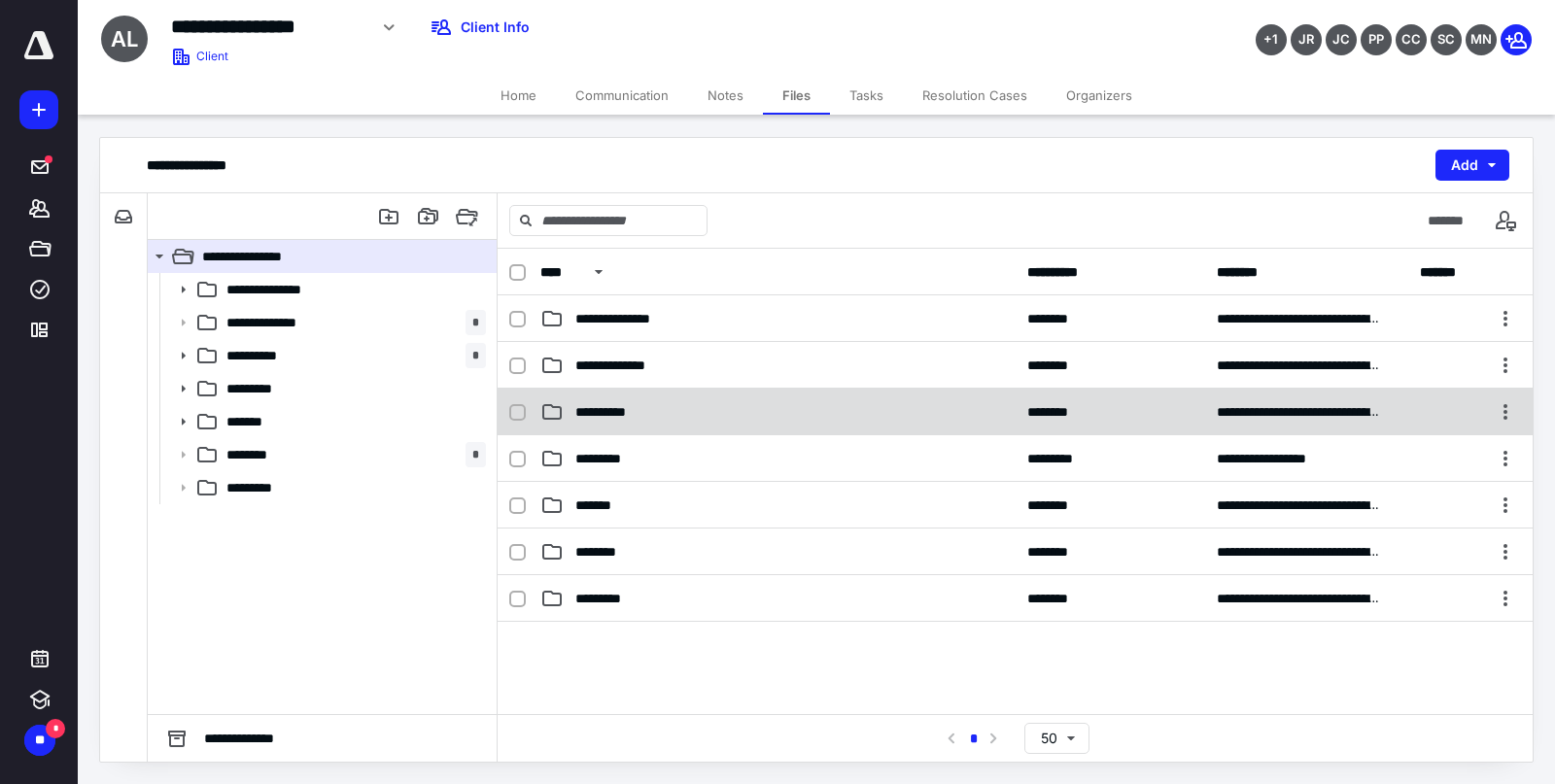 click on "**********" at bounding box center (1015, 412) 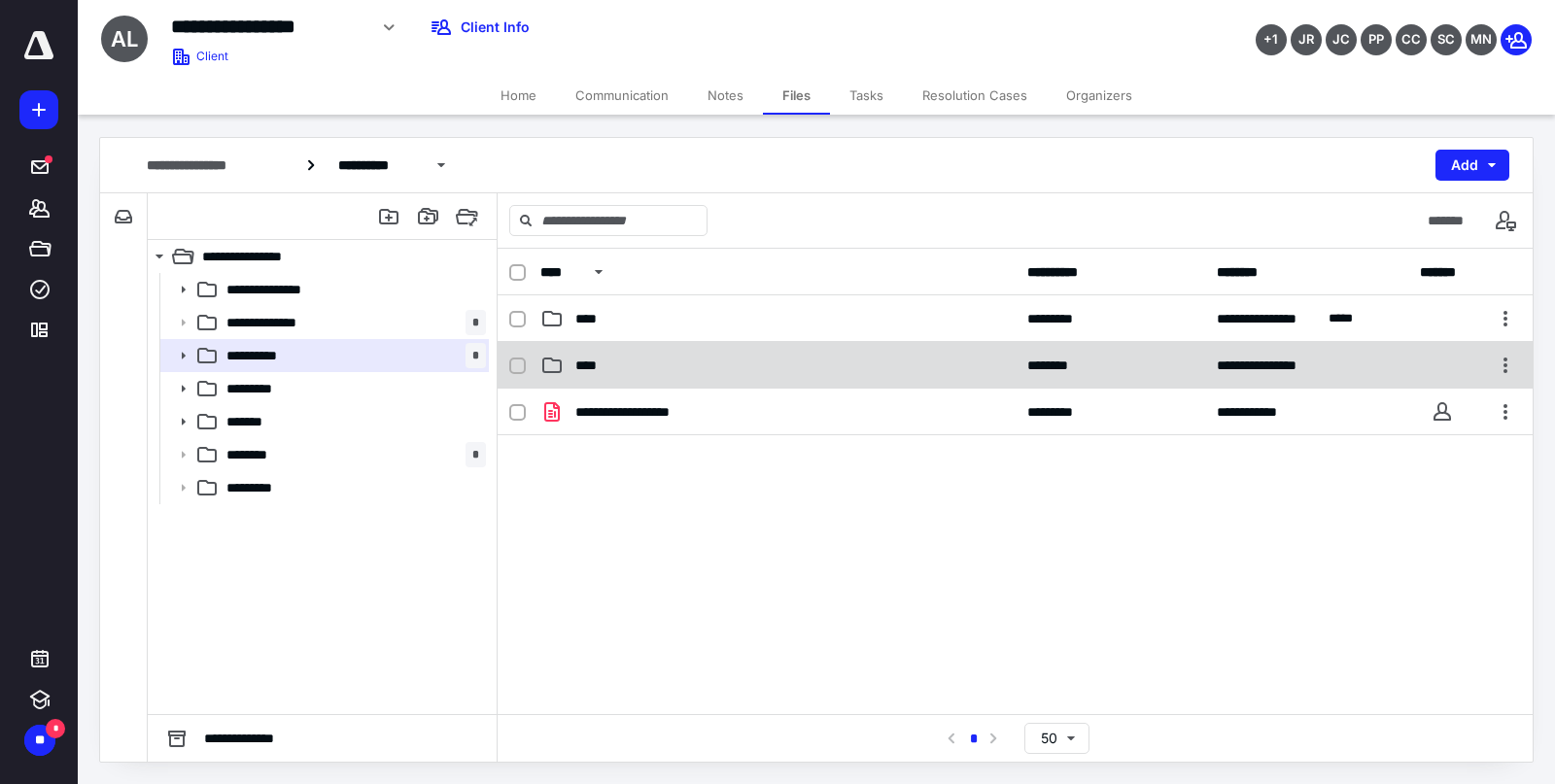 click on "****" at bounding box center [778, 365] 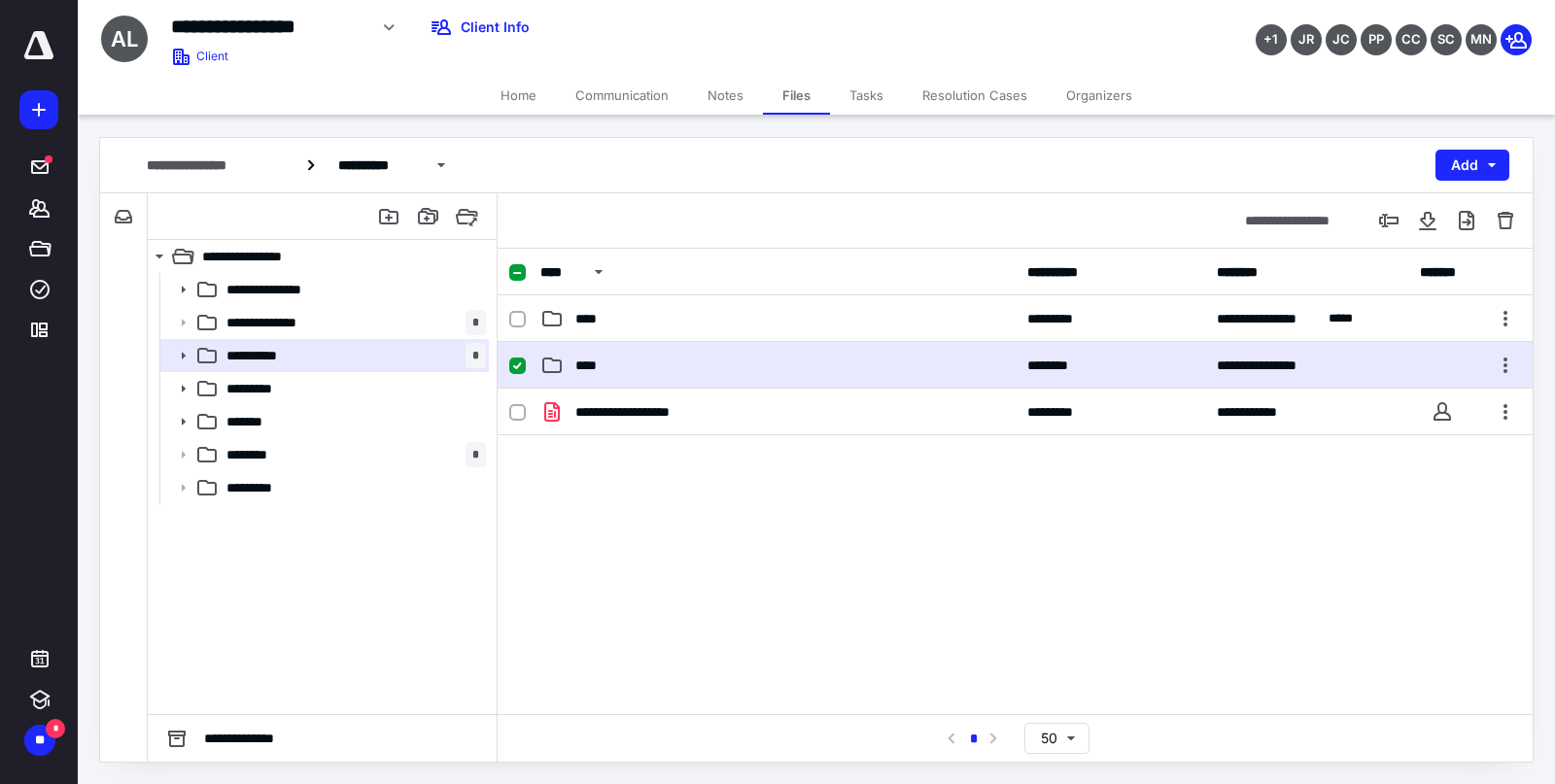 click on "****" at bounding box center [778, 365] 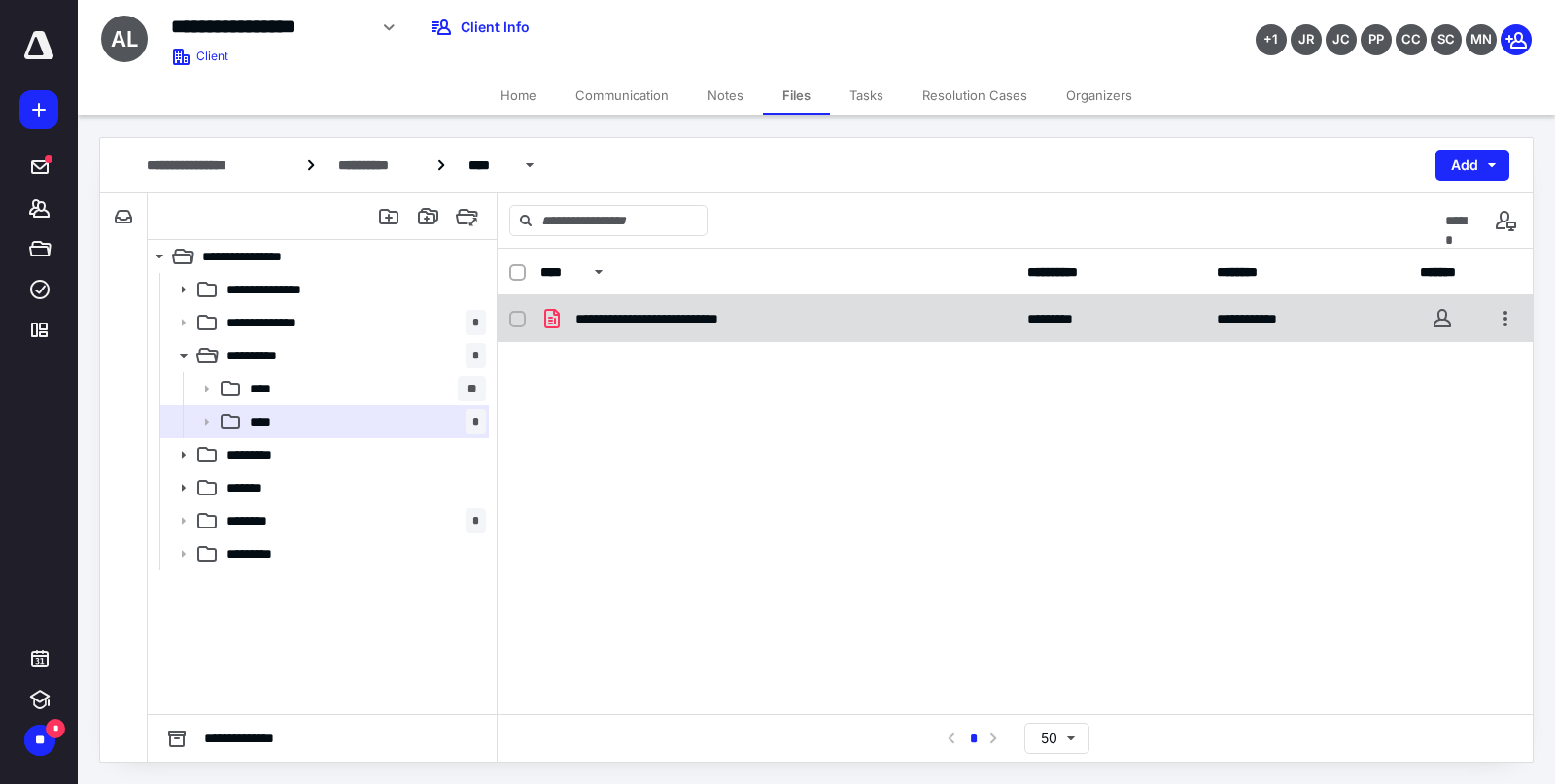 click on "**********" at bounding box center (680, 319) 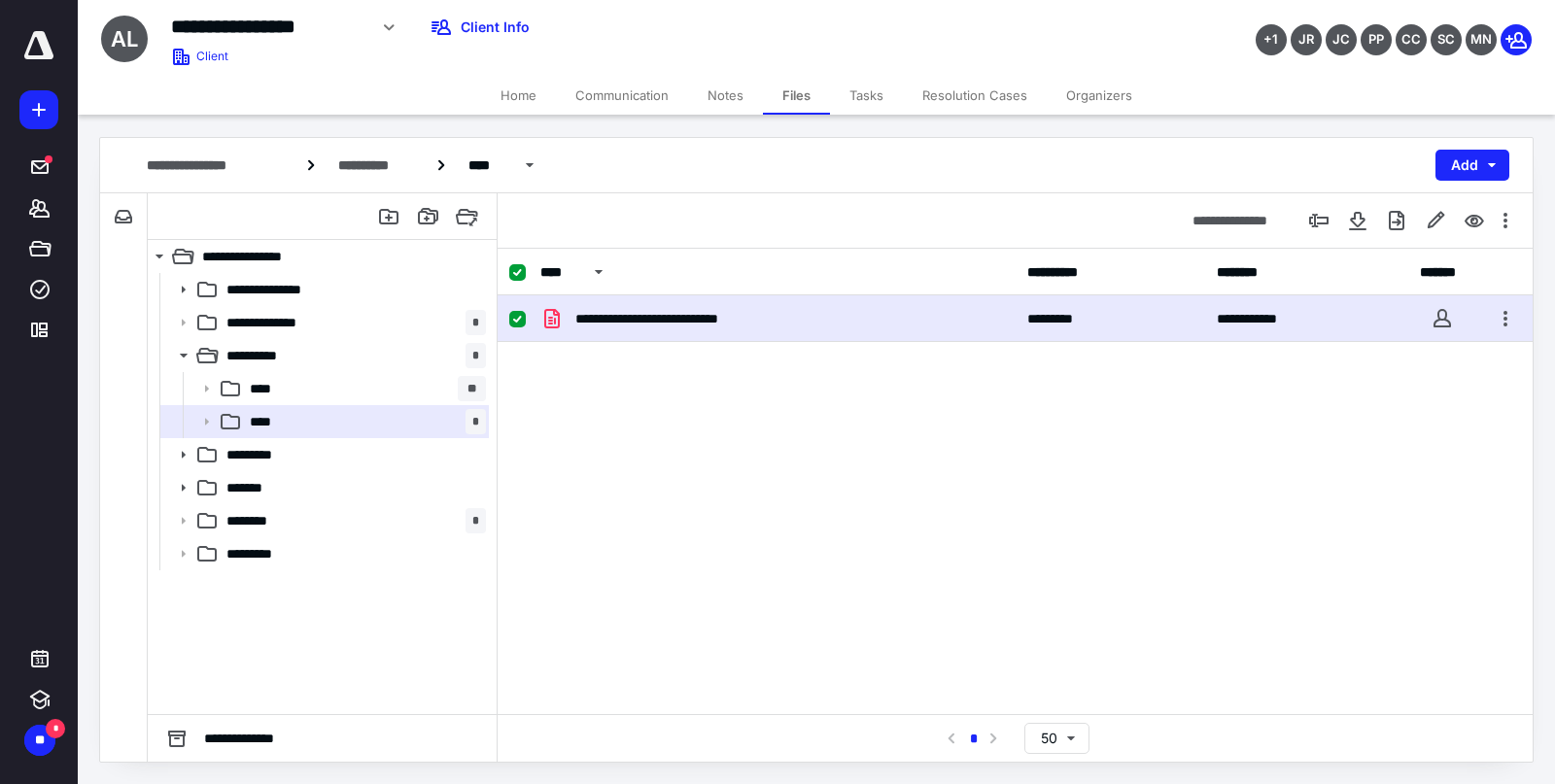 click on "**********" at bounding box center [680, 319] 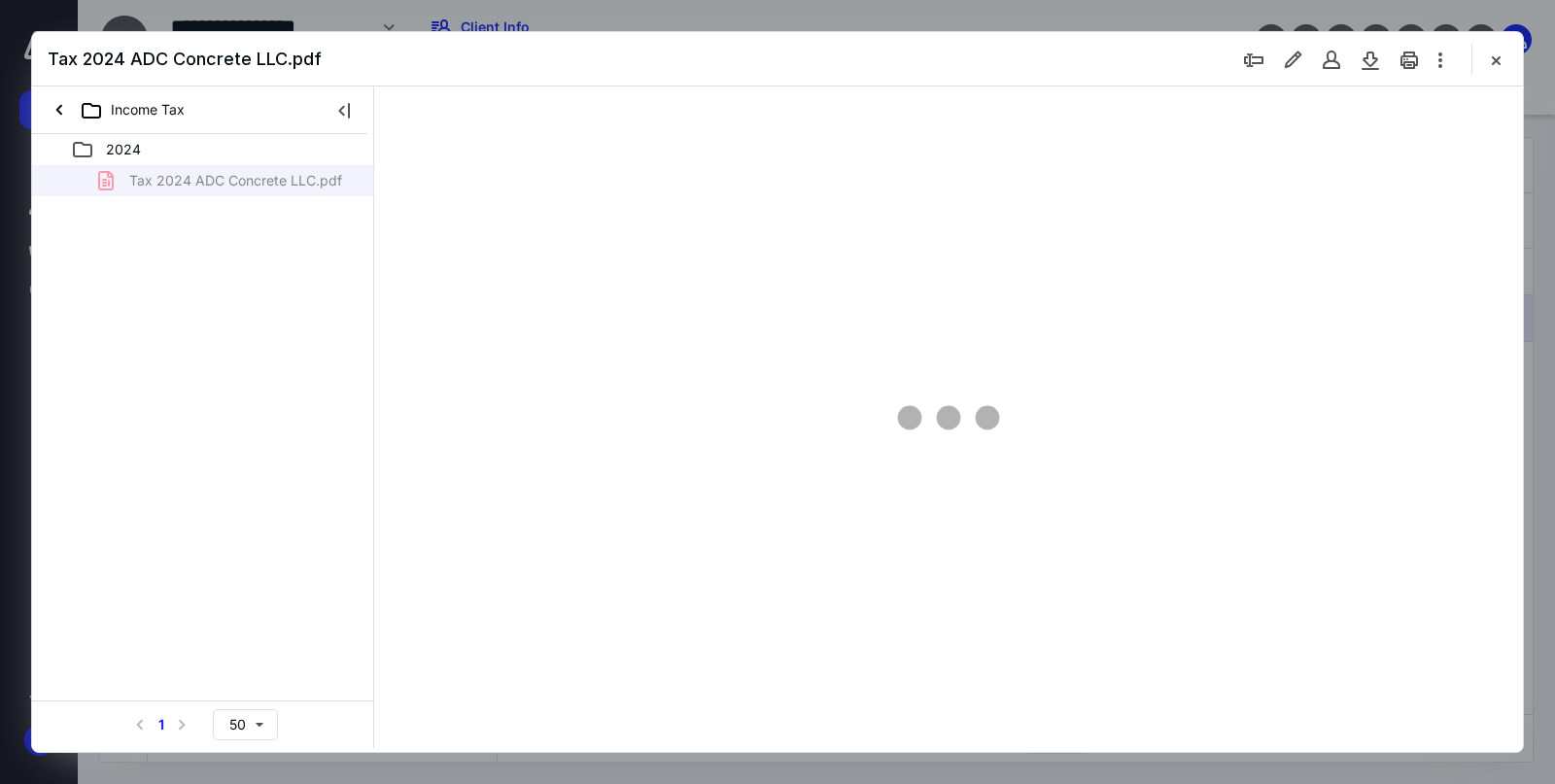 scroll, scrollTop: 0, scrollLeft: 0, axis: both 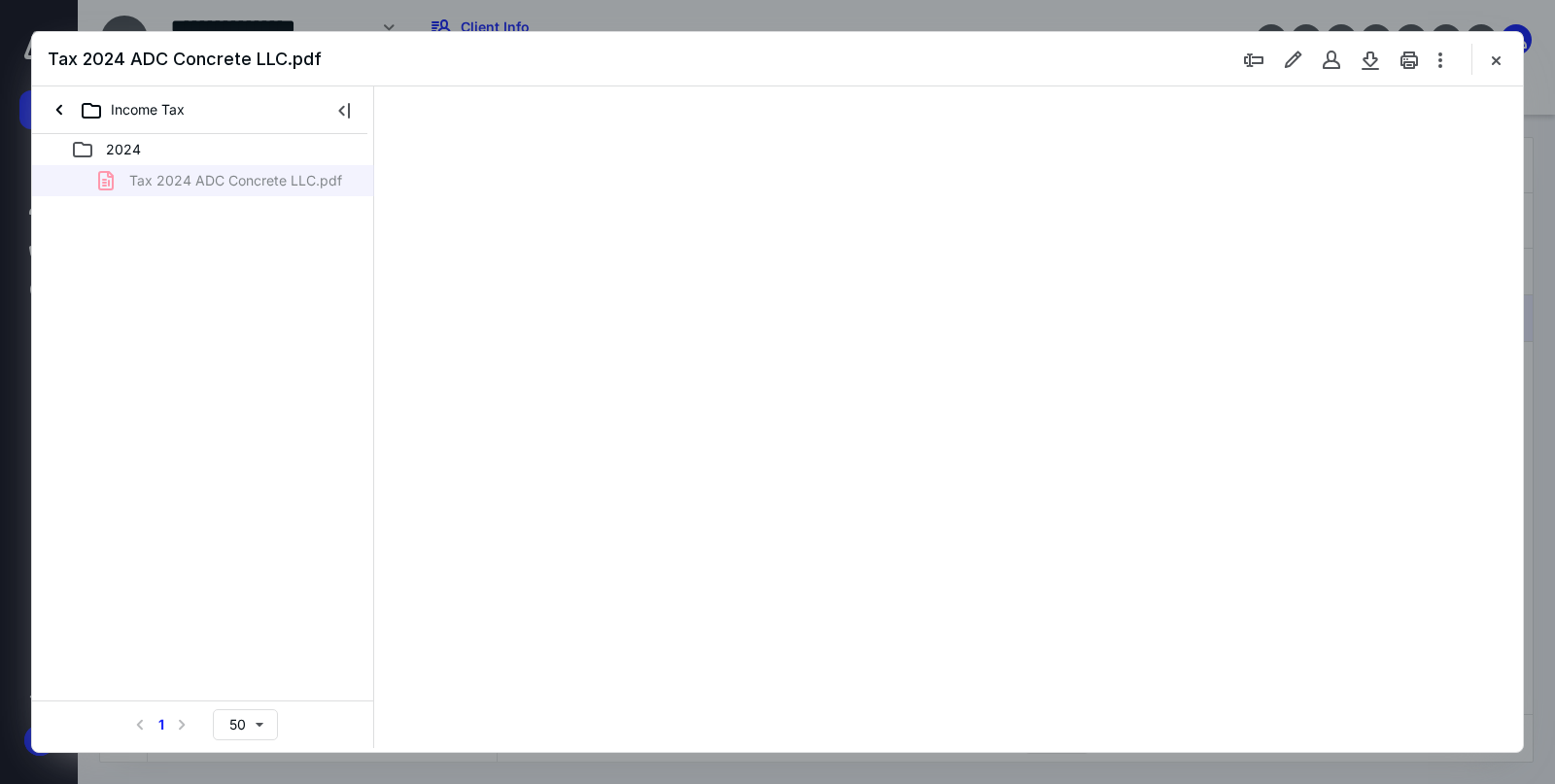 type on "76" 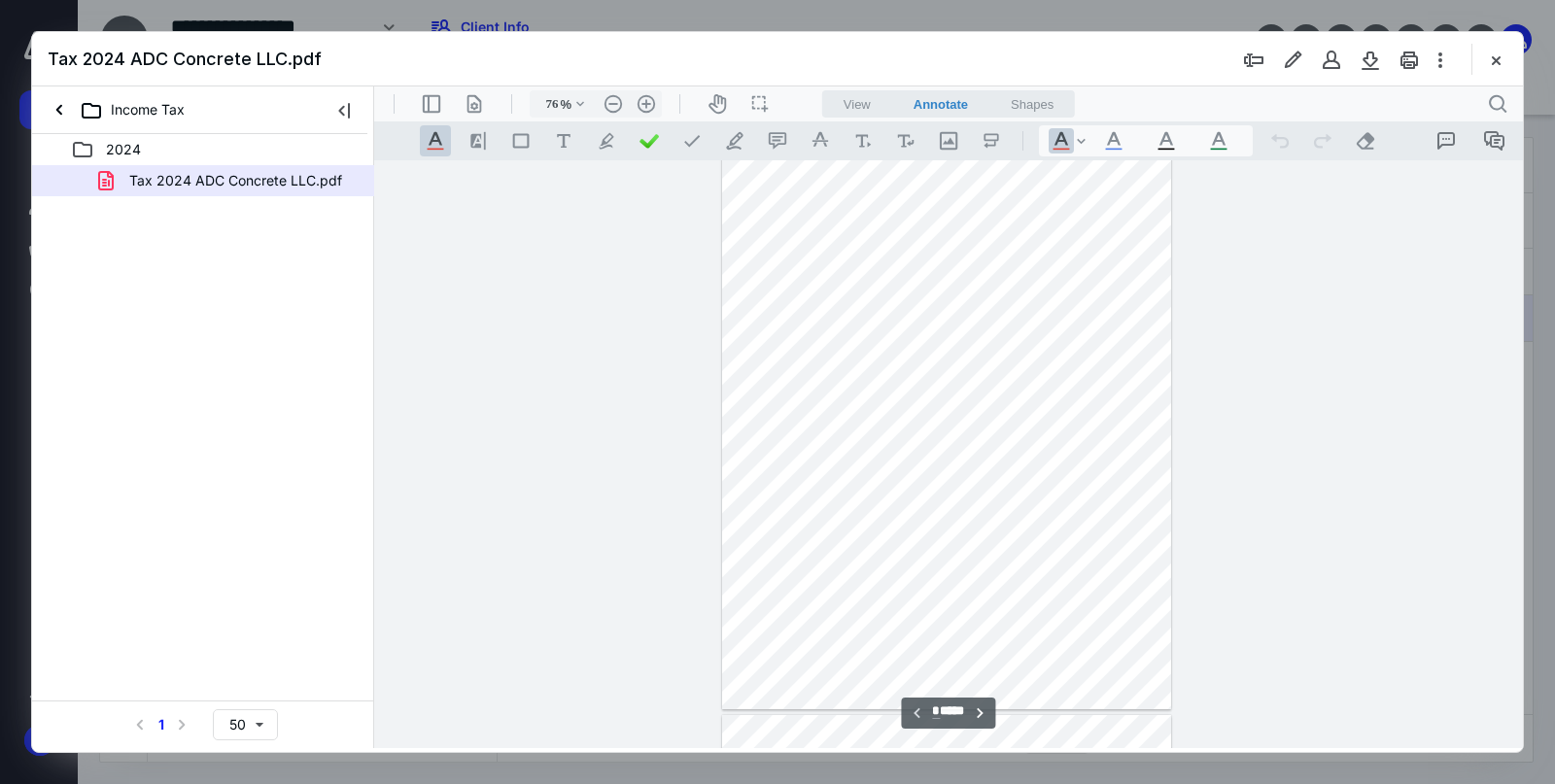 scroll, scrollTop: 0, scrollLeft: 0, axis: both 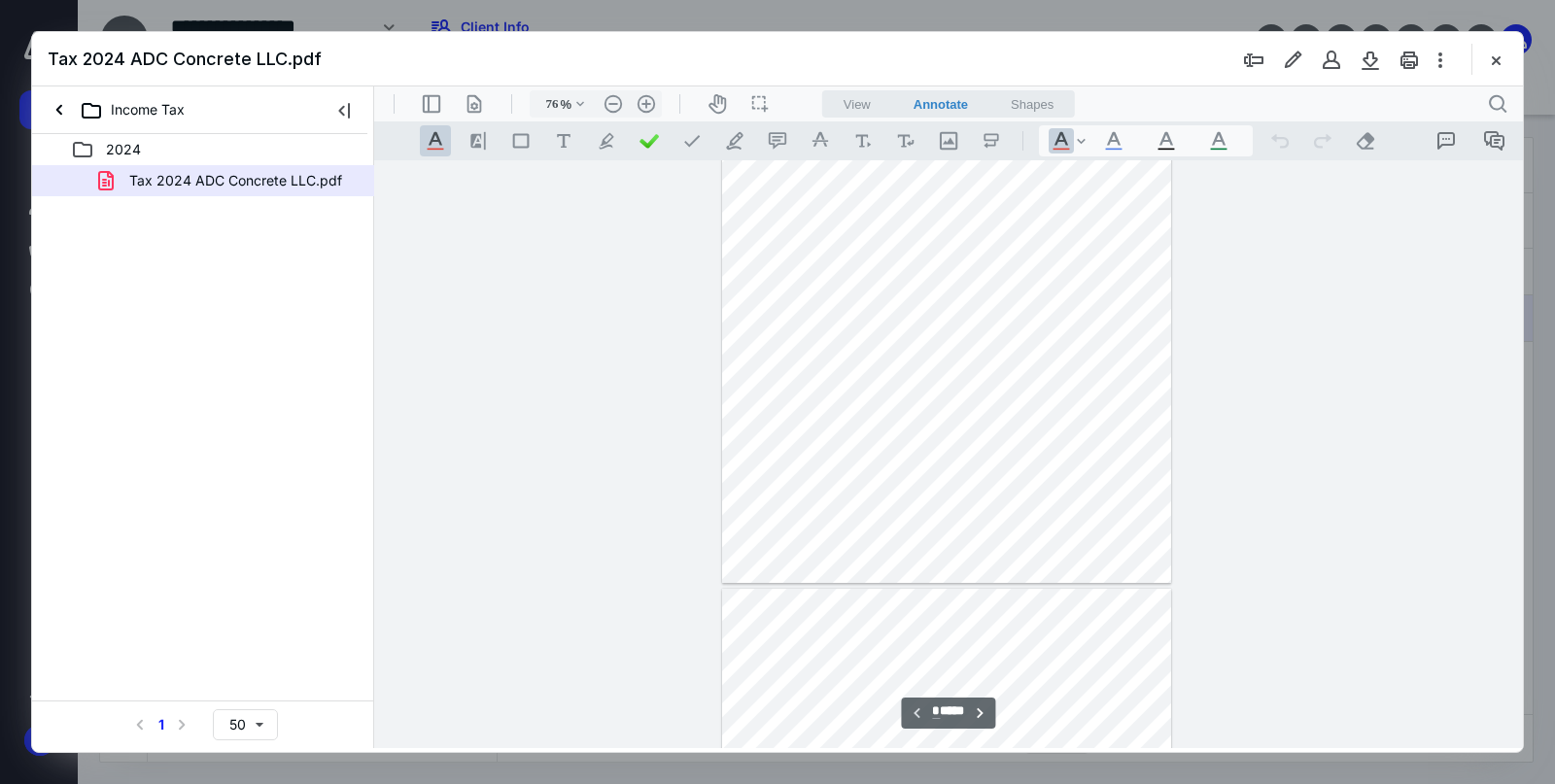 type on "*" 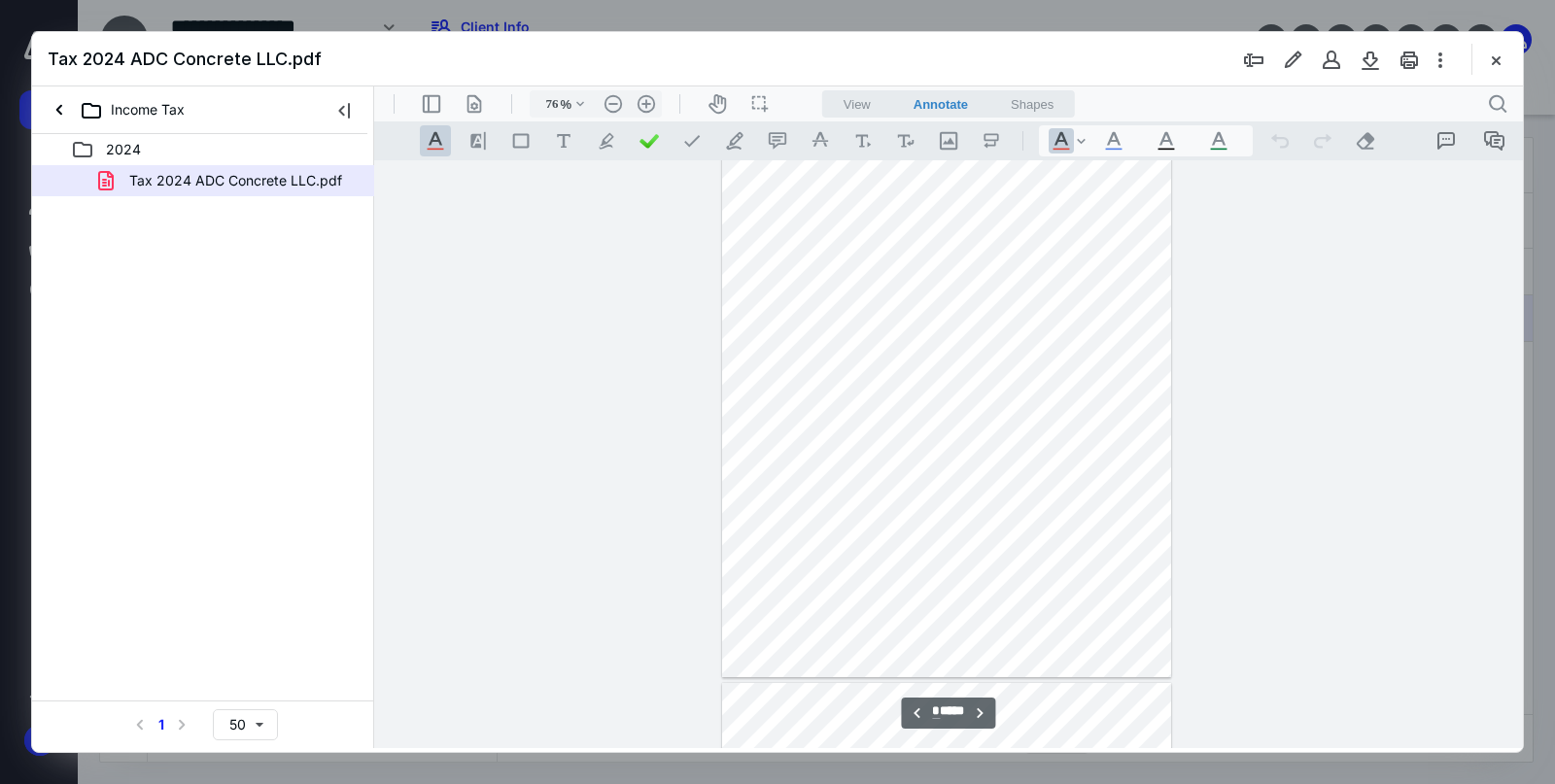 scroll, scrollTop: 680, scrollLeft: 0, axis: vertical 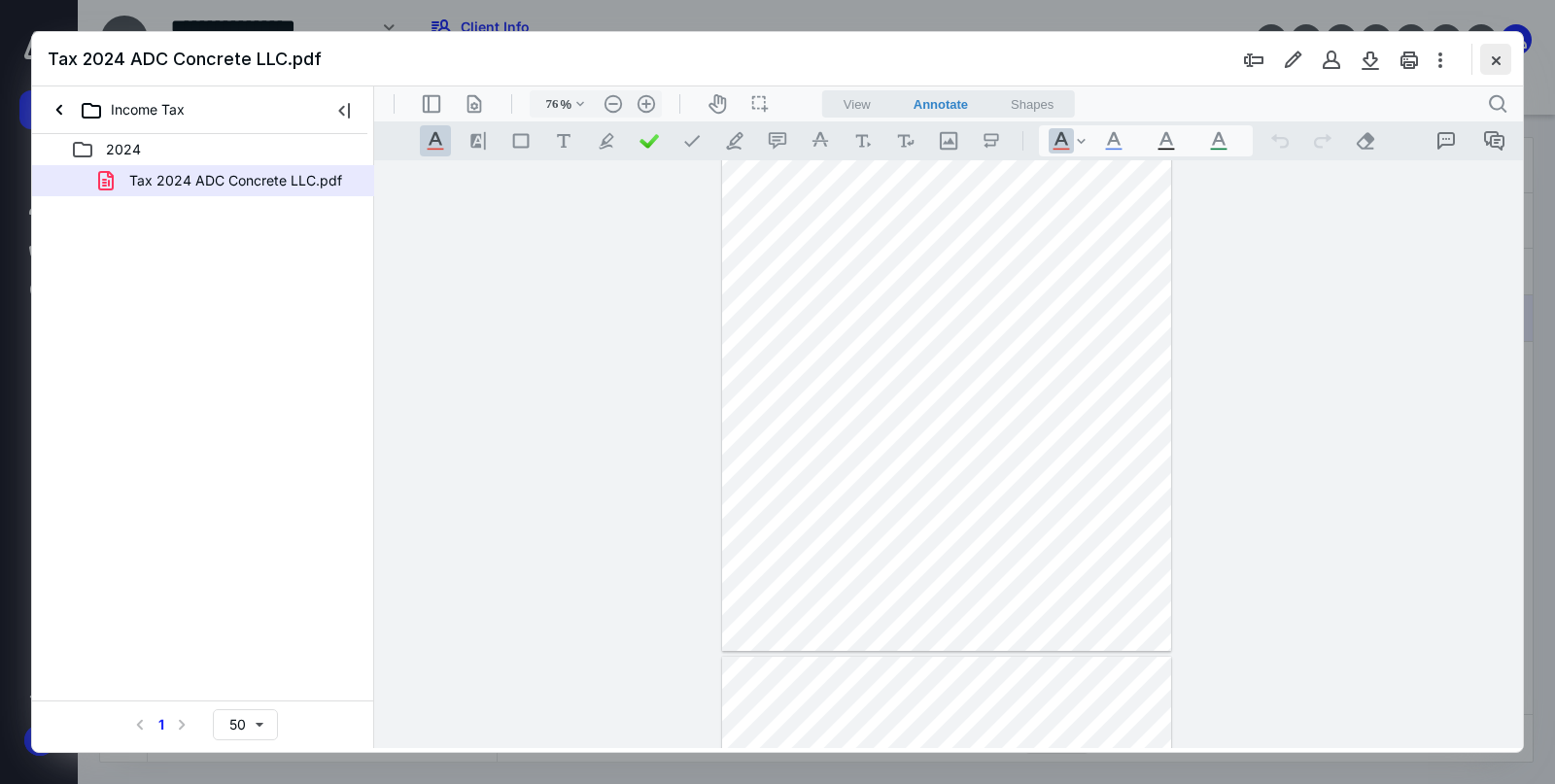 click at bounding box center [1496, 59] 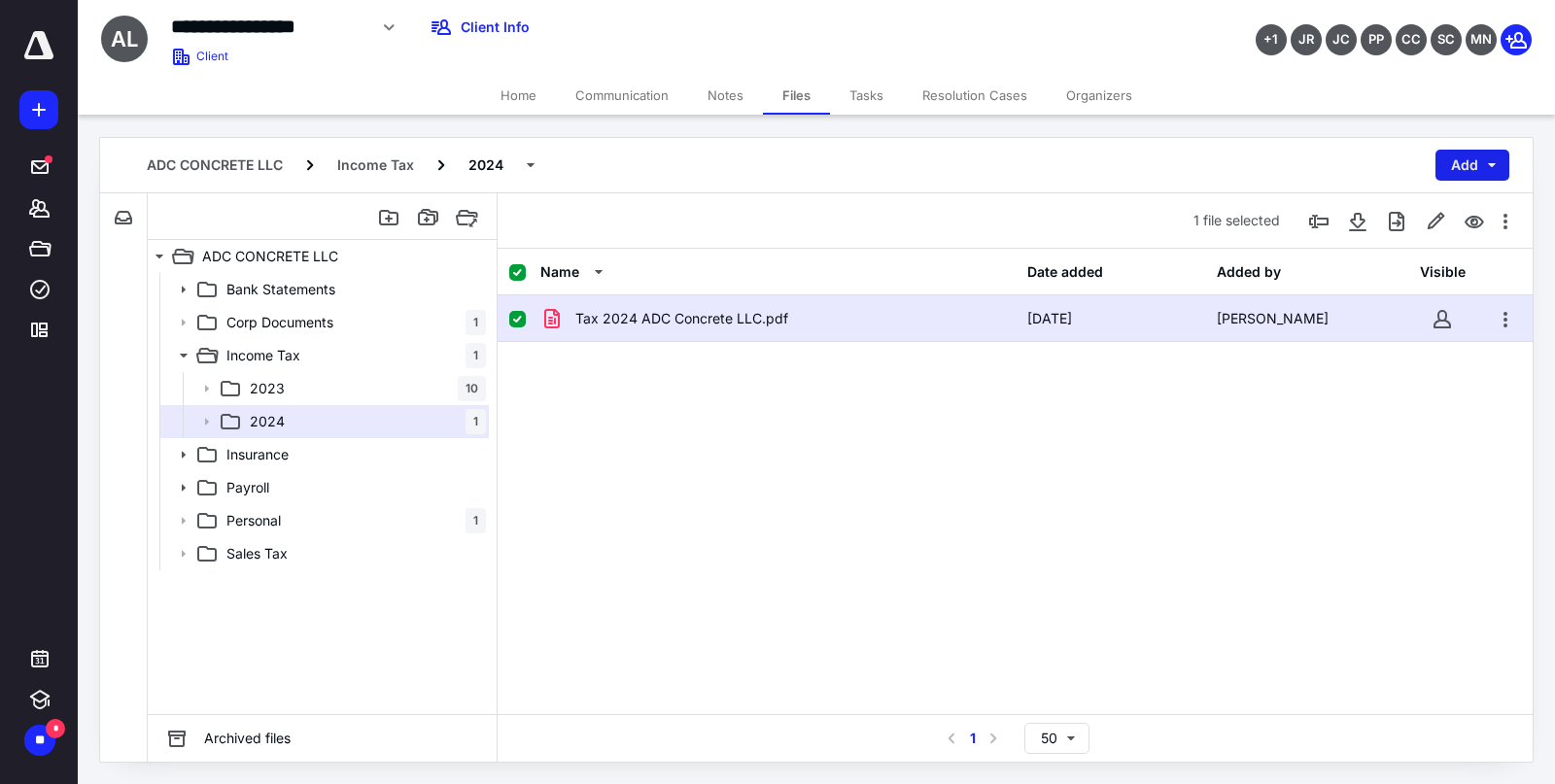 click on "Add" at bounding box center [1472, 165] 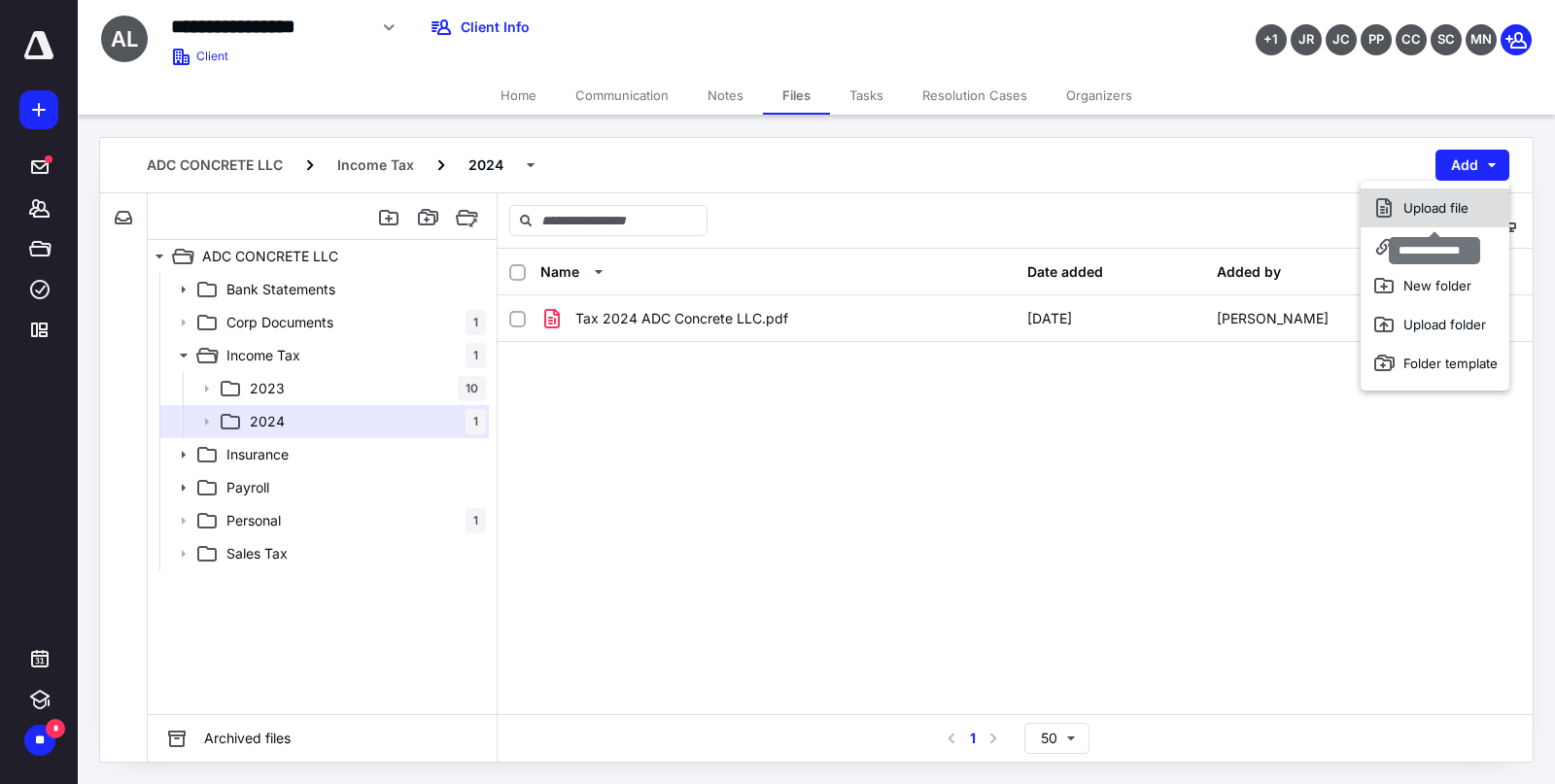 click on "Upload file" at bounding box center (1434, 208) 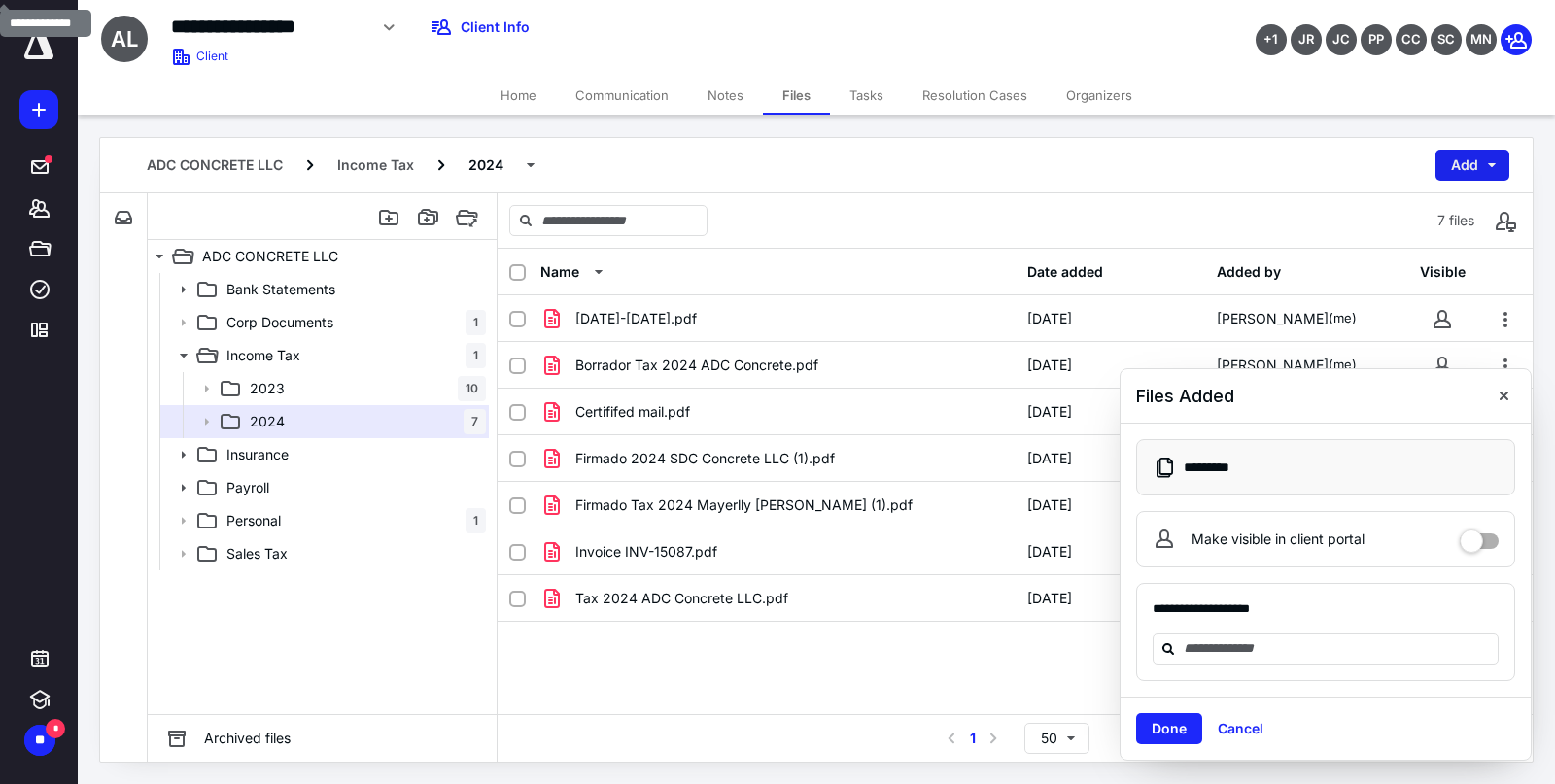 click on "Add" at bounding box center [1472, 165] 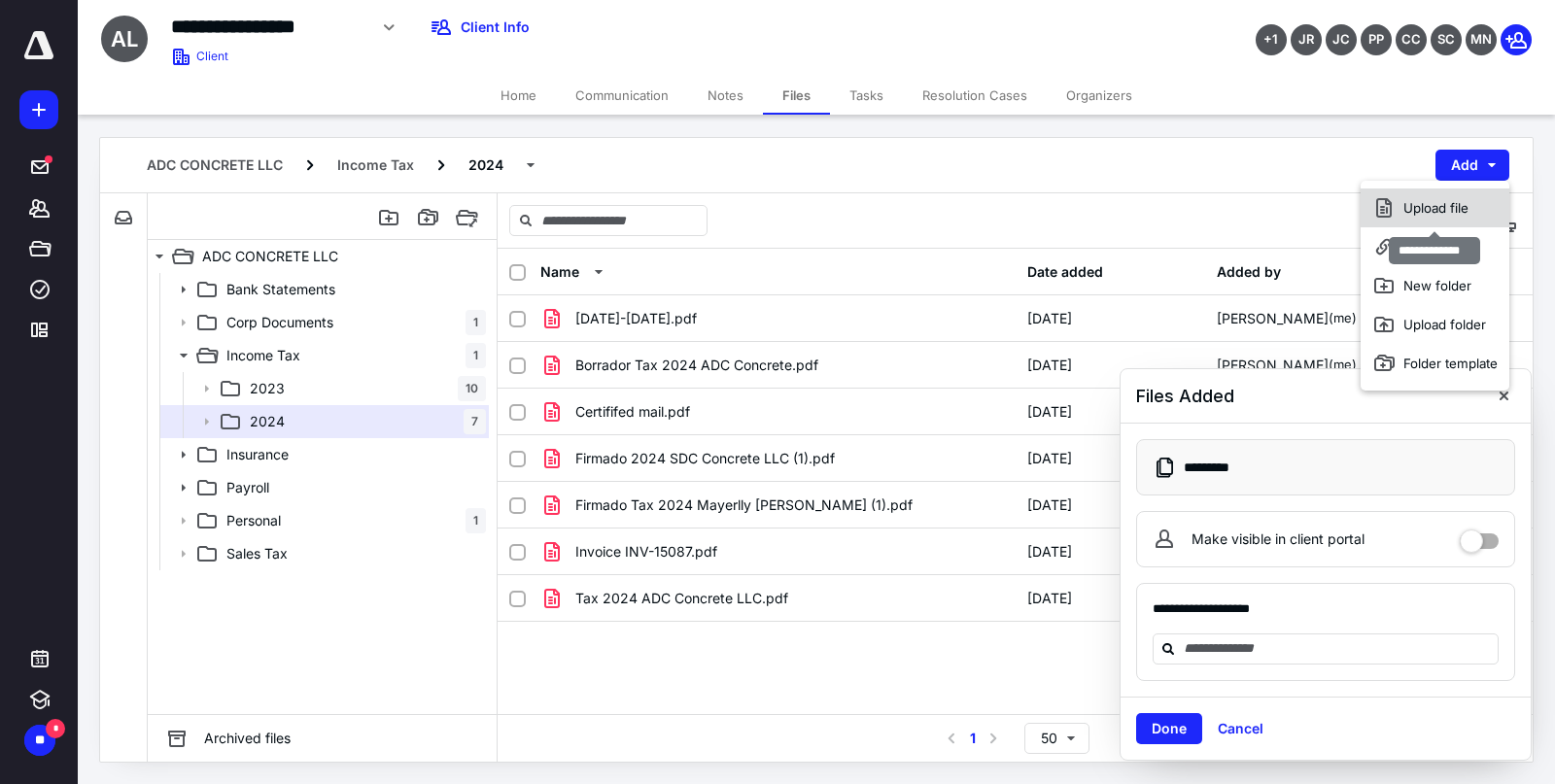 click on "Upload file" at bounding box center (1434, 208) 